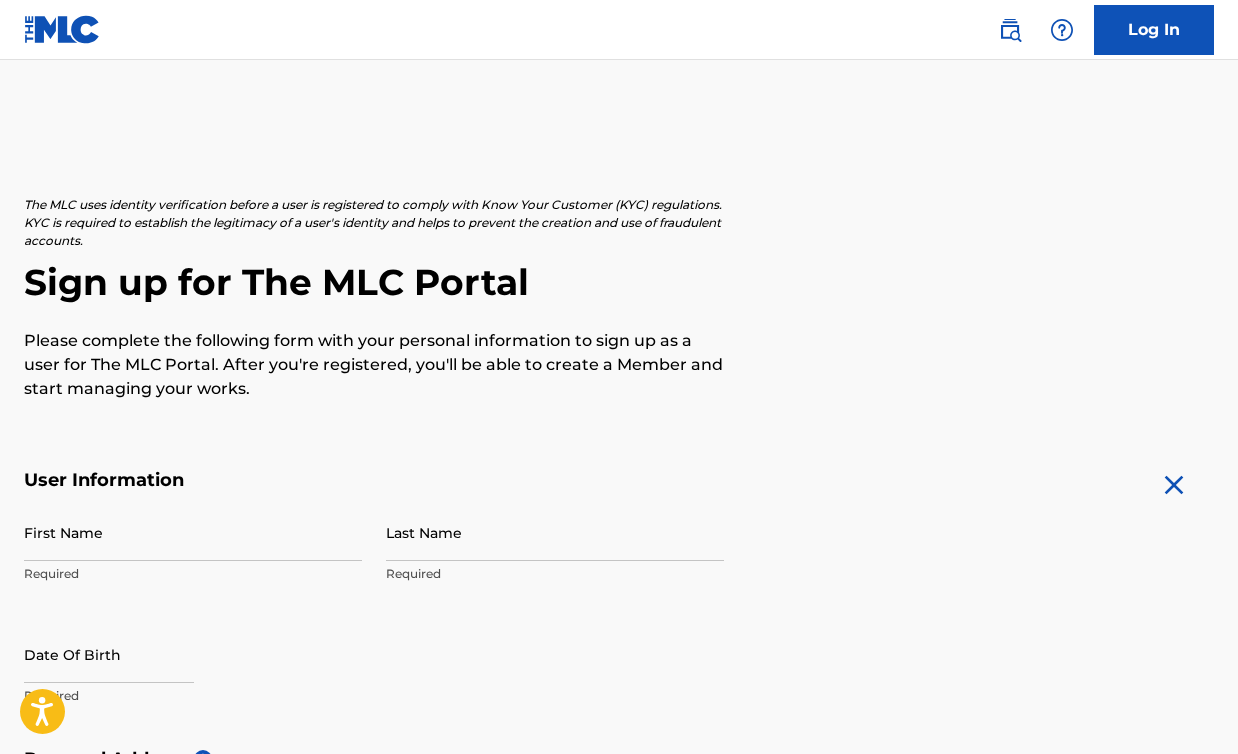 scroll, scrollTop: 0, scrollLeft: 0, axis: both 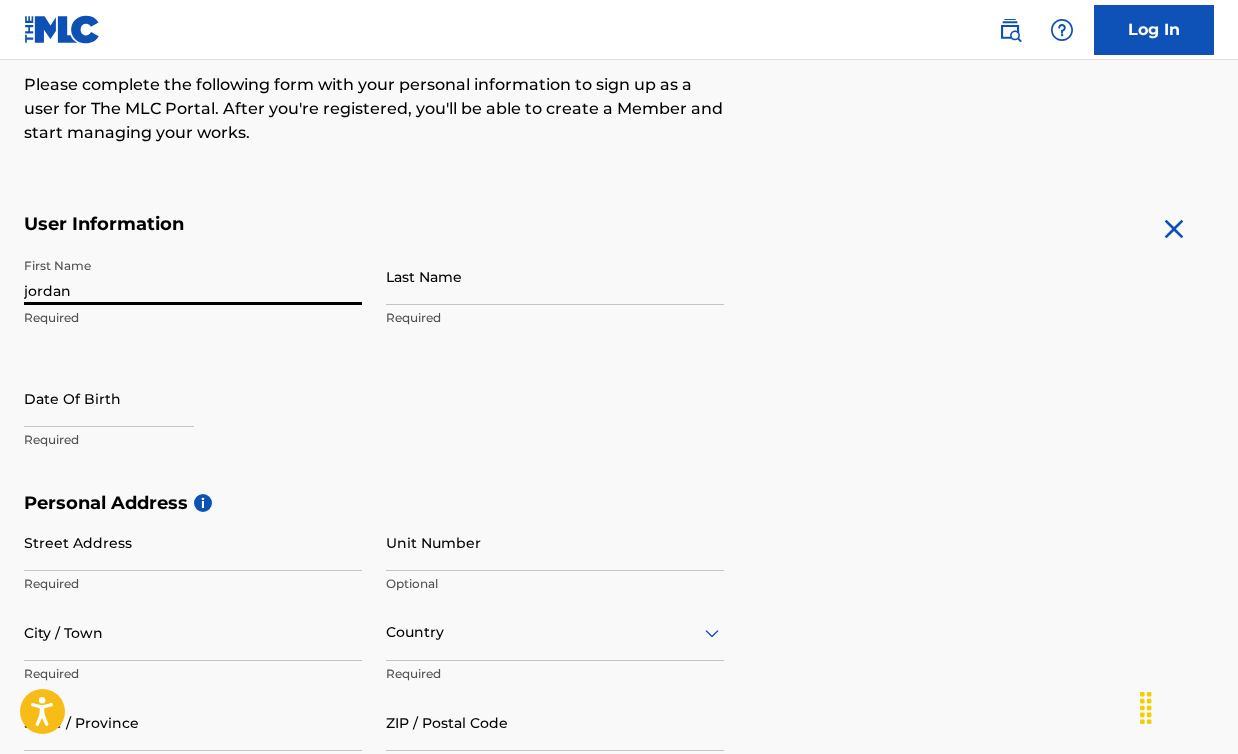 type on "jordan" 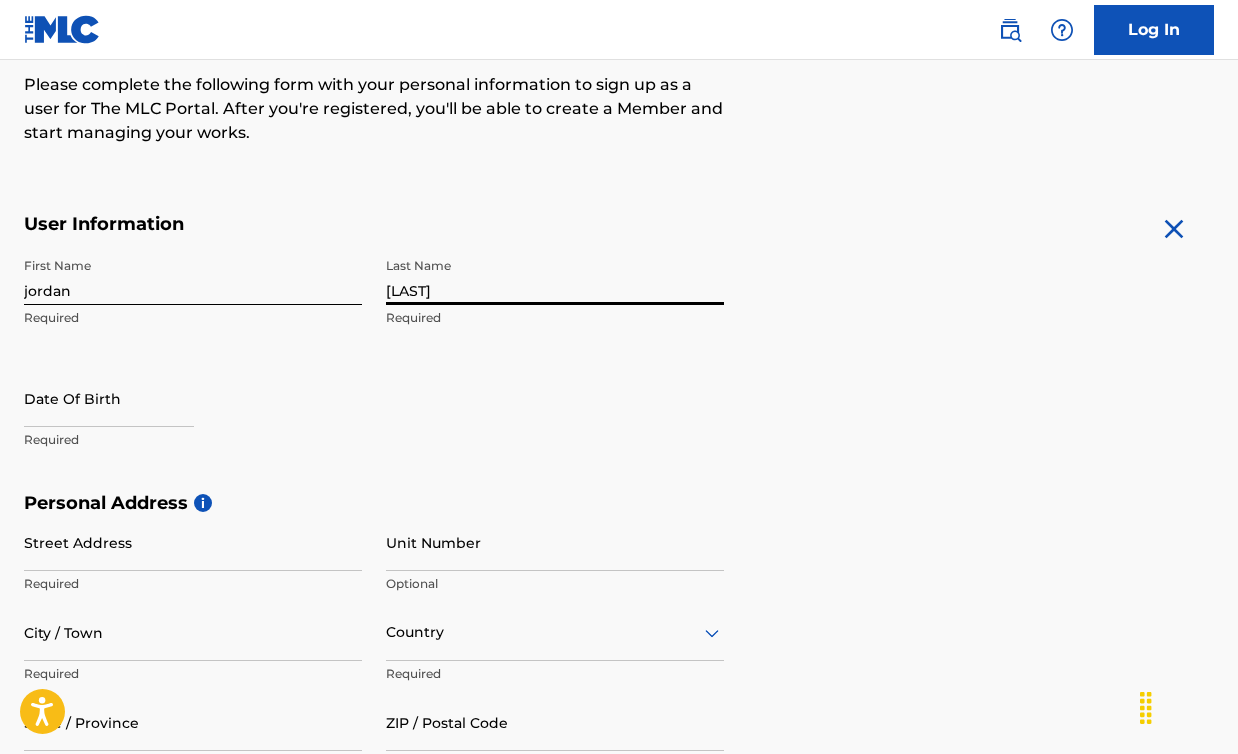type on "[LAST]" 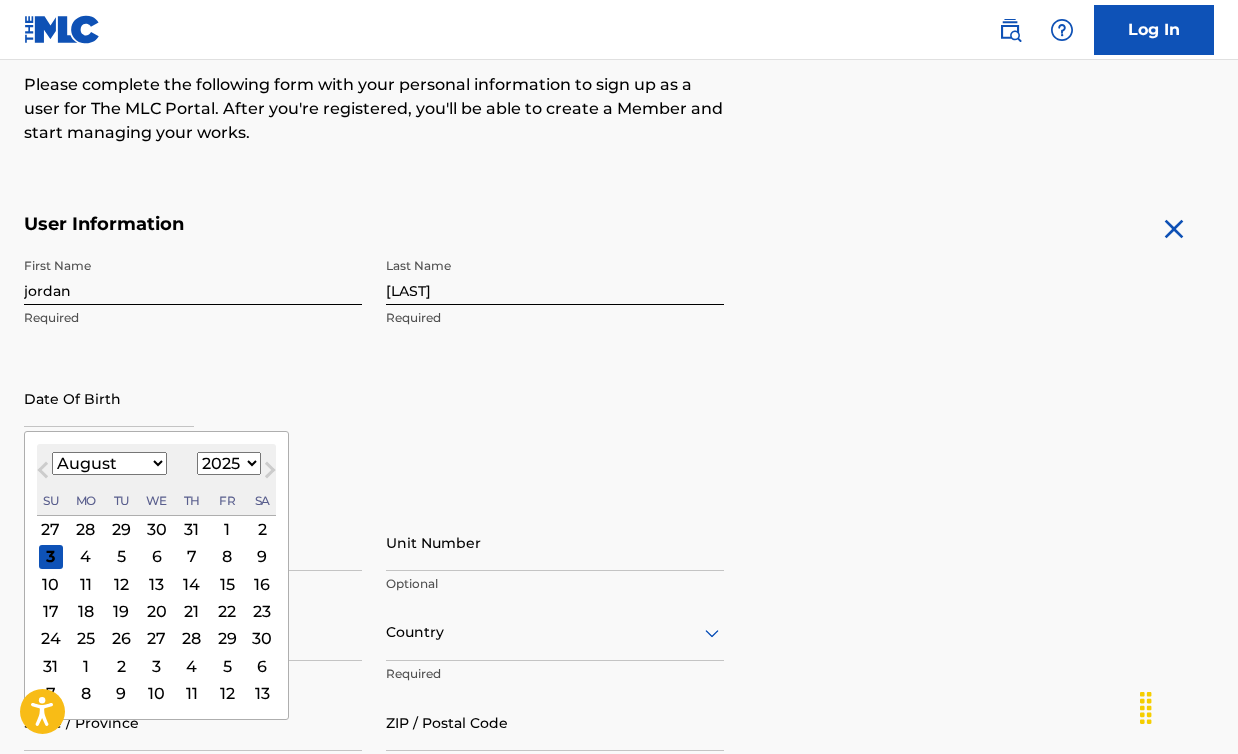 click at bounding box center (109, 398) 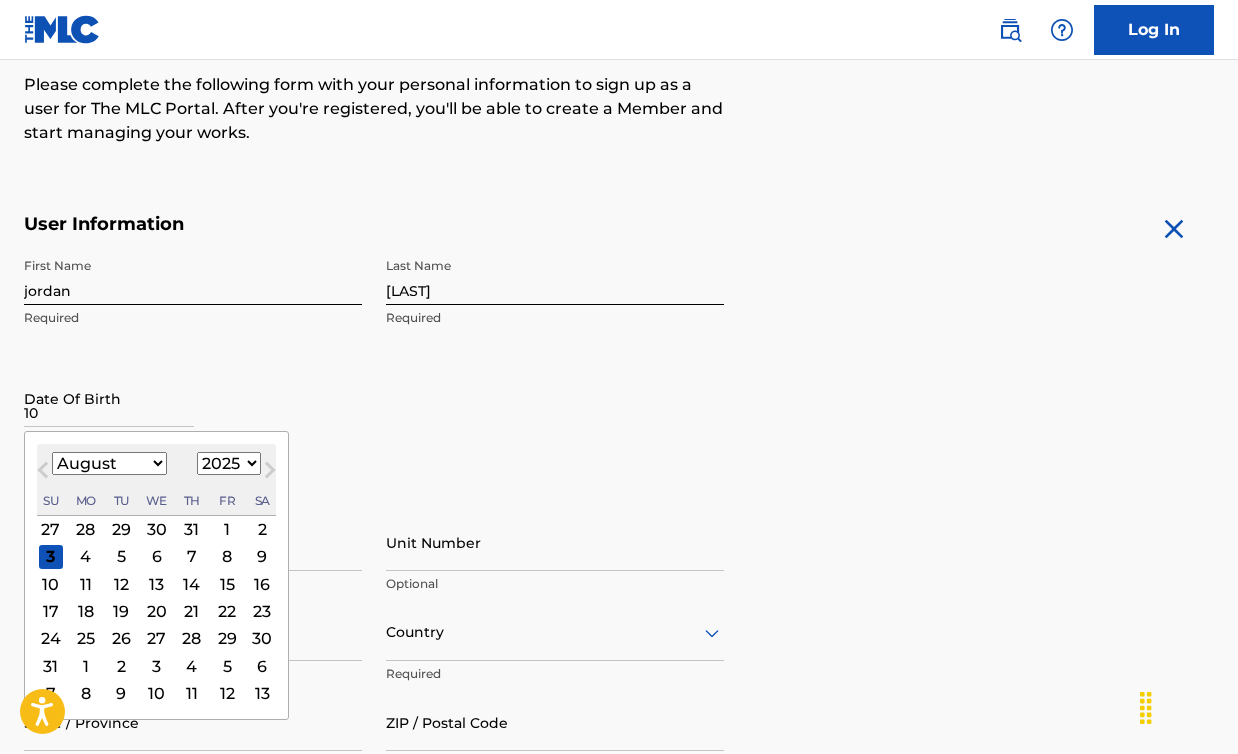type on "10/04/1985" 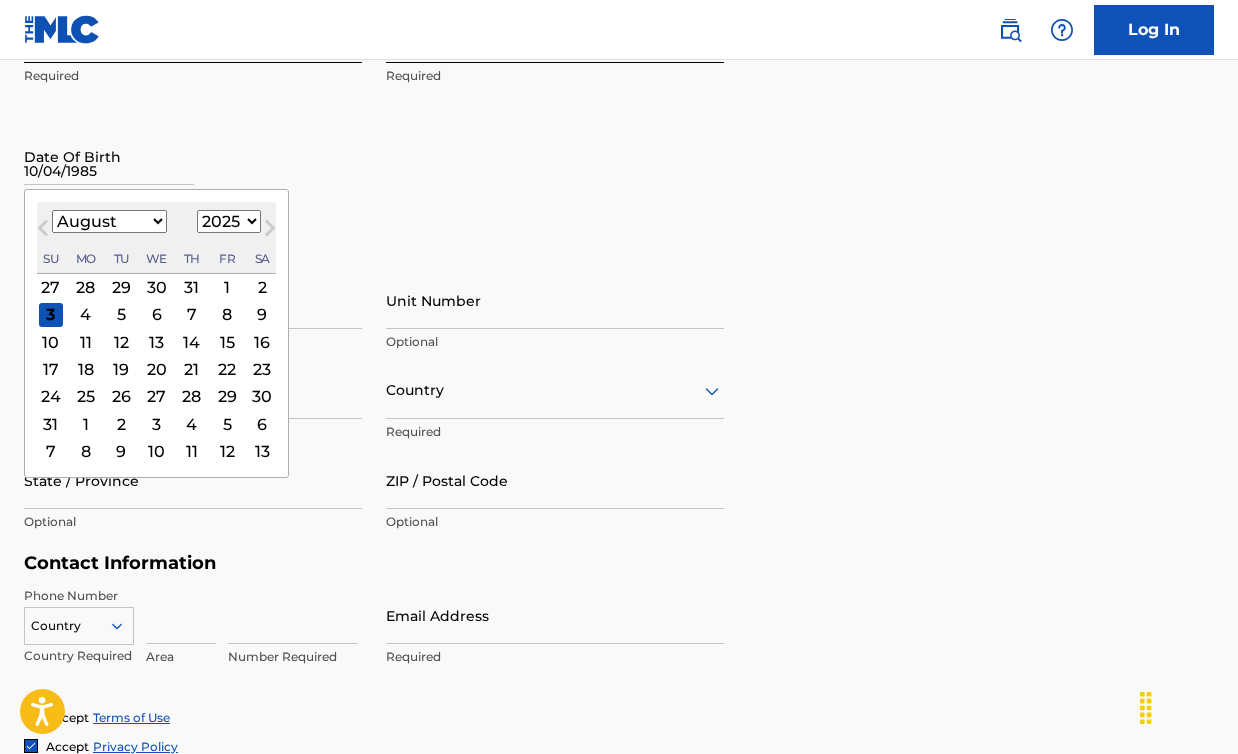 scroll, scrollTop: 629, scrollLeft: 0, axis: vertical 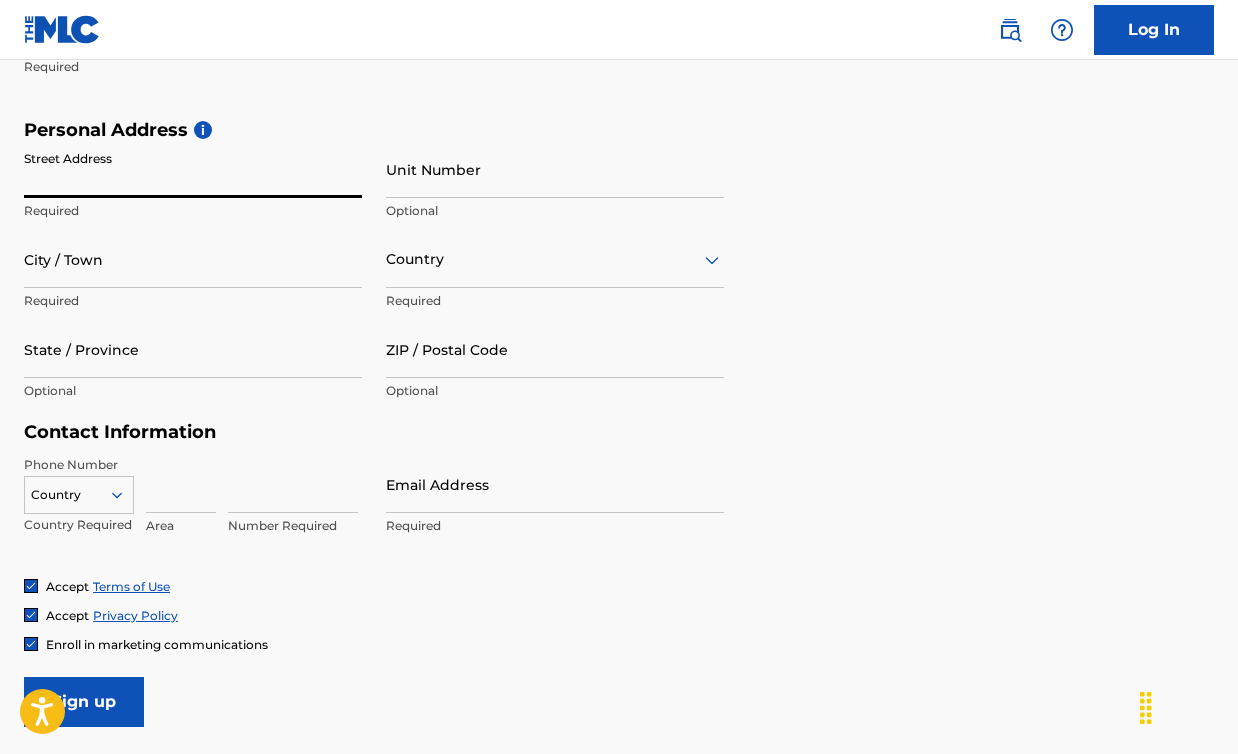 click on "Street Address" at bounding box center (193, 169) 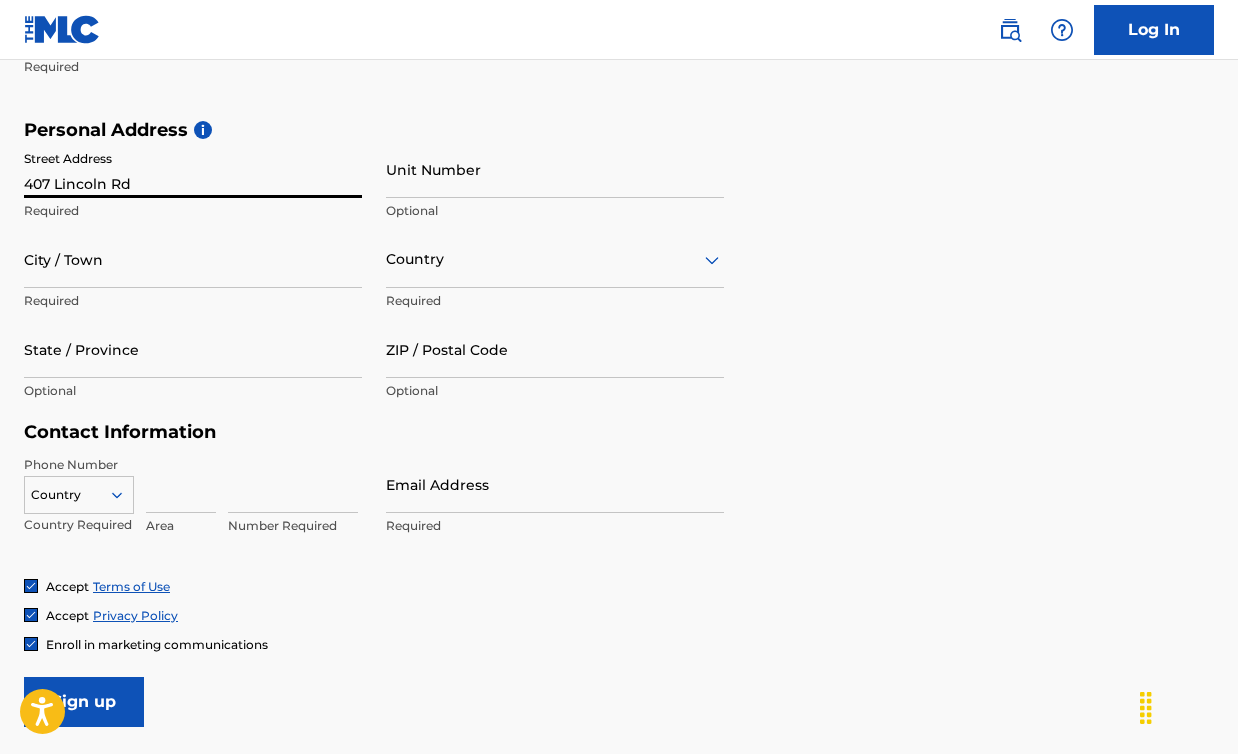 type on "Suite 6H" 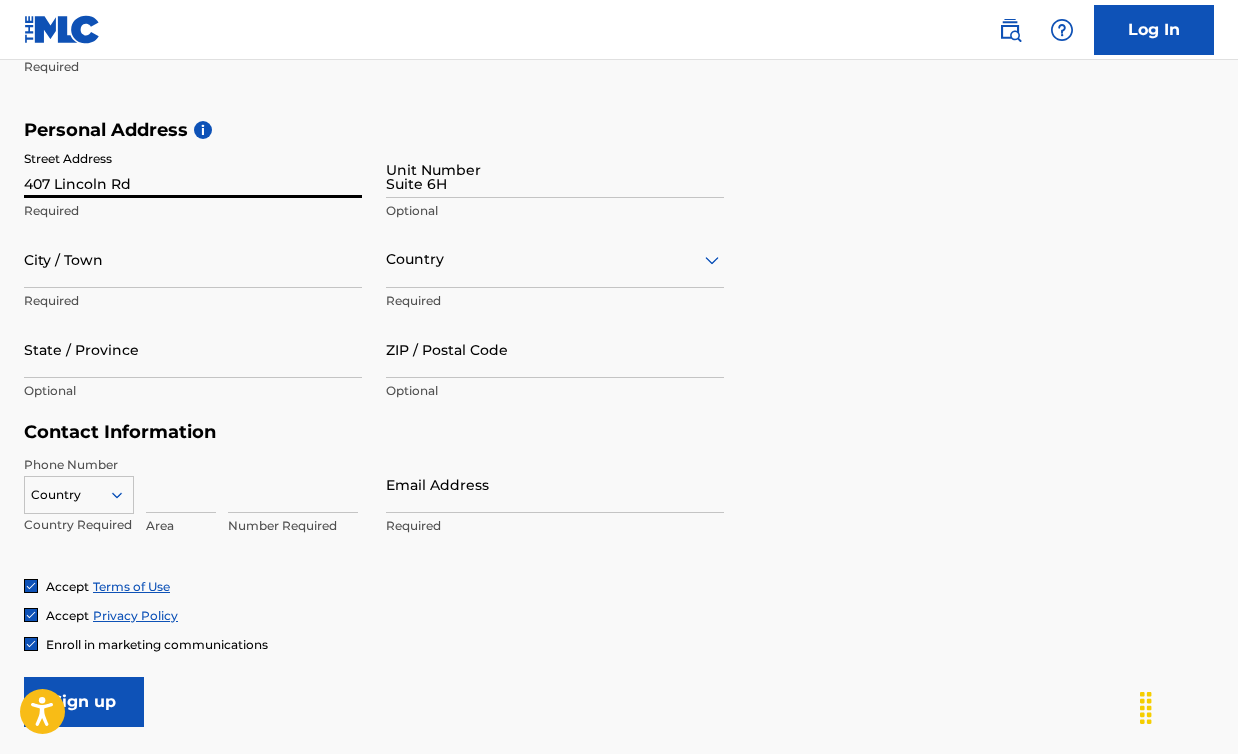 type on "Miami Beach" 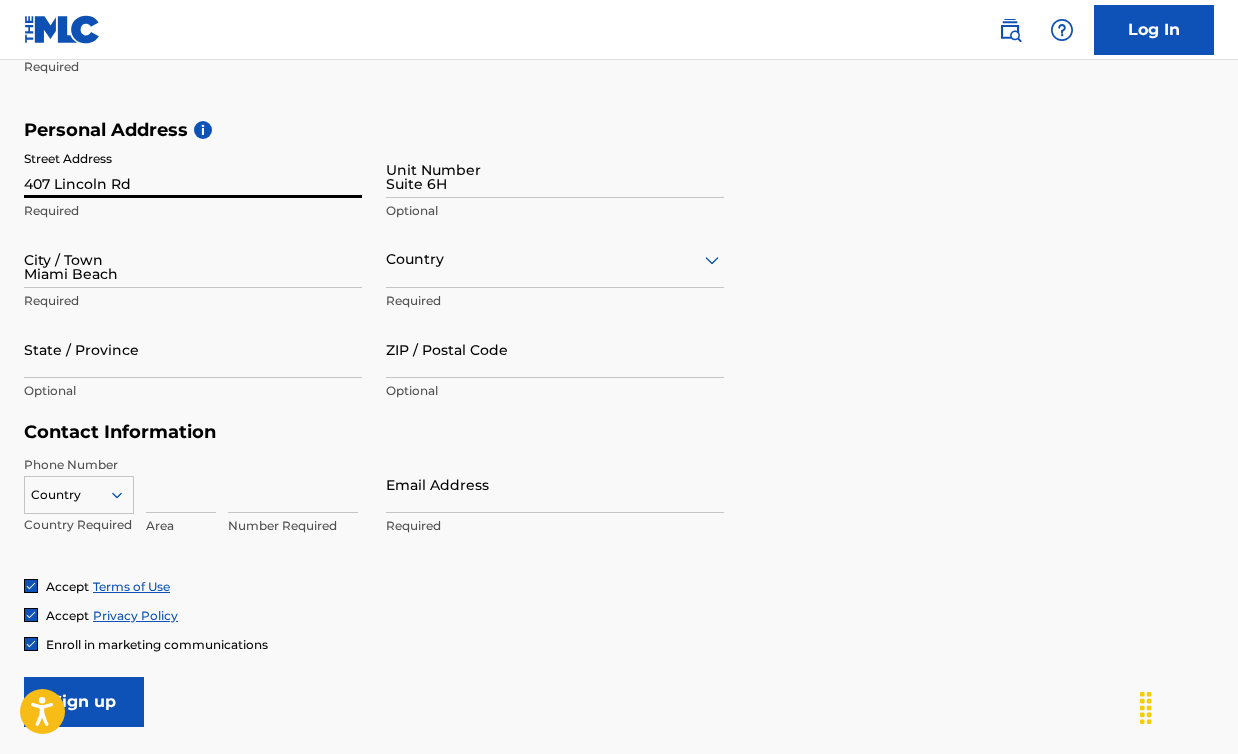 type on "United States" 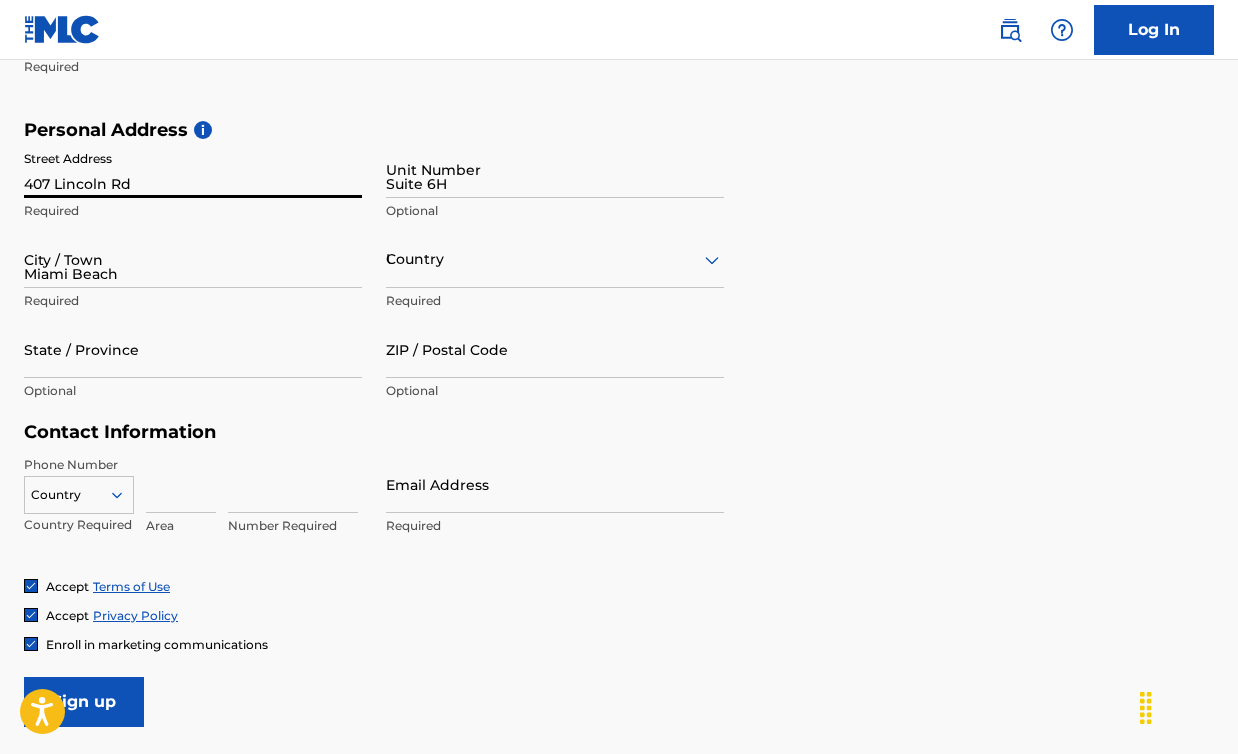 type on "FL" 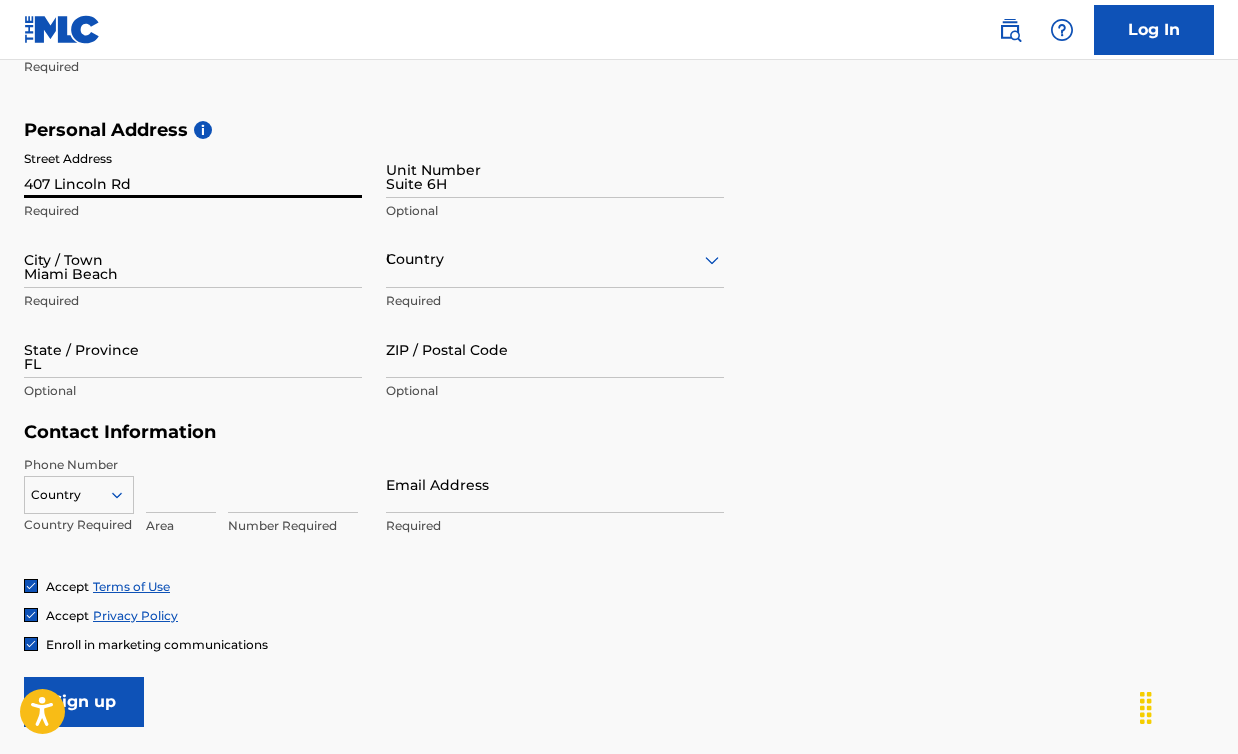 type on "33139" 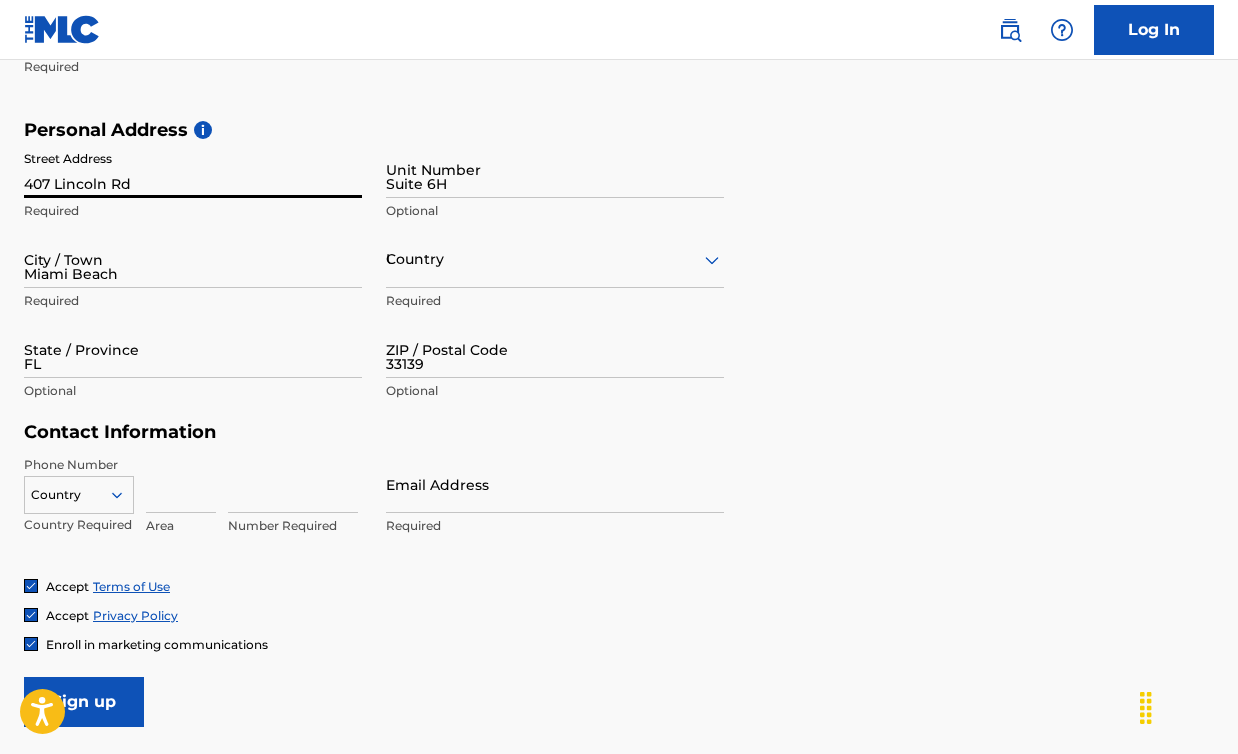 type on "1" 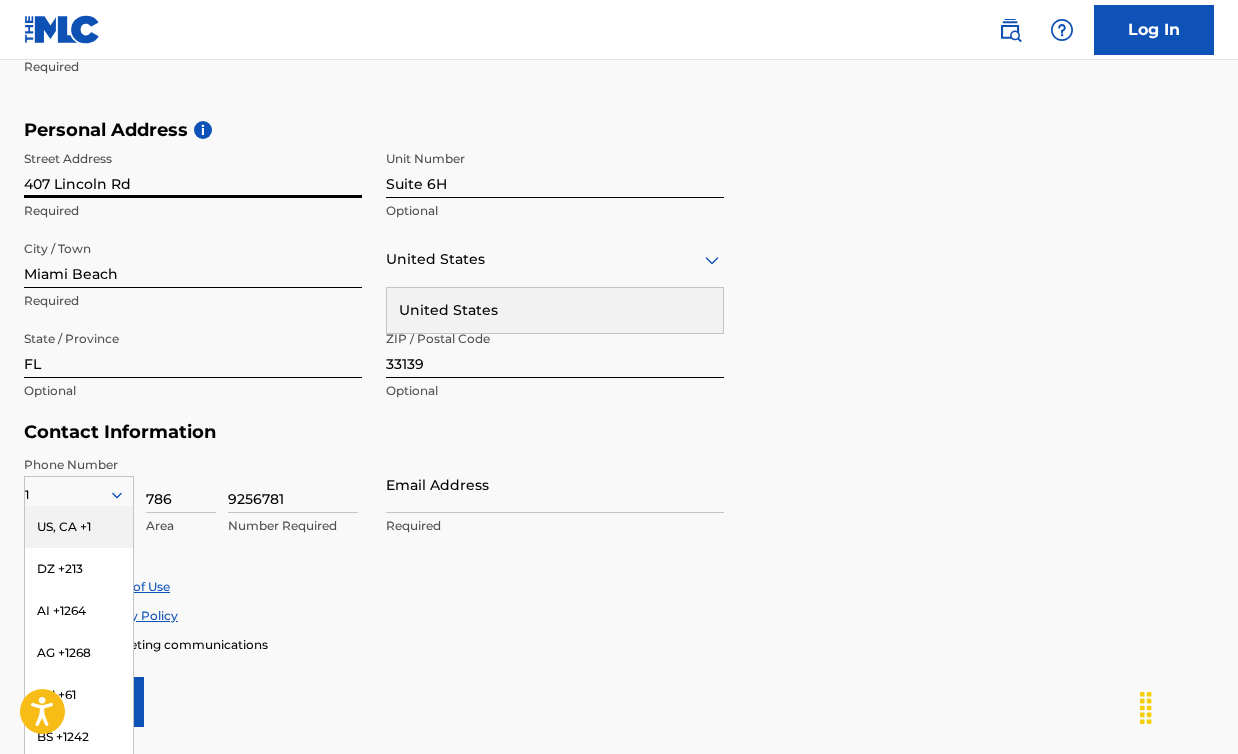 scroll, scrollTop: 682, scrollLeft: 0, axis: vertical 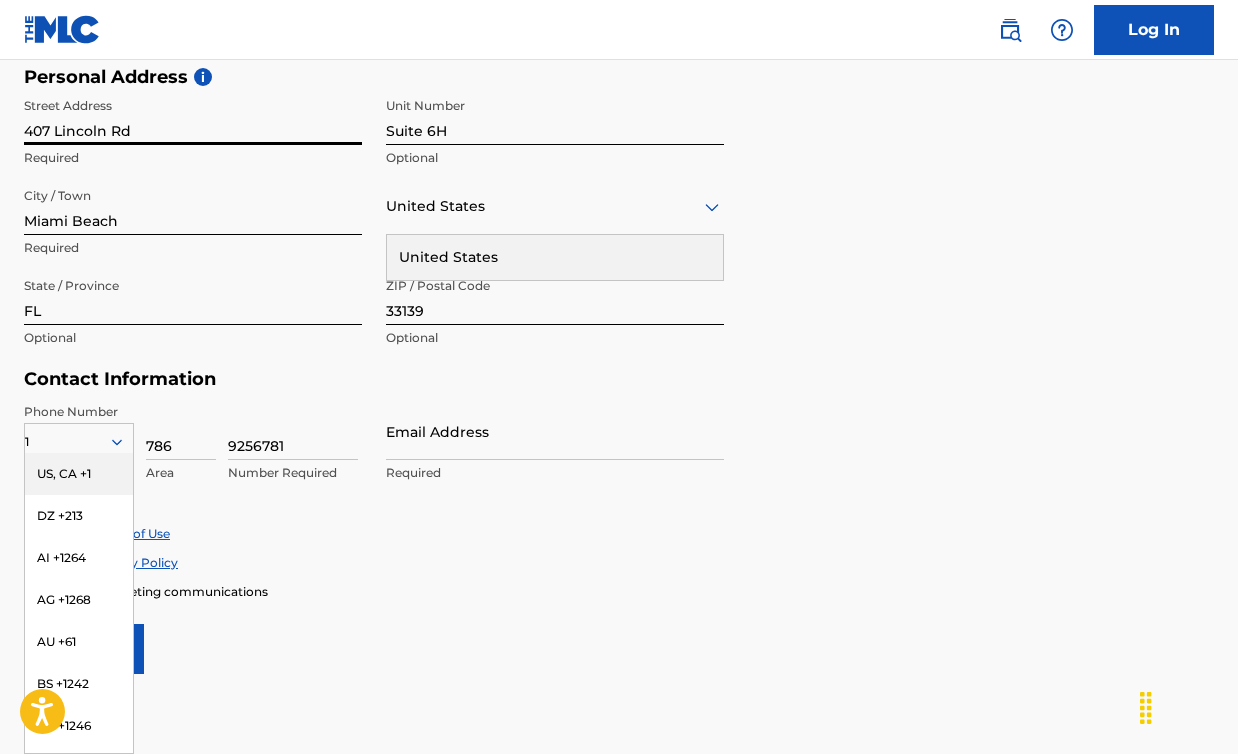 click on "United States" at bounding box center [555, 257] 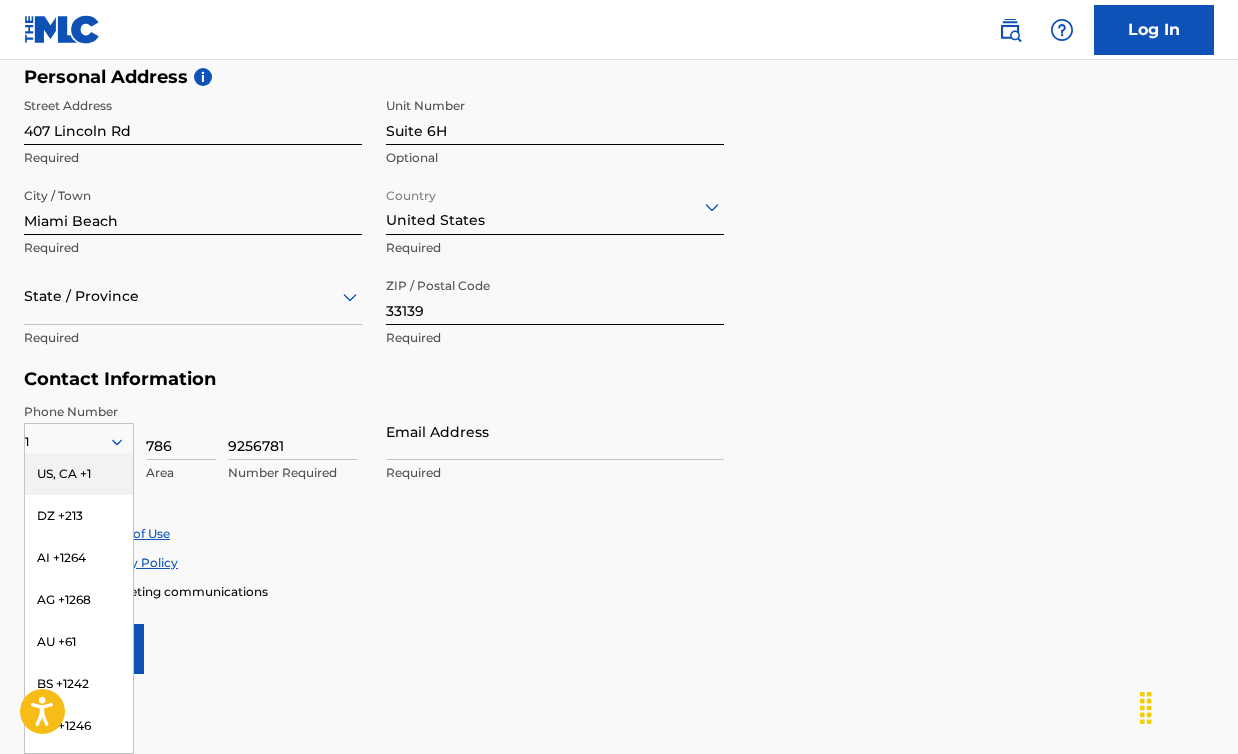 click on "State / Province" at bounding box center [193, 296] 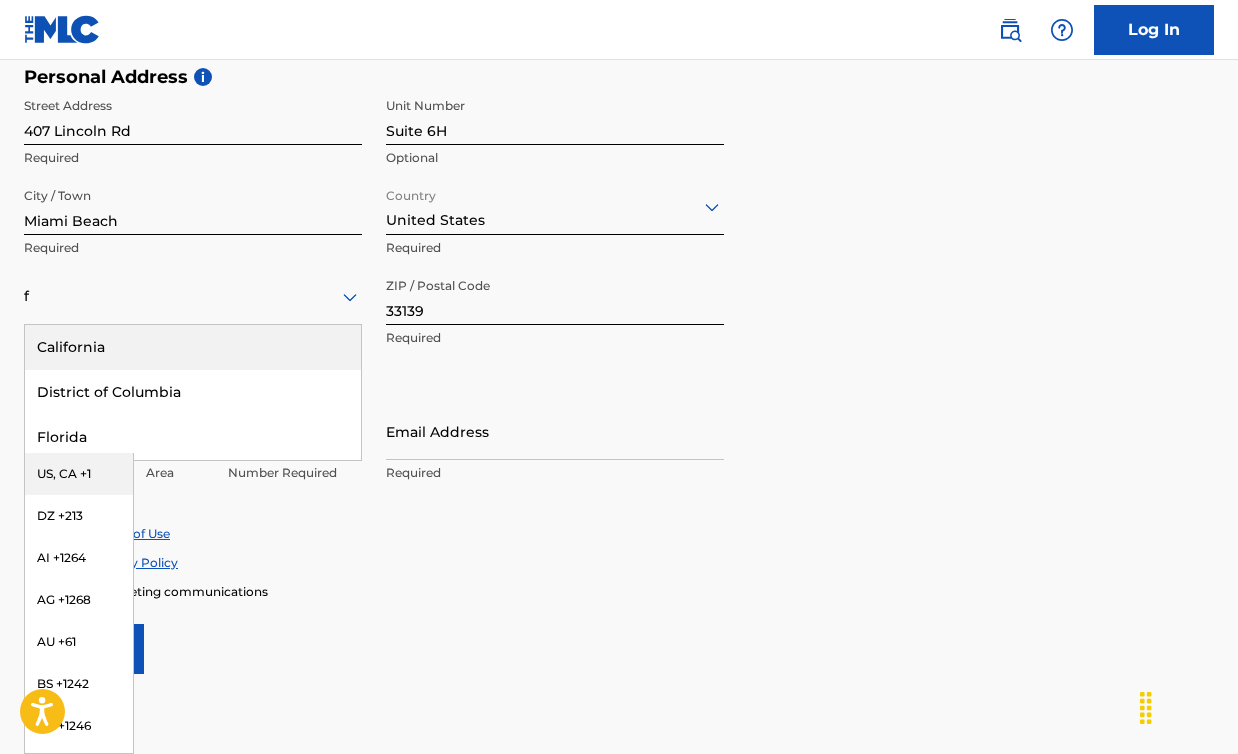 type on "FL" 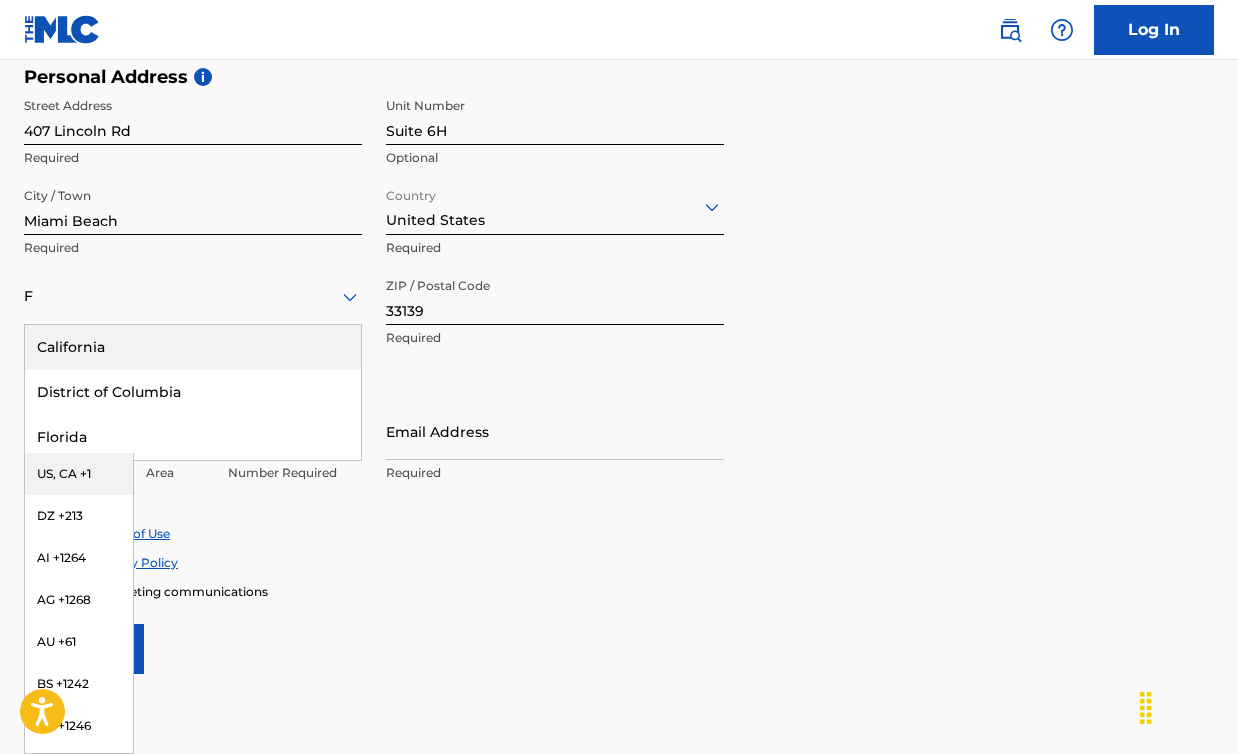 type on "United States" 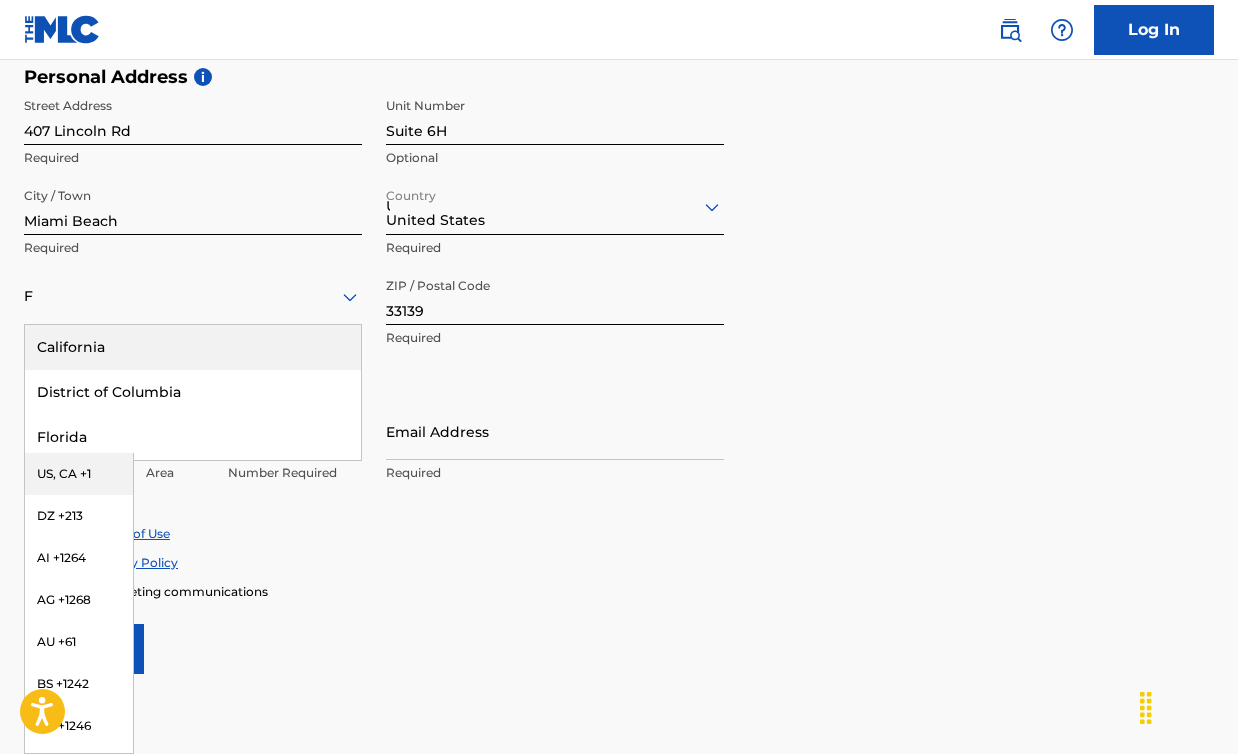 type on "[EMAIL]" 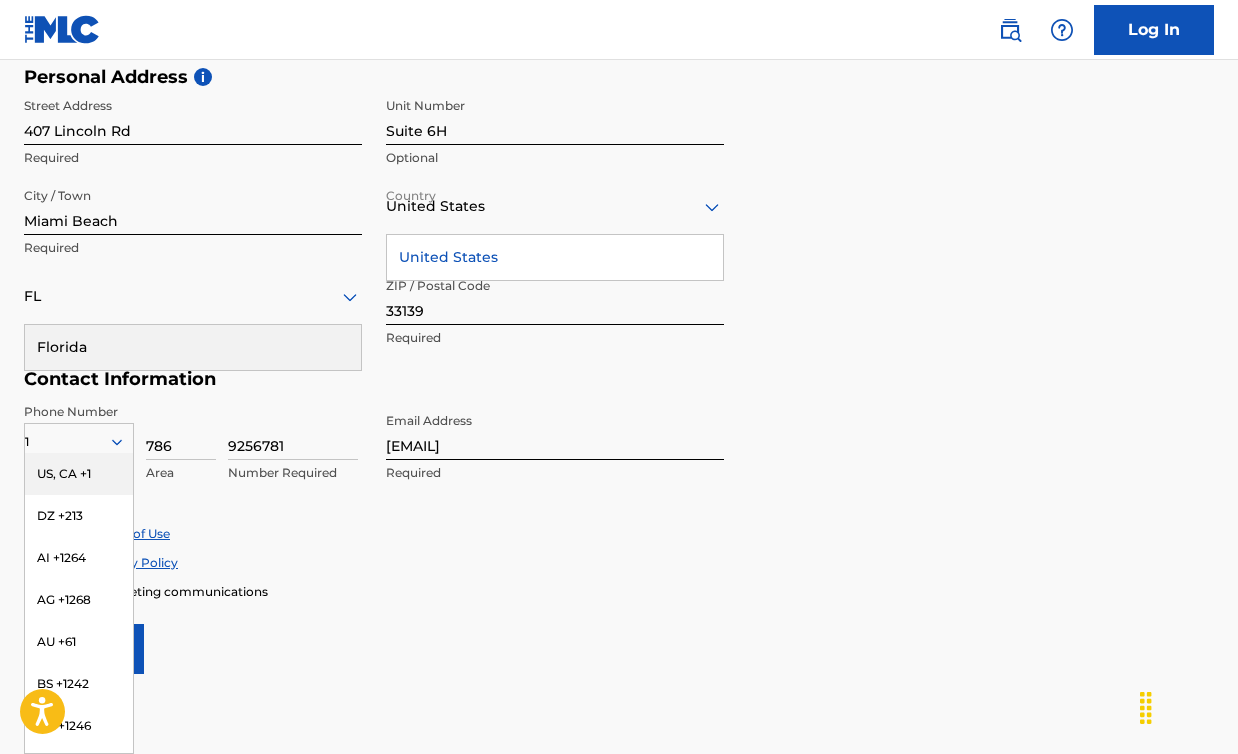 scroll, scrollTop: 779, scrollLeft: 0, axis: vertical 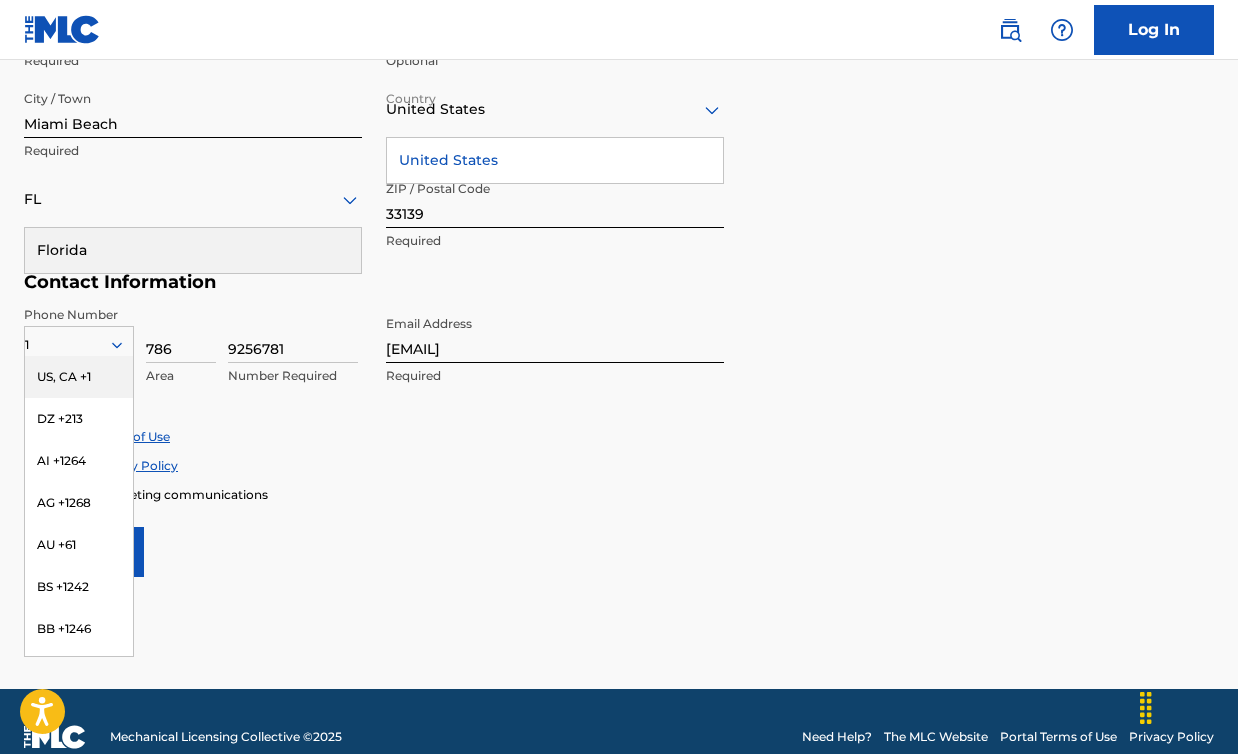 type 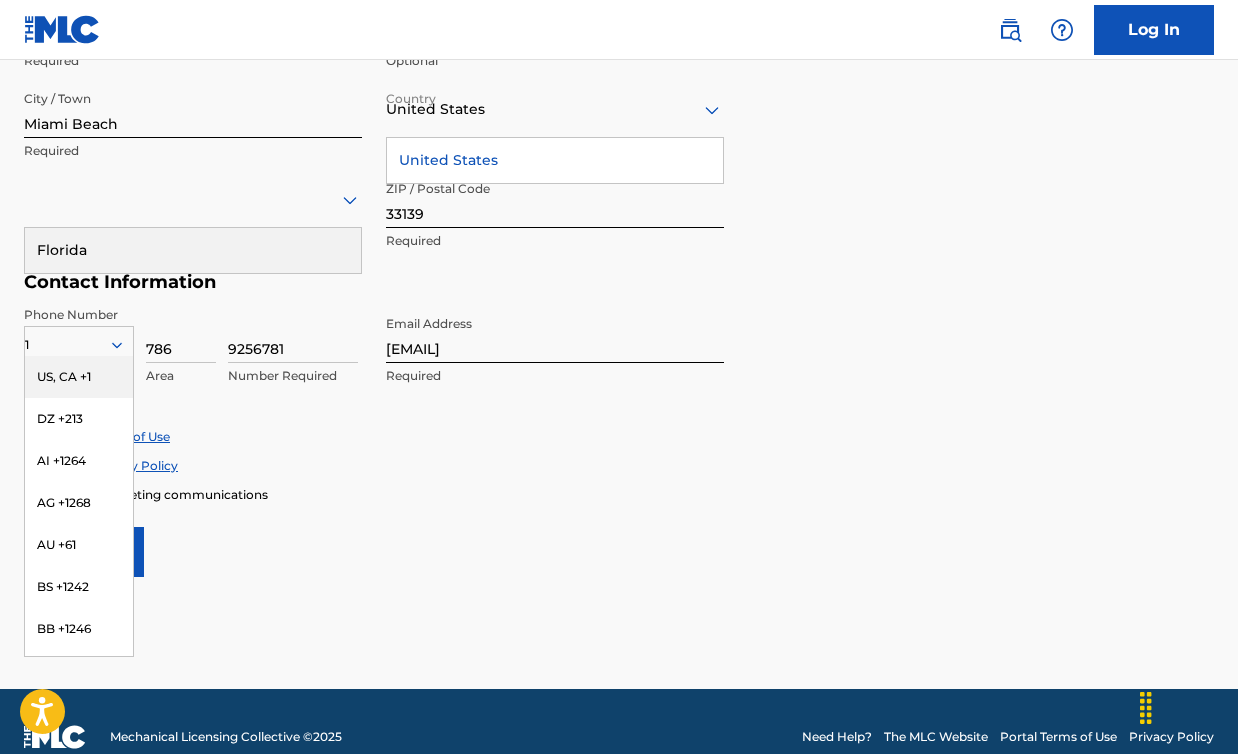 click on "User Information First Name [FIRST] Required Last Name [LAST] Required Date Of Birth 10/04/1985 Required Personal Address i Street Address 407 Lincoln Rd Required Unit Number Suite 6H Optional City / Town Miami Beach Required Country United States United States Required Florida, 1 of 1. 1 result available for search term FL. Use Up and Down to choose options, press Enter to select the currently focused option, press Escape to exit the menu, press Tab to select the option and exit the menu. Florida Required ZIP / Postal Code 33139 Required Contact Information Phone Number 1 US, CA +1DZ +213 AI +1264 AG +1268 AU +61 BS +1242 BB +1246 BZ +501 BM +1441 BO +591 KY +1345 DM +1767 DO +1809 ER +291 ET +251 GA +241 GD +1473 IN +91 JM +1876 JP +81 LV +371 LB +961 LR +231 LY +218 MG +261 FM +691 ME, RS +381 MS +1664 MA, EH +212 NL +31 PE +51 PT +351 KN +1869 LC +1758 VC +1784 SN +221 SK +421 CH +41 TT +1868 TN +216 TC +1649 AE +971 VG +1284 WF +681 Country Required [PHONE] Number Required Email Address Accept" at bounding box center (619, 133) 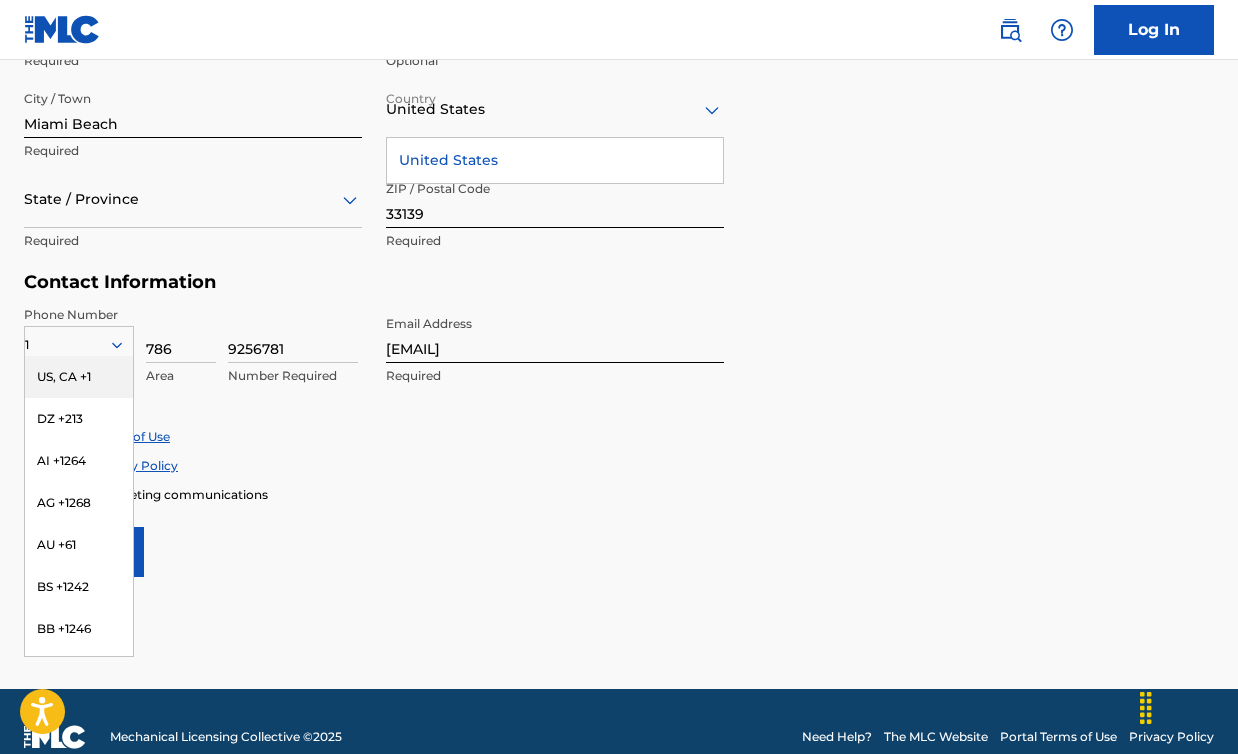 click on "Accept Terms of Use" at bounding box center [619, 436] 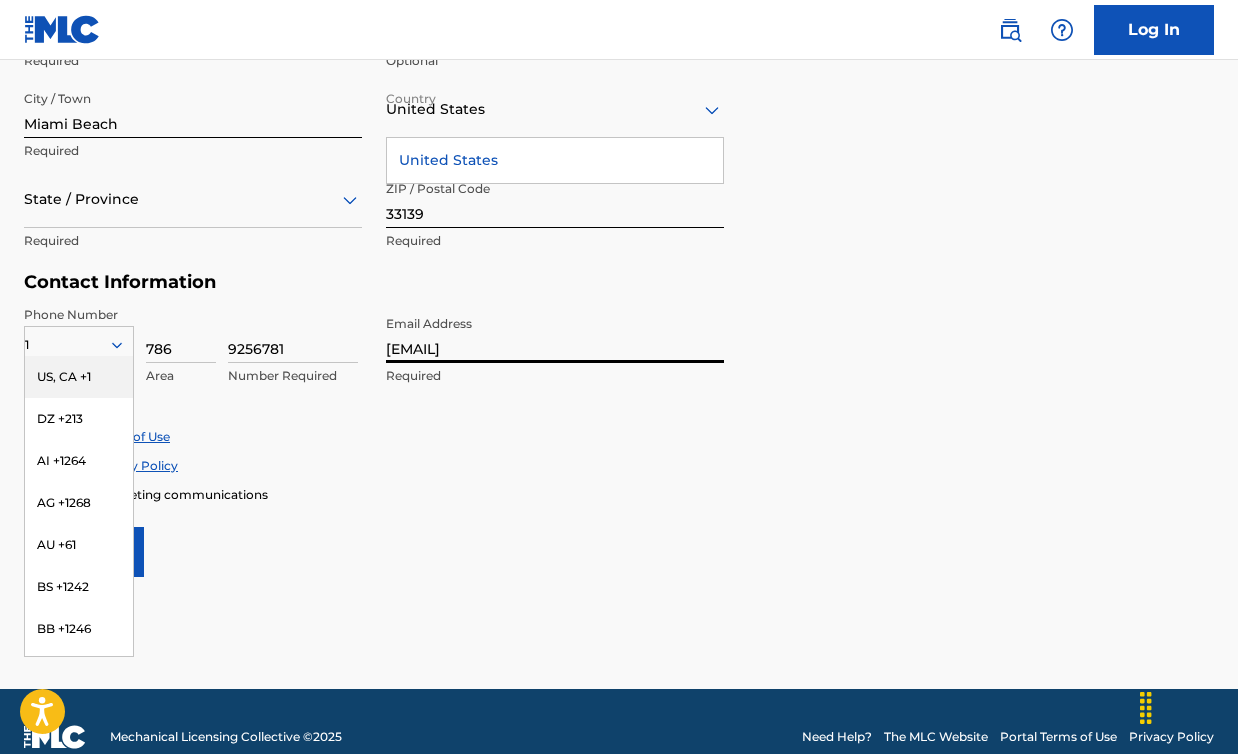 click on "[EMAIL]" at bounding box center [555, 334] 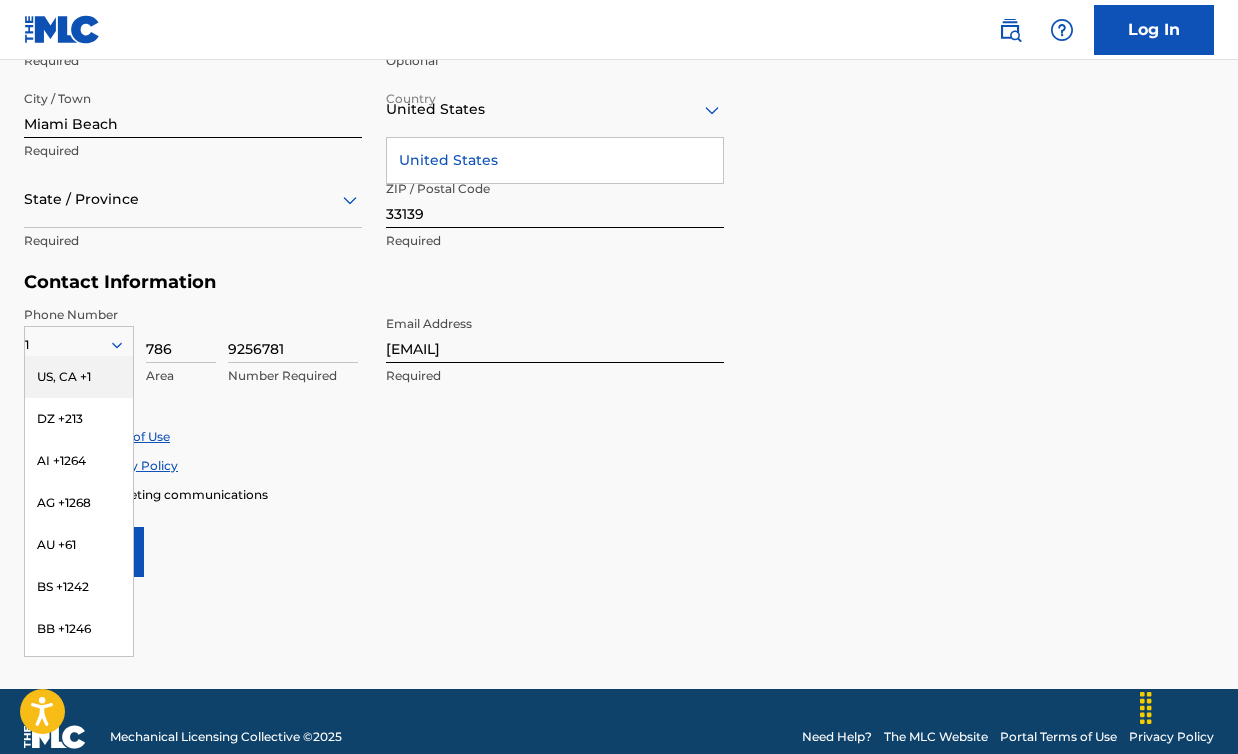 click on "Phone Number 1 US, CA +1DZ +213 AI +1264 AG +1268 AU +61 BS +1242 BB +1246 BZ +501 BM +1441 BO +591 KY +1345 DM +1767 DO +1809 ER +291 ET +251 GA +241 GD +1473 IN +91 JM +1876 JP +81 LV +371 LB +961 LR +231 LY +218 MG +261 FM +691 ME, RS +381 MS +1664 MA, EH +212 NL +31 PE +51 PT +351 KN +1869 LC +1758 VC +1784 SN +221 SK +421 CH +41 TT +1868 TN +216 TC +1649 AE +971 VG +1284 WF +681 Country Required [PHONE] Number Required Email Address [EMAIL] Required" at bounding box center (374, 367) 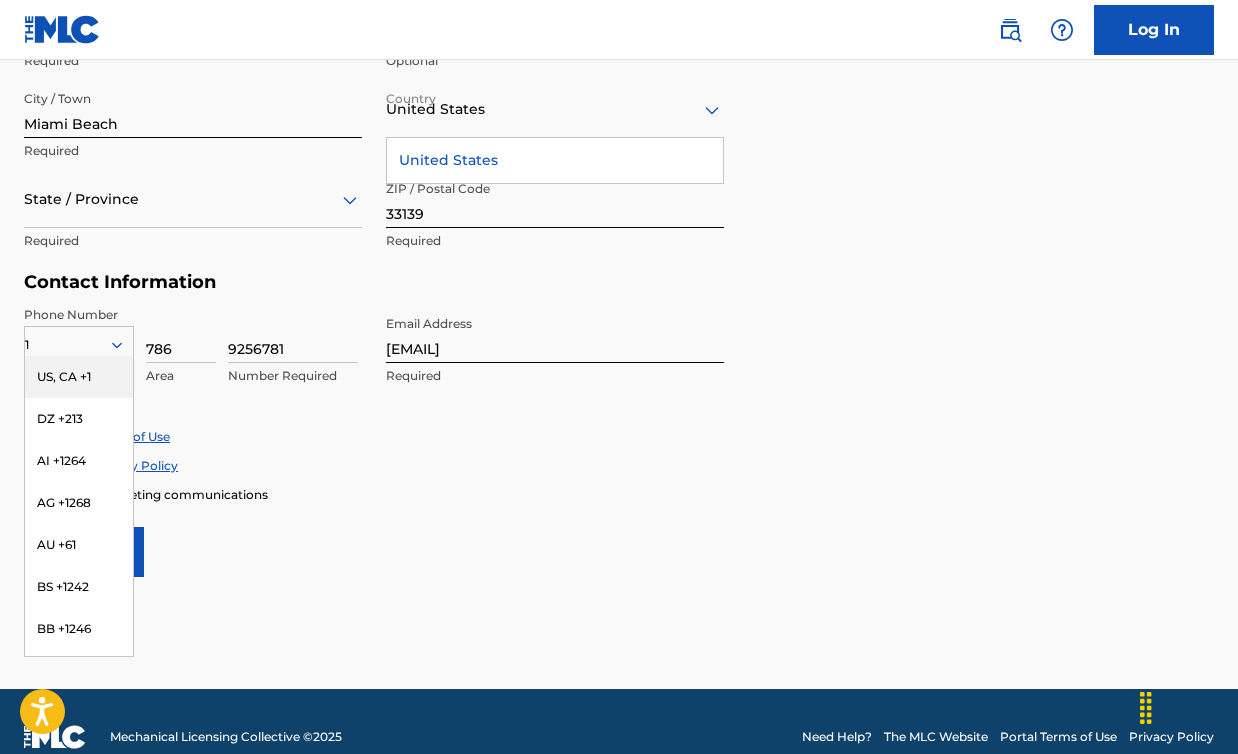 click on "786" at bounding box center [181, 334] 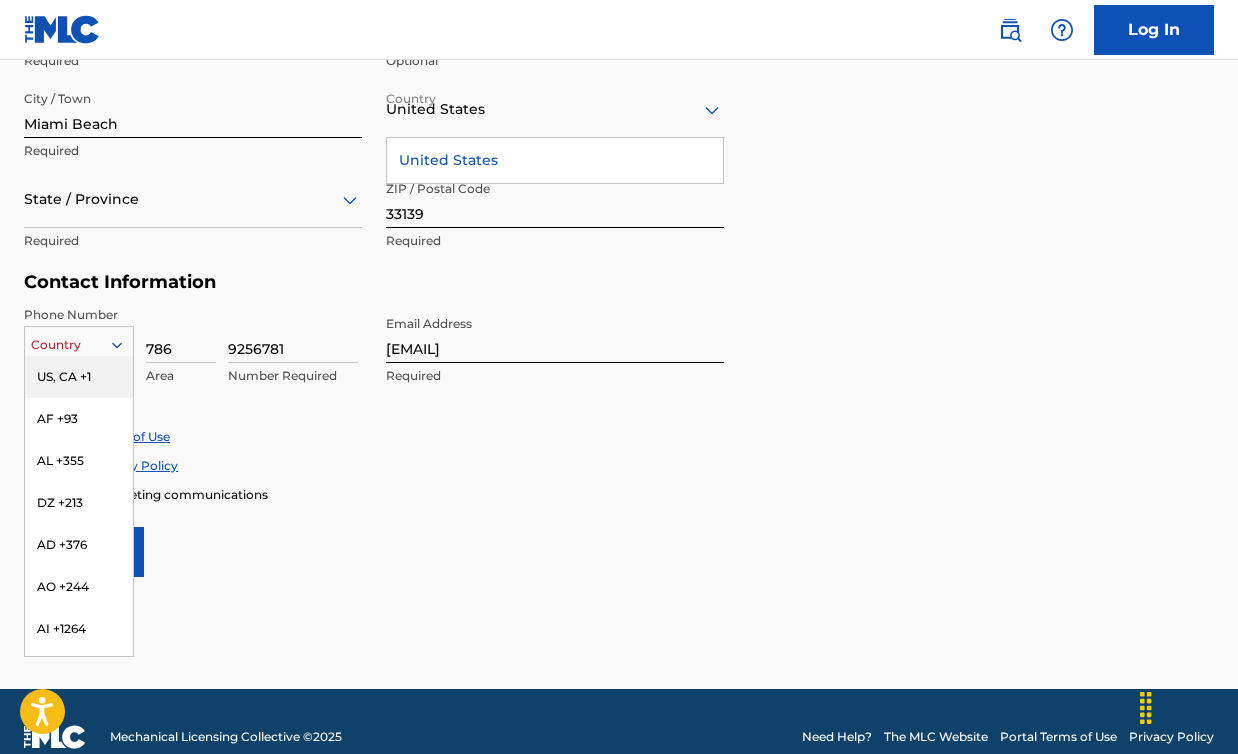 click at bounding box center [79, 345] 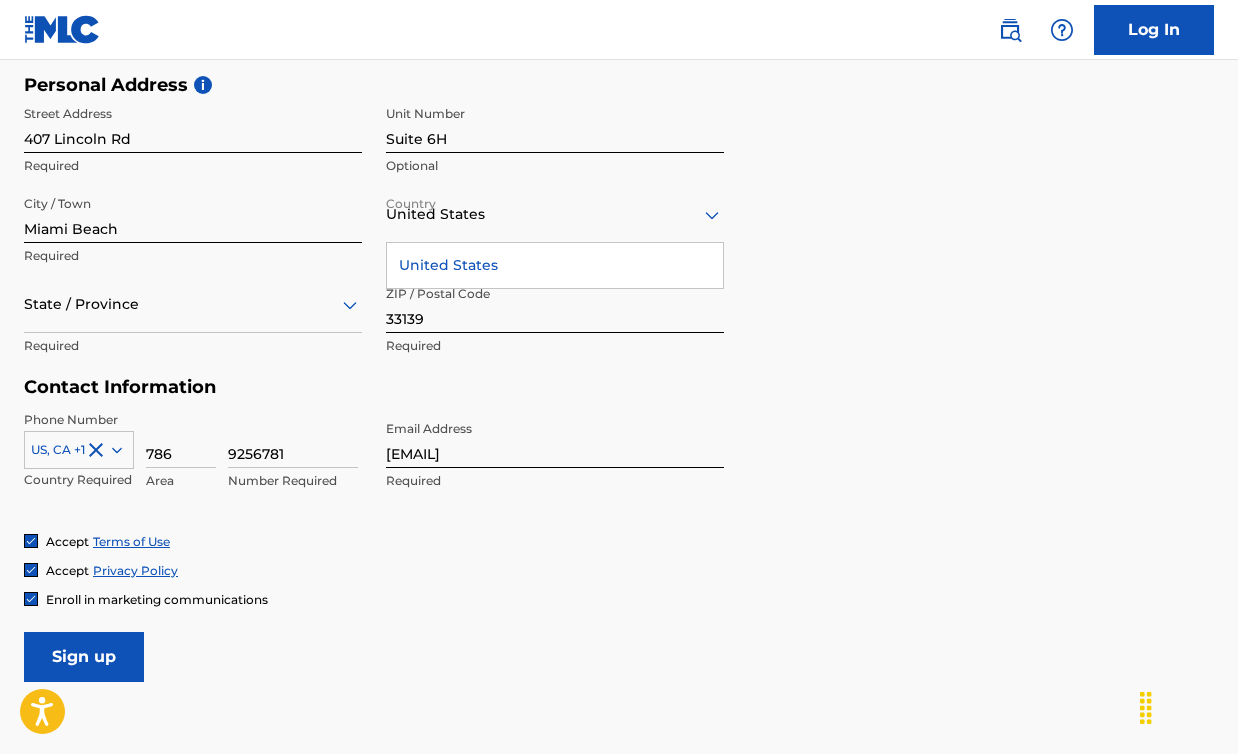 scroll, scrollTop: 521, scrollLeft: 0, axis: vertical 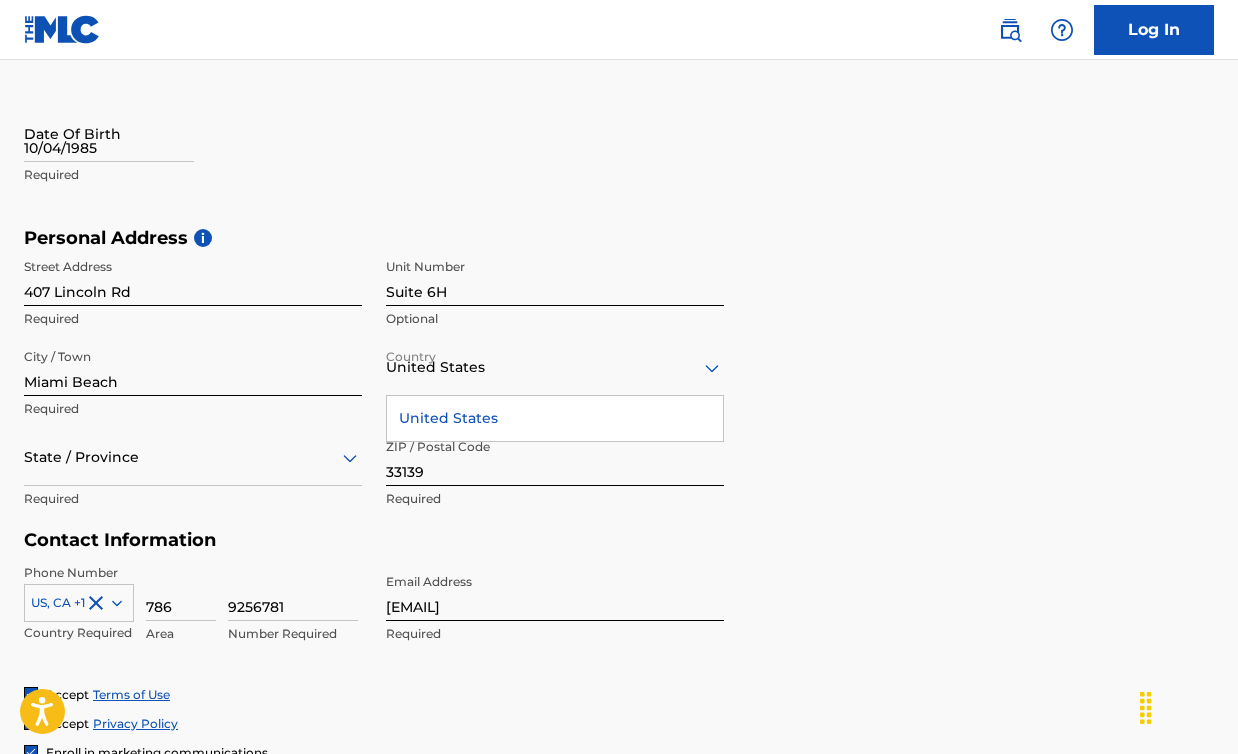 click on "United States" at bounding box center [555, 418] 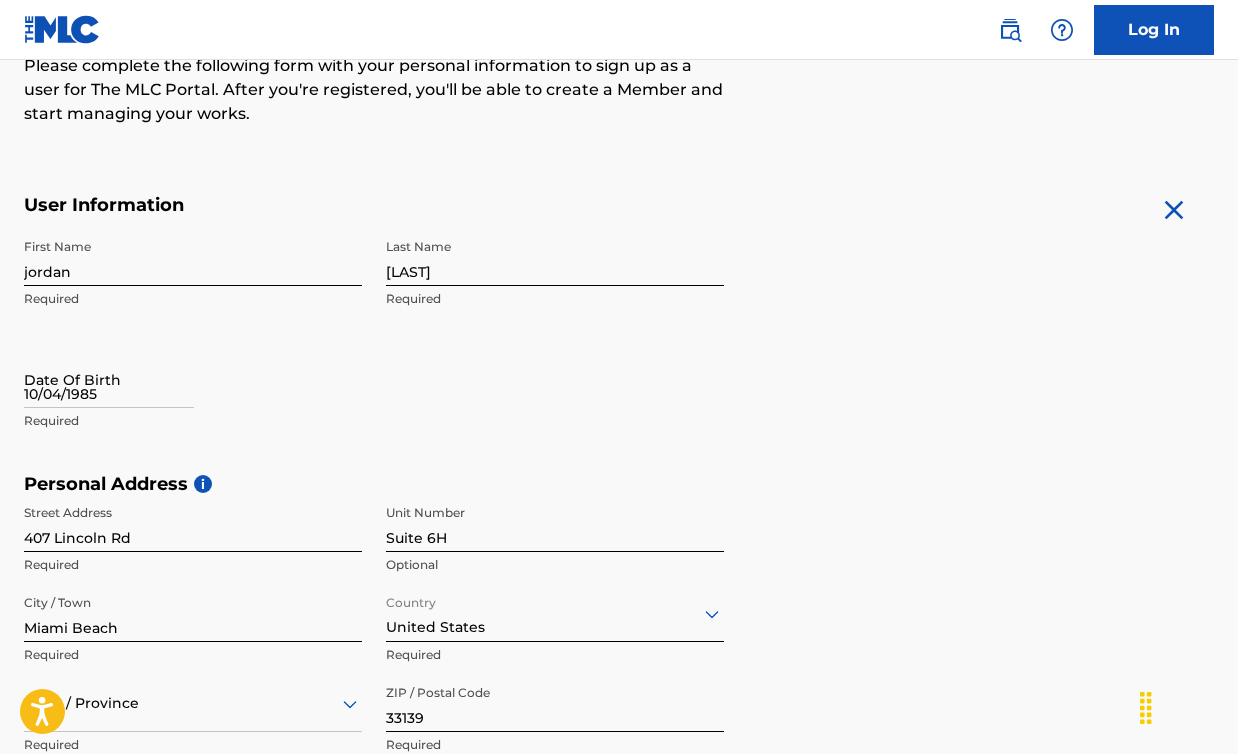 scroll, scrollTop: 261, scrollLeft: 0, axis: vertical 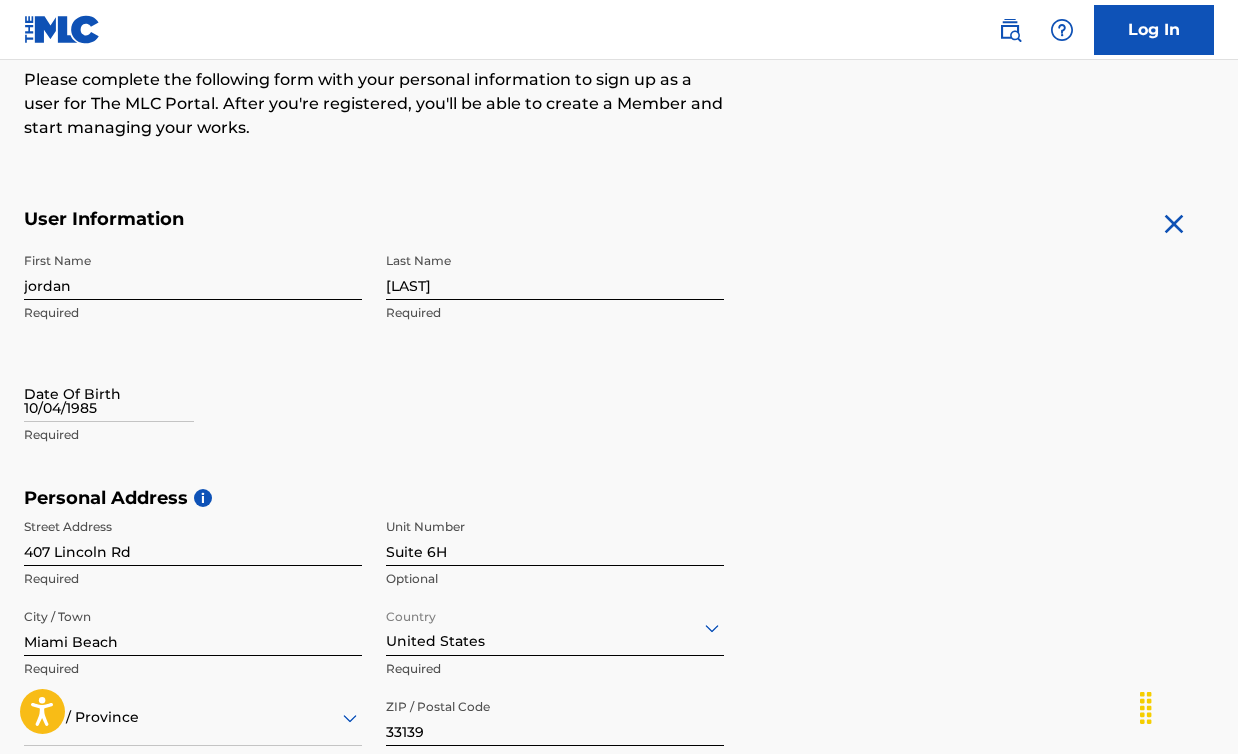 click on "10/04/1985" at bounding box center [109, 393] 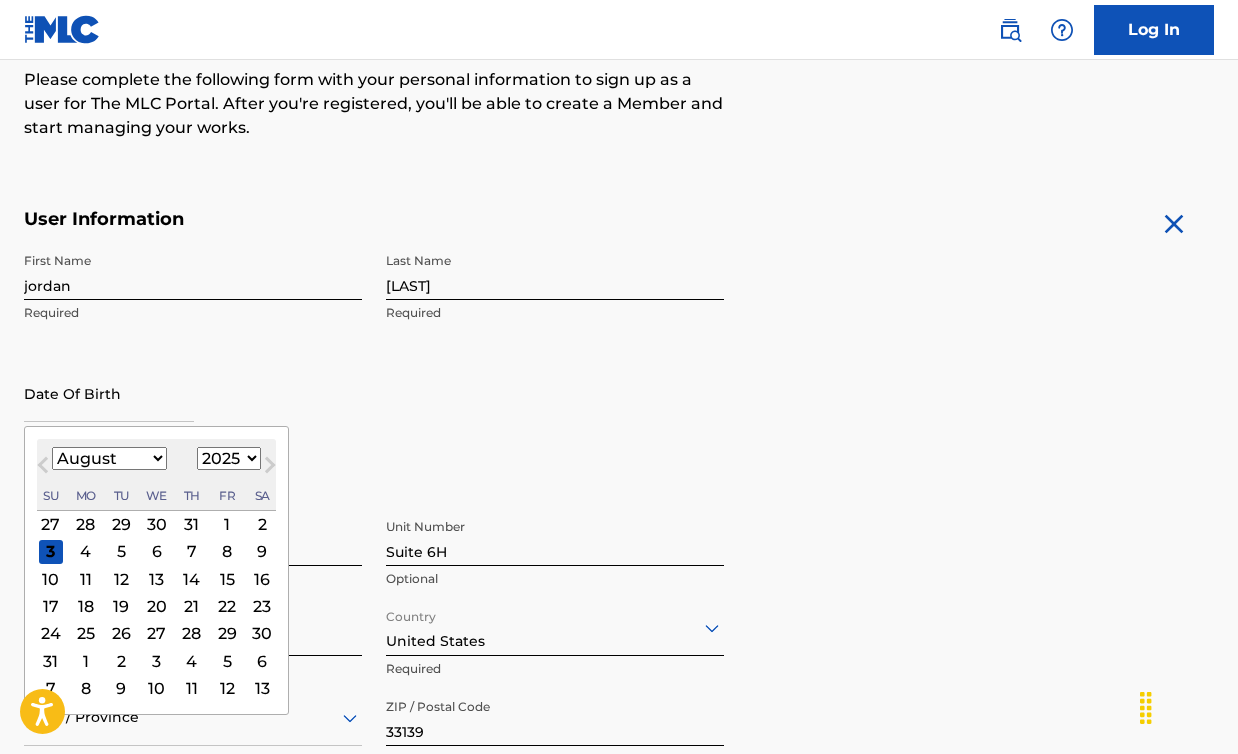type on "10/04/1985" 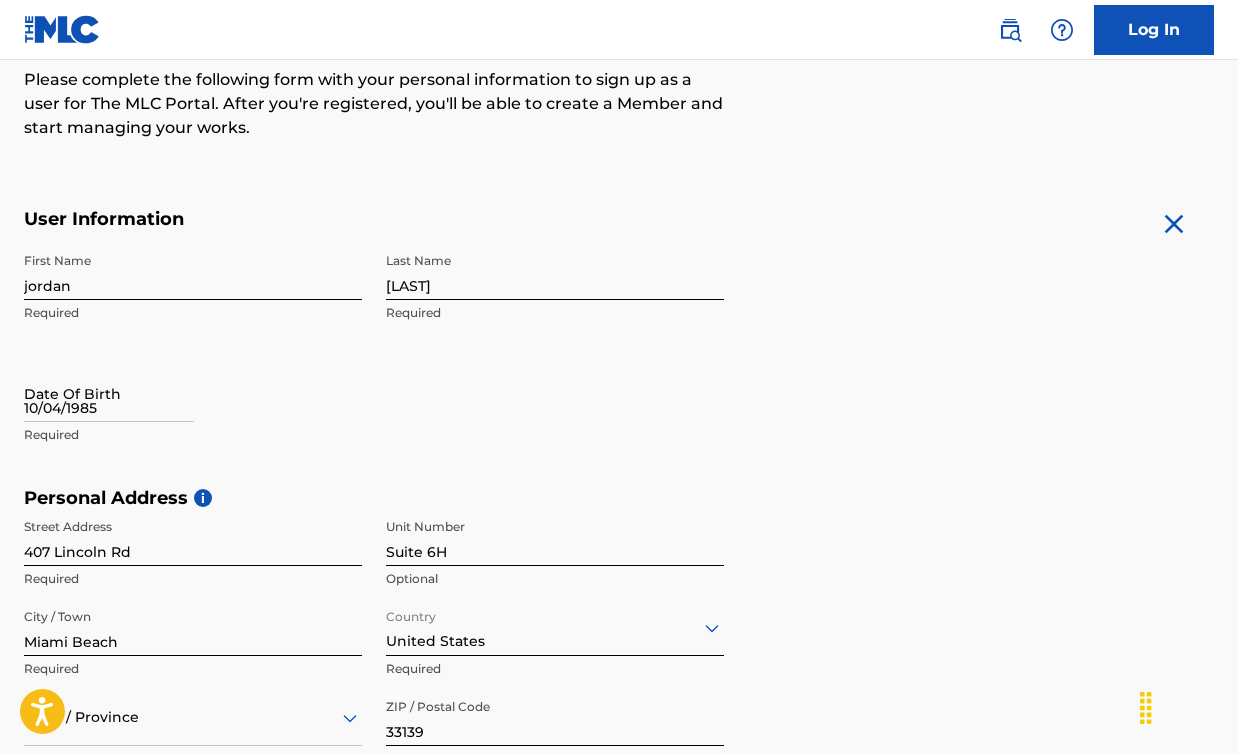 click on "User Information First Name [FIRST] Required Last Name [LAST] Required Date Of Birth 10/04/1985 Required" at bounding box center [374, 365] 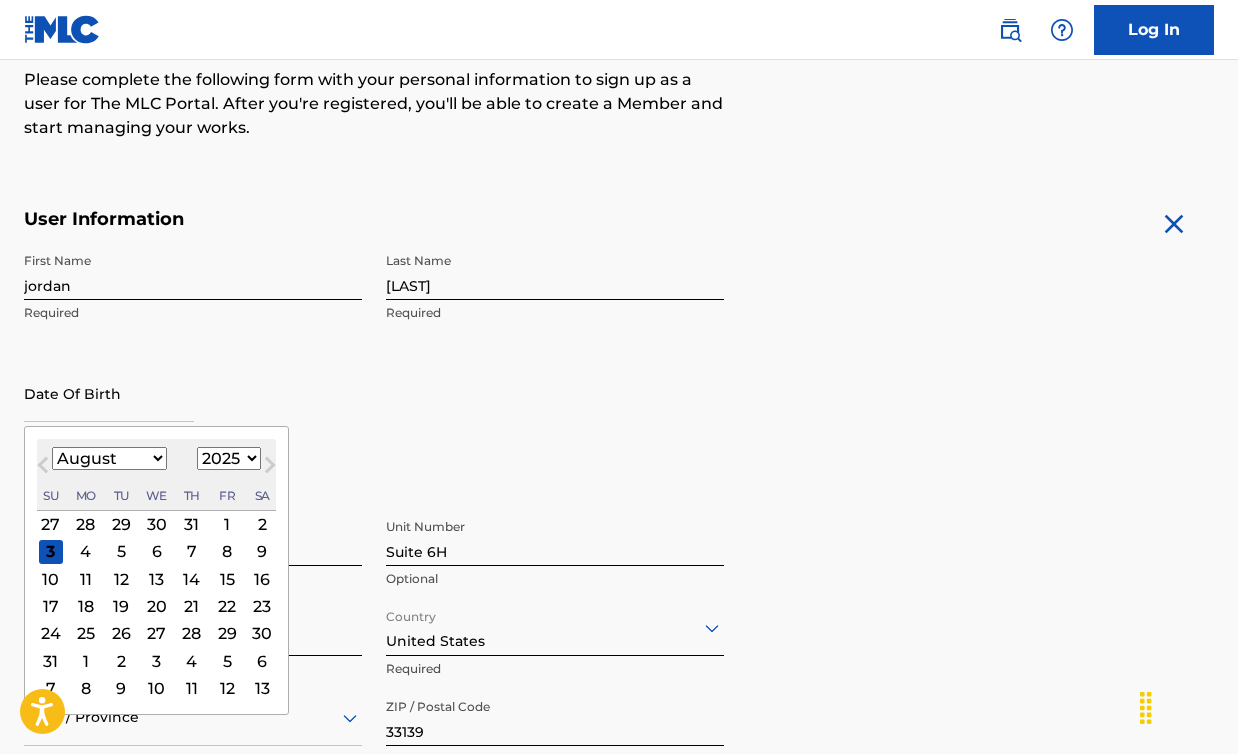 type on "10/04/1985" 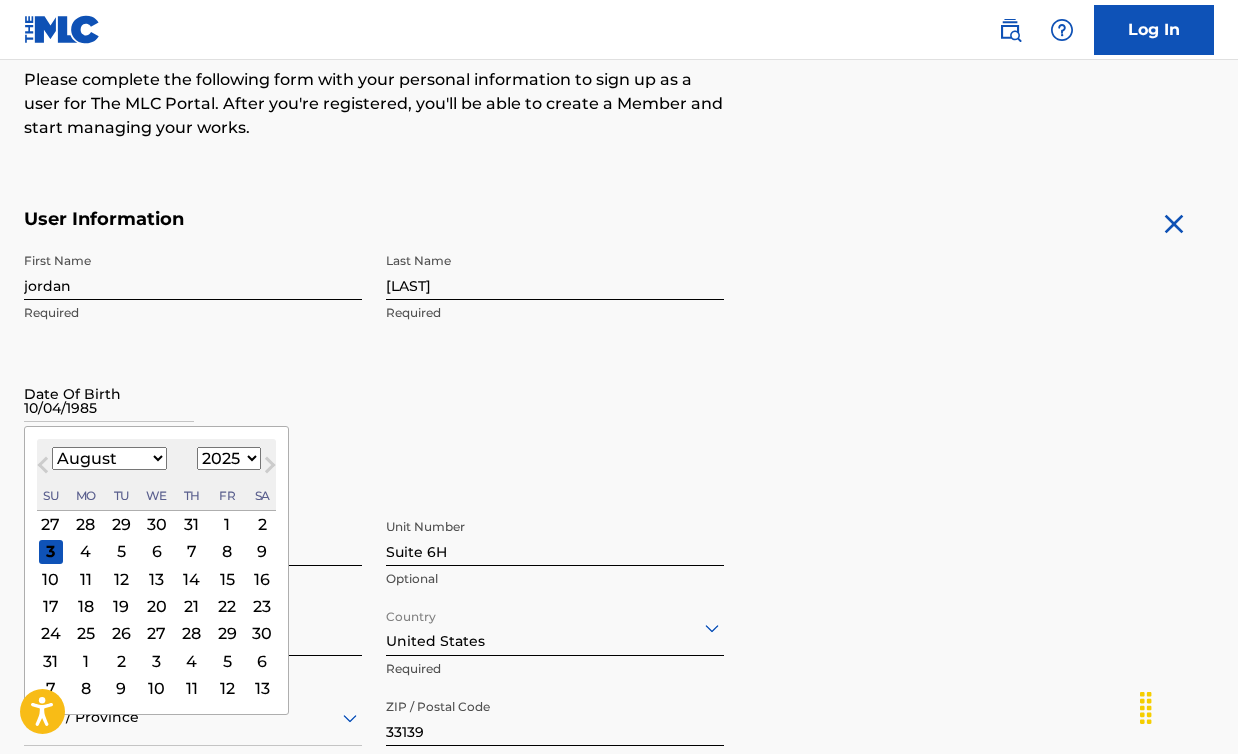 click on "January February March April May June July August September October November December" at bounding box center (109, 458) 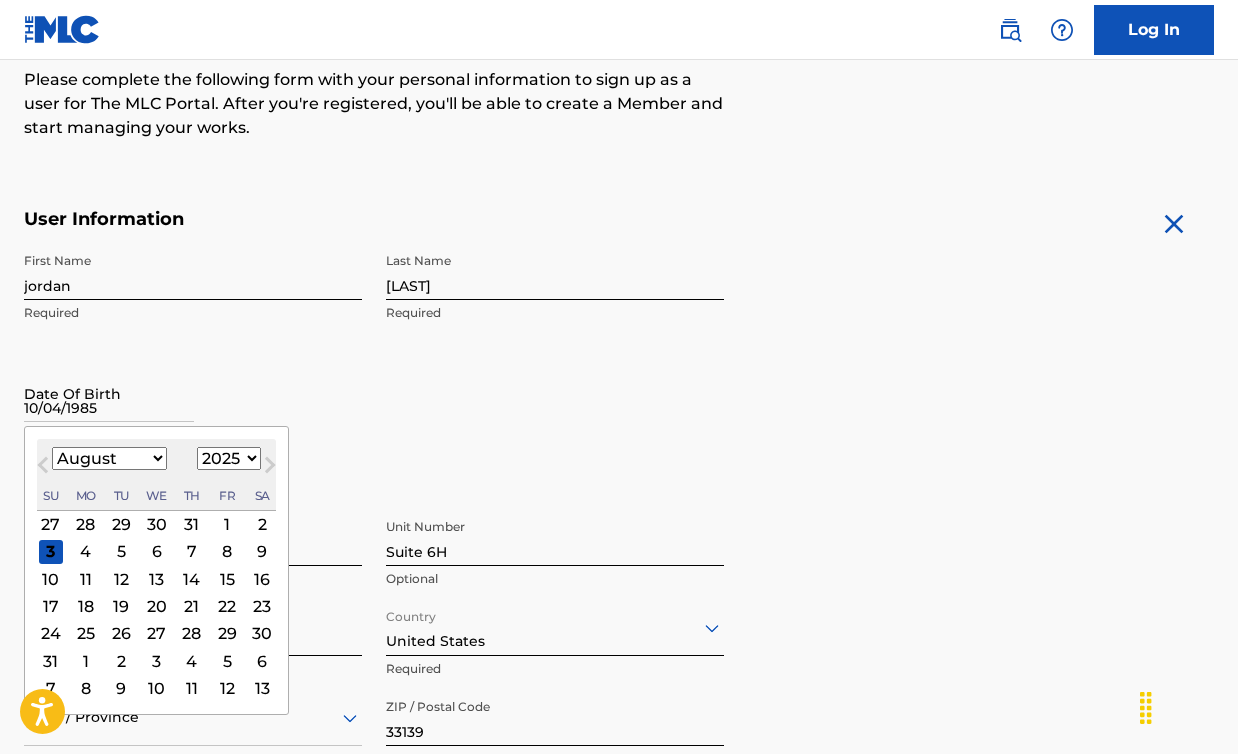 select on "9" 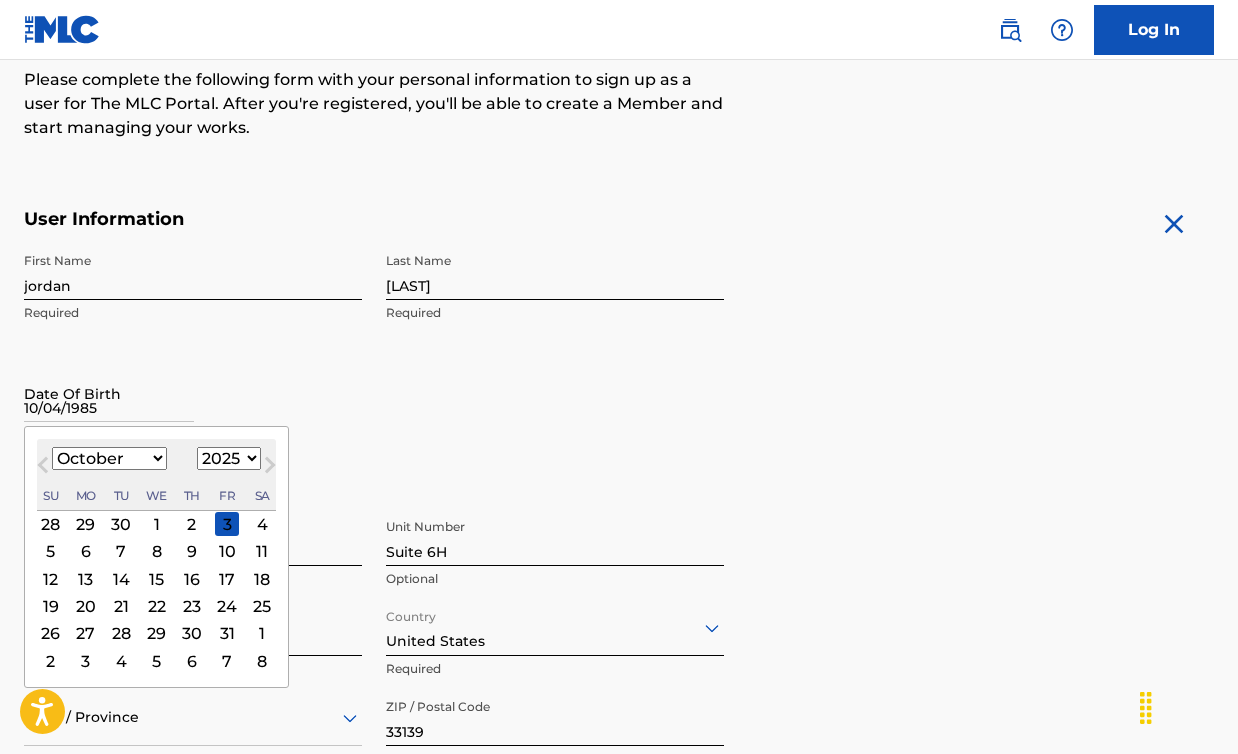 click on "1899 1900 1901 1902 1903 1904 1905 1906 1907 1908 1909 1910 1911 1912 1913 1914 1915 1916 1917 1918 1919 1920 1921 1922 1923 1924 1925 1926 1927 1928 1929 1930 1931 1932 1933 1934 1935 1936 1937 1938 1939 1940 1941 1942 1943 1944 1945 1946 1947 1948 1949 1950 1951 1952 1953 1954 1955 1956 1957 1958 1959 1960 1961 1962 1963 1964 1965 1966 1967 1968 1969 1970 1971 1972 1973 1974 1975 1976 1977 1978 1979 1980 1981 1982 1983 1984 1985 1986 1987 1988 1989 1990 1991 1992 1993 1994 1995 1996 1997 1998 1999 2000 2001 2002 2003 2004 2005 2006 2007 2008 2009 2010 2011 2012 2013 2014 2015 2016 2017 2018 2019 2020 2021 2022 2023 2024 2025 2026 2027 2028 2029 2030 2031 2032 2033 2034 2035 2036 2037 2038 2039 2040 2041 2042 2043 2044 2045 2046 2047 2048 2049 2050 2051 2052 2053 2054 2055 2056 2057 2058 2059 2060 2061 2062 2063 2064 2065 2066 2067 2068 2069 2070 2071 2072 2073 2074 2075 2076 2077 2078 2079 2080 2081 2082 2083 2084 2085 2086 2087 2088 2089 2090 2091 2092 2093 2094 2095 2096 2097 2098 2099 2100" at bounding box center [229, 458] 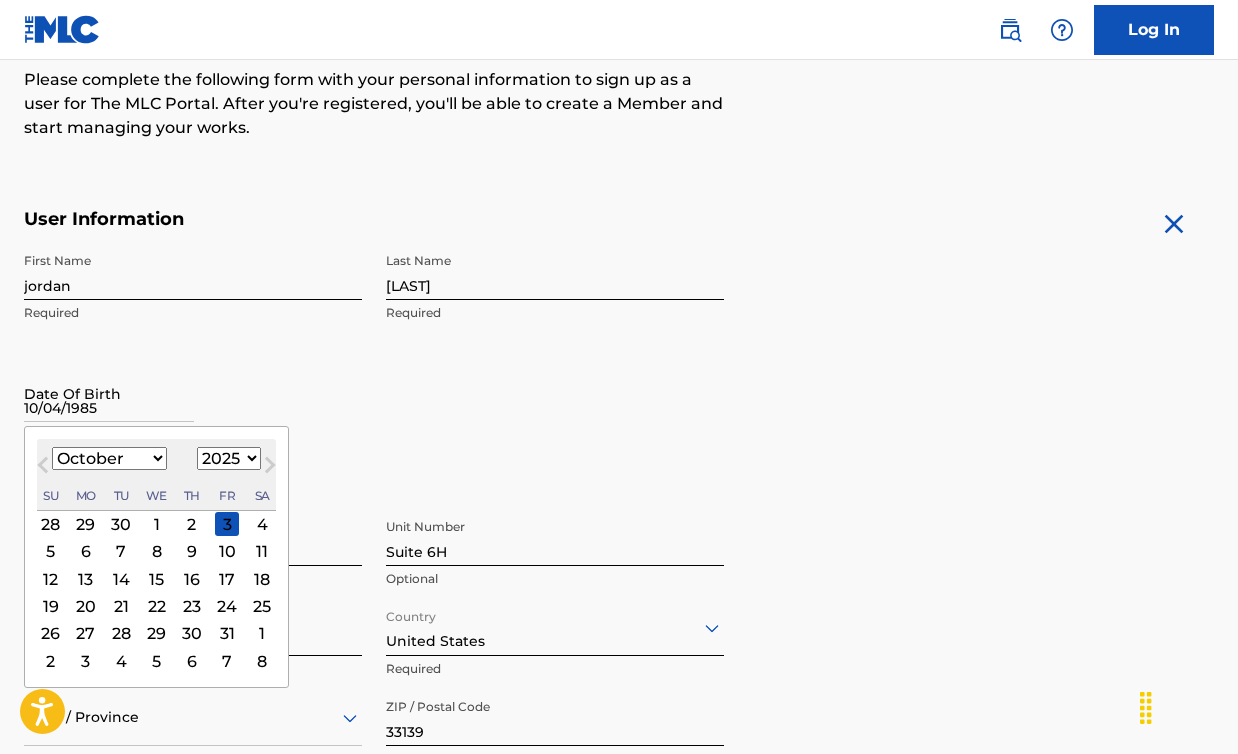 select on "1985" 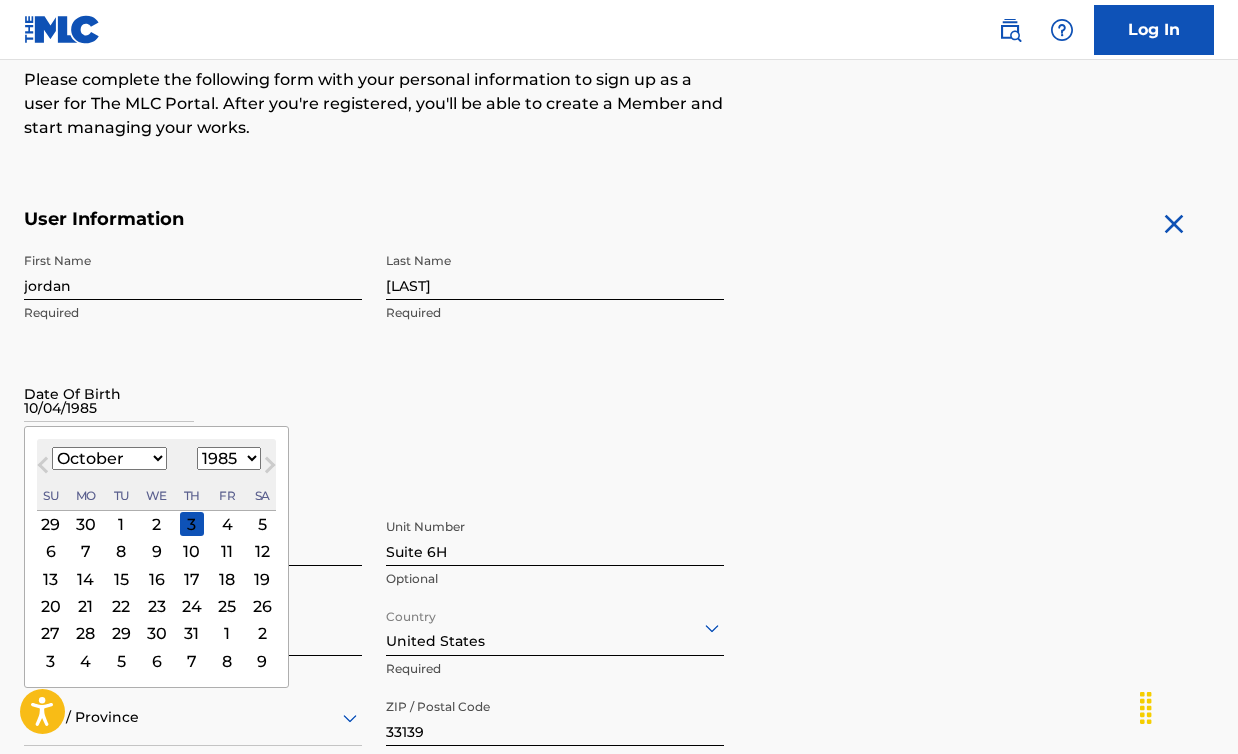 click on "4" at bounding box center (227, 524) 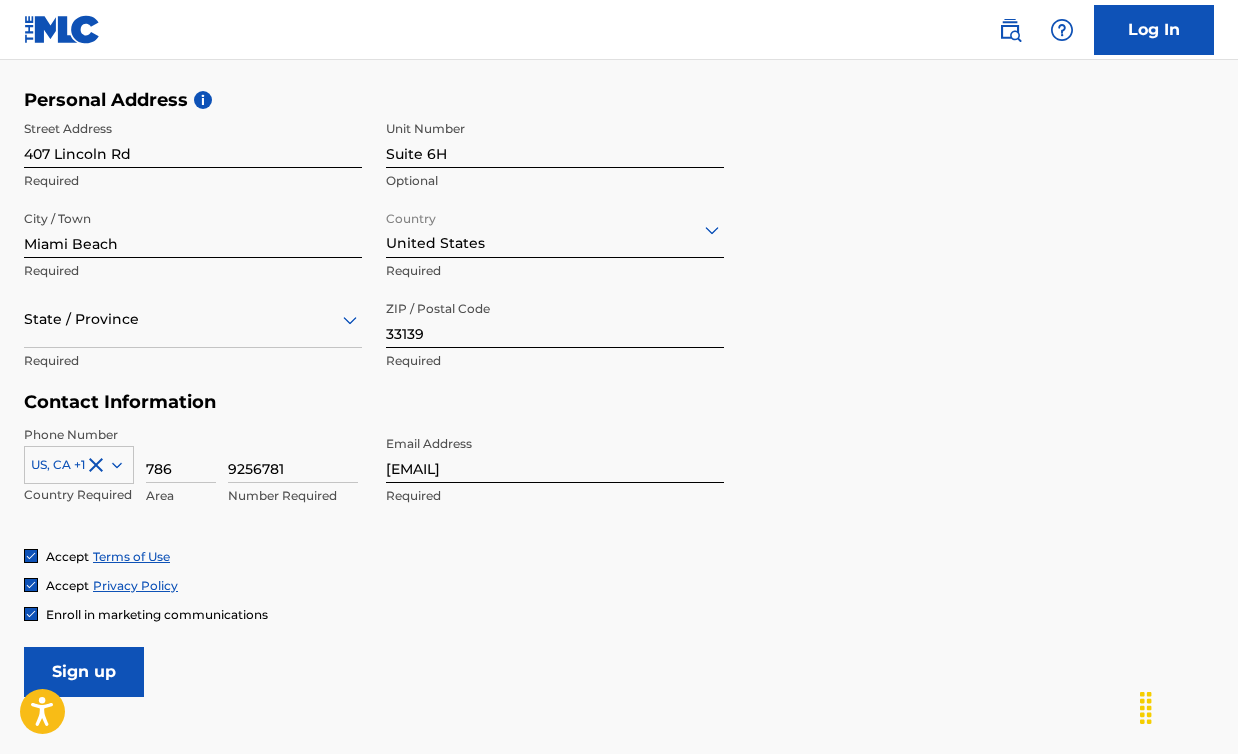 scroll, scrollTop: 810, scrollLeft: 0, axis: vertical 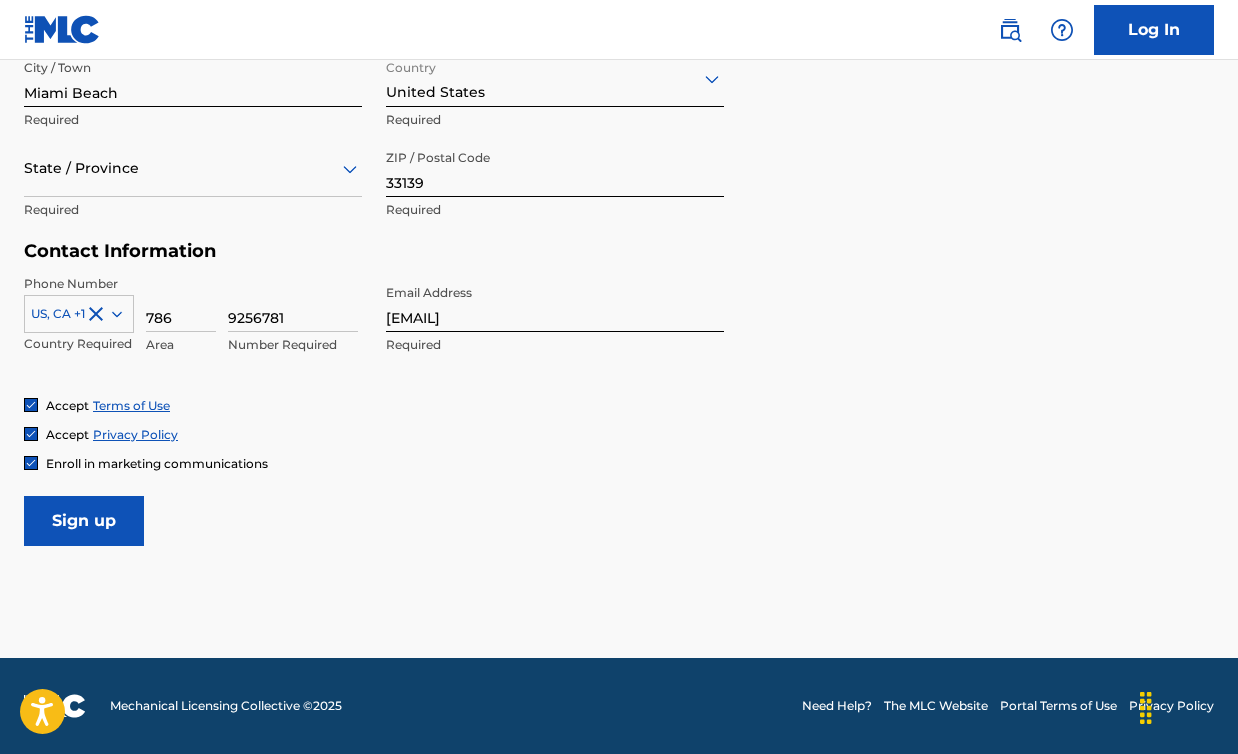 click on "Sign up" at bounding box center (84, 521) 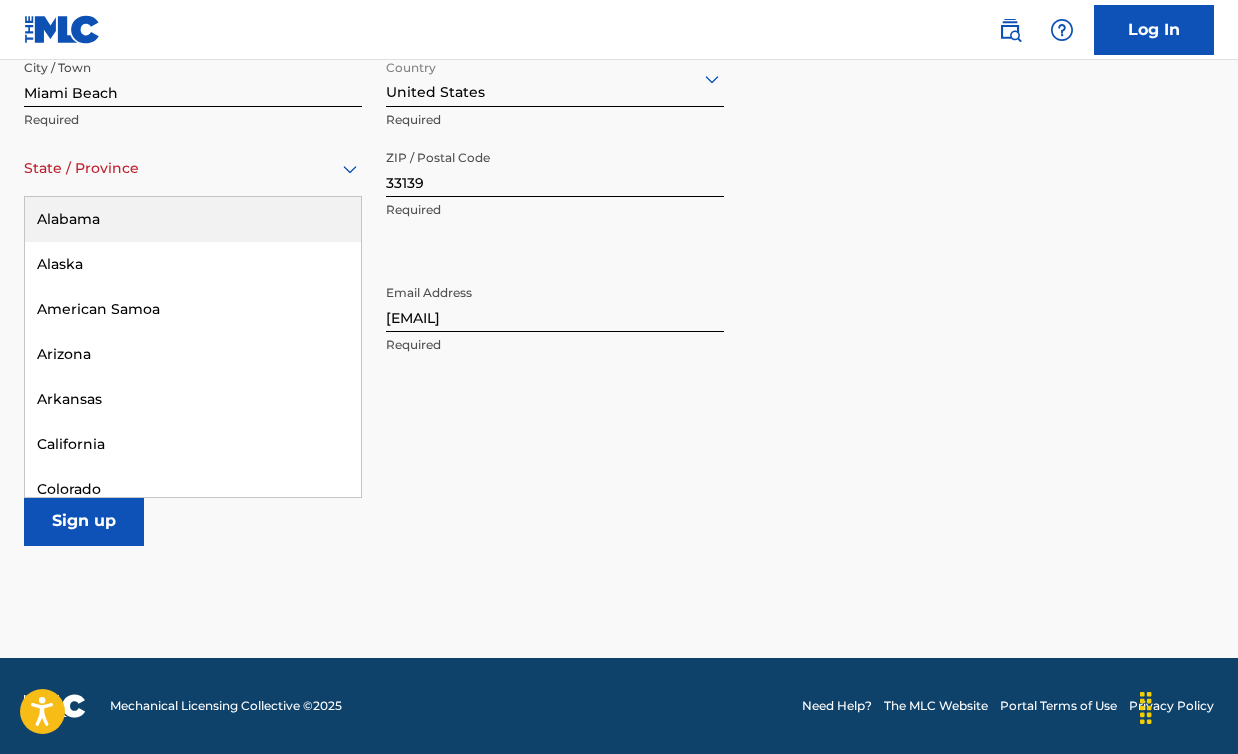 click at bounding box center (193, 168) 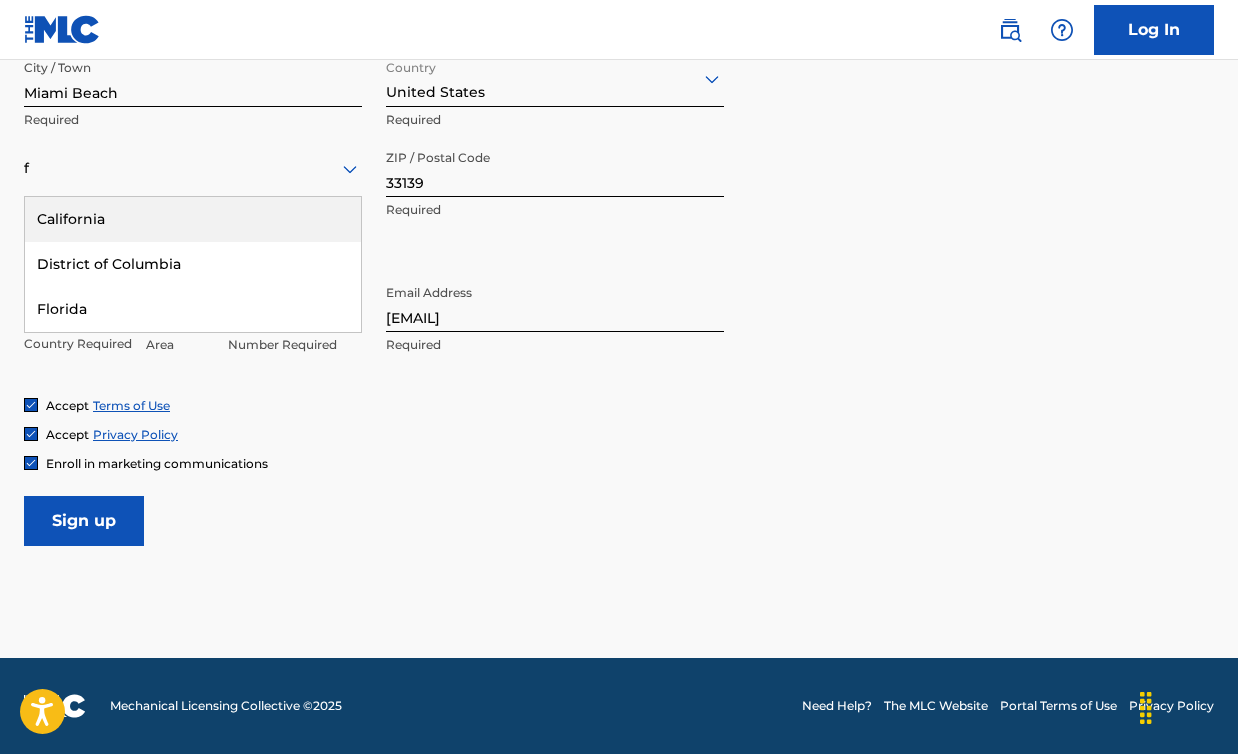 type on "f" 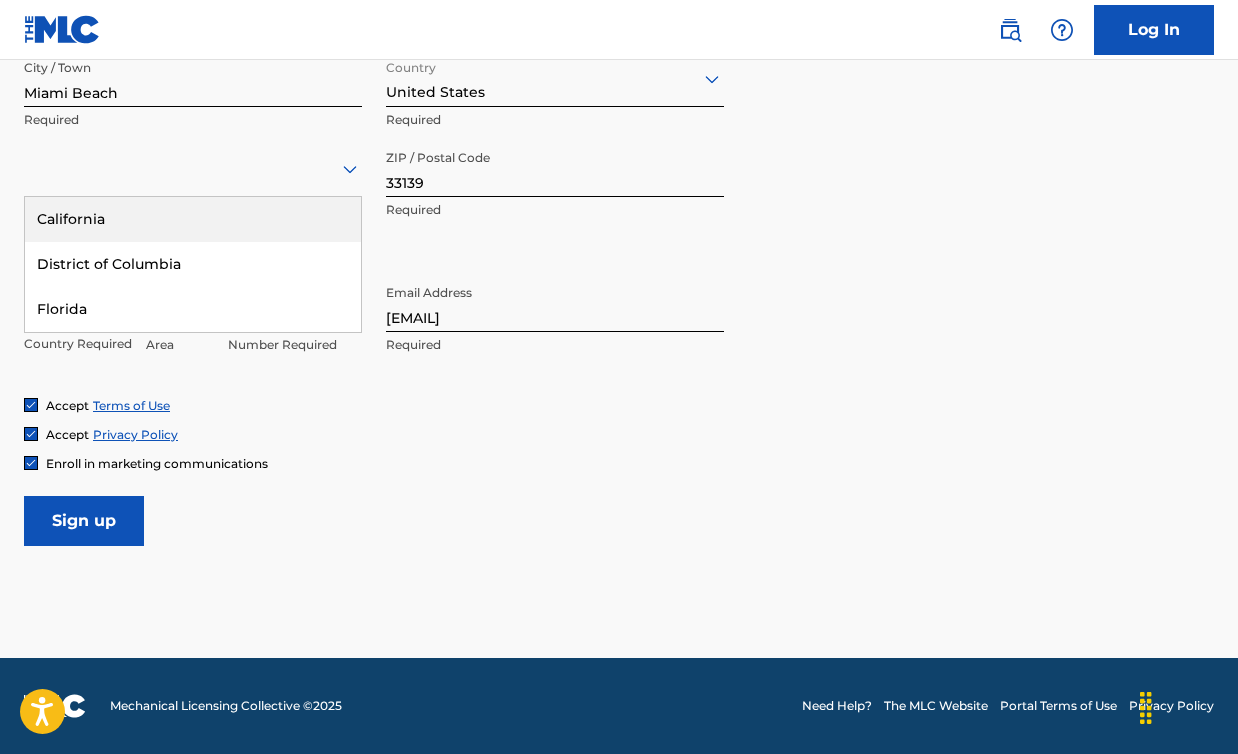 click on "Enroll in marketing communications" at bounding box center [619, 463] 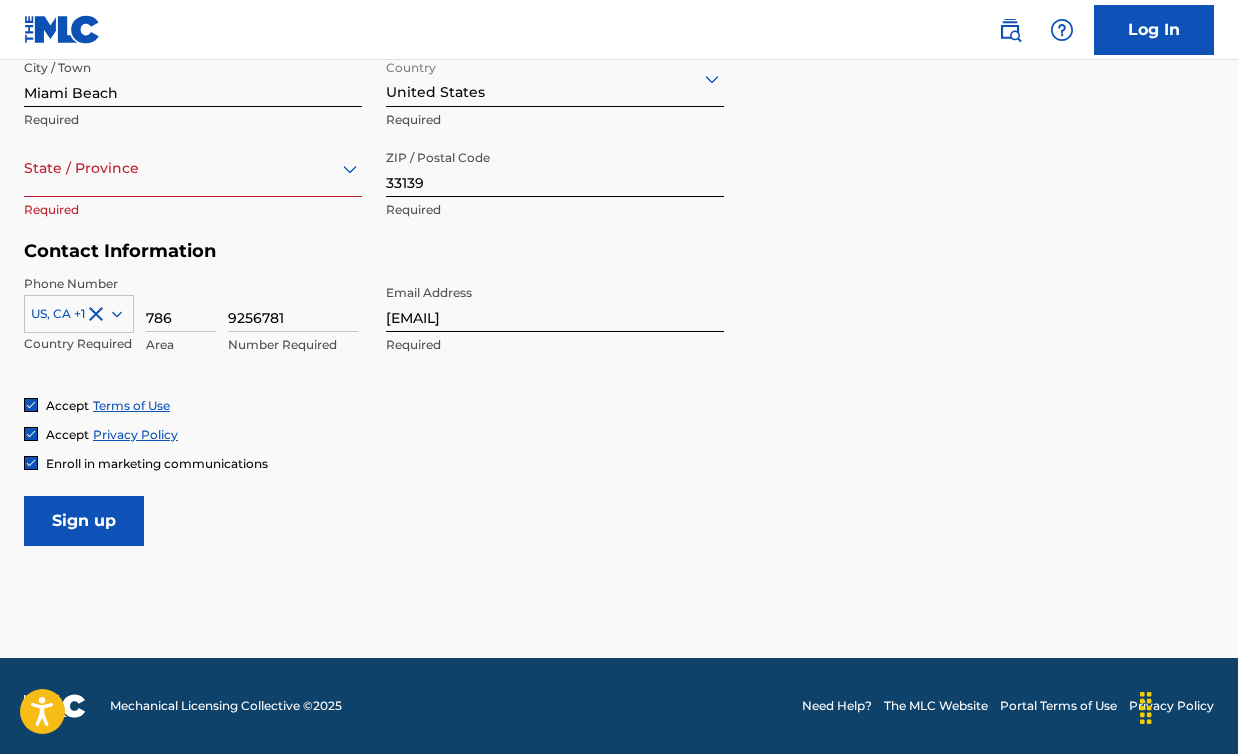 click at bounding box center (193, 168) 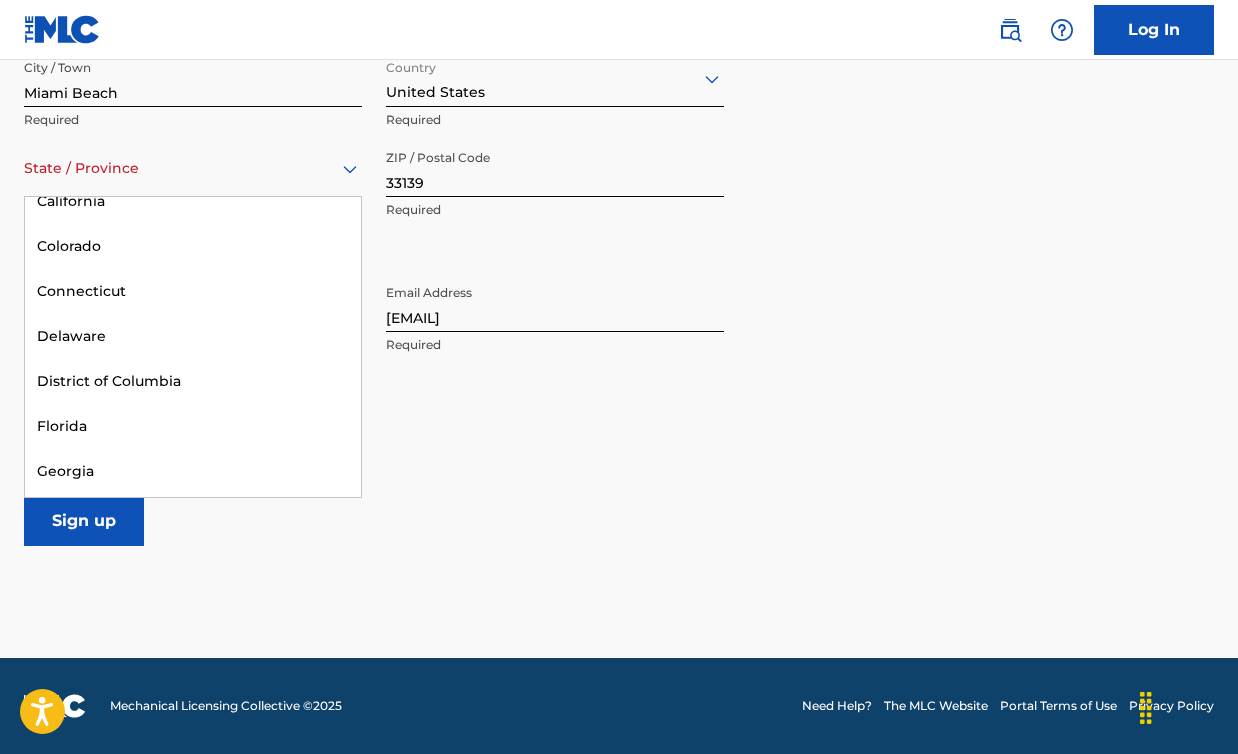 scroll, scrollTop: 286, scrollLeft: 0, axis: vertical 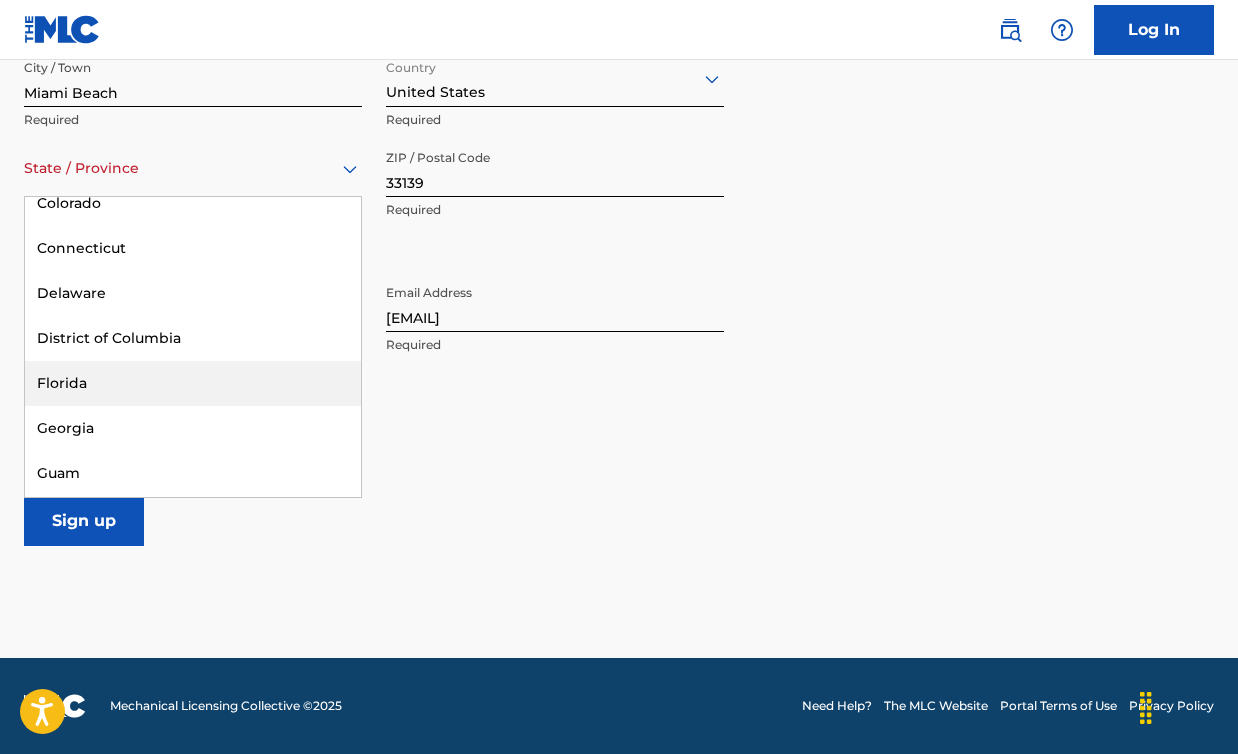 click on "Florida" at bounding box center (193, 383) 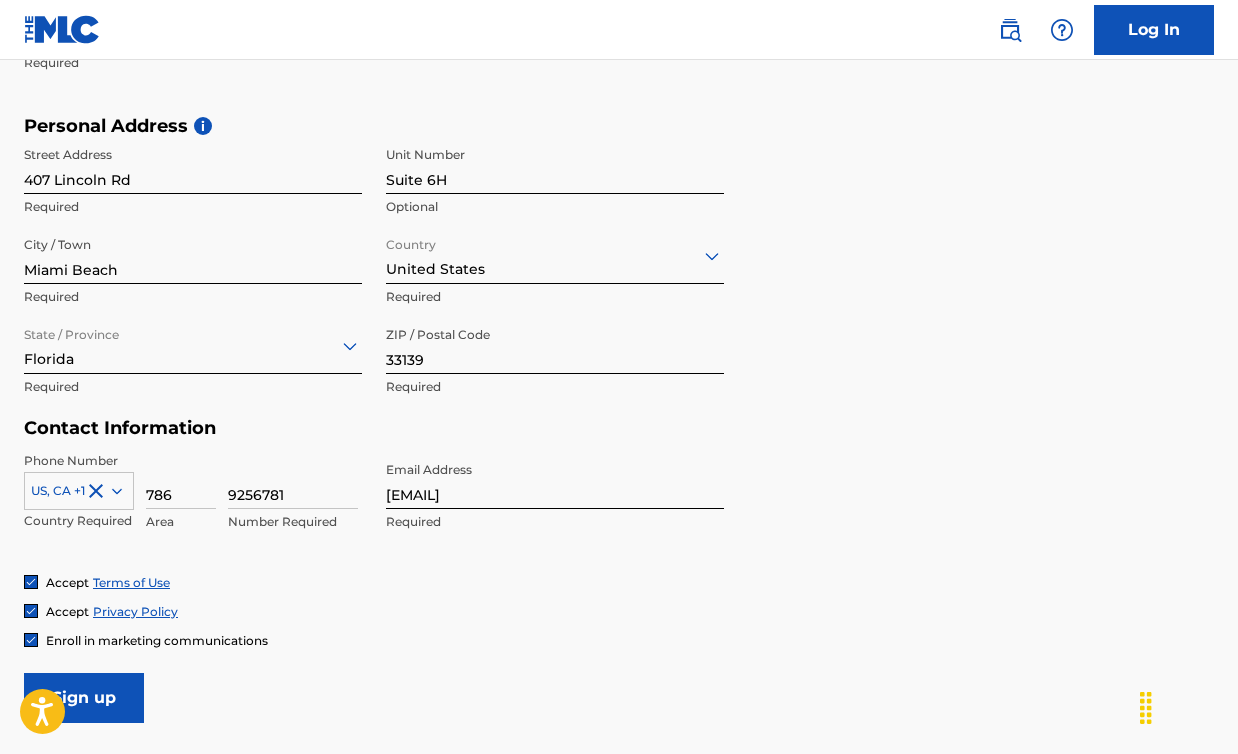 scroll, scrollTop: 775, scrollLeft: 0, axis: vertical 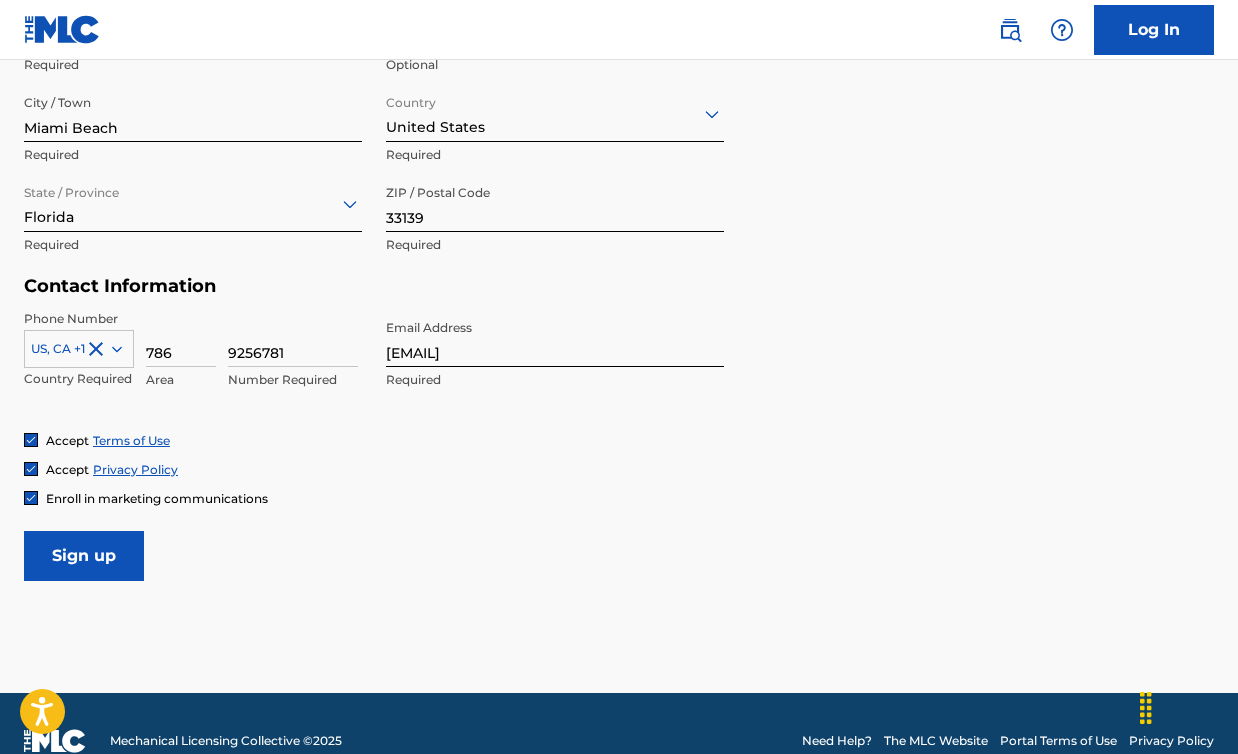 click on "Sign up" at bounding box center (84, 556) 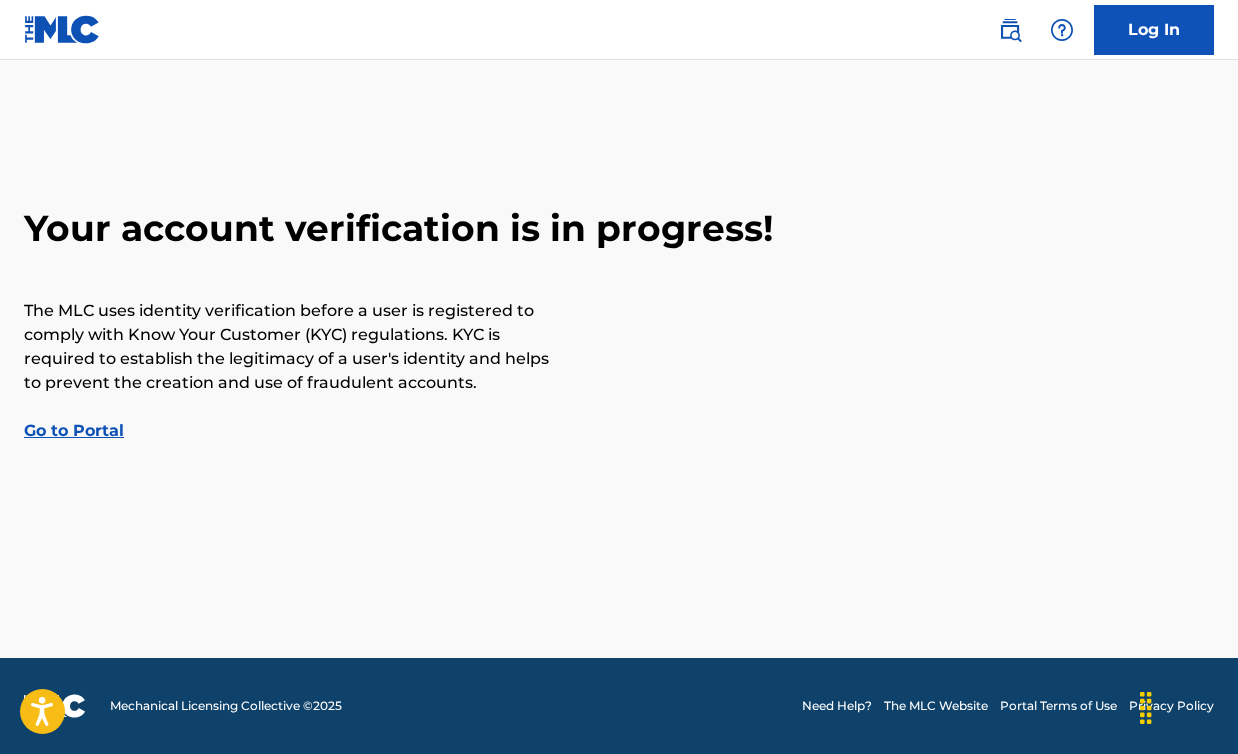 scroll, scrollTop: 0, scrollLeft: 0, axis: both 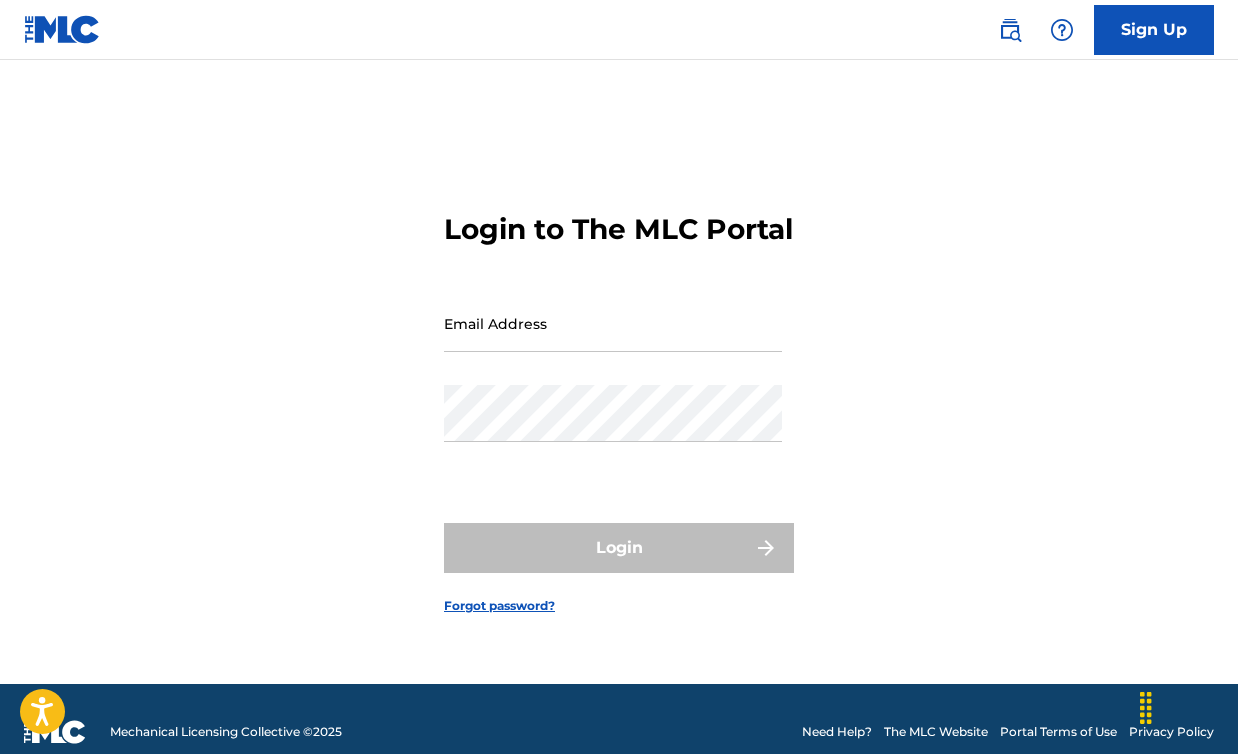 click on "Email Address" at bounding box center [613, 323] 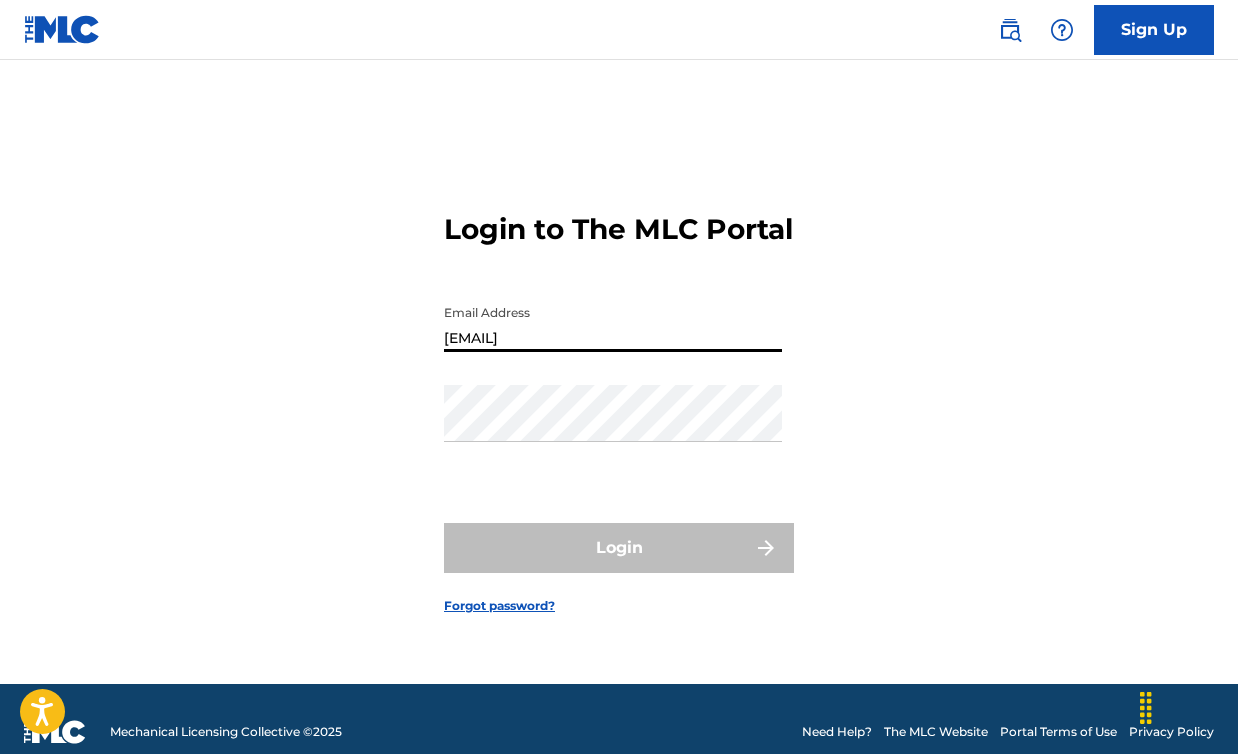 type on "[EMAIL]" 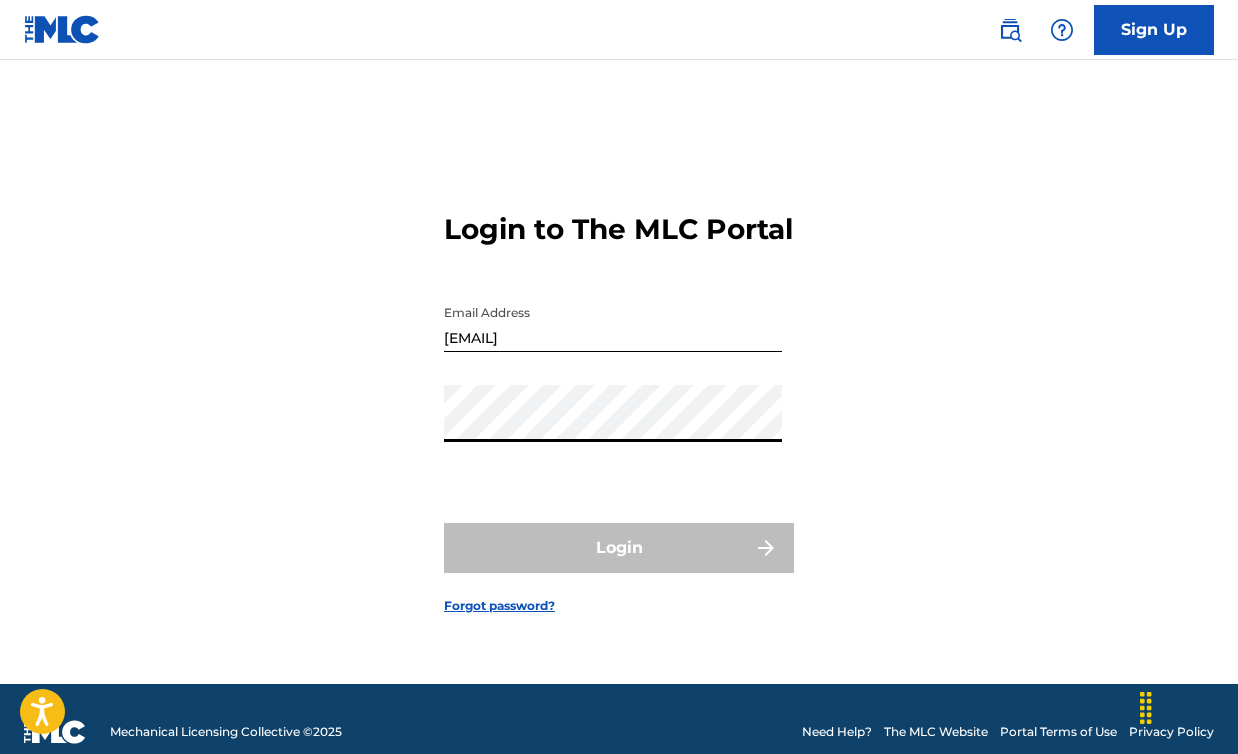 click on "Sign Up" at bounding box center (1154, 30) 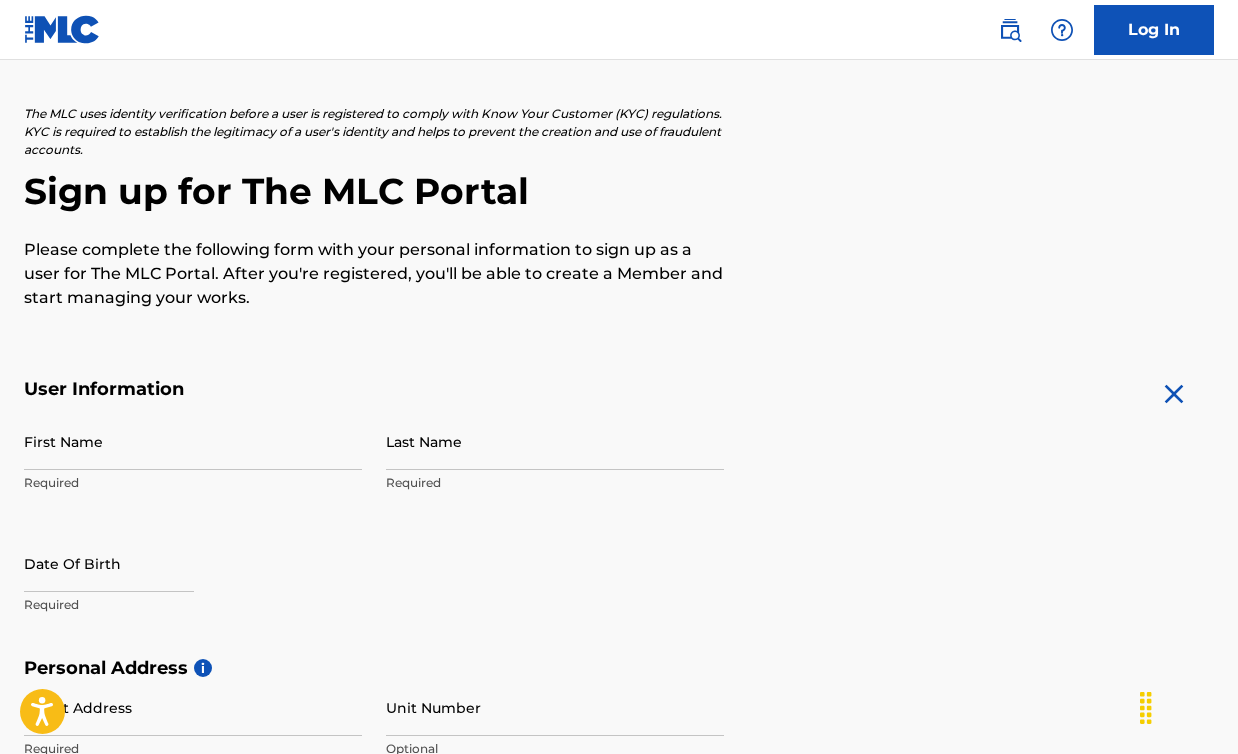 scroll, scrollTop: 0, scrollLeft: 0, axis: both 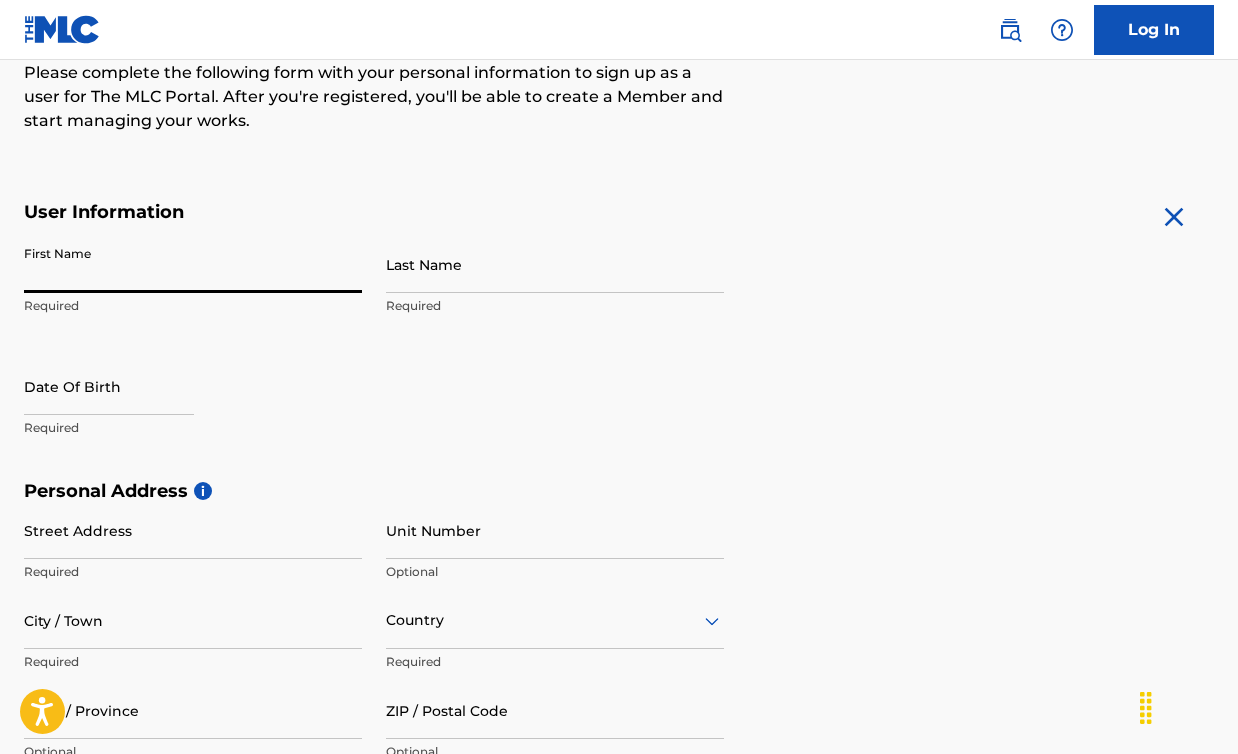 click on "First Name" at bounding box center (193, 264) 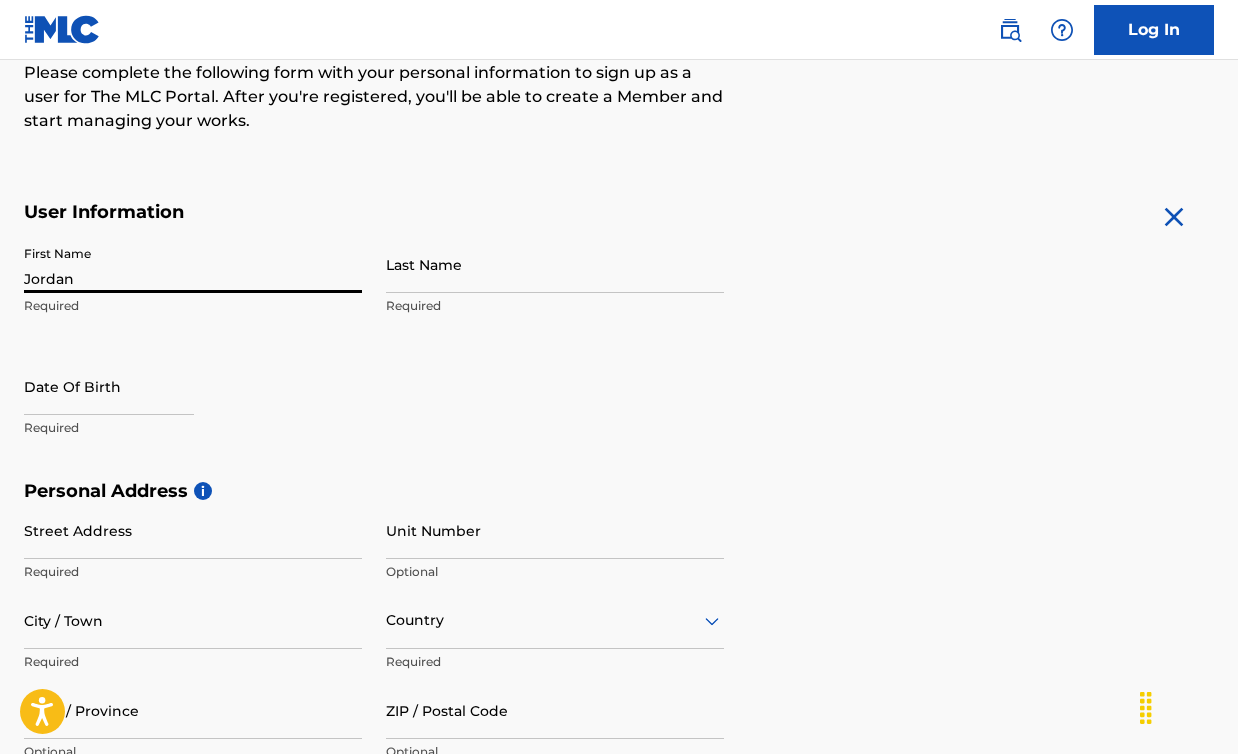 type on "[LAST]" 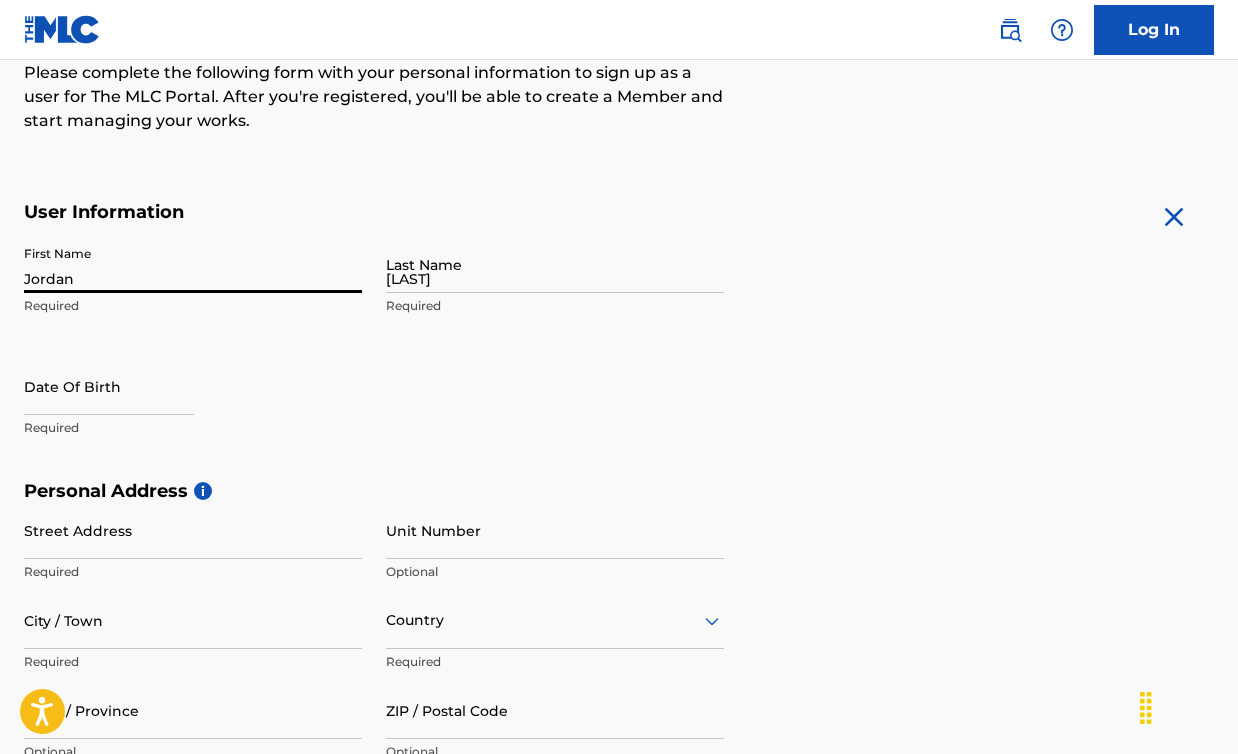 type on "7730 SW 146 rd" 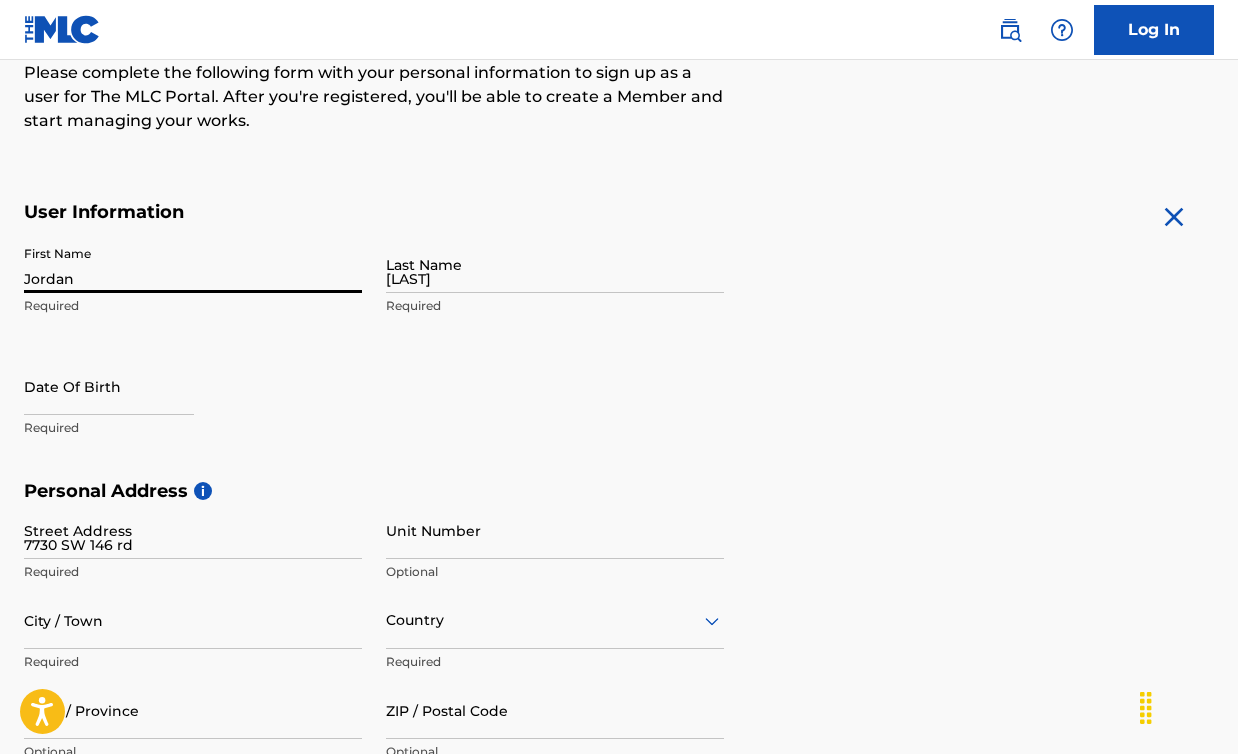 type on "Miami" 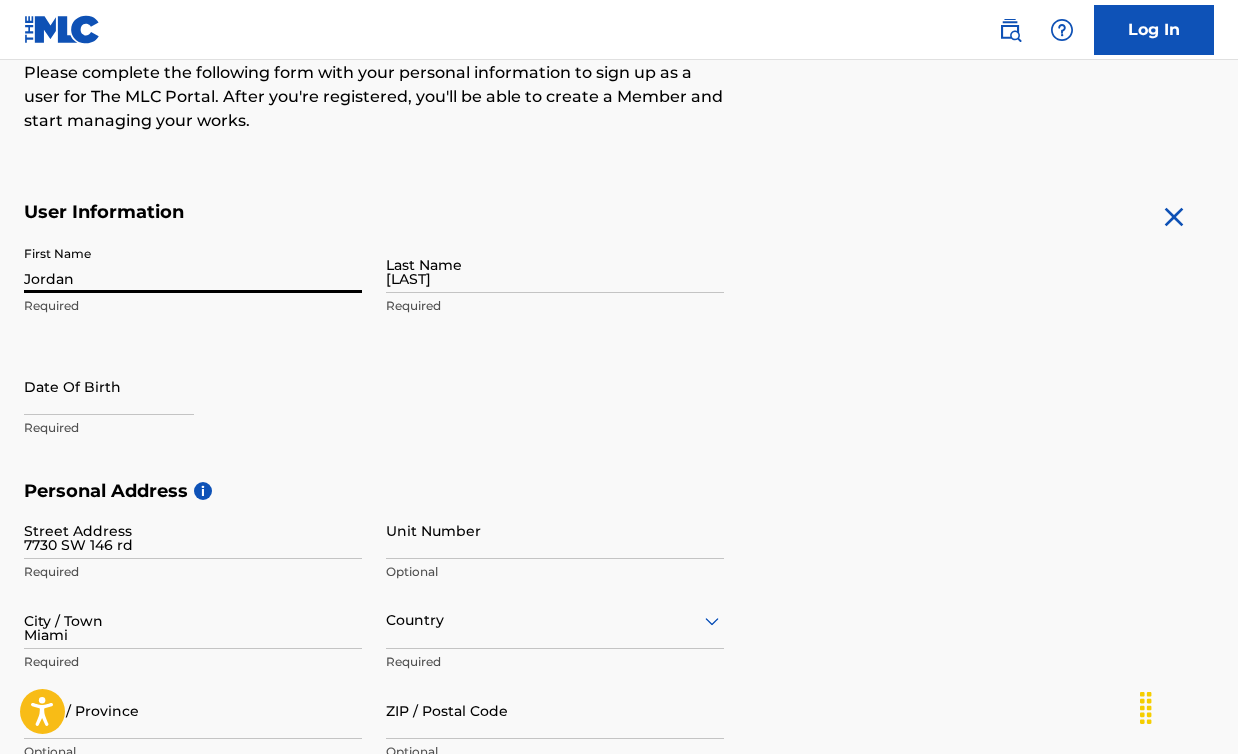 type on "United States" 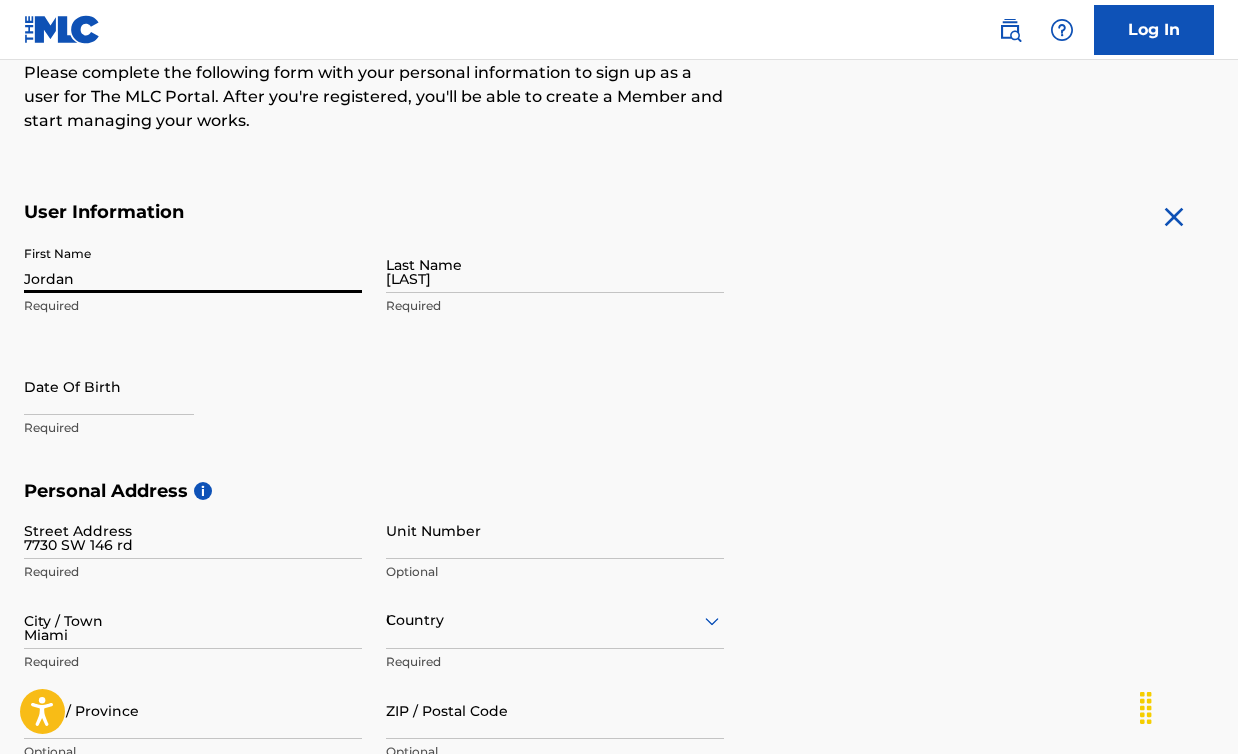 type on "FL" 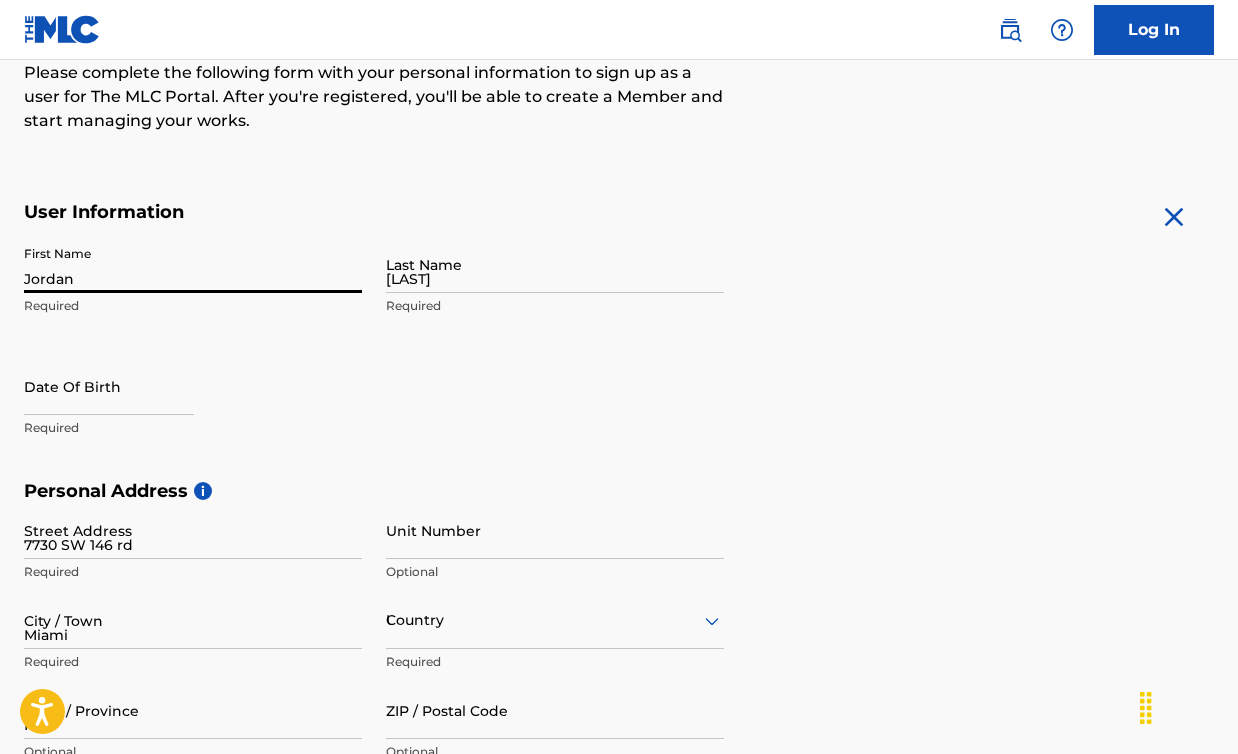 type on "33183" 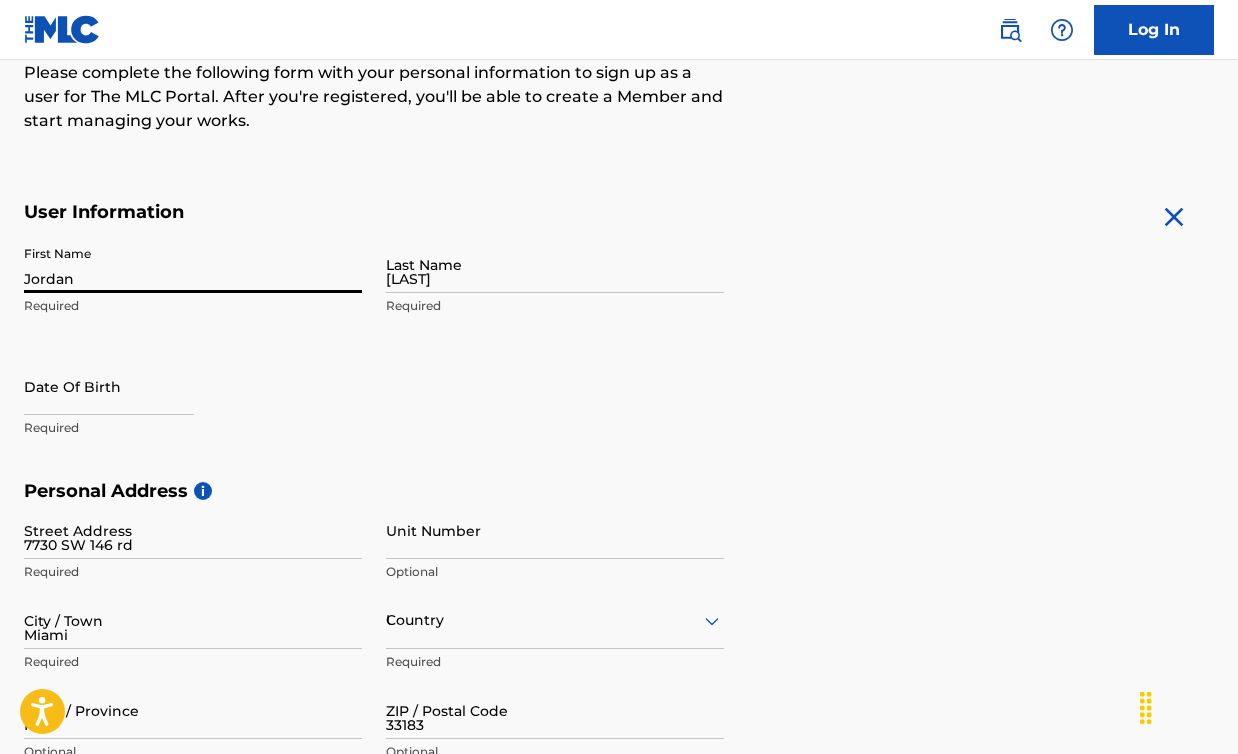 type on "1" 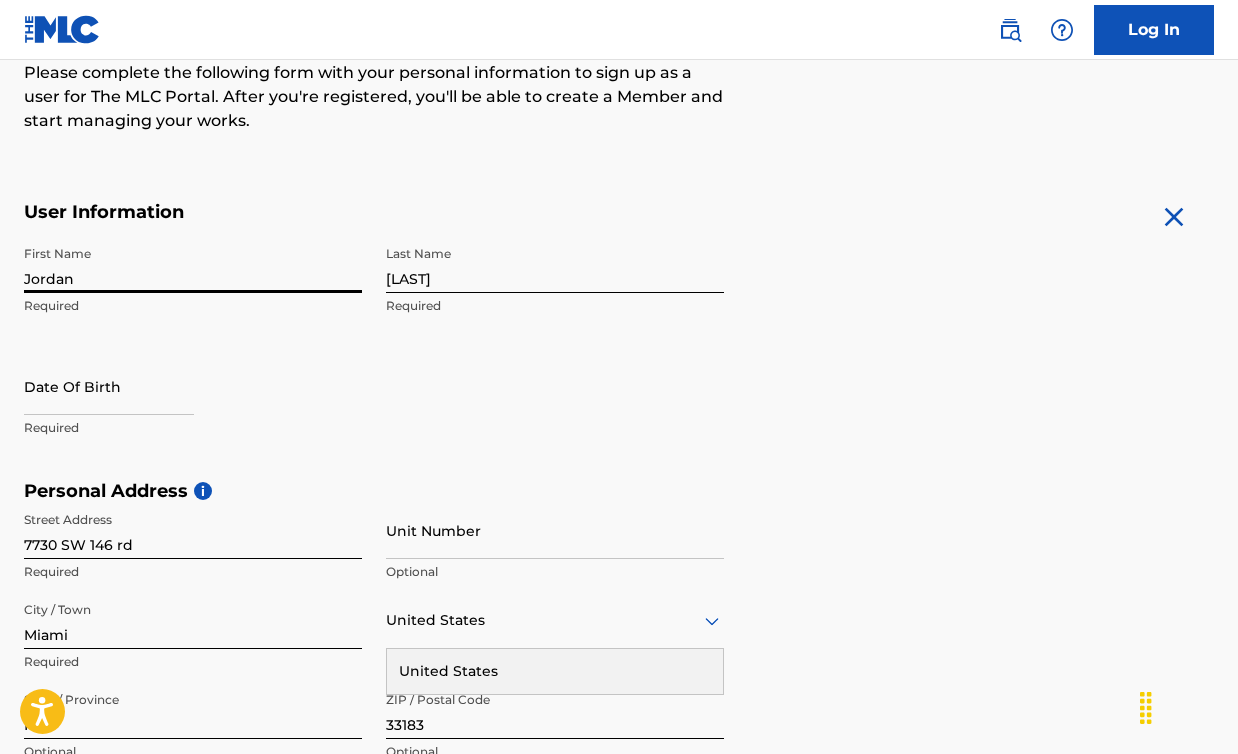 scroll, scrollTop: 682, scrollLeft: 0, axis: vertical 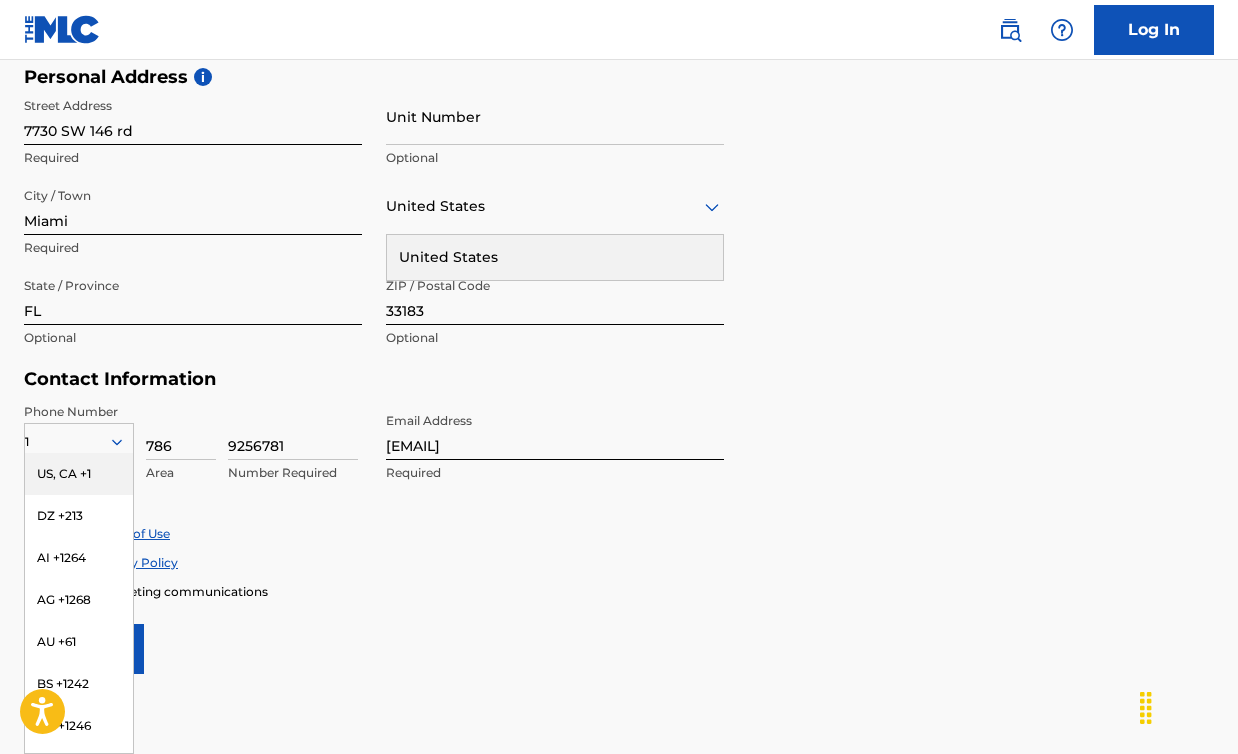 click on "United States" at bounding box center [555, 257] 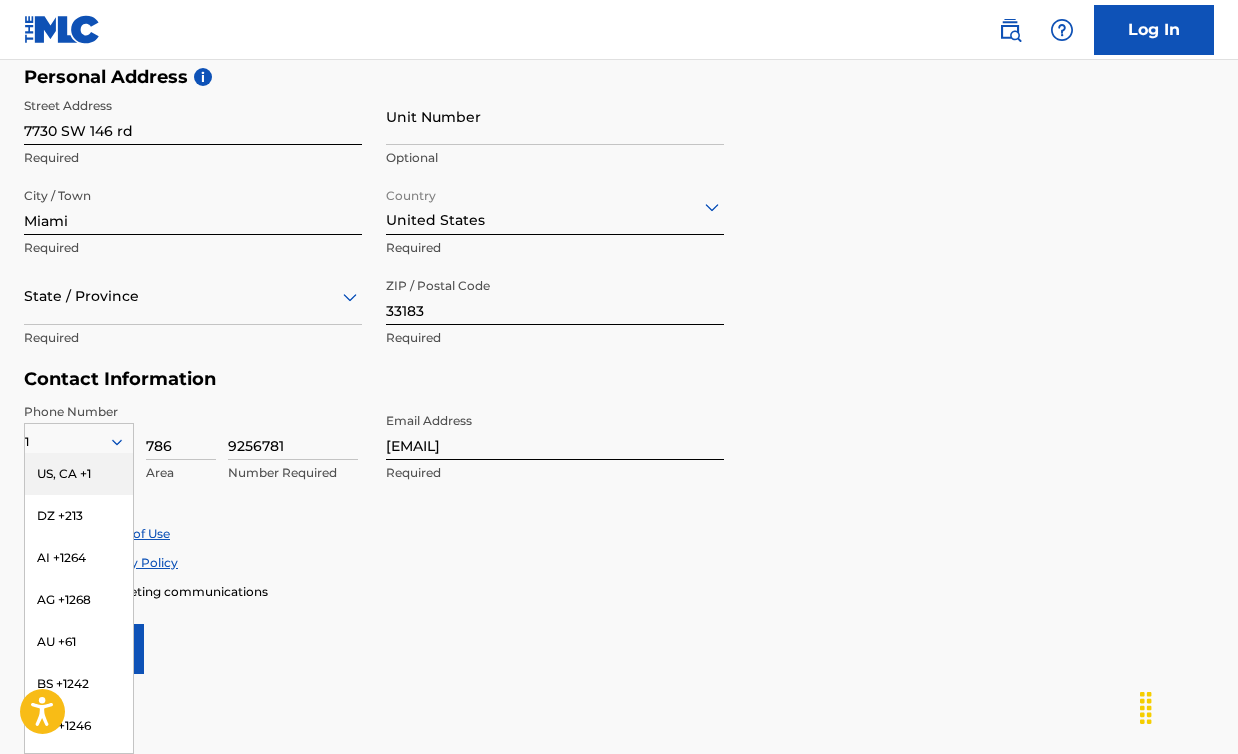 click on "US, CA +1" at bounding box center [79, 474] 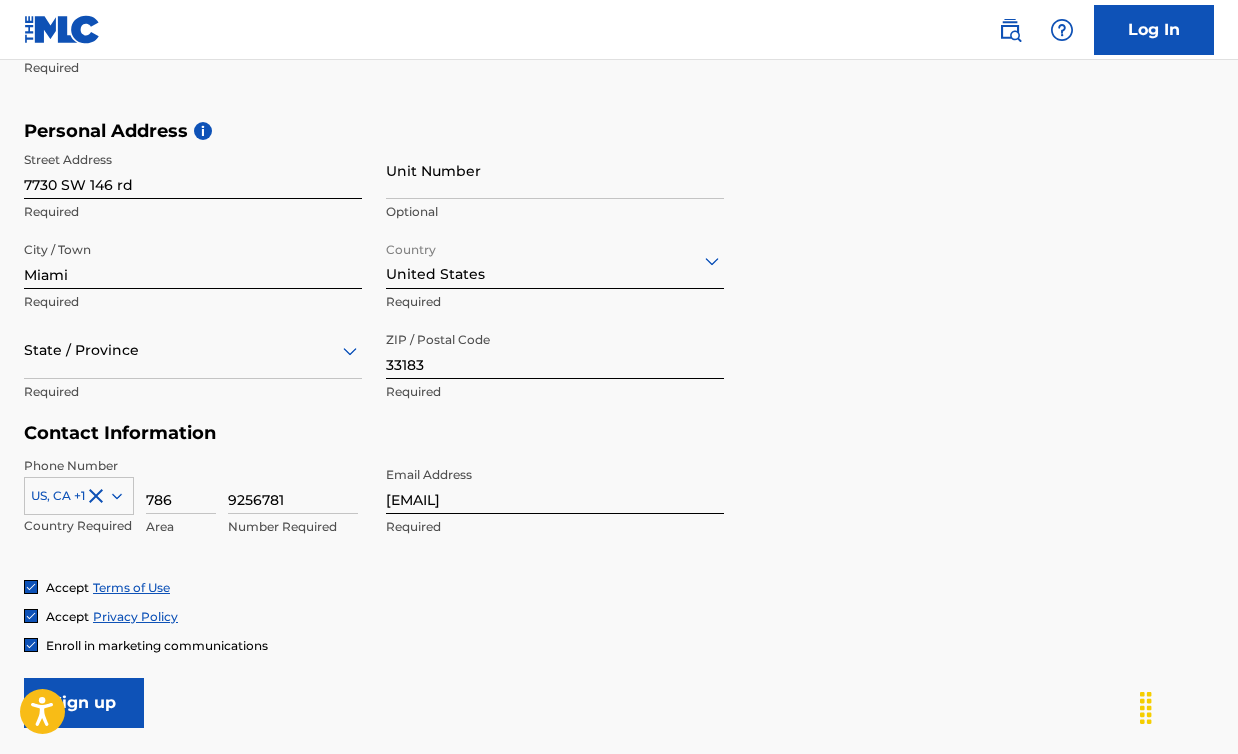 scroll, scrollTop: 627, scrollLeft: 0, axis: vertical 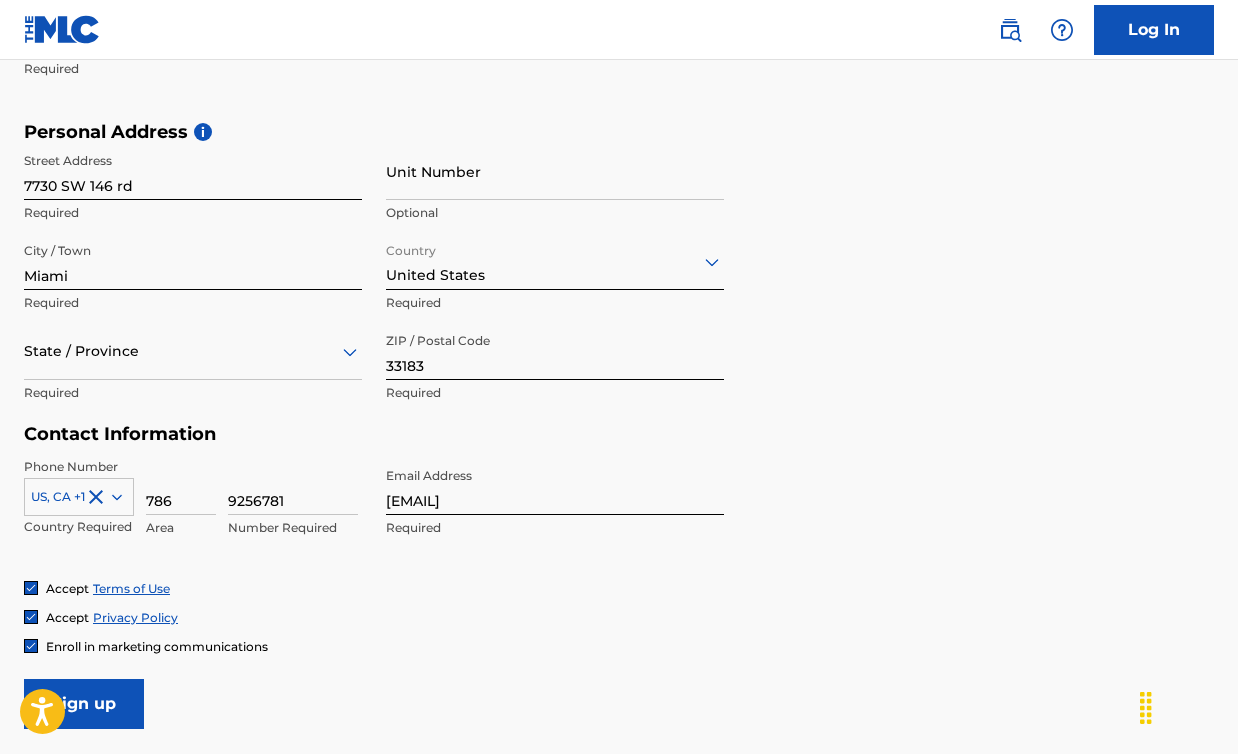 click at bounding box center [193, 351] 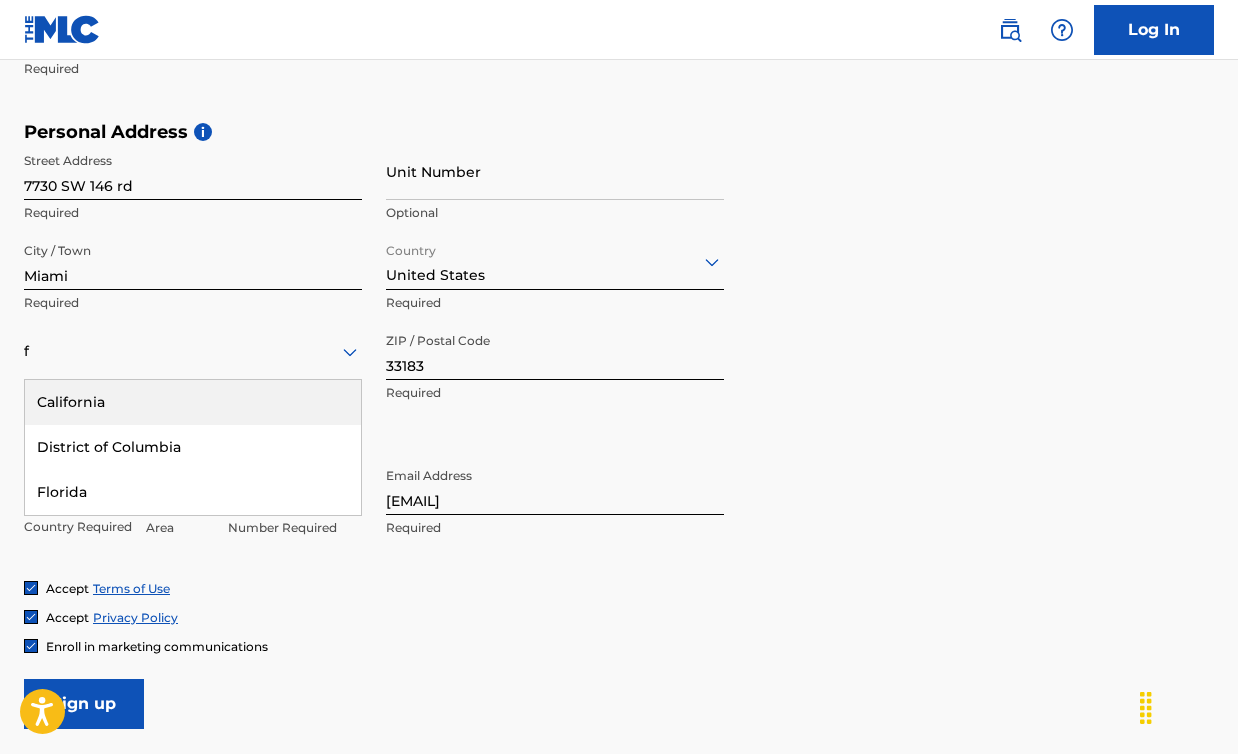 type on "FL" 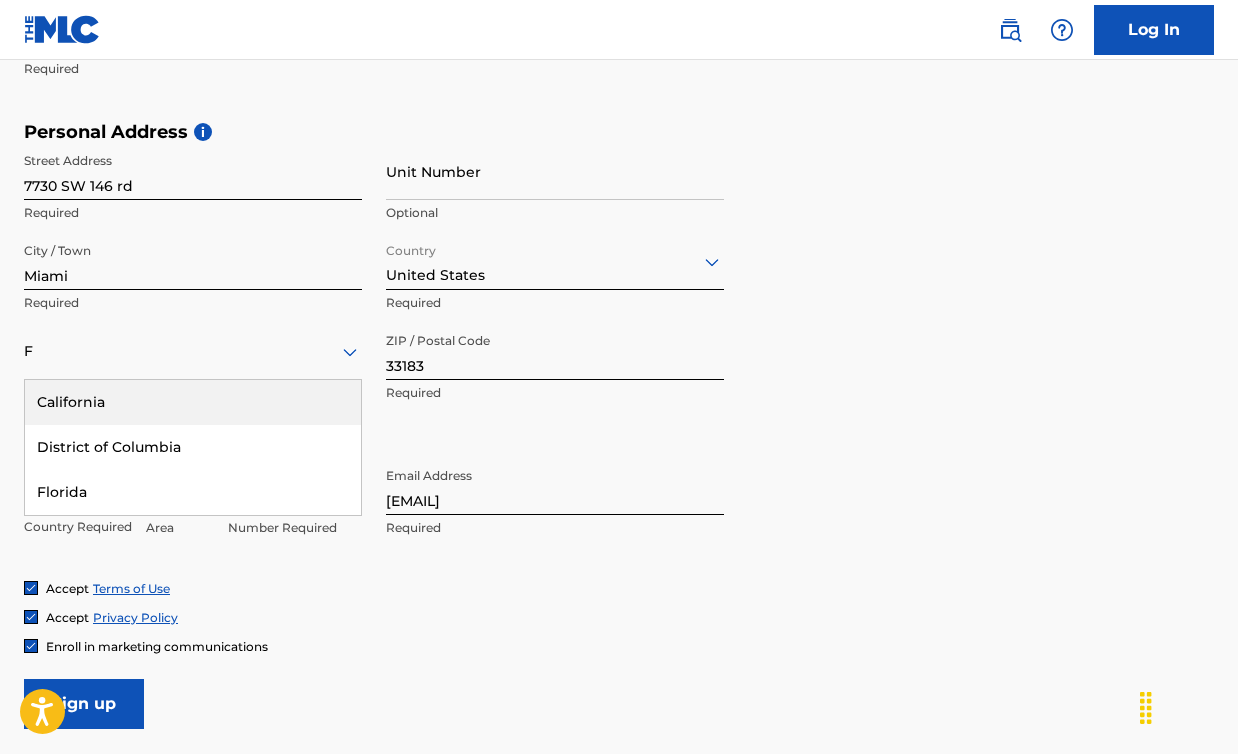 type on "Suite 6H" 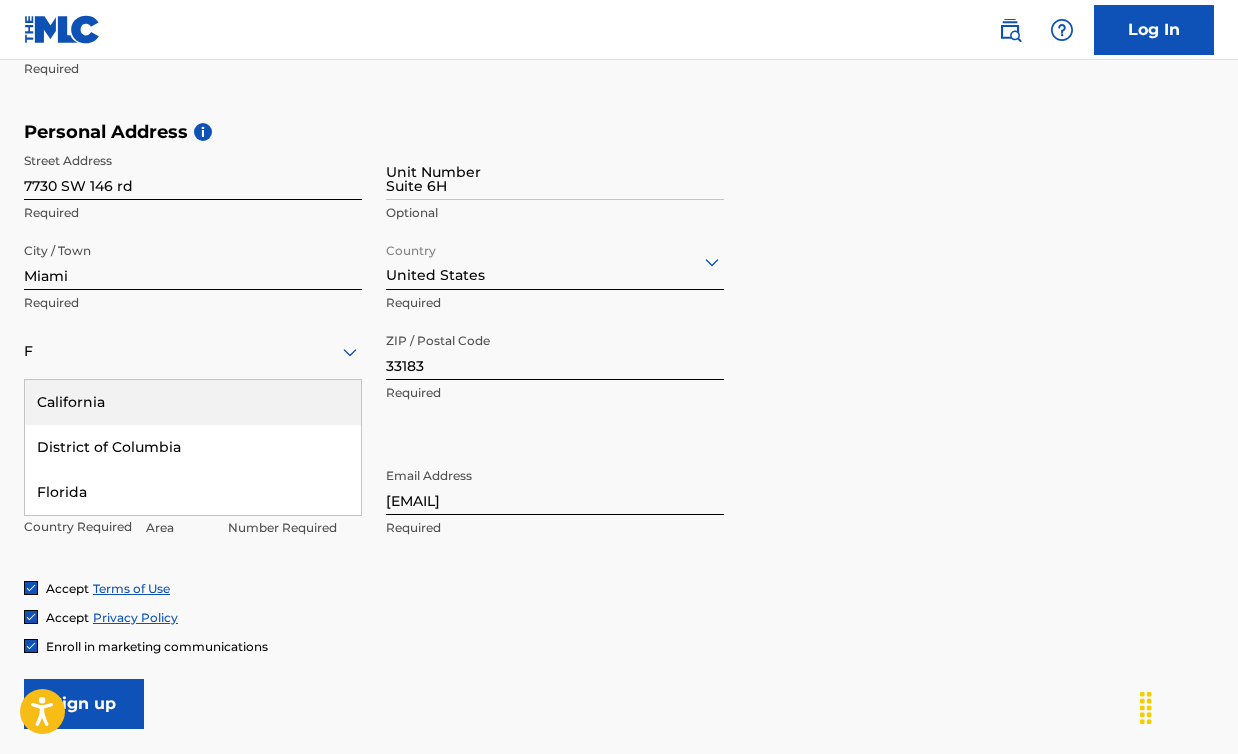type on "United States" 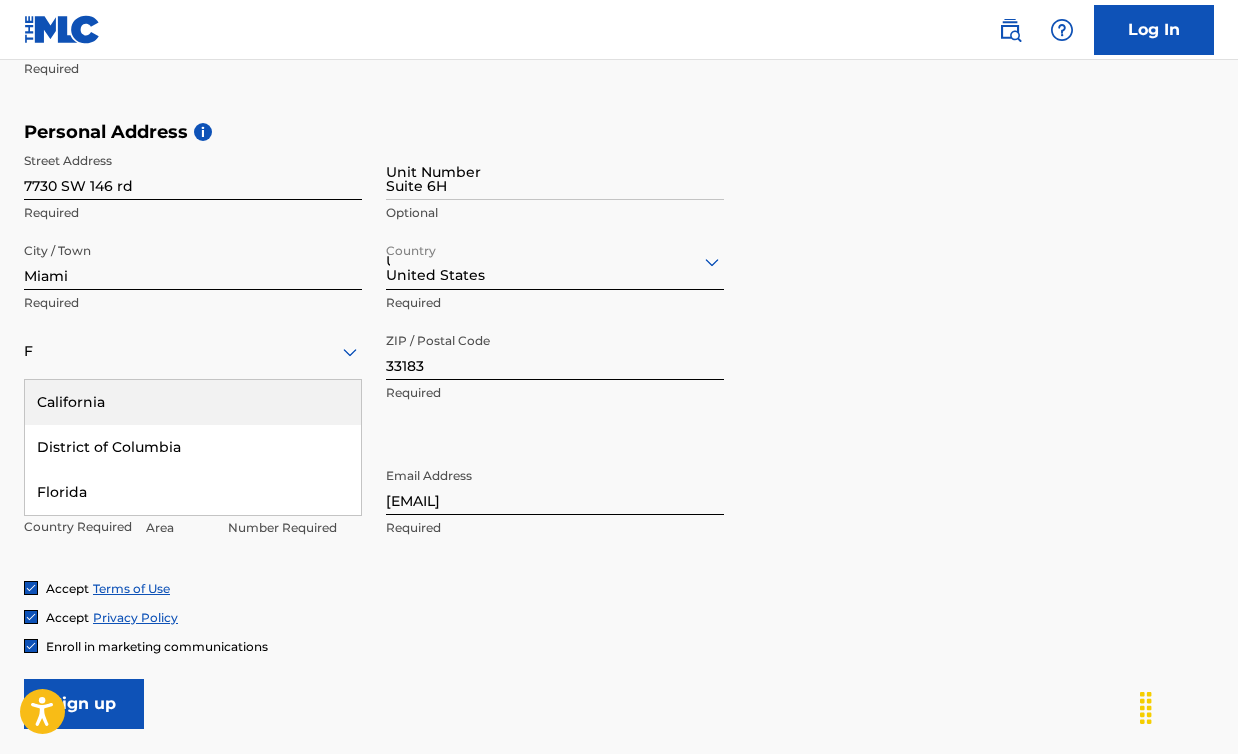 type on "1" 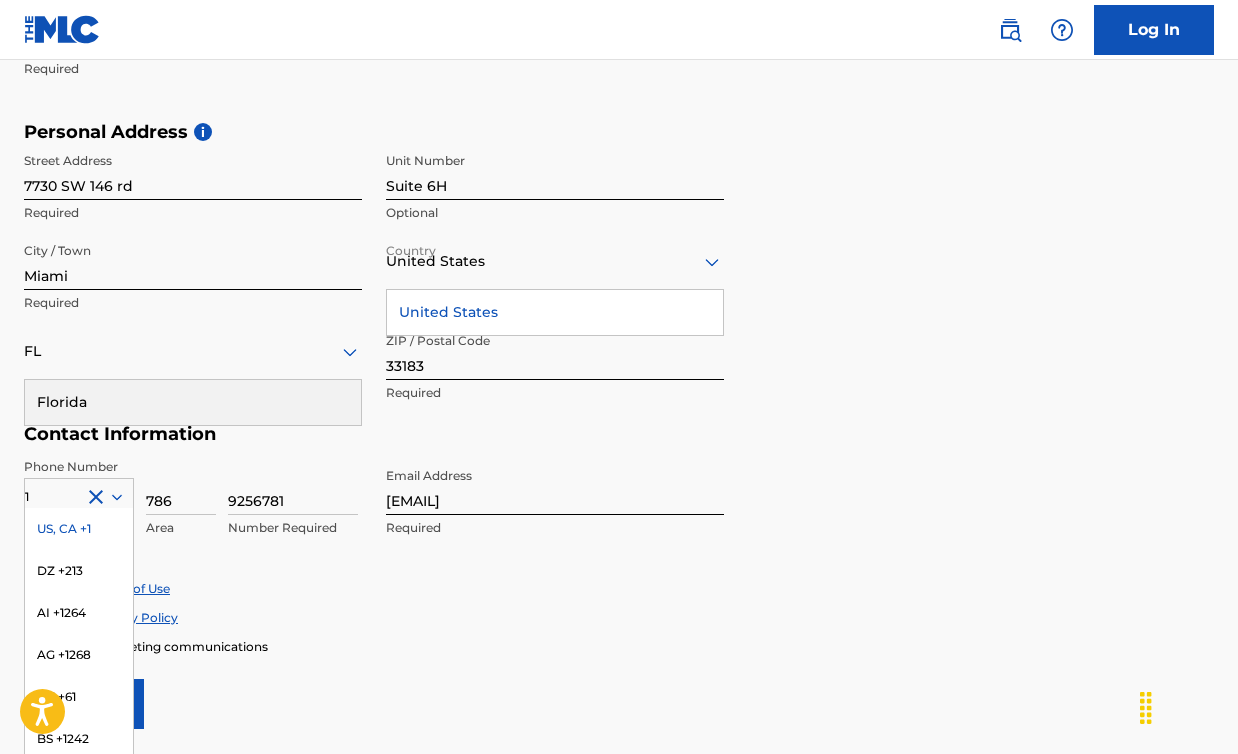 scroll, scrollTop: 682, scrollLeft: 0, axis: vertical 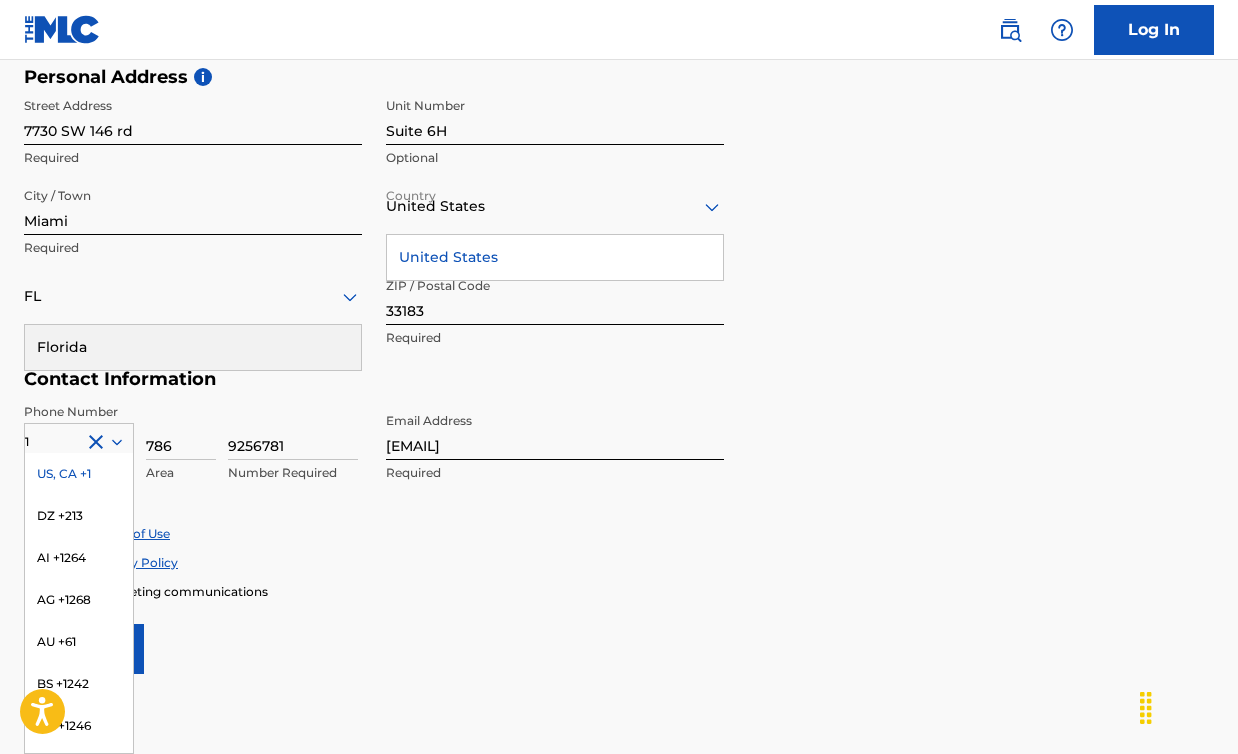 type 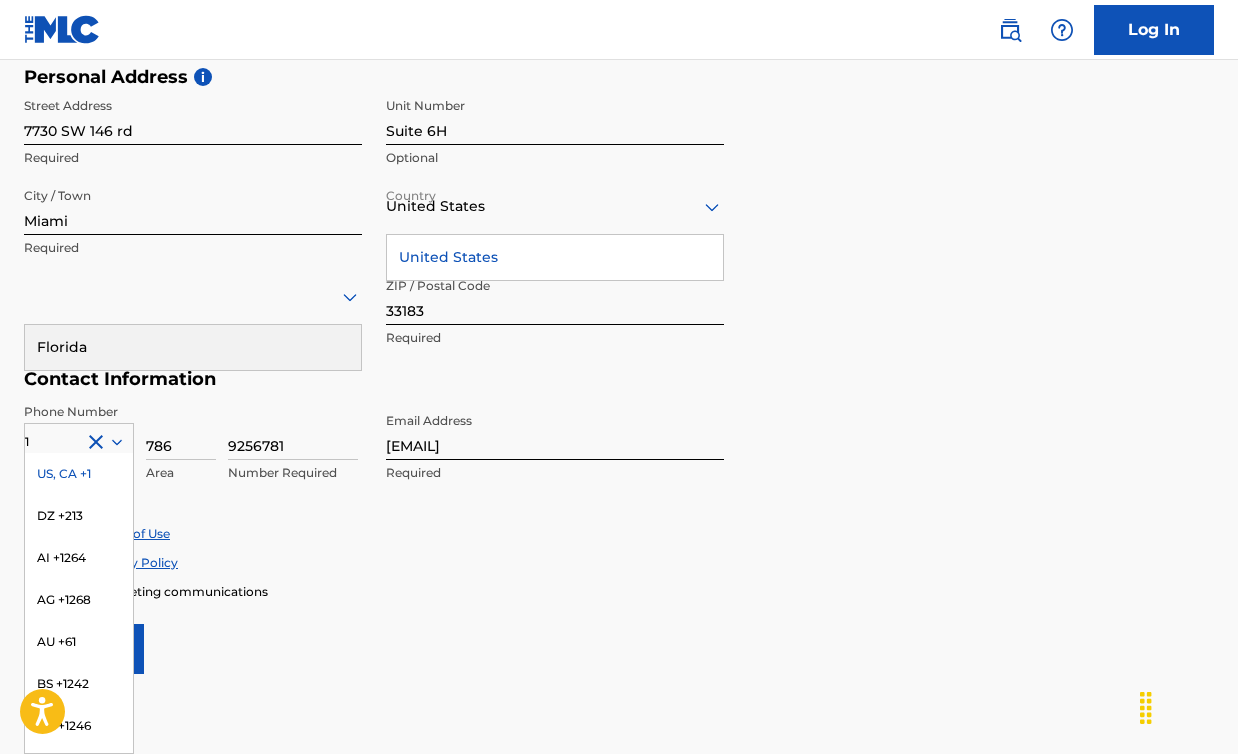 click on "United States" at bounding box center (555, 257) 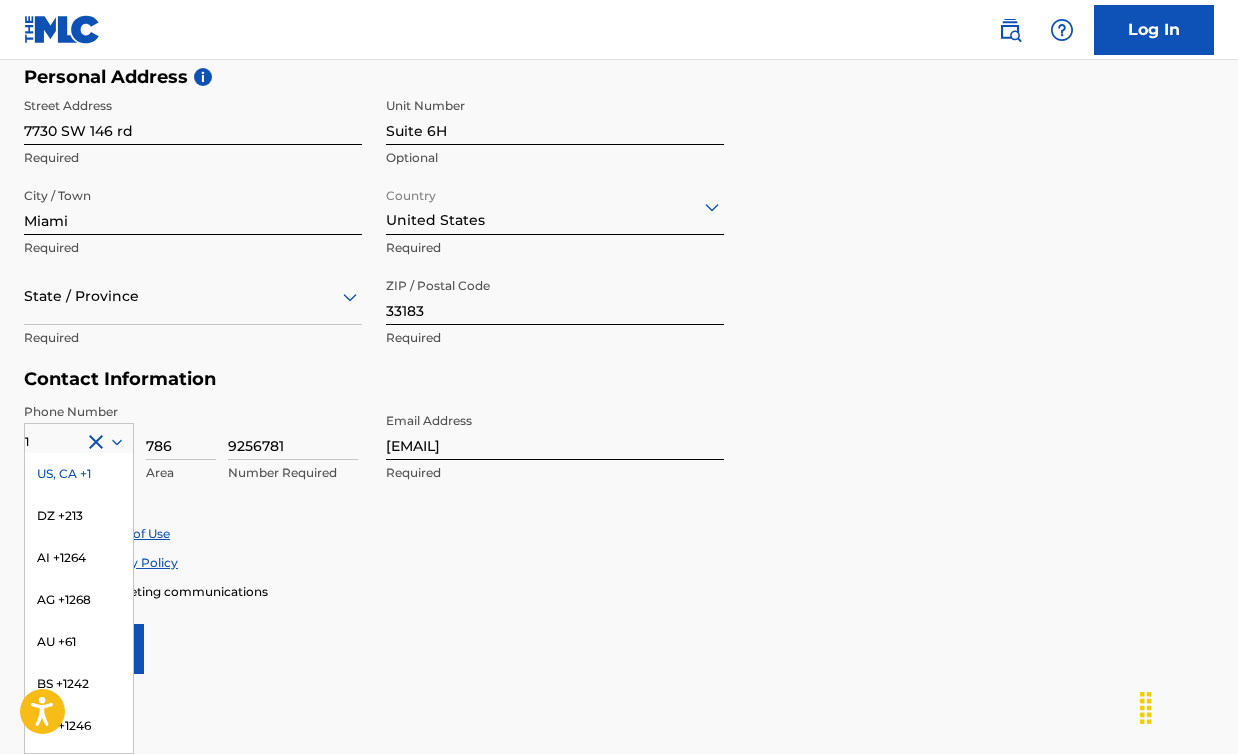 click on "Suite 6H" at bounding box center (555, 116) 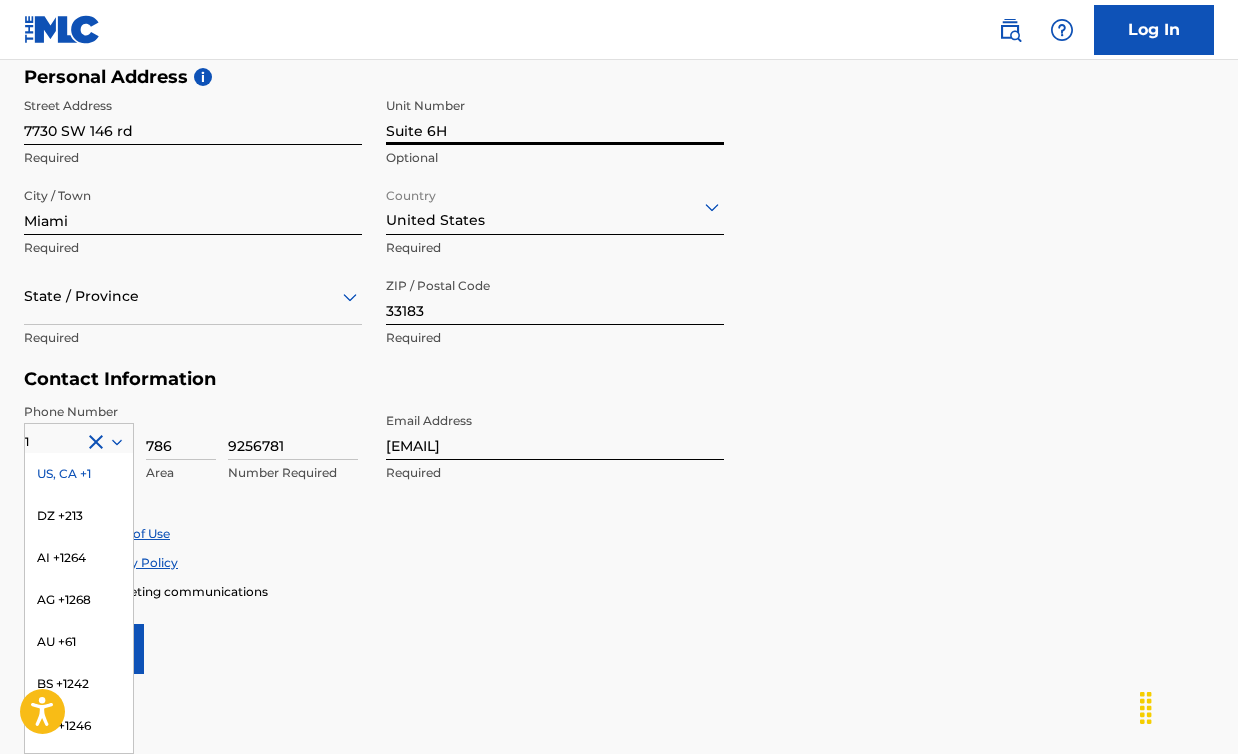 drag, startPoint x: 478, startPoint y: 132, endPoint x: 339, endPoint y: 123, distance: 139.29106 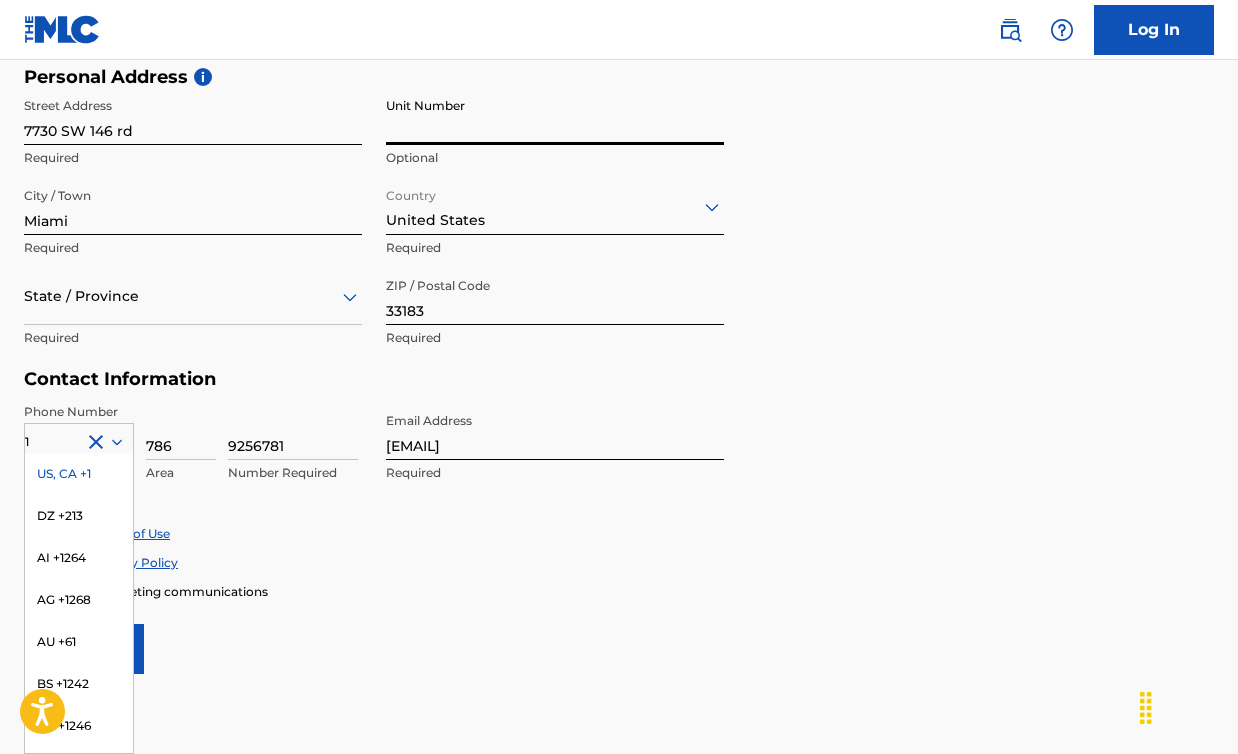 type 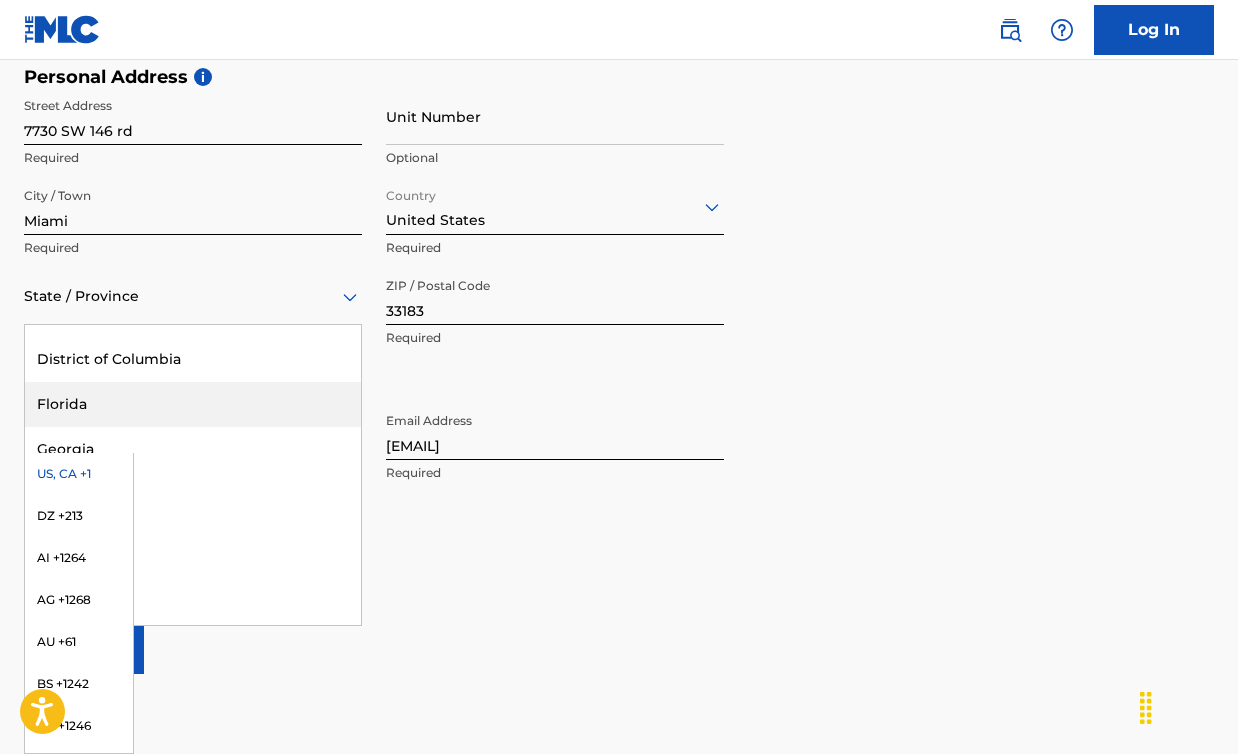 scroll, scrollTop: 394, scrollLeft: 0, axis: vertical 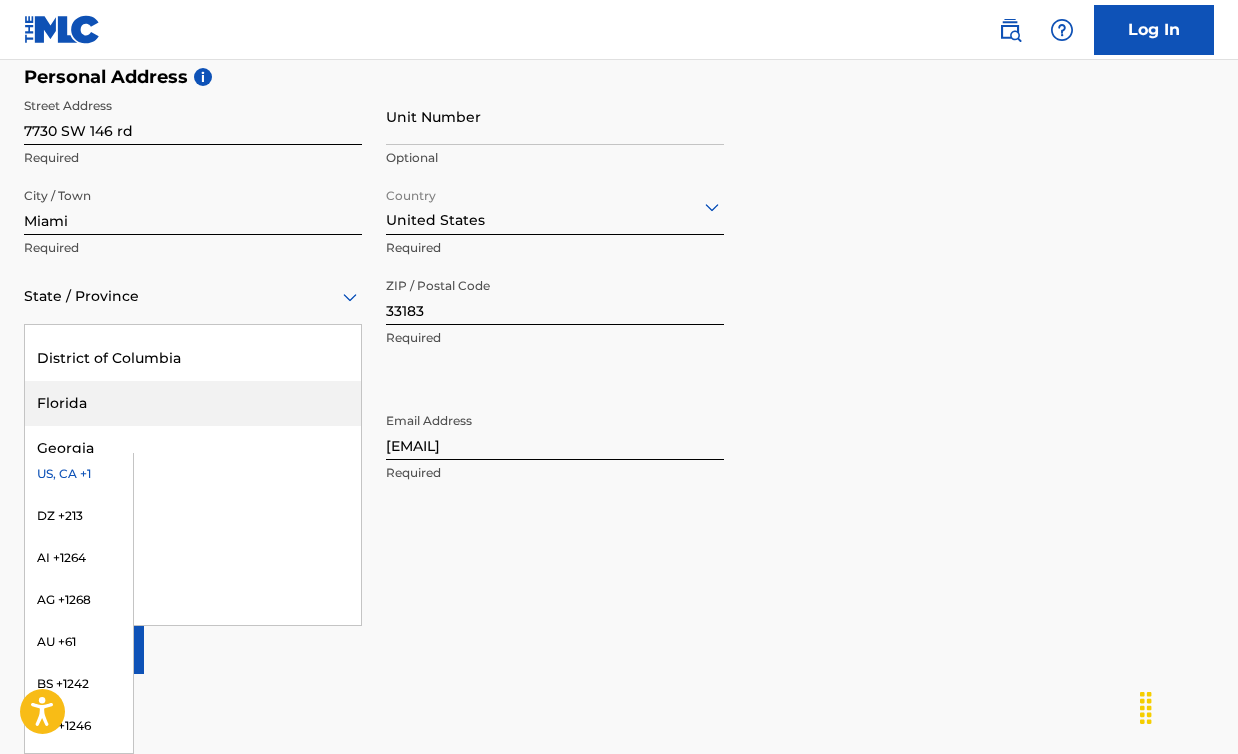 click on "Florida" at bounding box center (193, 403) 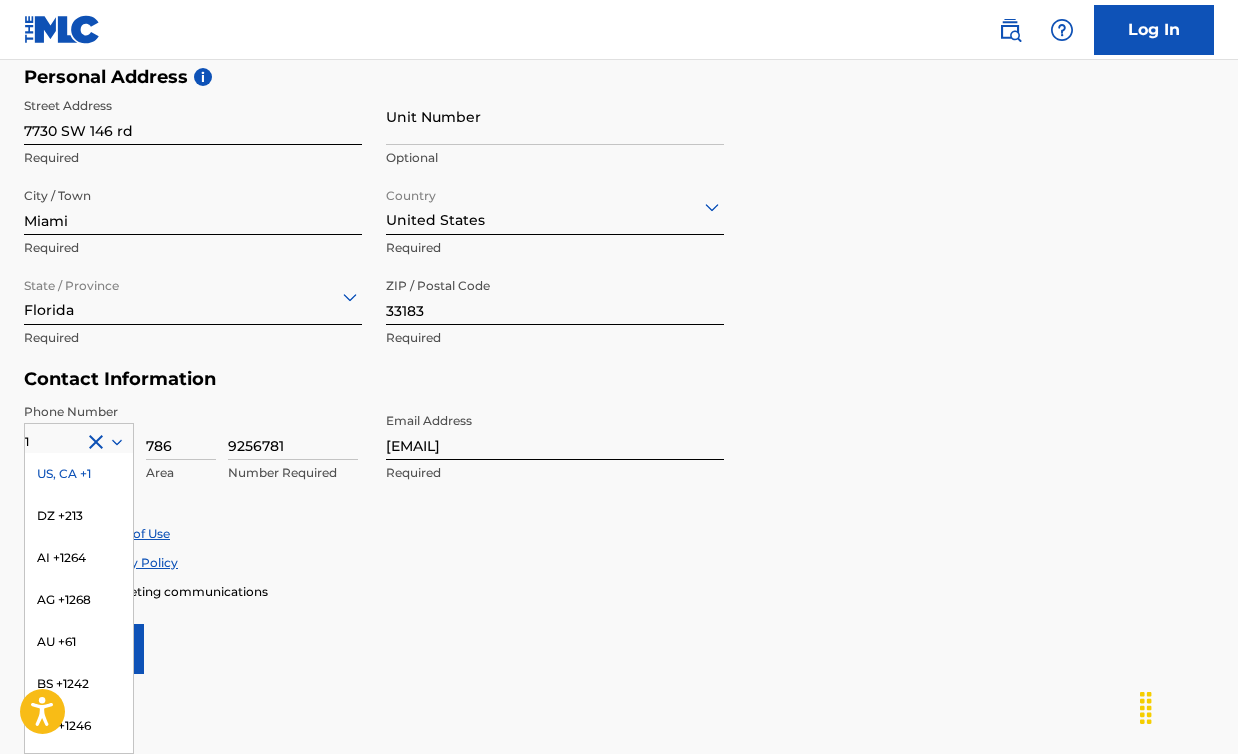 click on "US, CA +1" at bounding box center [79, 474] 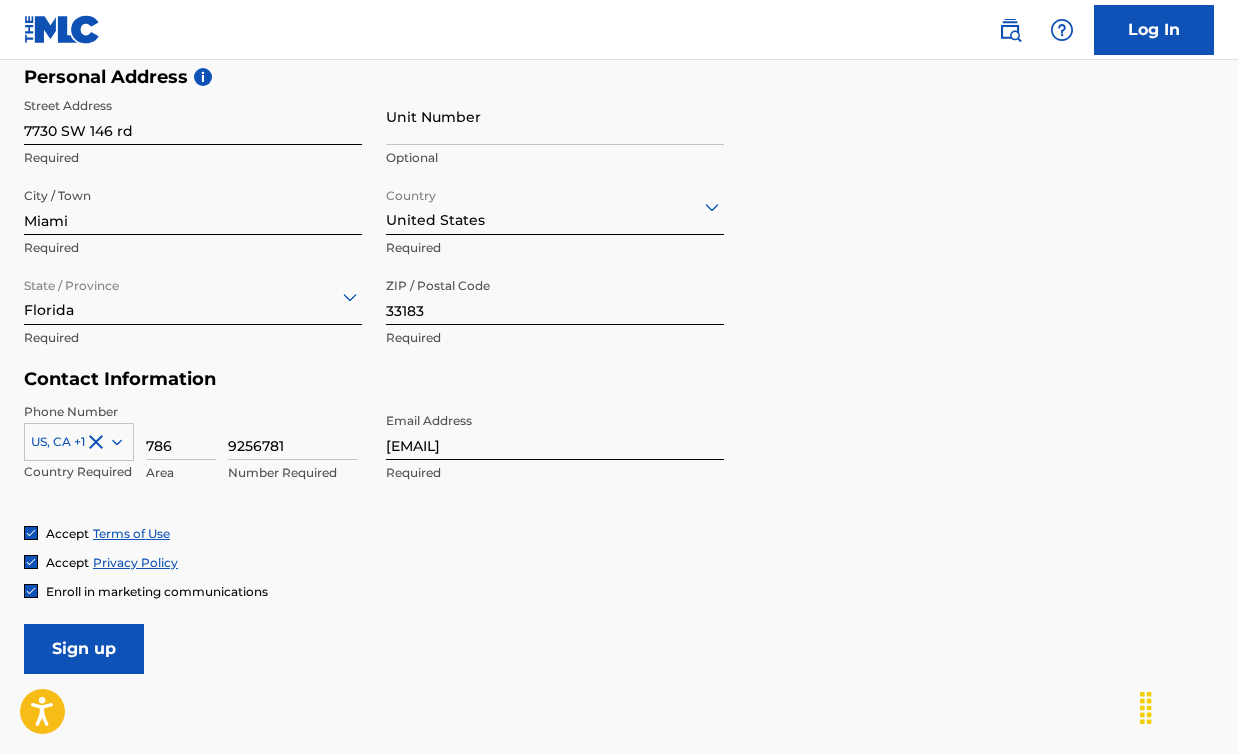 click on "[EMAIL]" at bounding box center [555, 431] 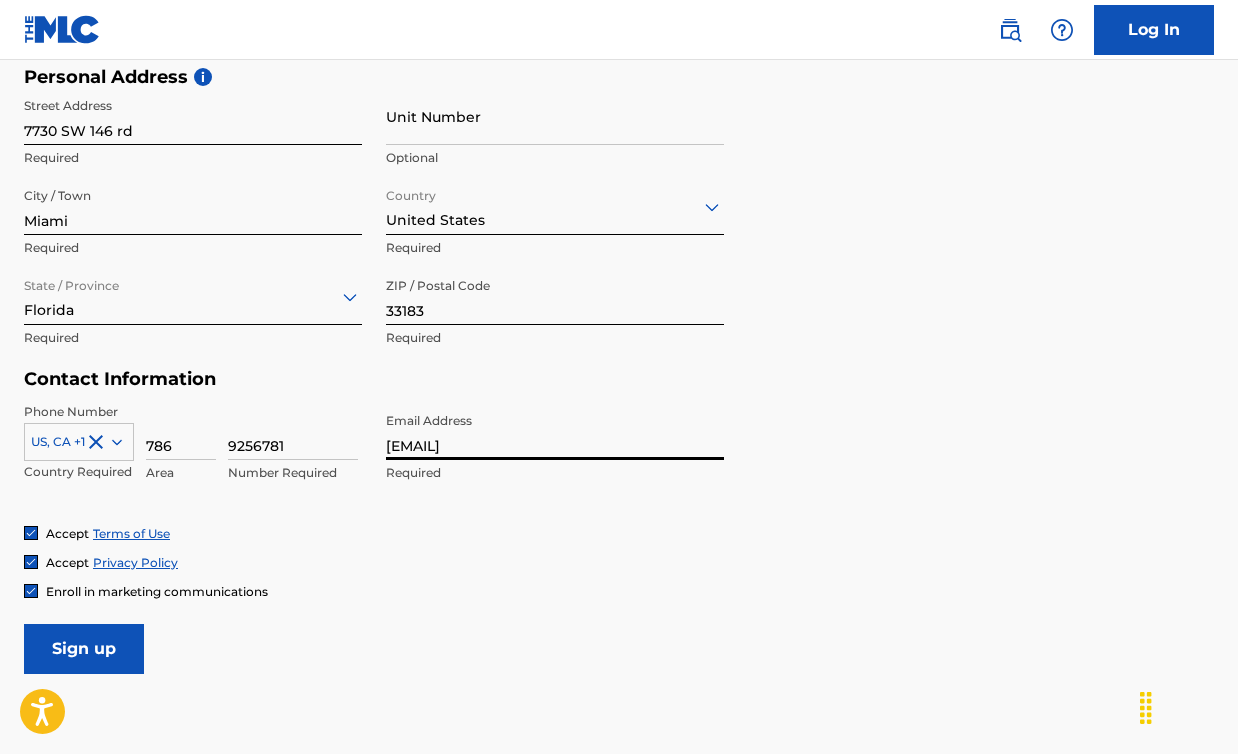 click on "[EMAIL]" at bounding box center [555, 431] 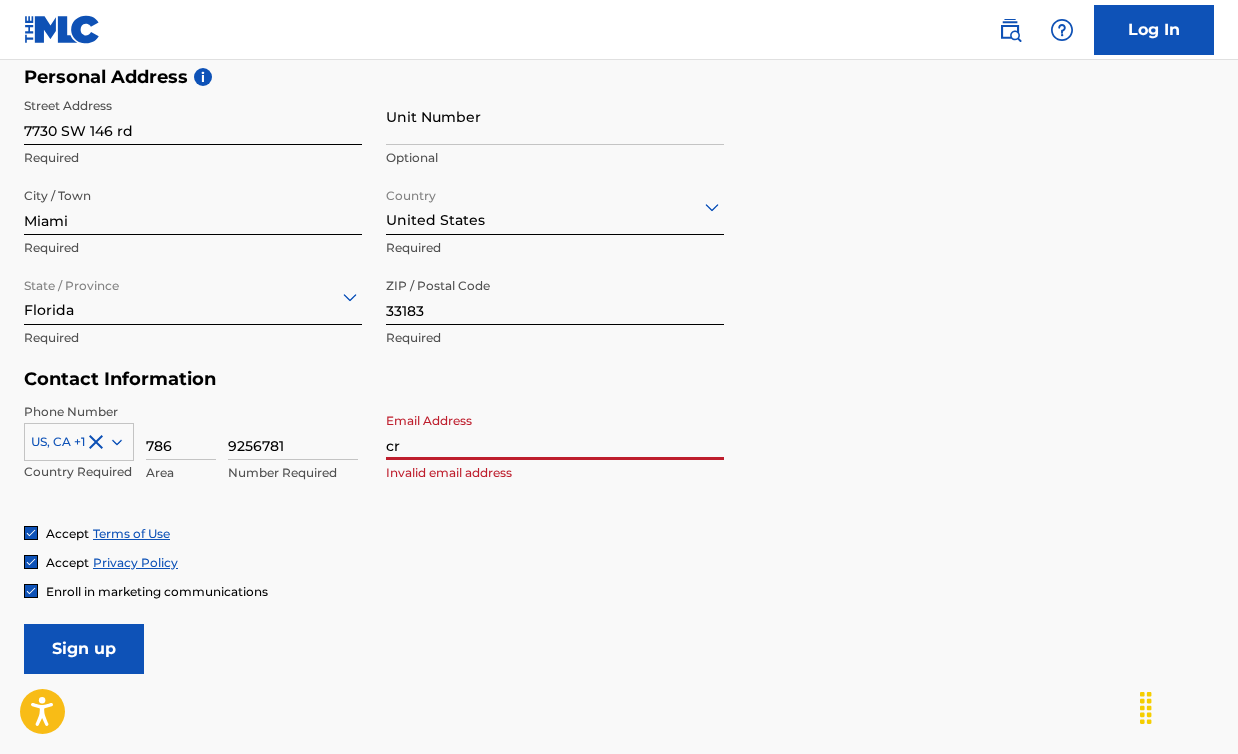 type on "[EMAIL]" 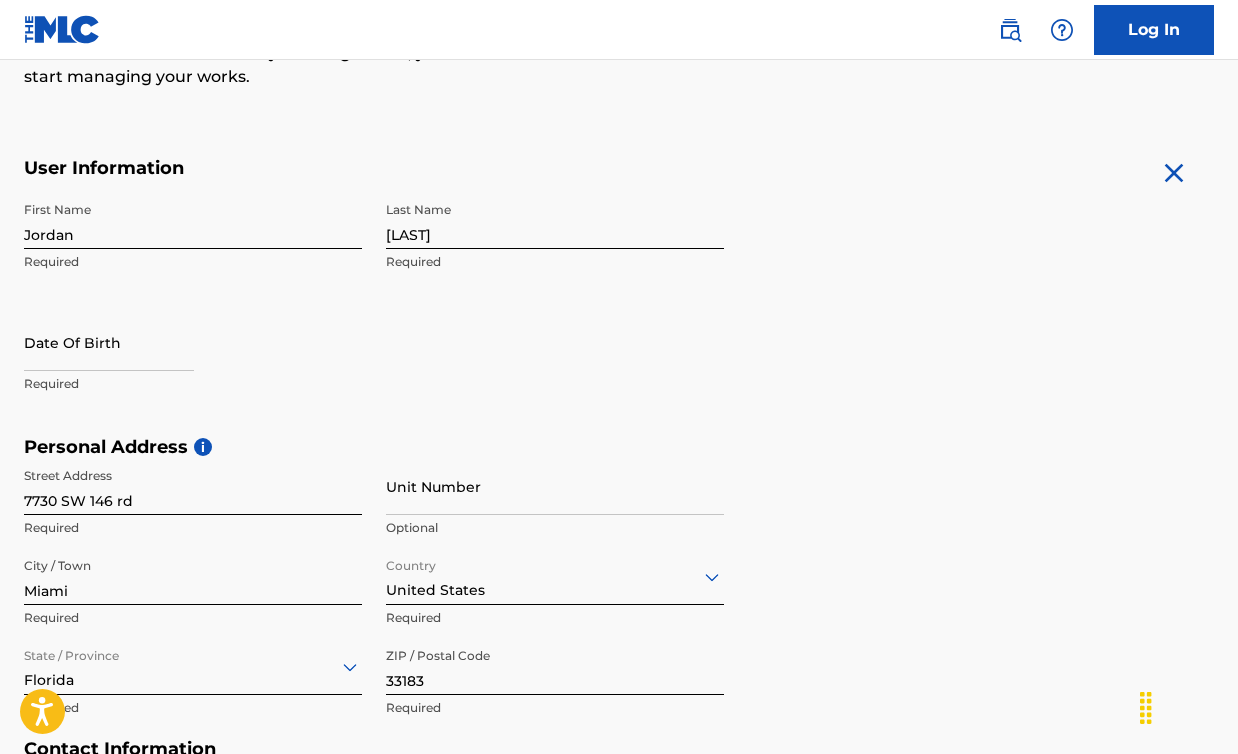 scroll, scrollTop: 407, scrollLeft: 0, axis: vertical 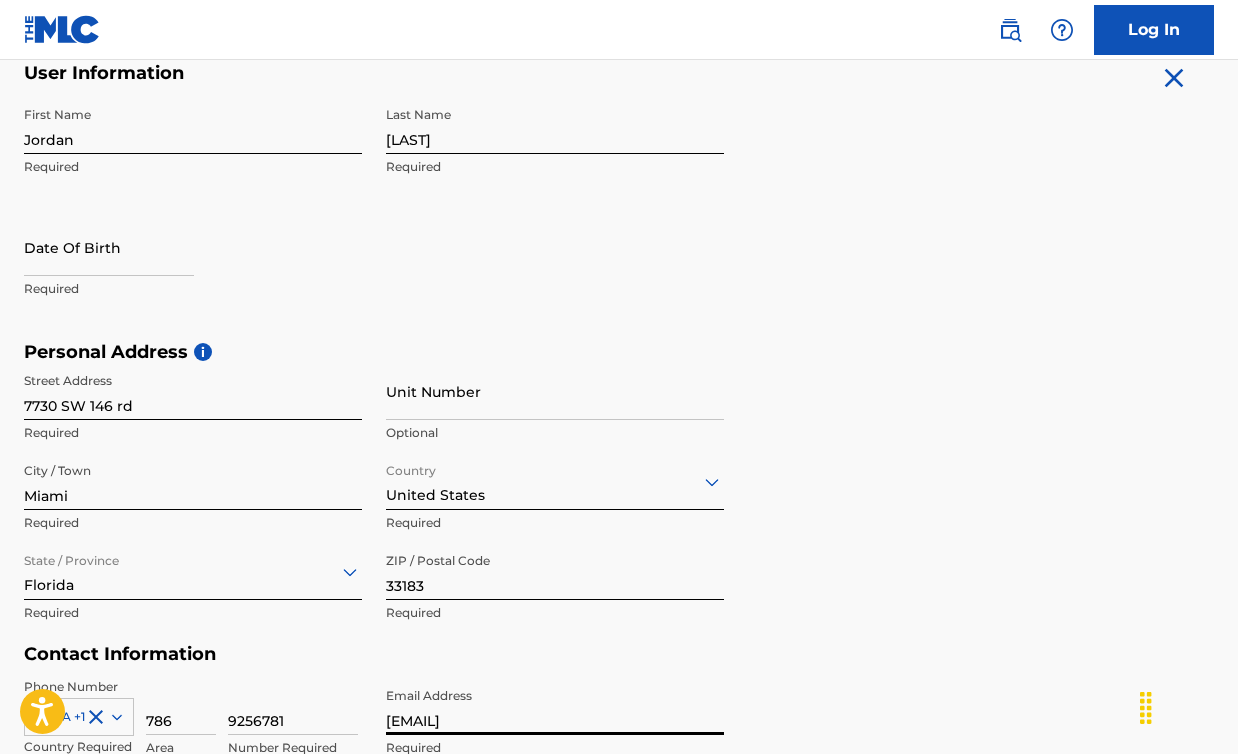 click at bounding box center (109, 247) 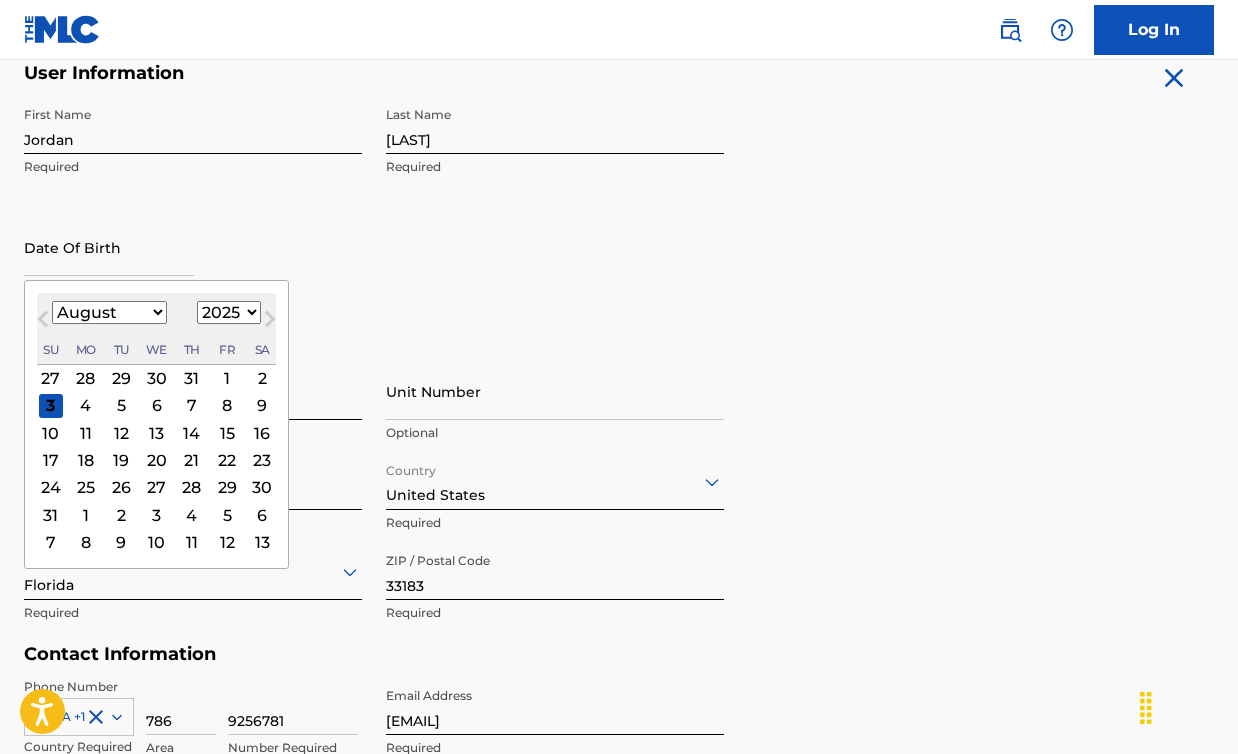 type on "October 4 1985" 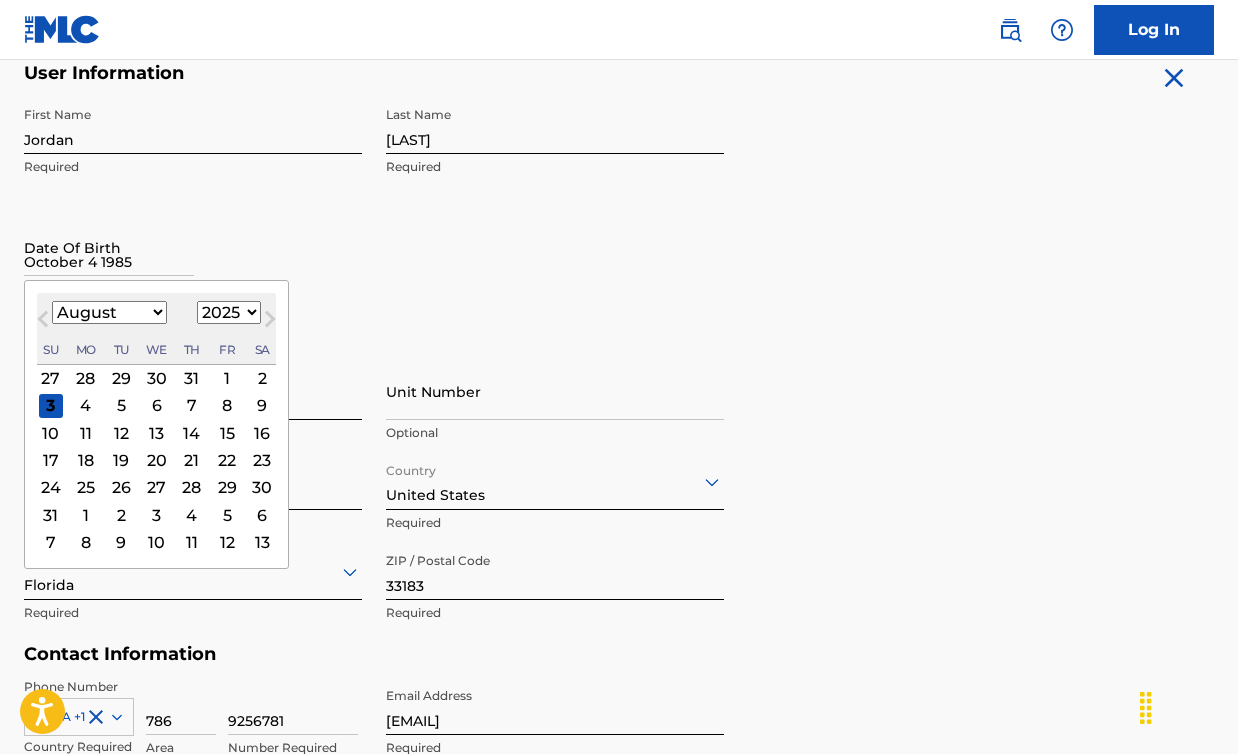 select on "9" 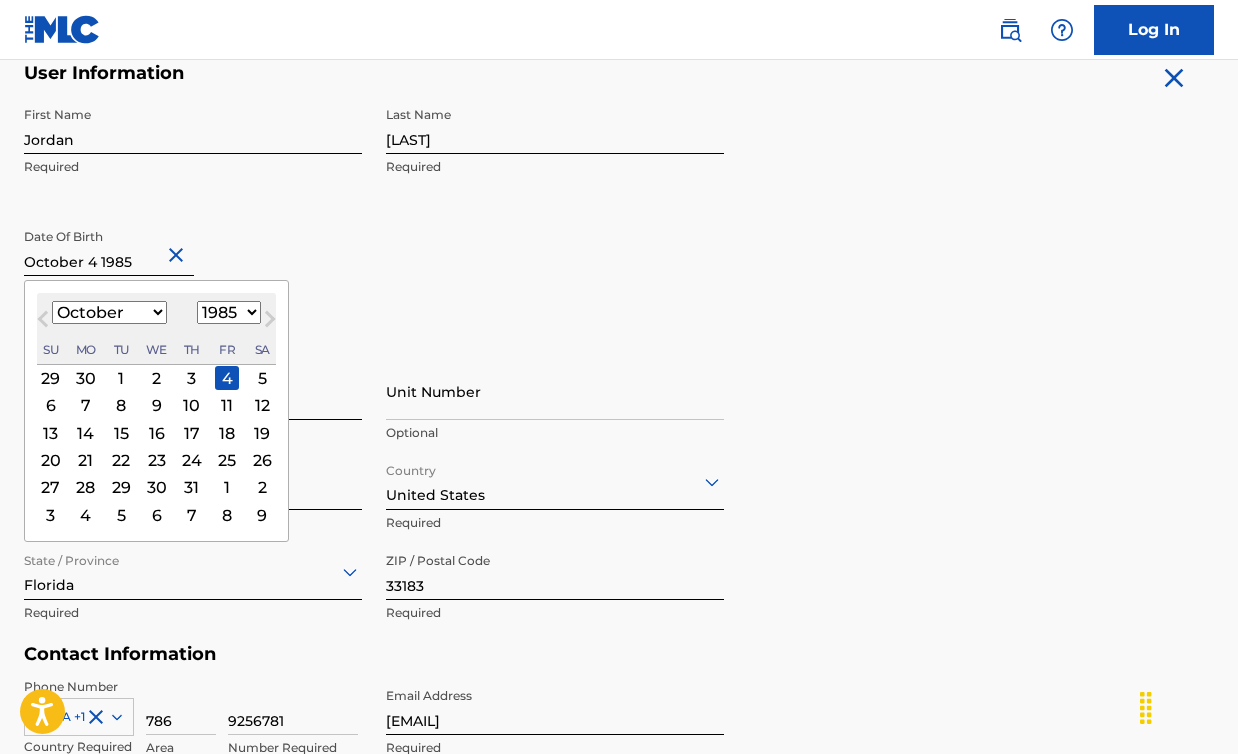 click on "4" at bounding box center [227, 378] 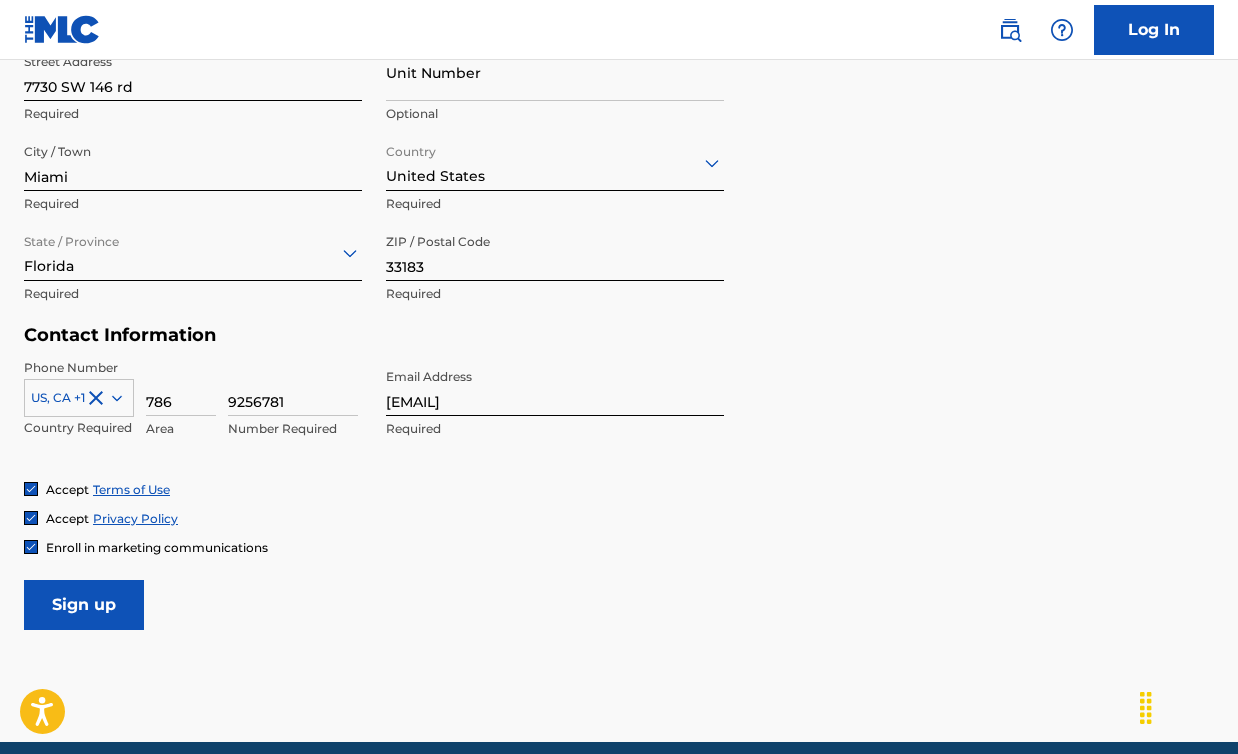 scroll, scrollTop: 810, scrollLeft: 0, axis: vertical 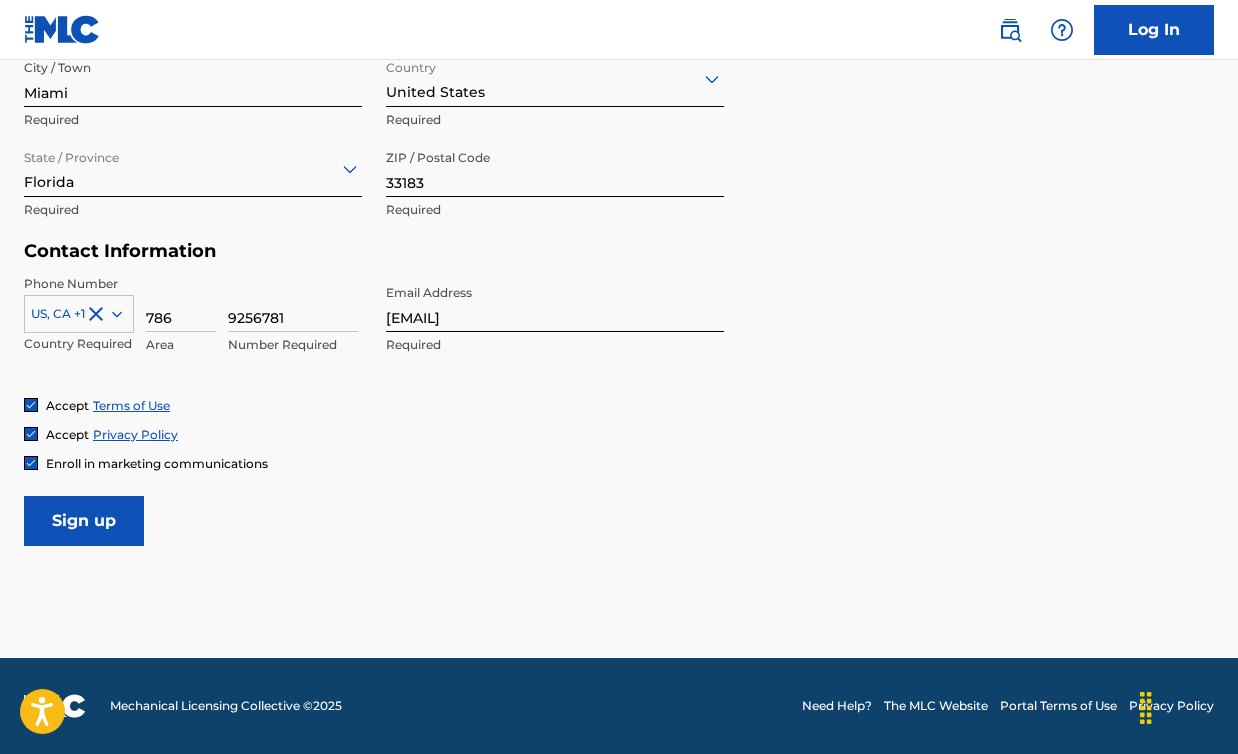 click on "Sign up" at bounding box center [84, 521] 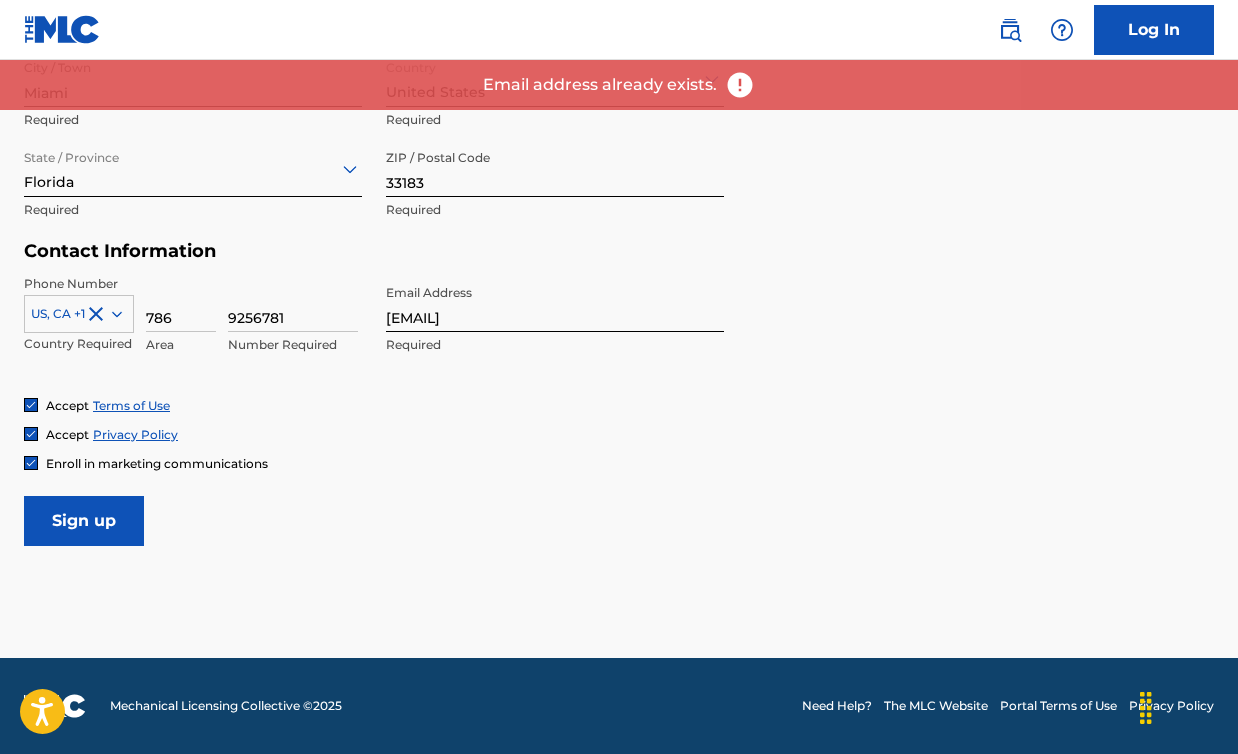 click on "User Information First Name [FIRST] Required Last Name [LAST] Required Date Of Birth October 4 1985 Required Personal Address i Street Address 7730 SW 146 rd Required Unit Number Optional City / Town Miami Required Country United States Required State / Province Florida Required ZIP / Postal Code 33183 Required Contact Information Phone Number US, CA +1 Country Required [PHONE] Number Required Email Address [EMAIL] Required Accept Terms of Use Accept Privacy Policy Enroll in marketing communications Sign up" at bounding box center [619, 102] 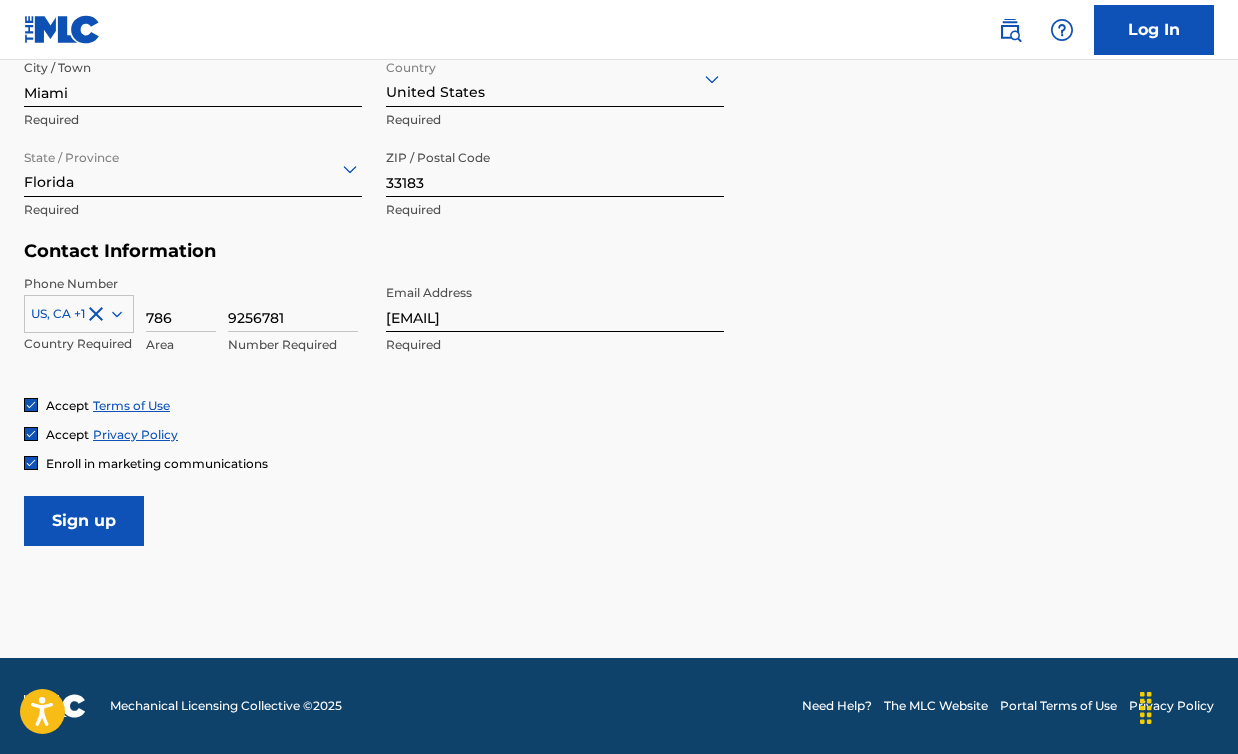 click on "Log In" at bounding box center [1154, 30] 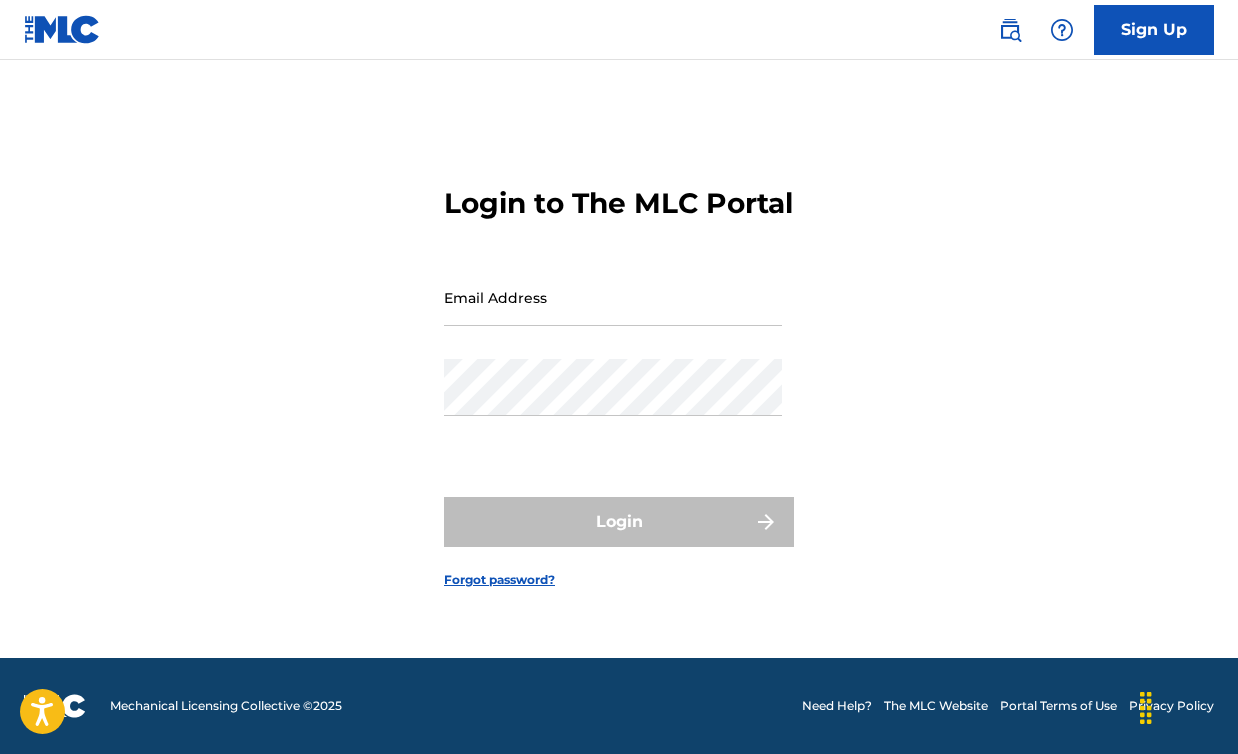 scroll, scrollTop: 0, scrollLeft: 0, axis: both 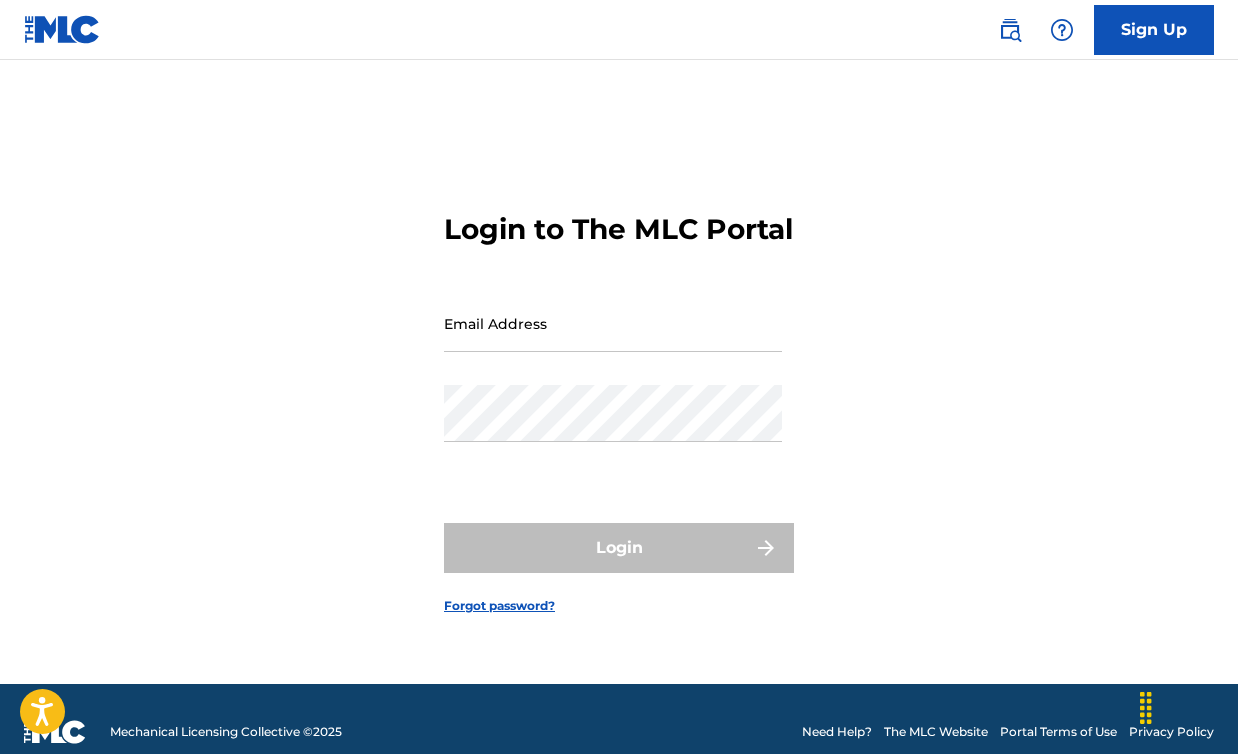 click on "Email Address" at bounding box center (613, 323) 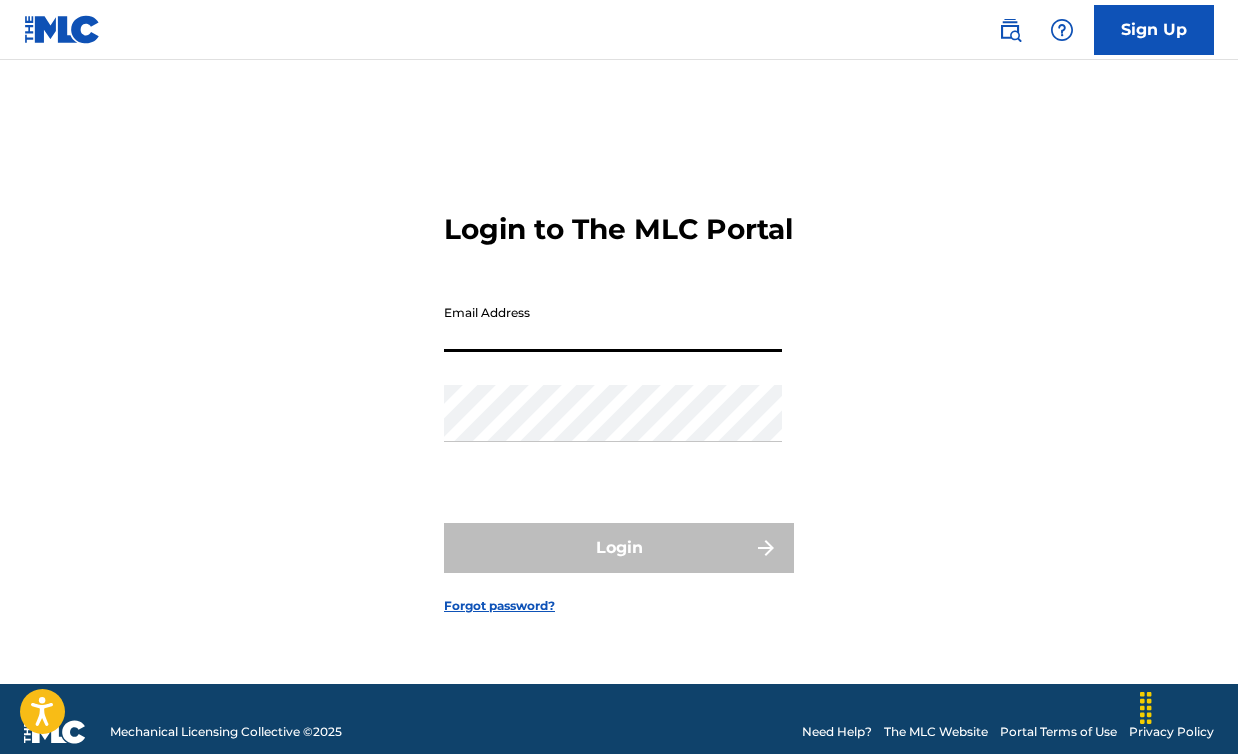click on "Email Address" at bounding box center [613, 323] 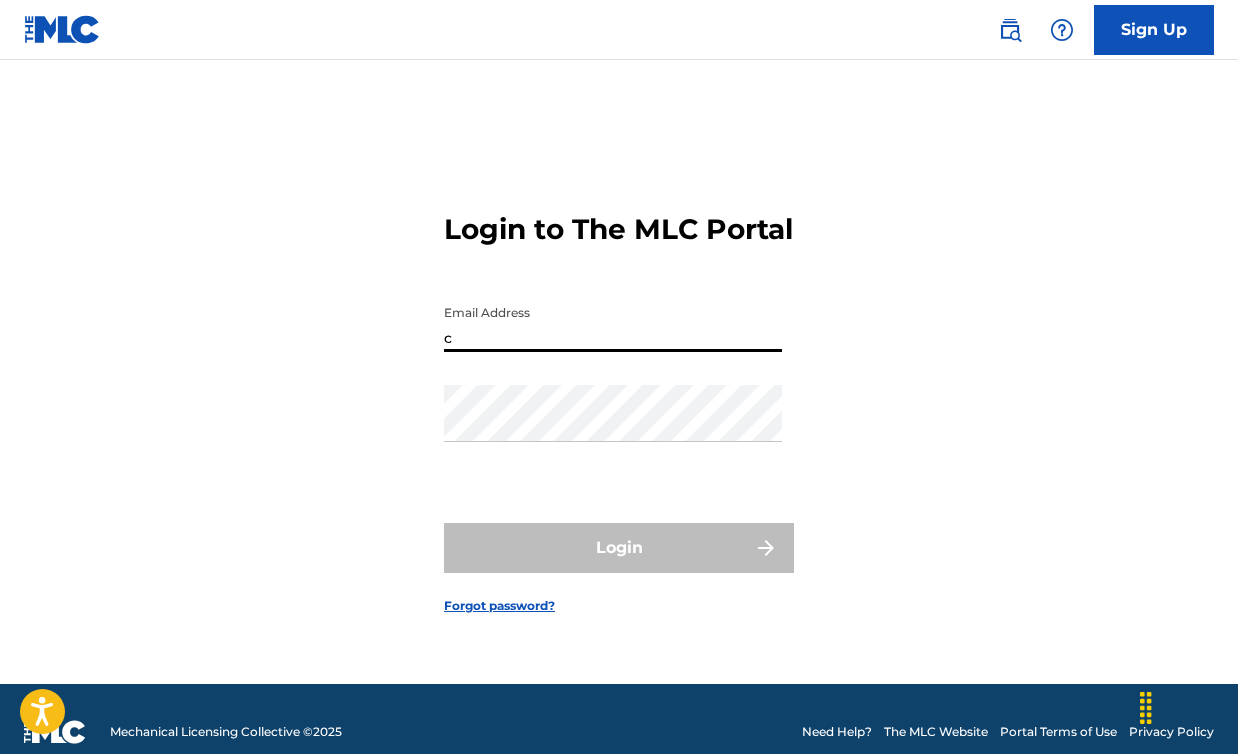 type on "[EMAIL]" 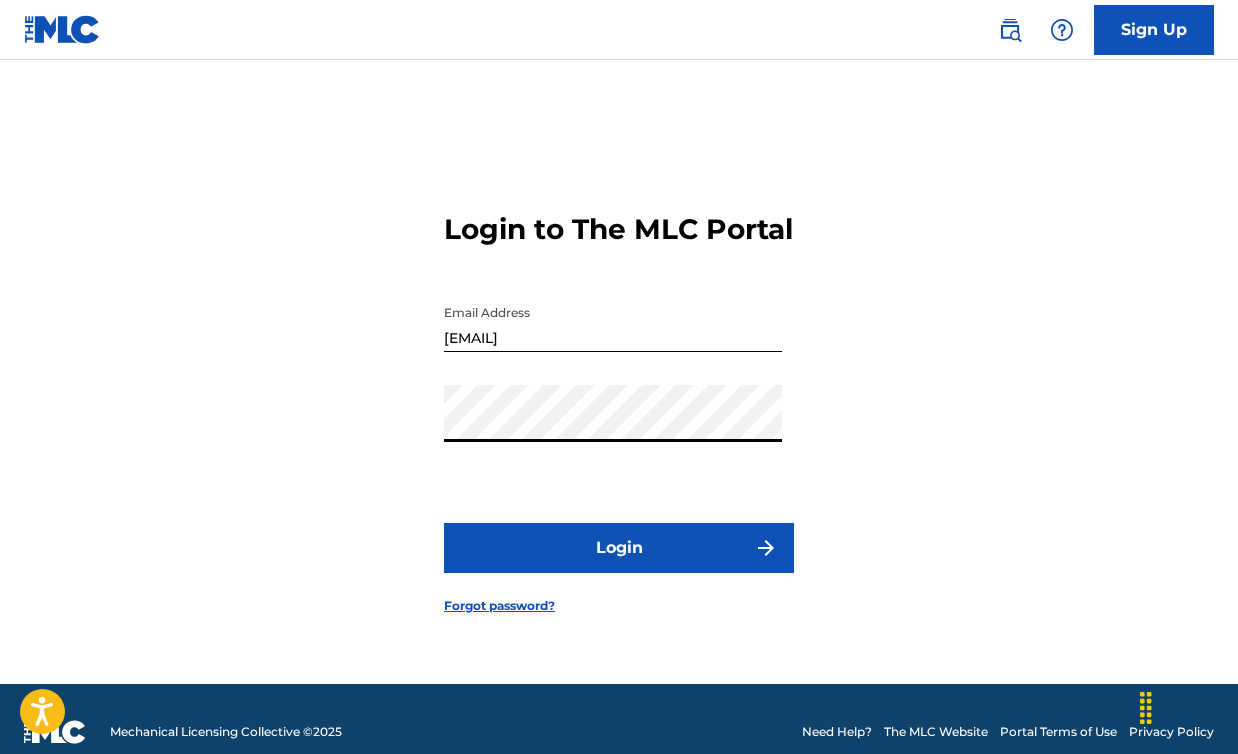 click on "Login" at bounding box center (619, 548) 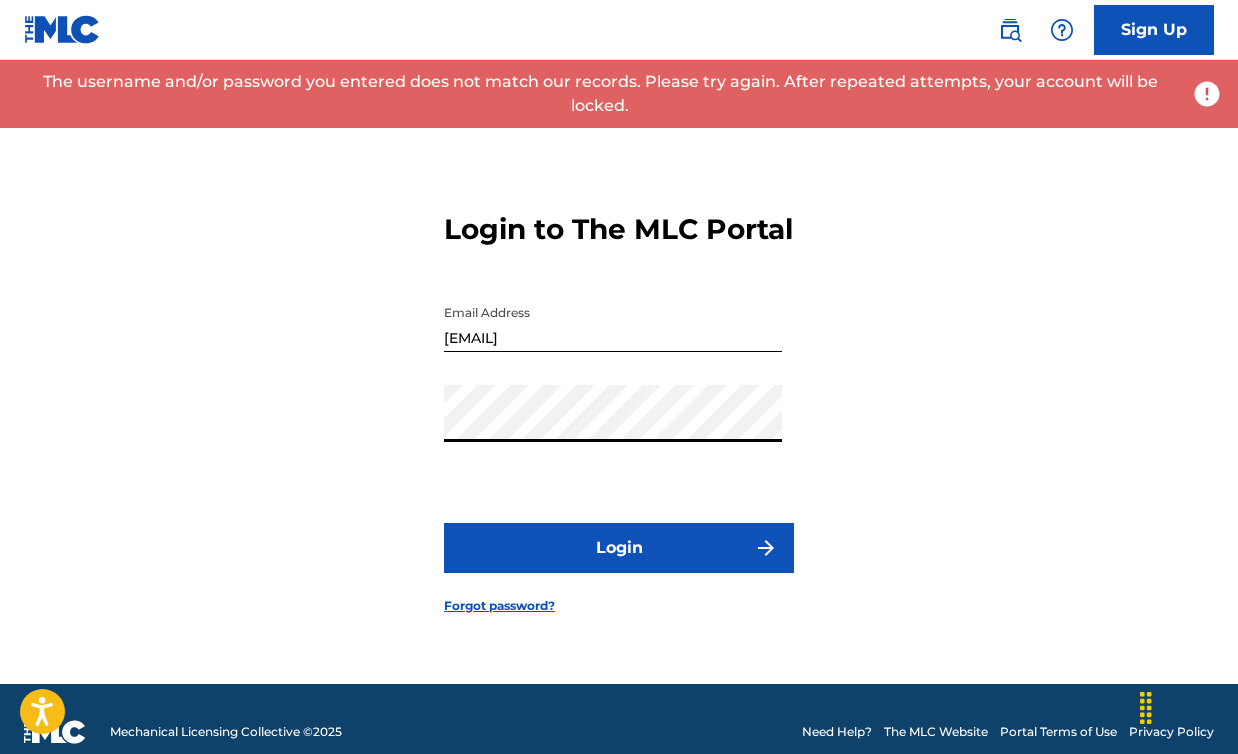 click on "Forgot password?" at bounding box center [499, 606] 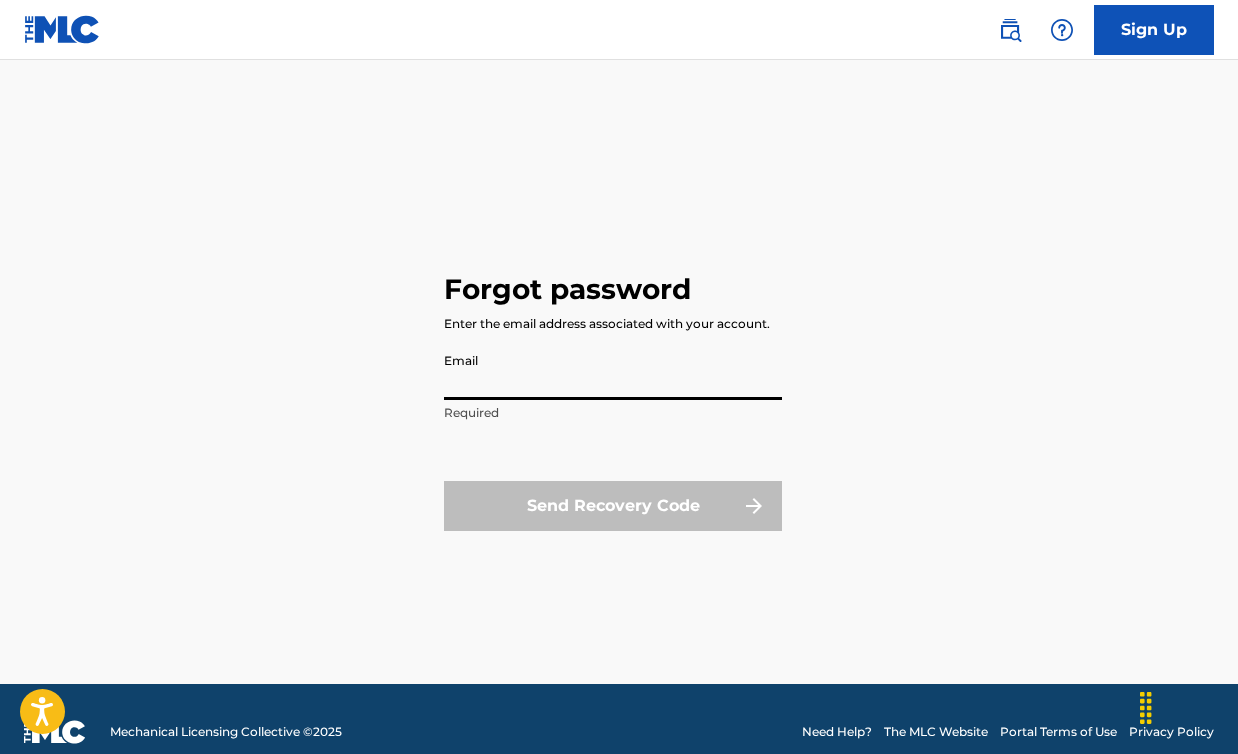 click on "Email" at bounding box center [613, 371] 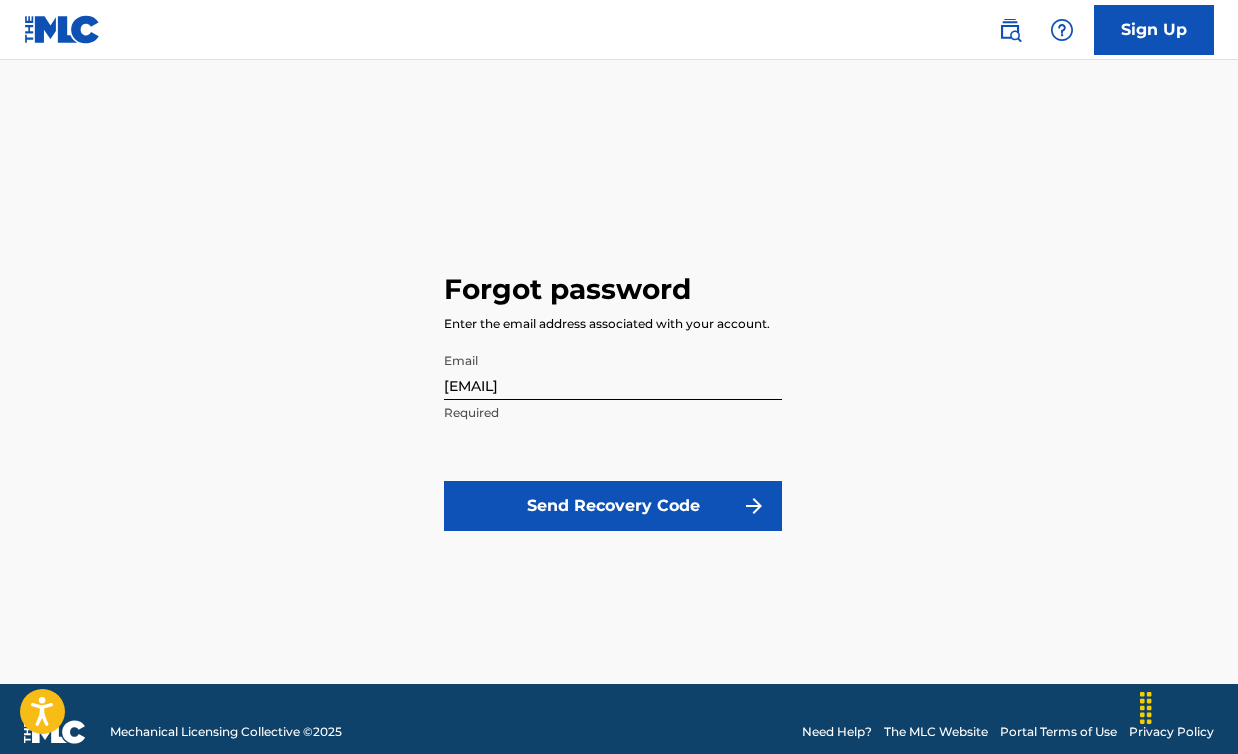 click on "Send Recovery Code" at bounding box center (613, 506) 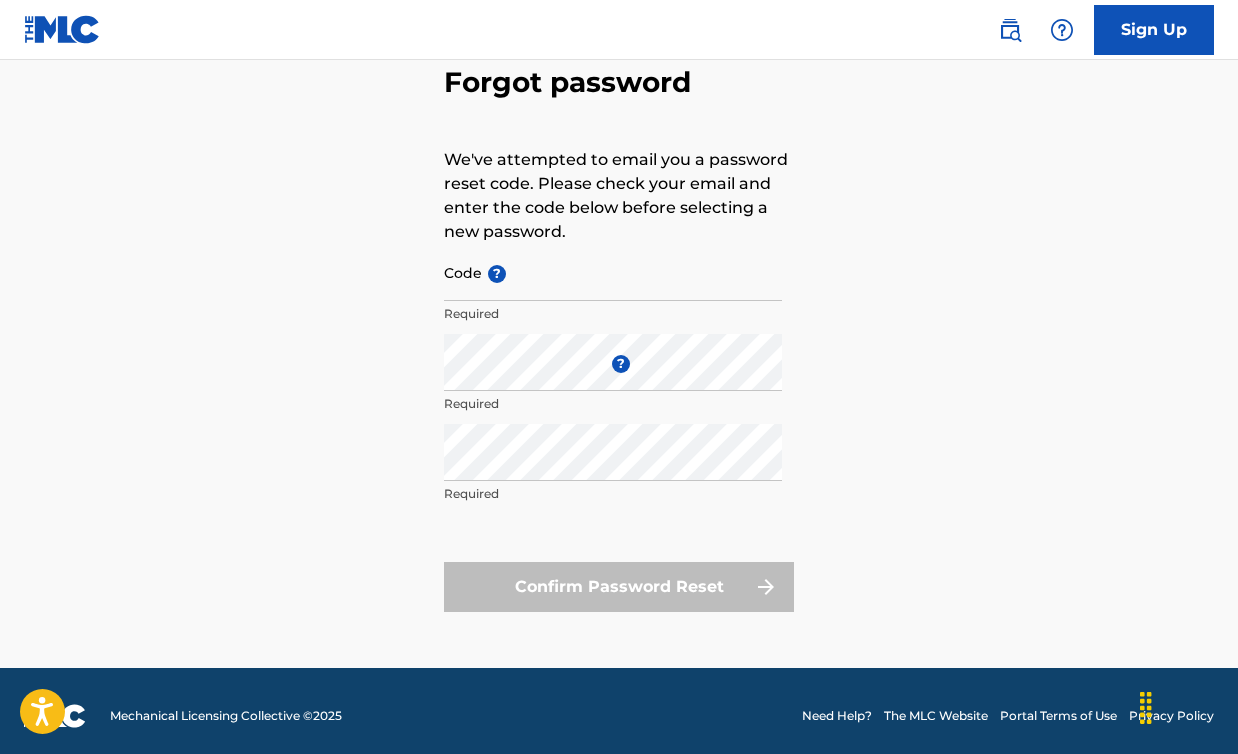 scroll, scrollTop: 72, scrollLeft: 0, axis: vertical 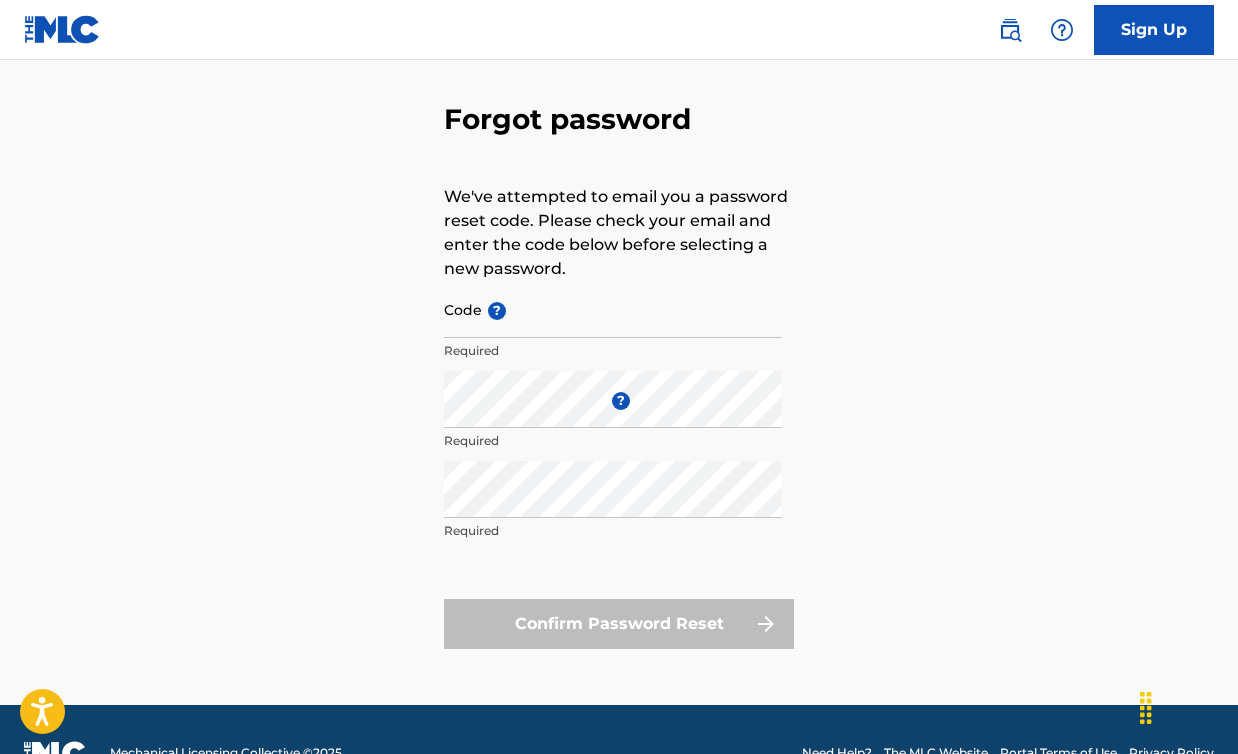 click on "Code ?" at bounding box center (613, 309) 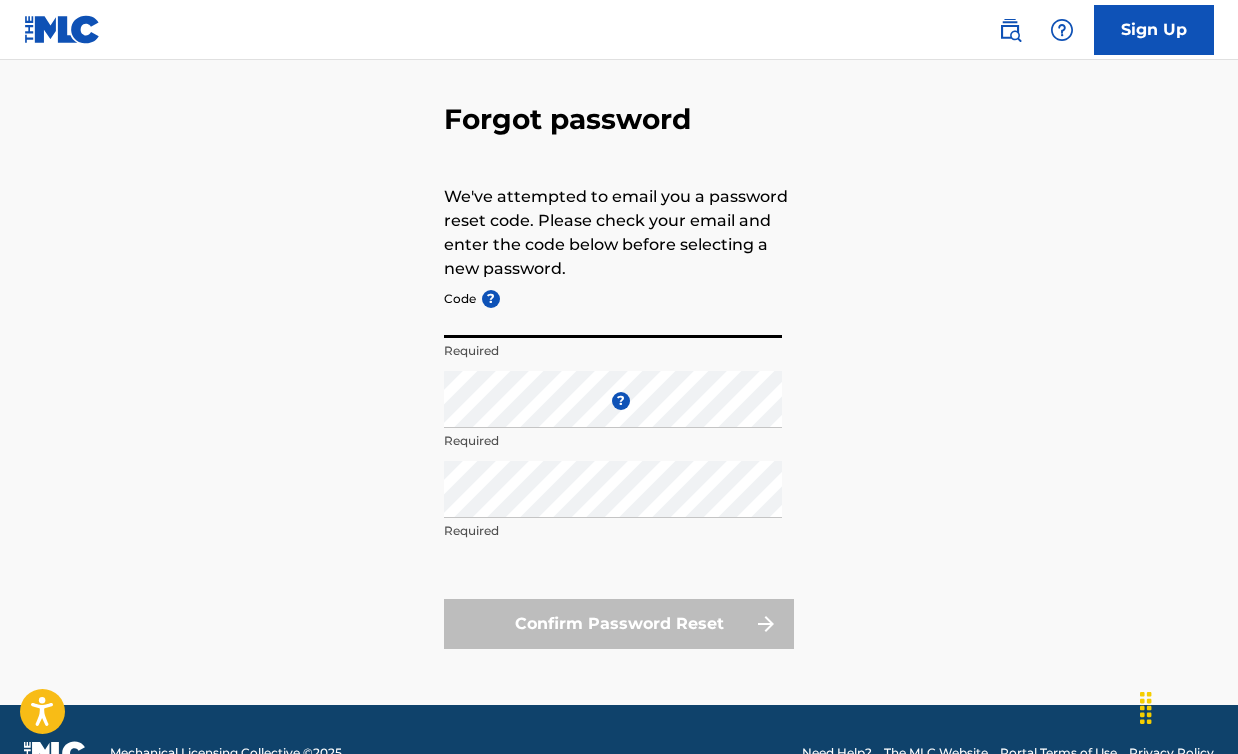 paste on "FP_796d5e07f0a85568ff81b5acf6e4" 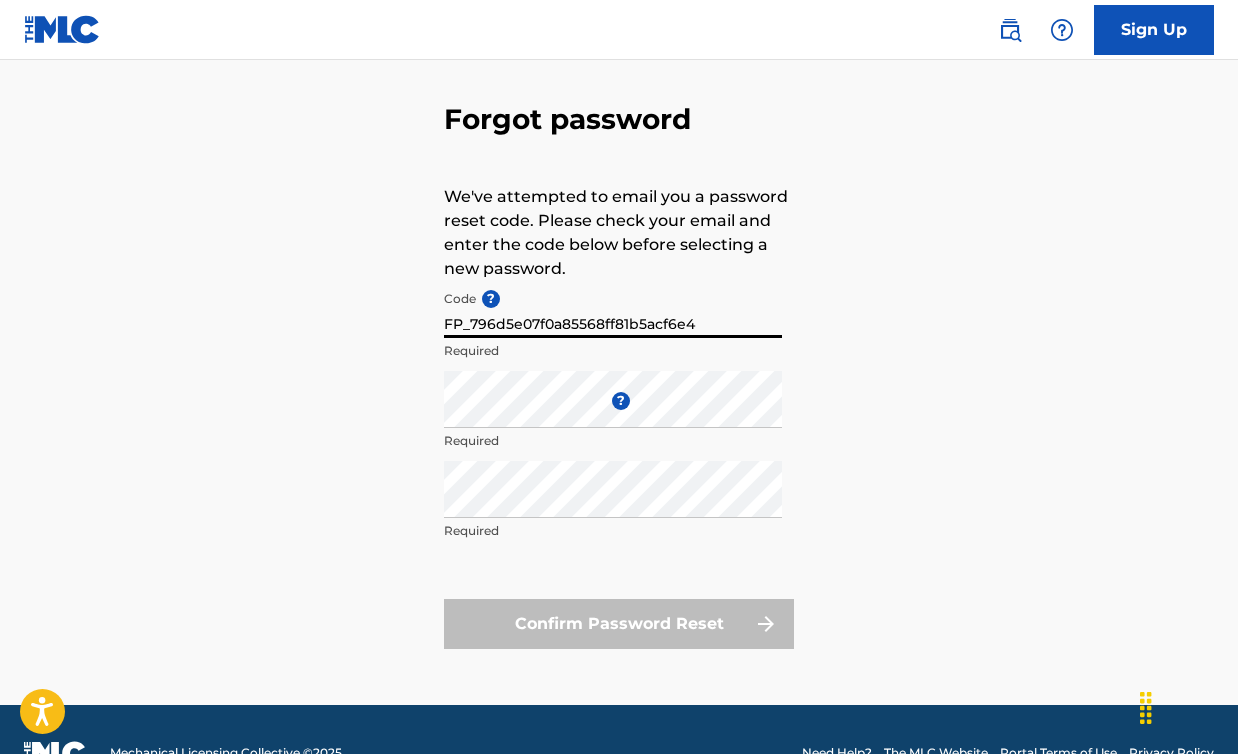 type on "FP_796d5e07f0a85568ff81b5acf6e4" 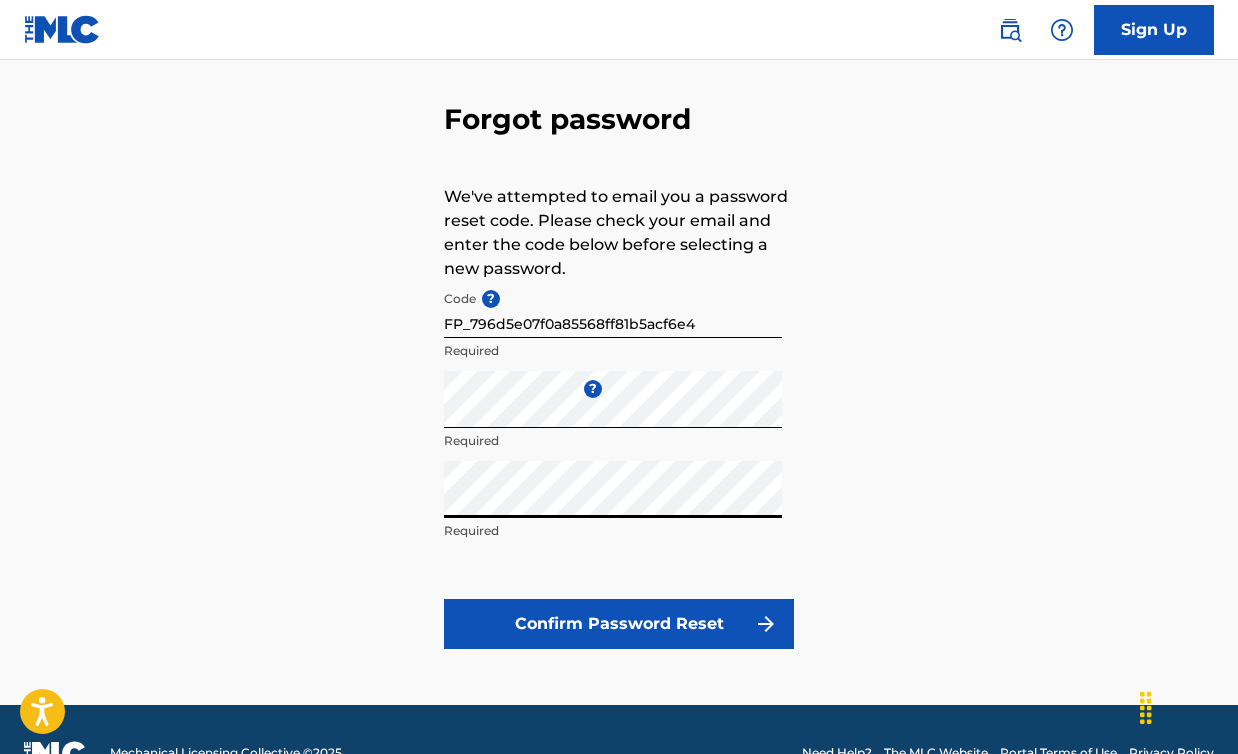scroll, scrollTop: 73, scrollLeft: 0, axis: vertical 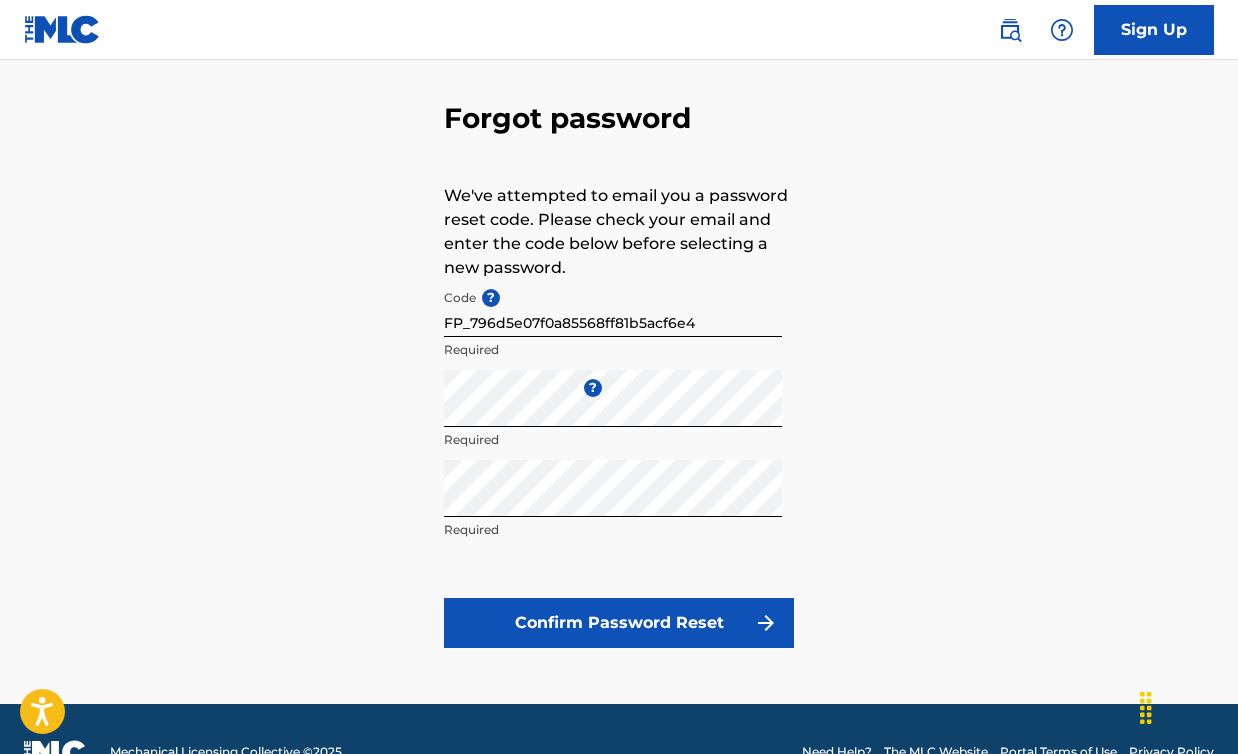 click on "Confirm Password Reset" at bounding box center [619, 623] 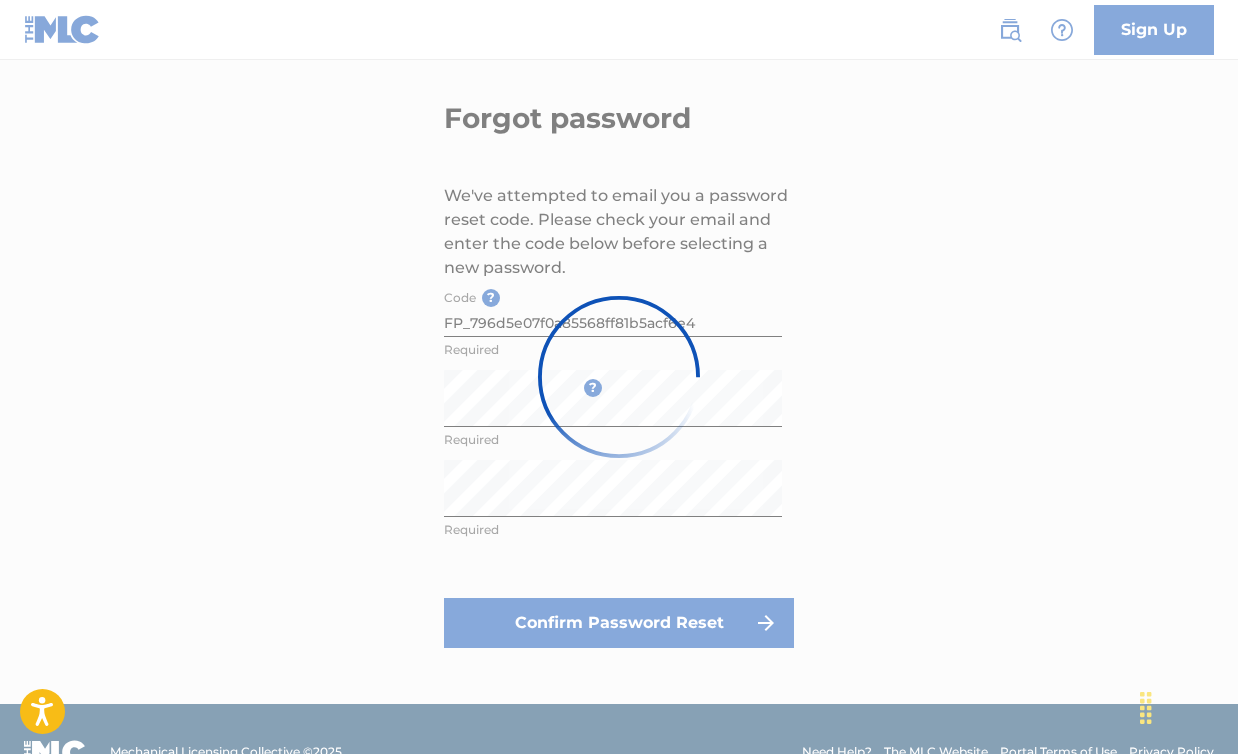 scroll, scrollTop: 0, scrollLeft: 0, axis: both 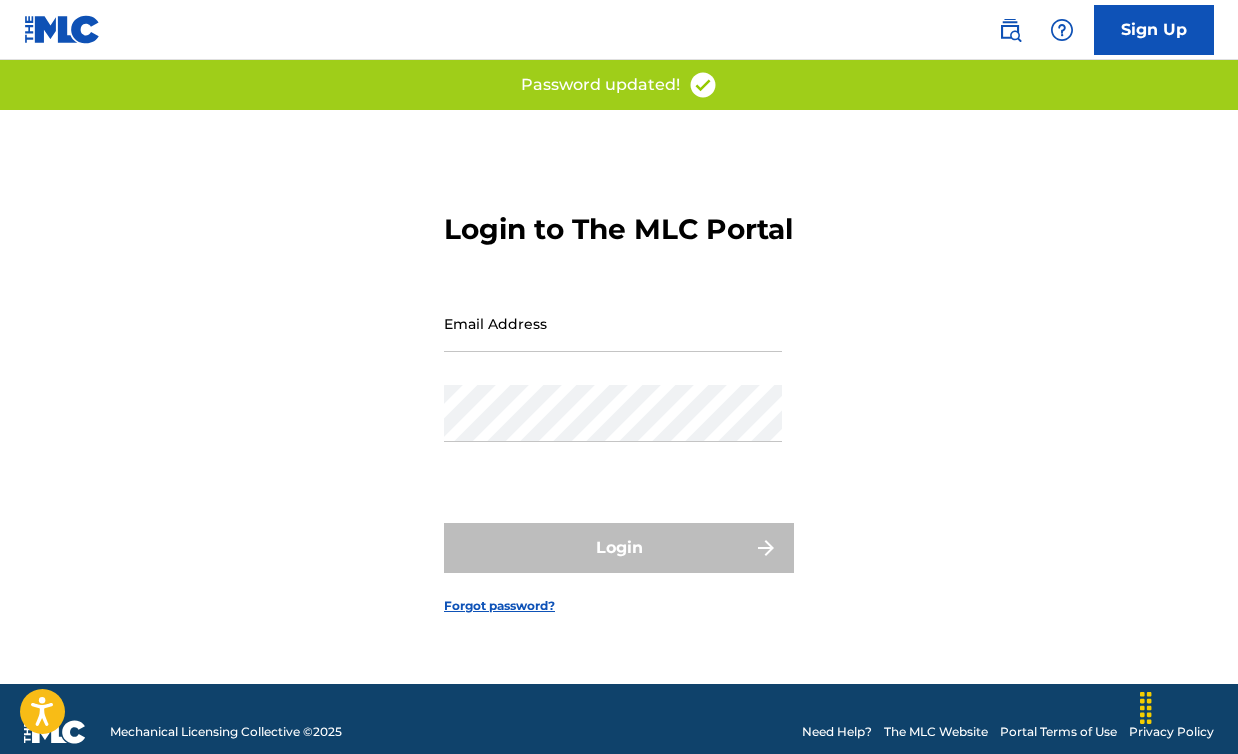 click on "Email Address" at bounding box center (613, 323) 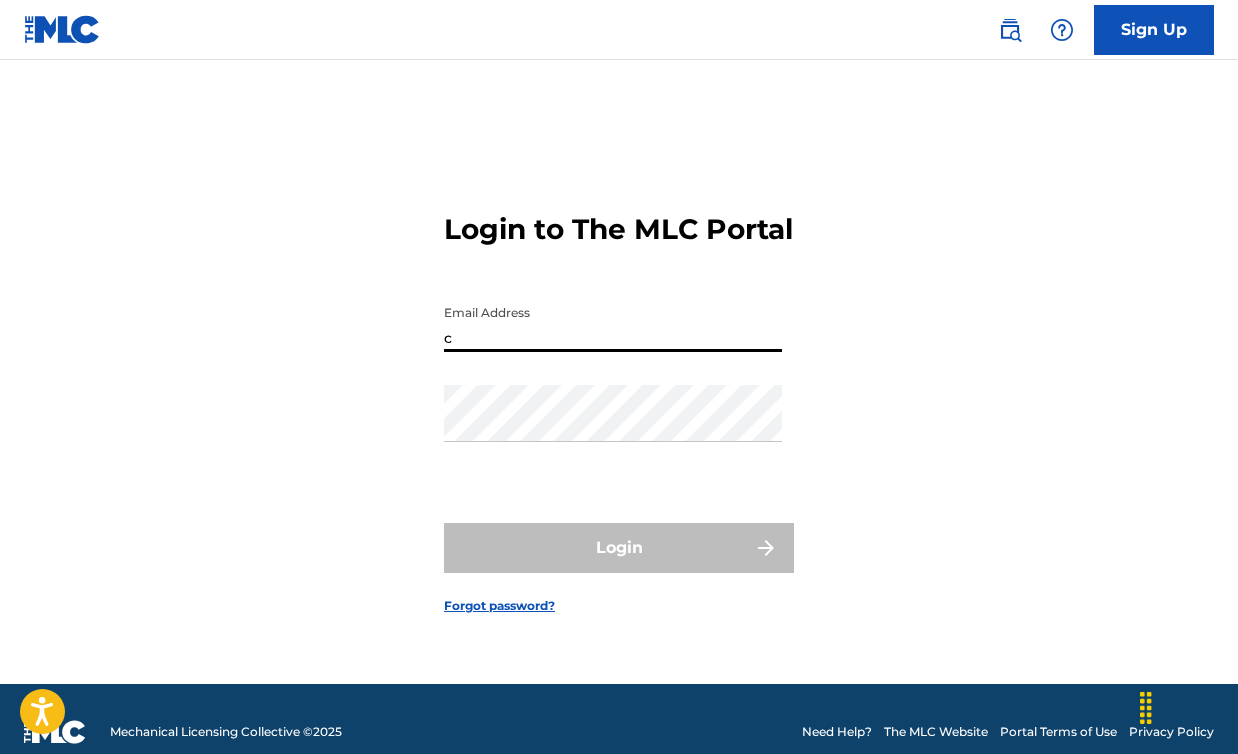 type on "[EMAIL]" 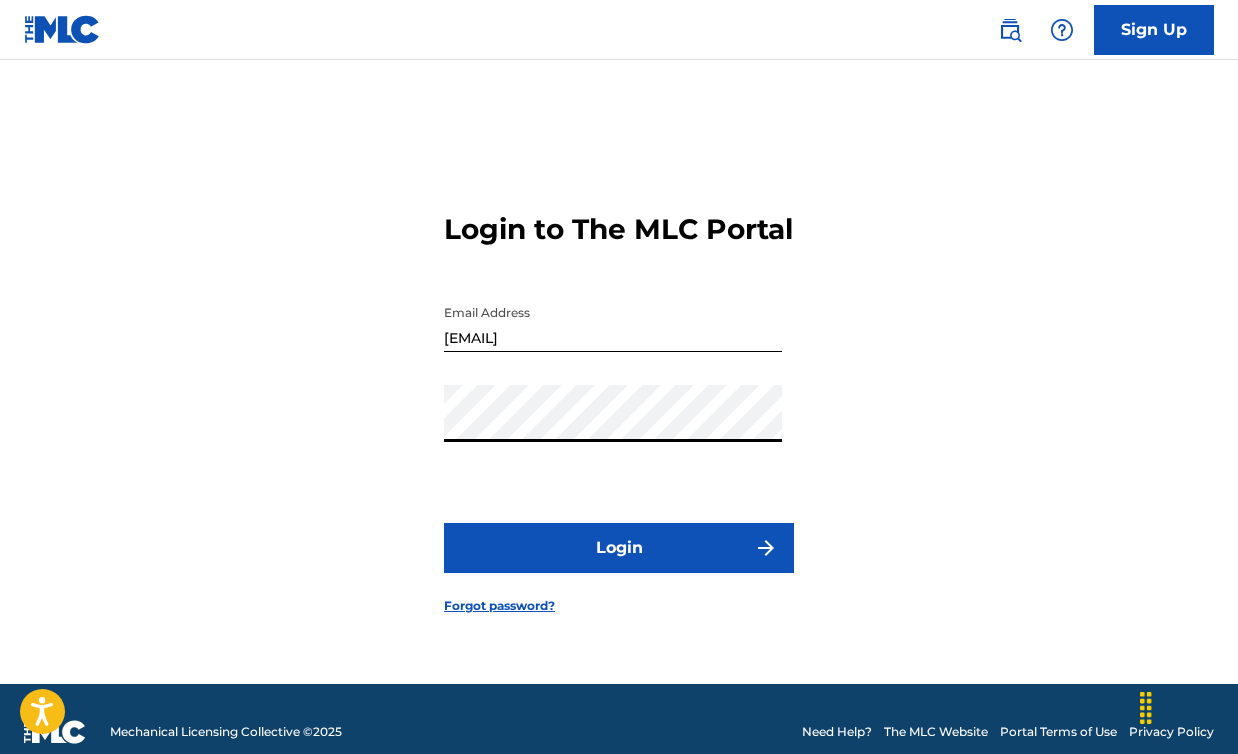 click on "Login" at bounding box center (619, 548) 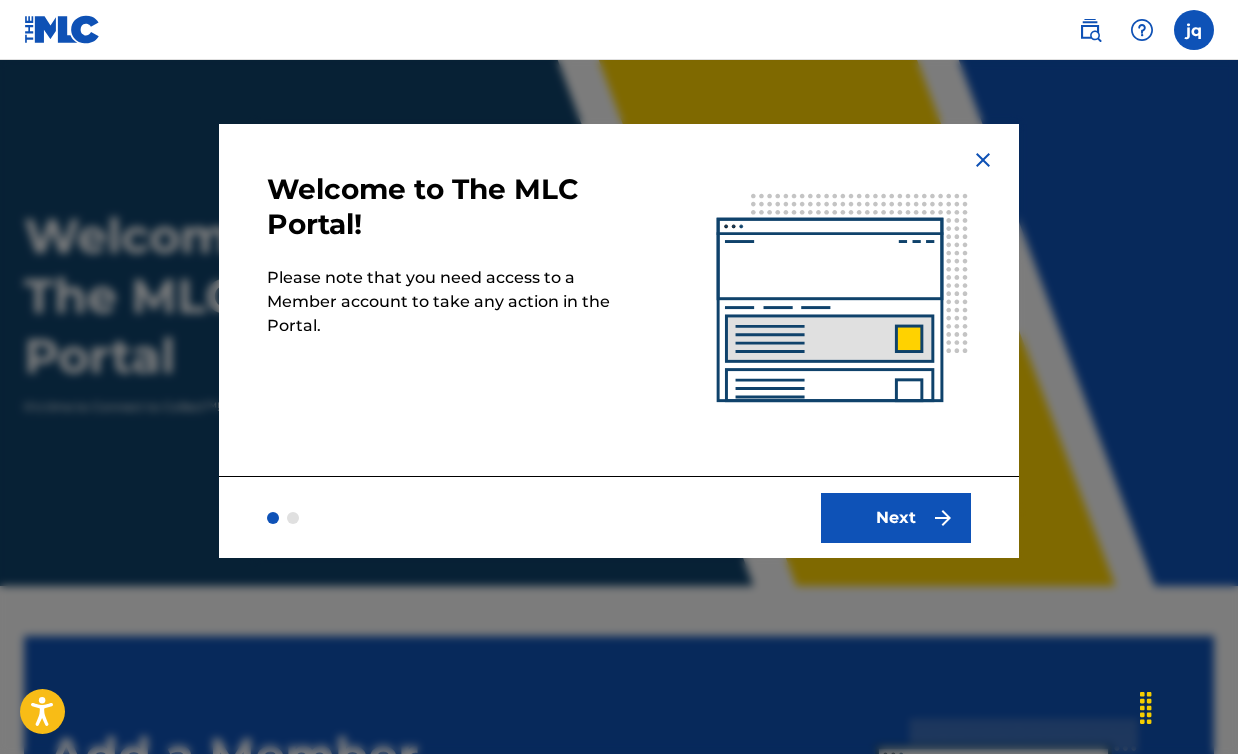 scroll, scrollTop: 0, scrollLeft: 0, axis: both 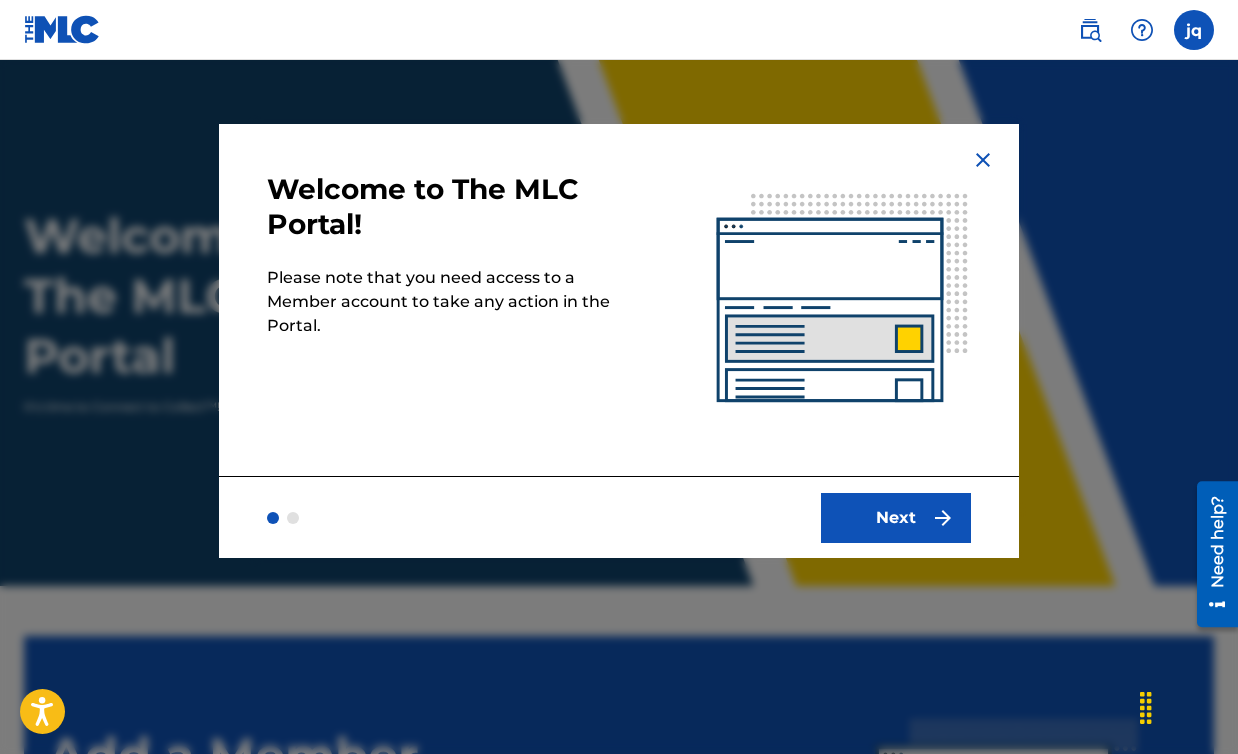 click on "Next" at bounding box center [896, 518] 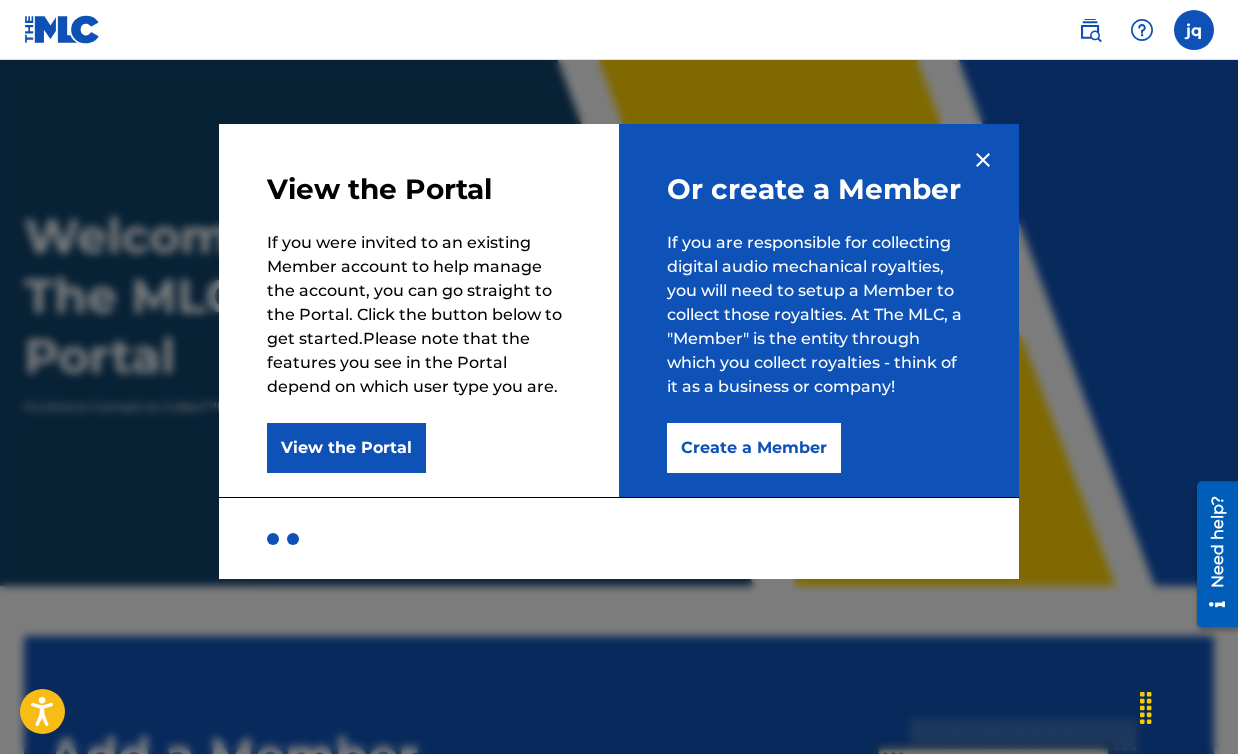 click on "Create a Member" at bounding box center [754, 448] 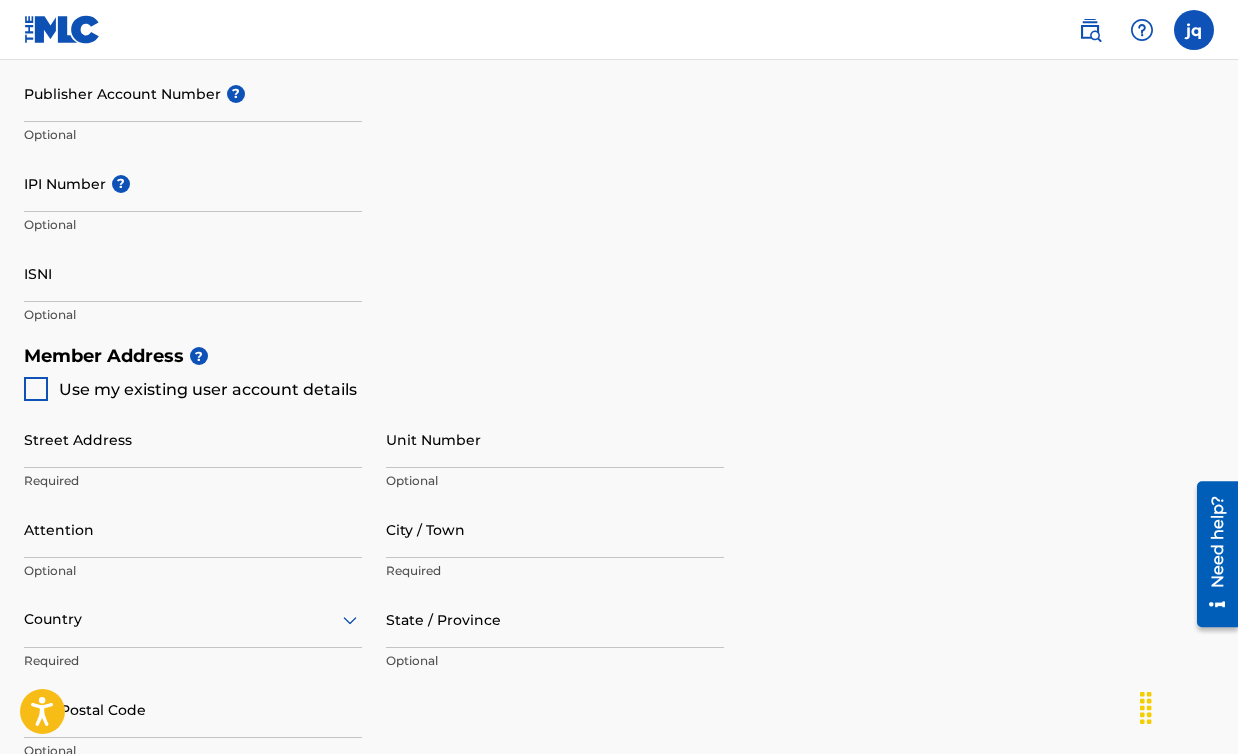scroll, scrollTop: 0, scrollLeft: 0, axis: both 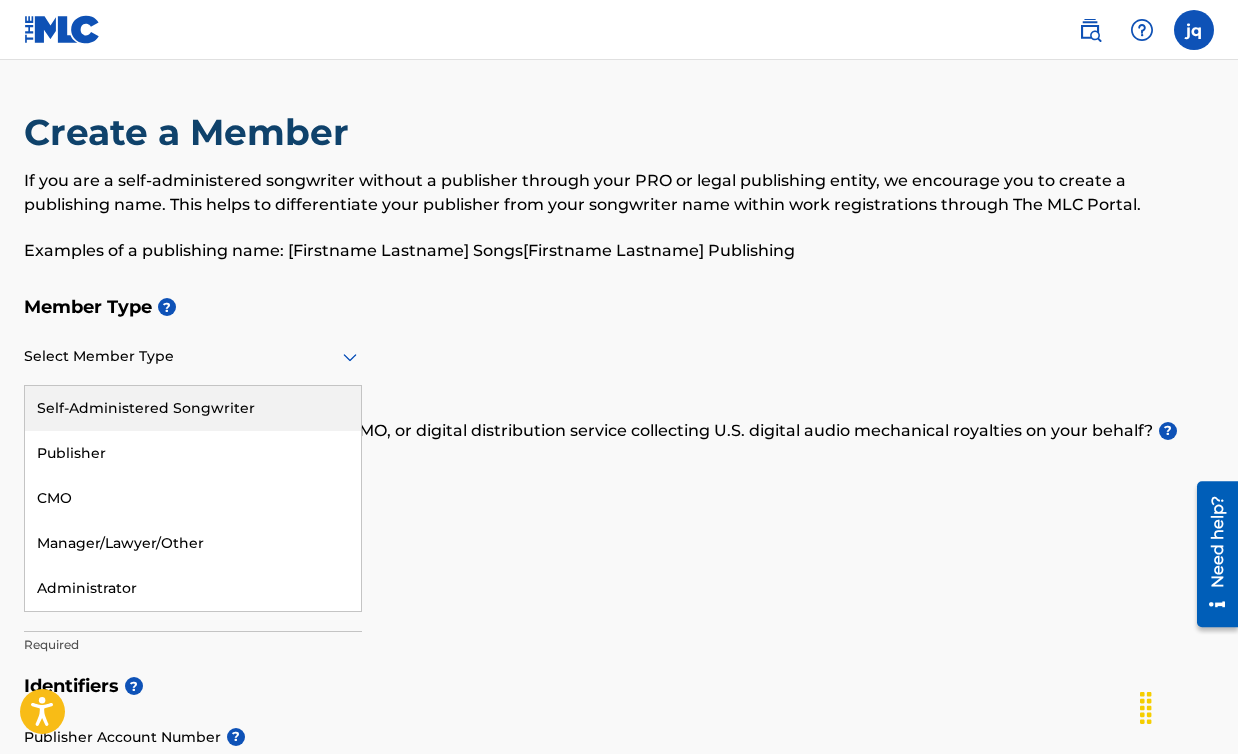 click at bounding box center (193, 356) 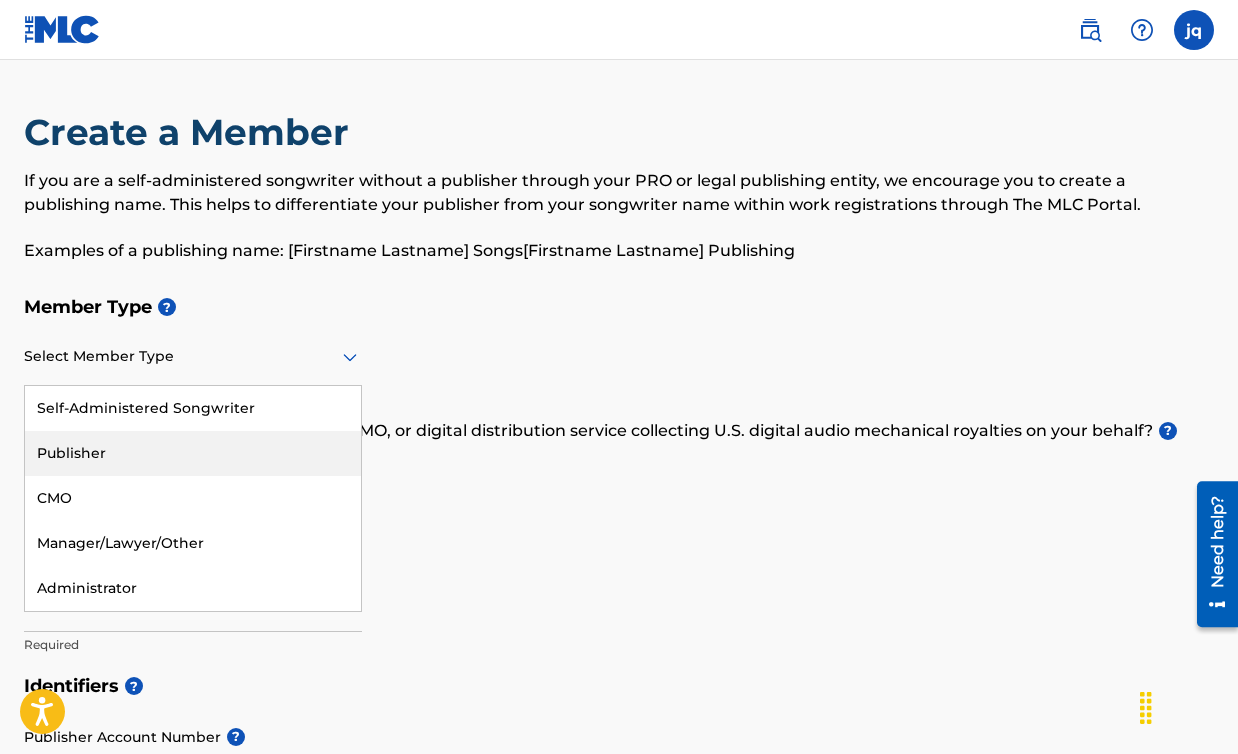click on "Publisher" at bounding box center (193, 453) 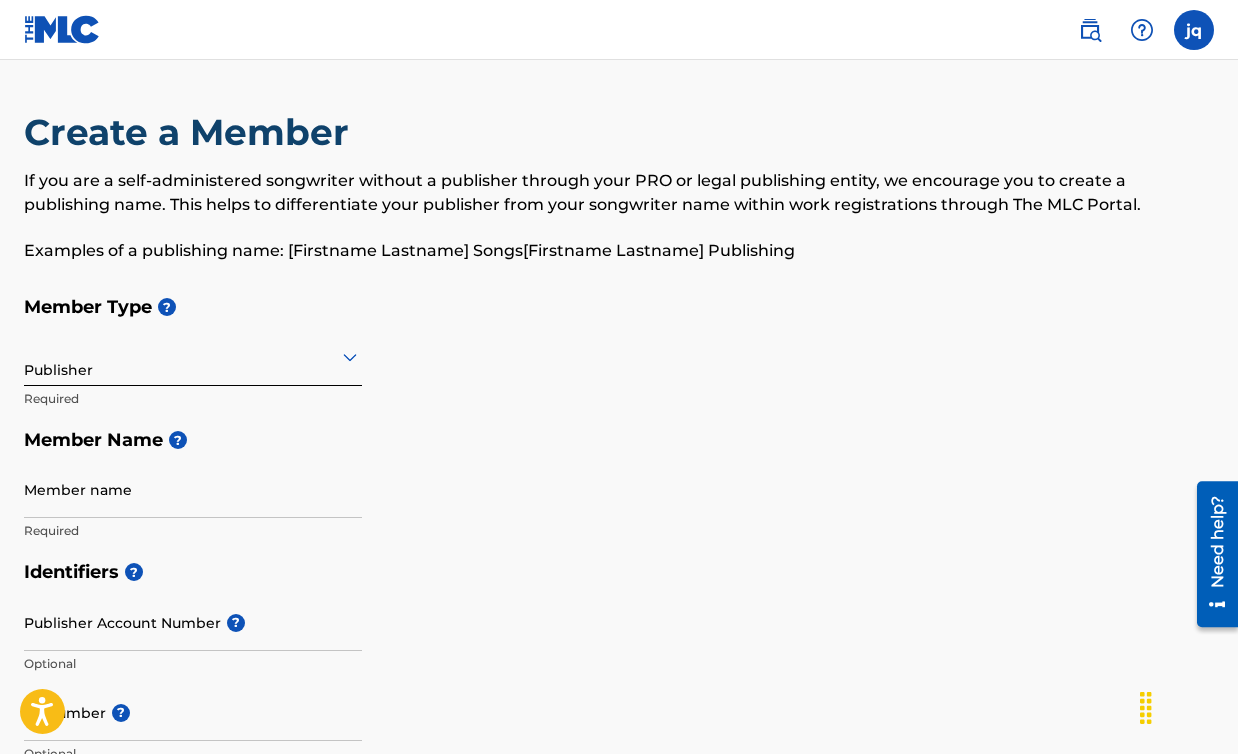 click on "Publisher" at bounding box center (193, 356) 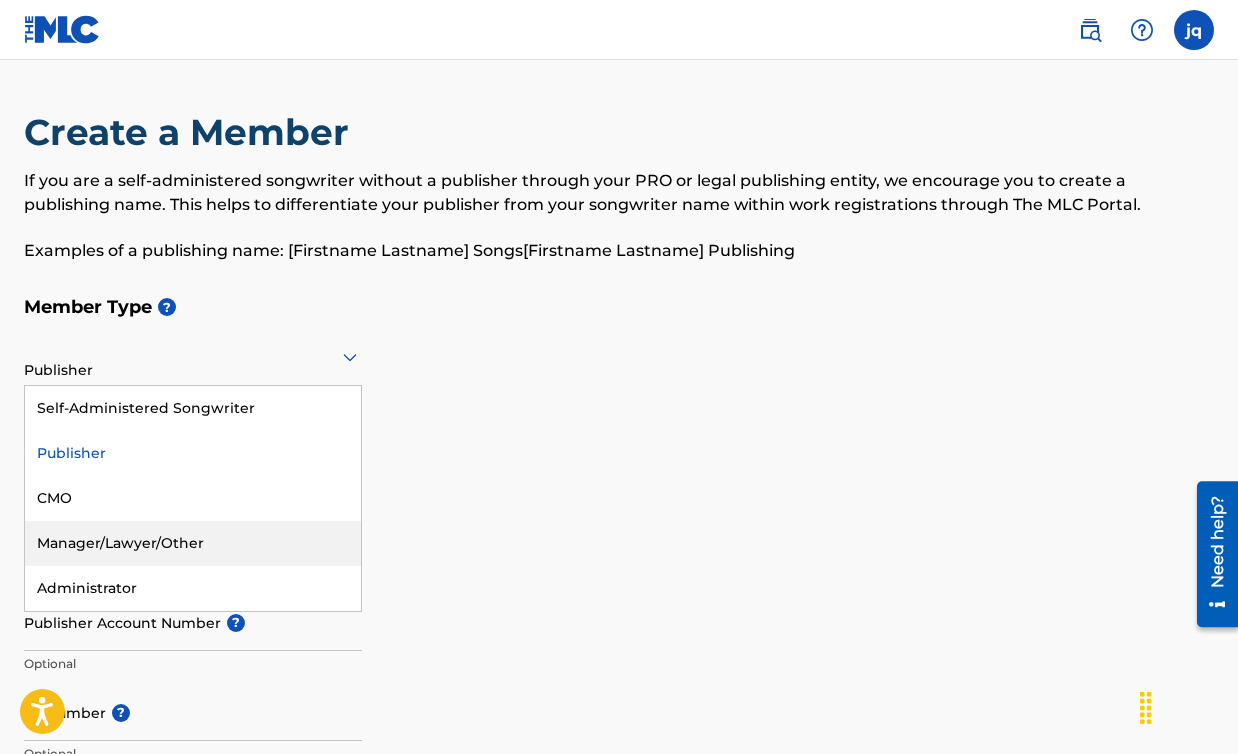 click on "Manager/Lawyer/Other" at bounding box center (193, 543) 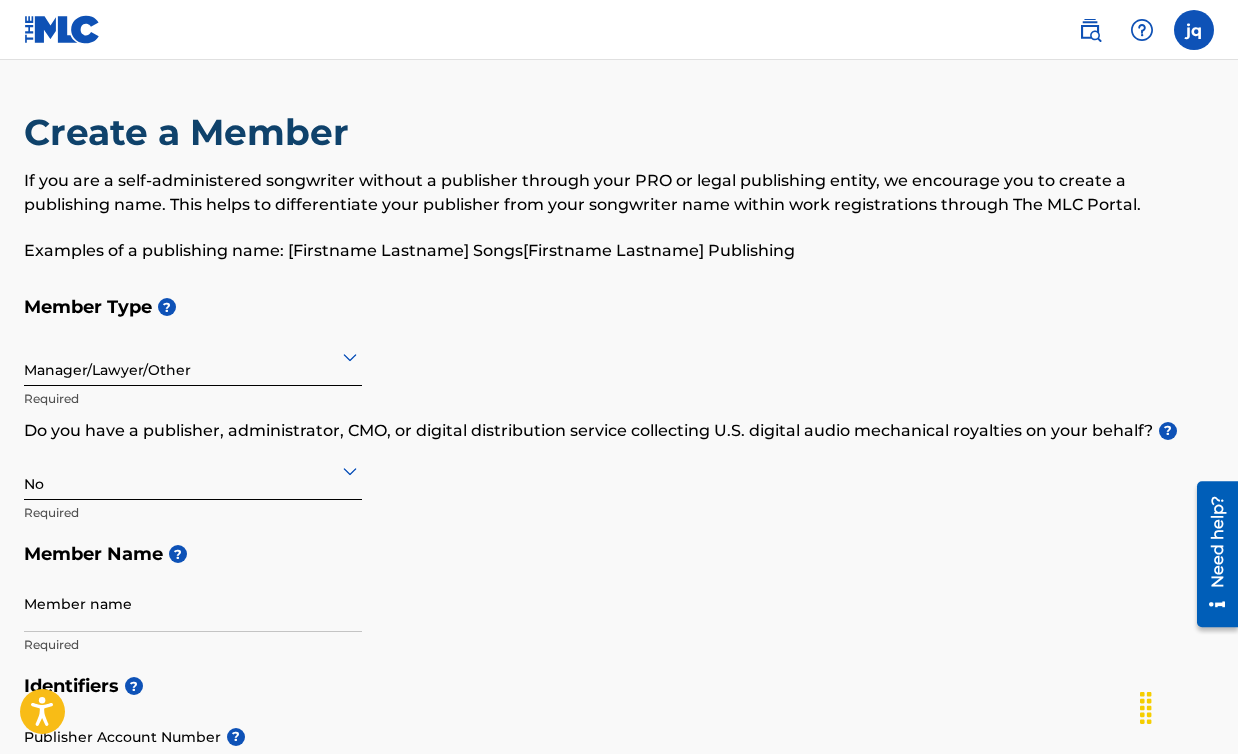click on "No" at bounding box center (193, 470) 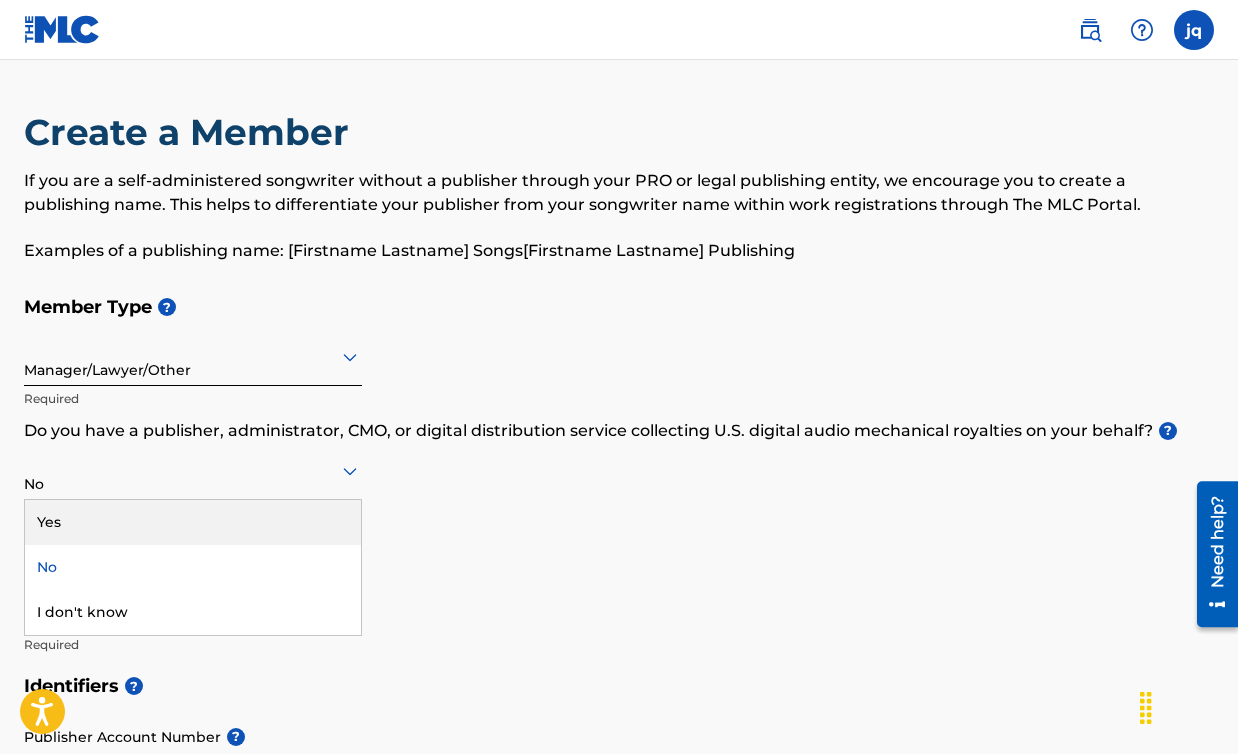 click on "Yes" at bounding box center (193, 522) 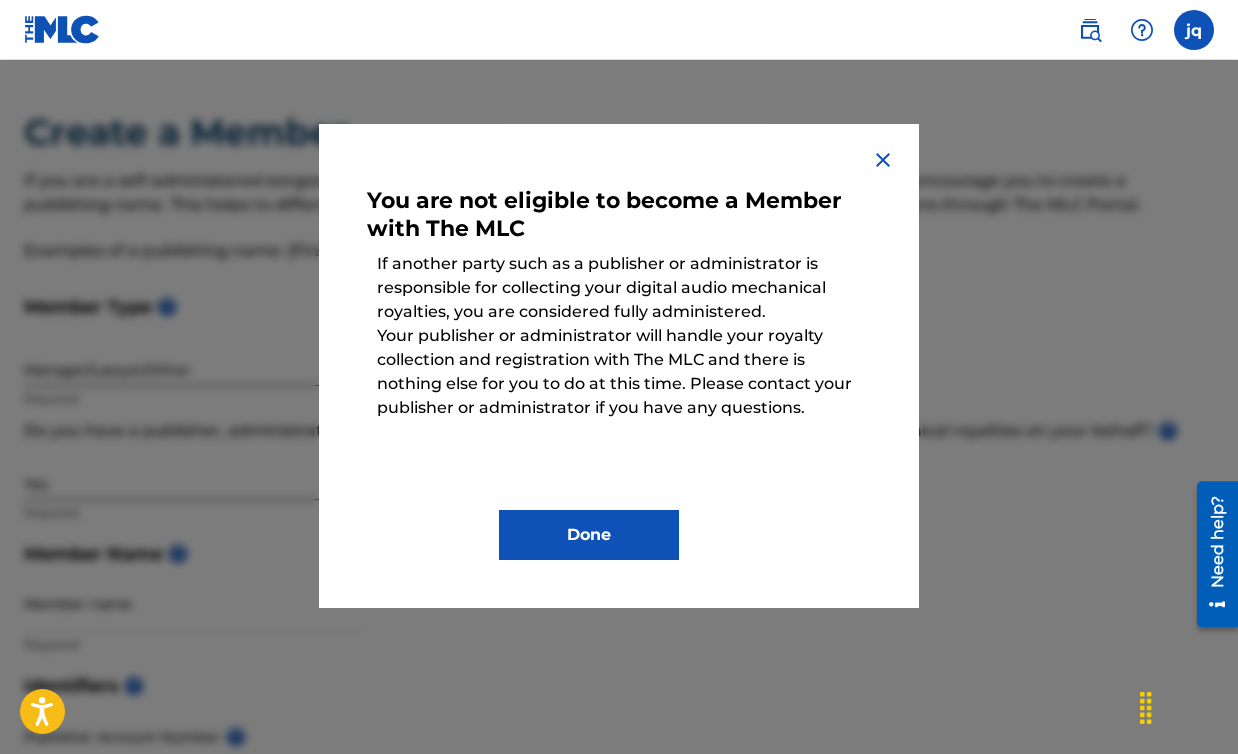 click on "Done" at bounding box center [589, 535] 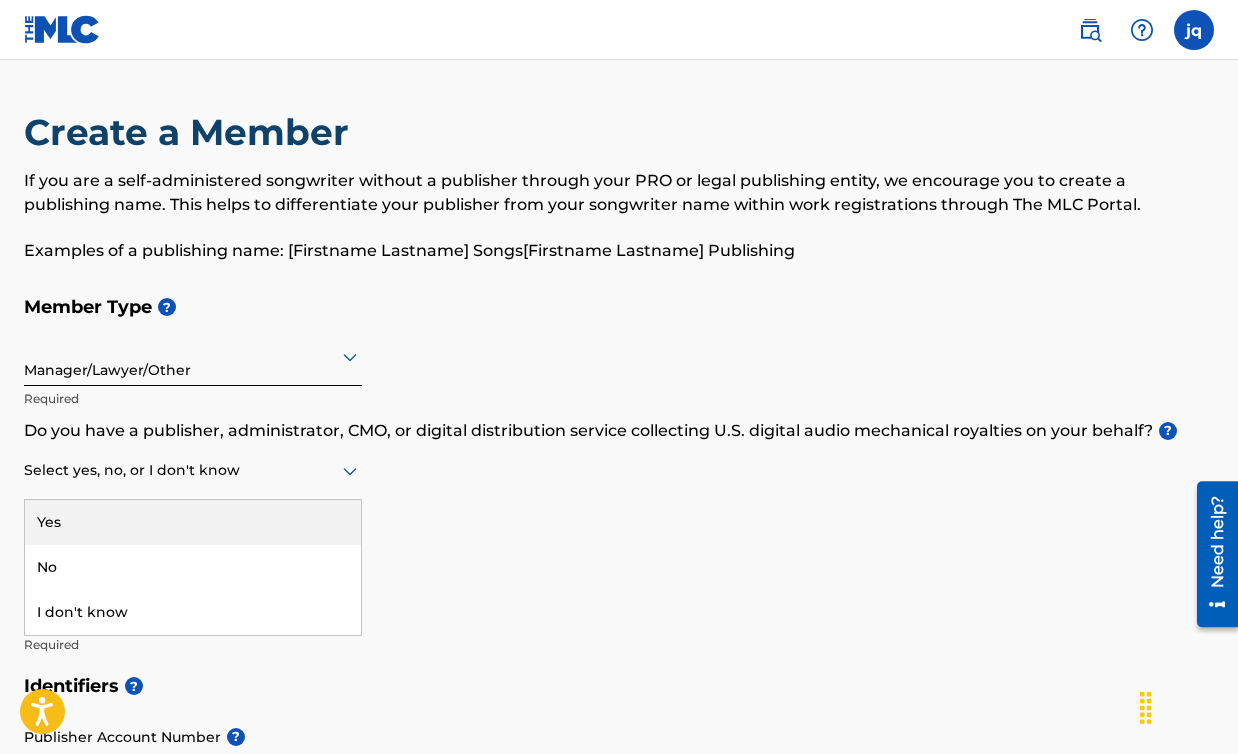 click at bounding box center [193, 470] 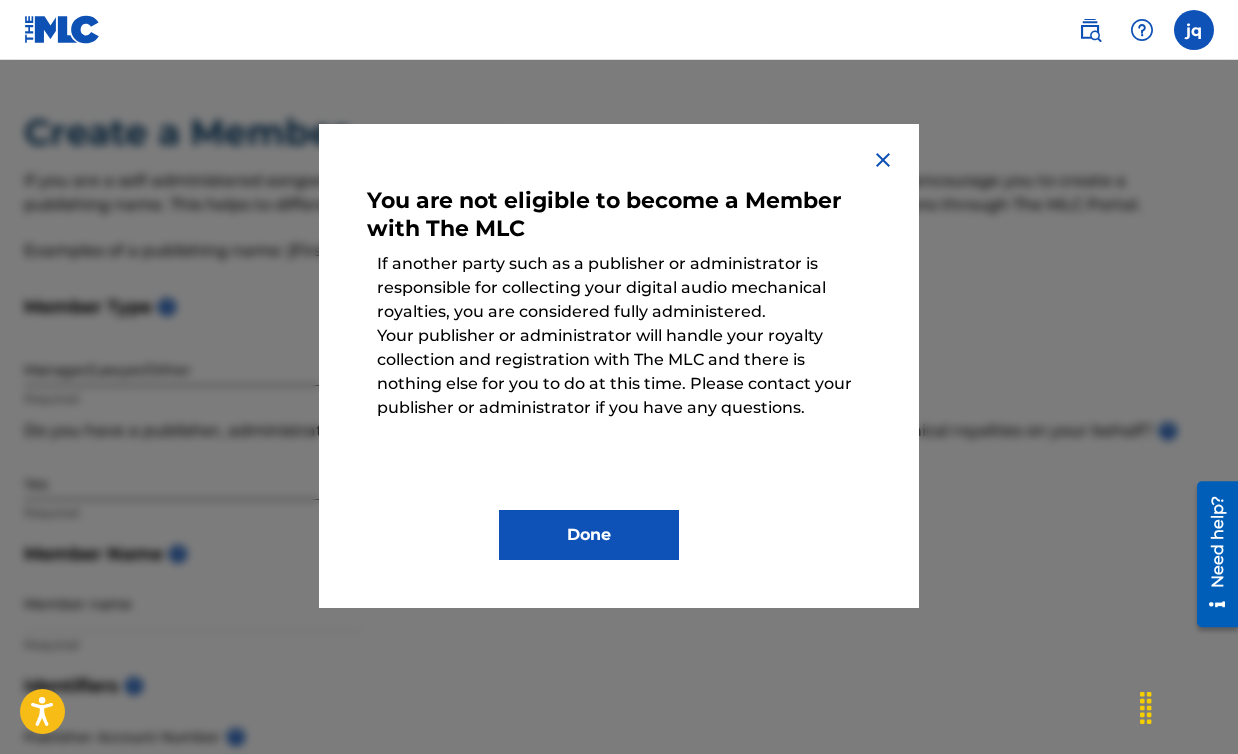 click at bounding box center [883, 160] 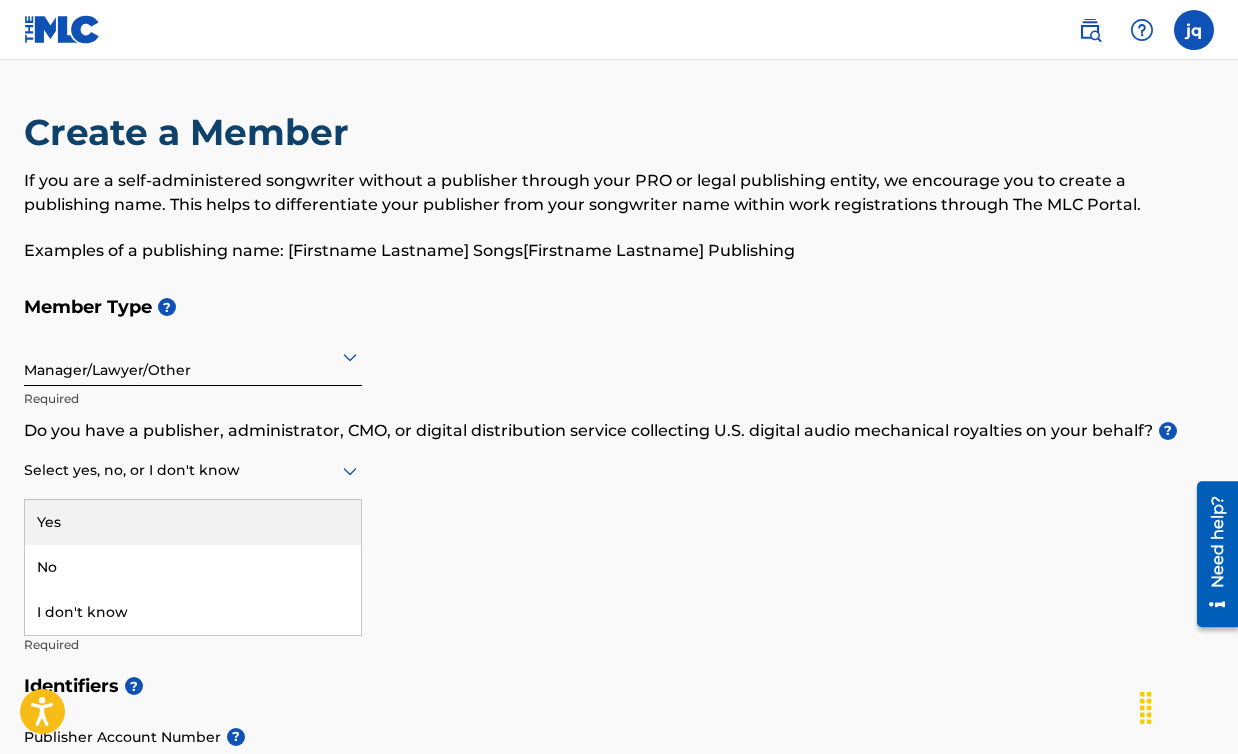 click at bounding box center [193, 470] 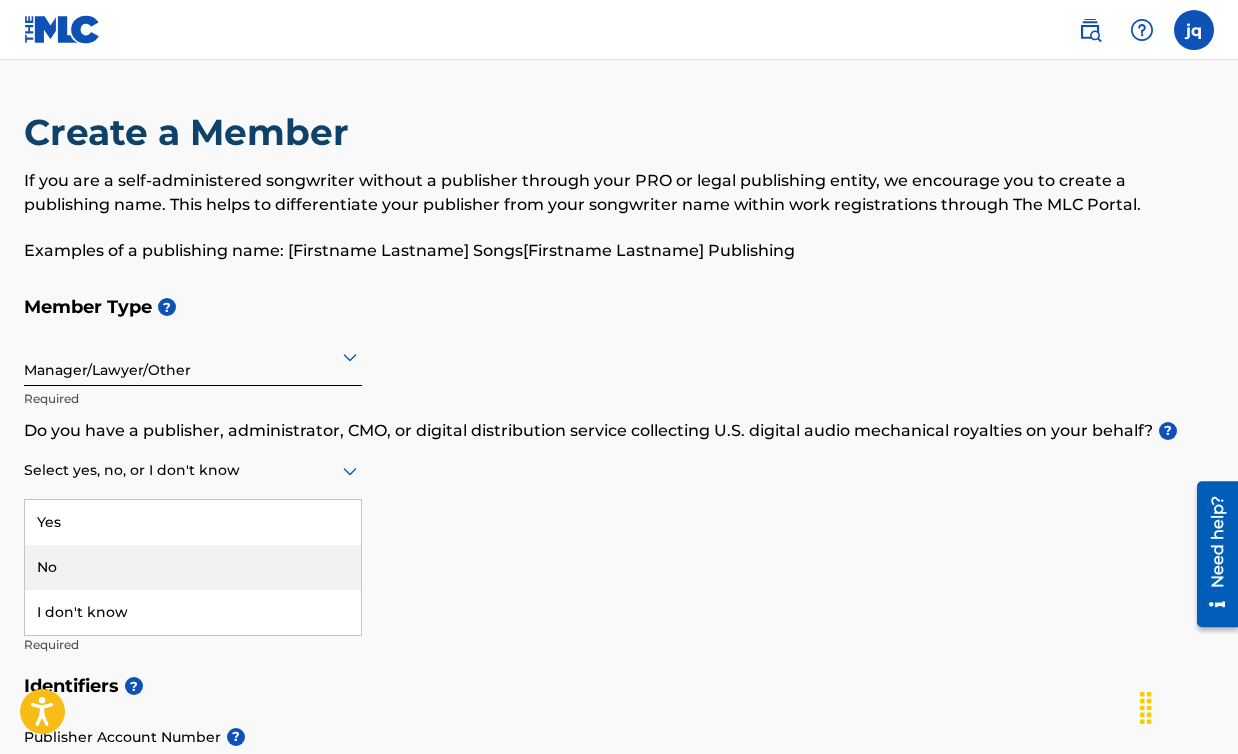click on "No" at bounding box center [193, 567] 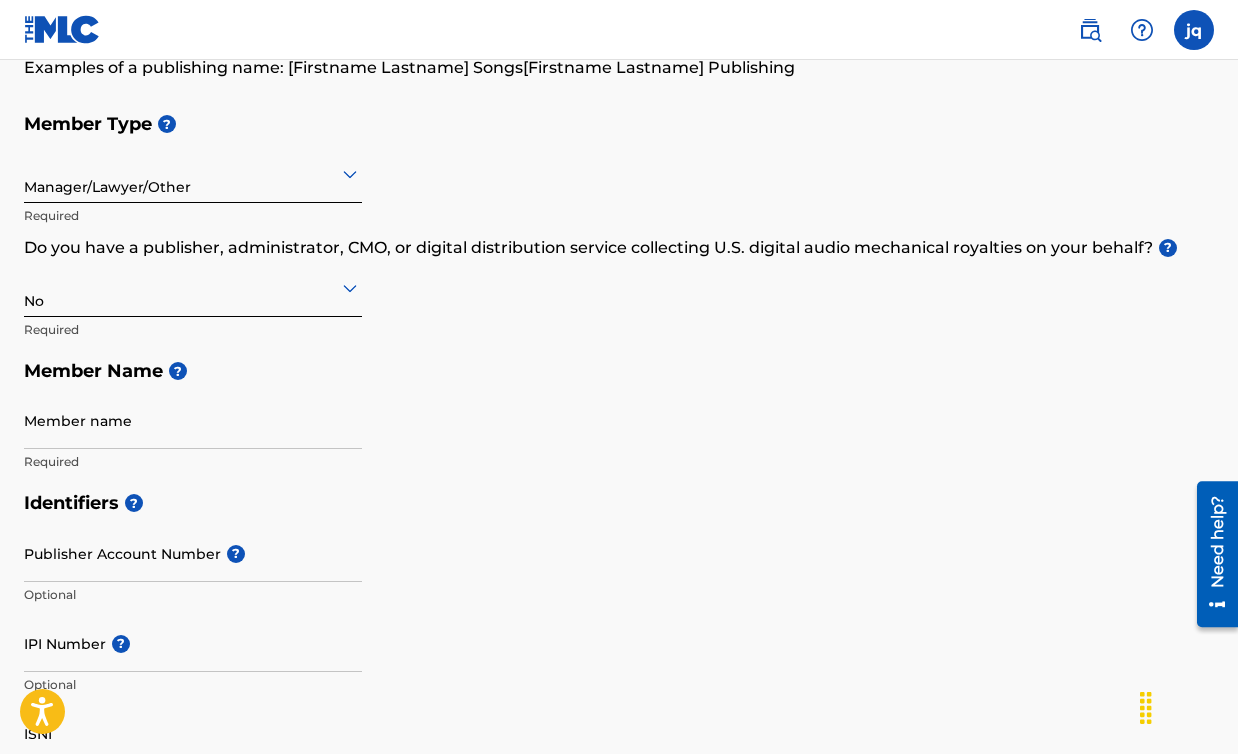 scroll, scrollTop: 251, scrollLeft: 0, axis: vertical 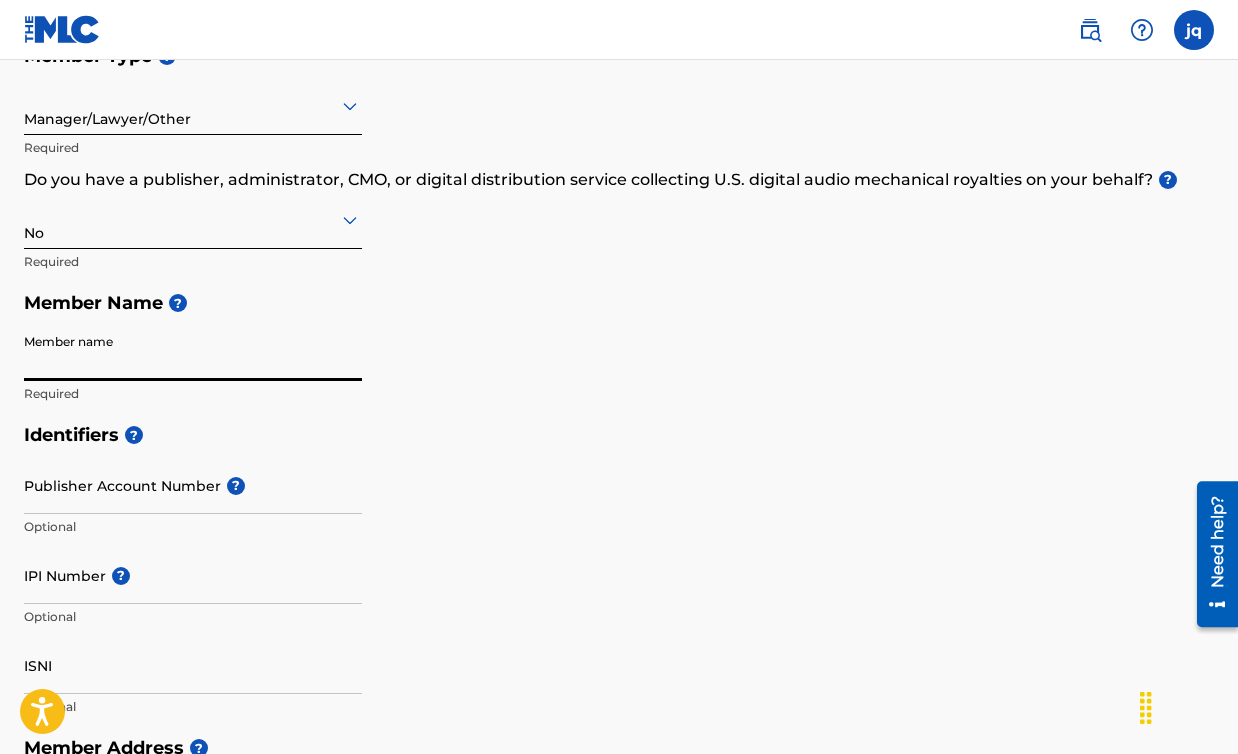 click on "Member name" at bounding box center [193, 352] 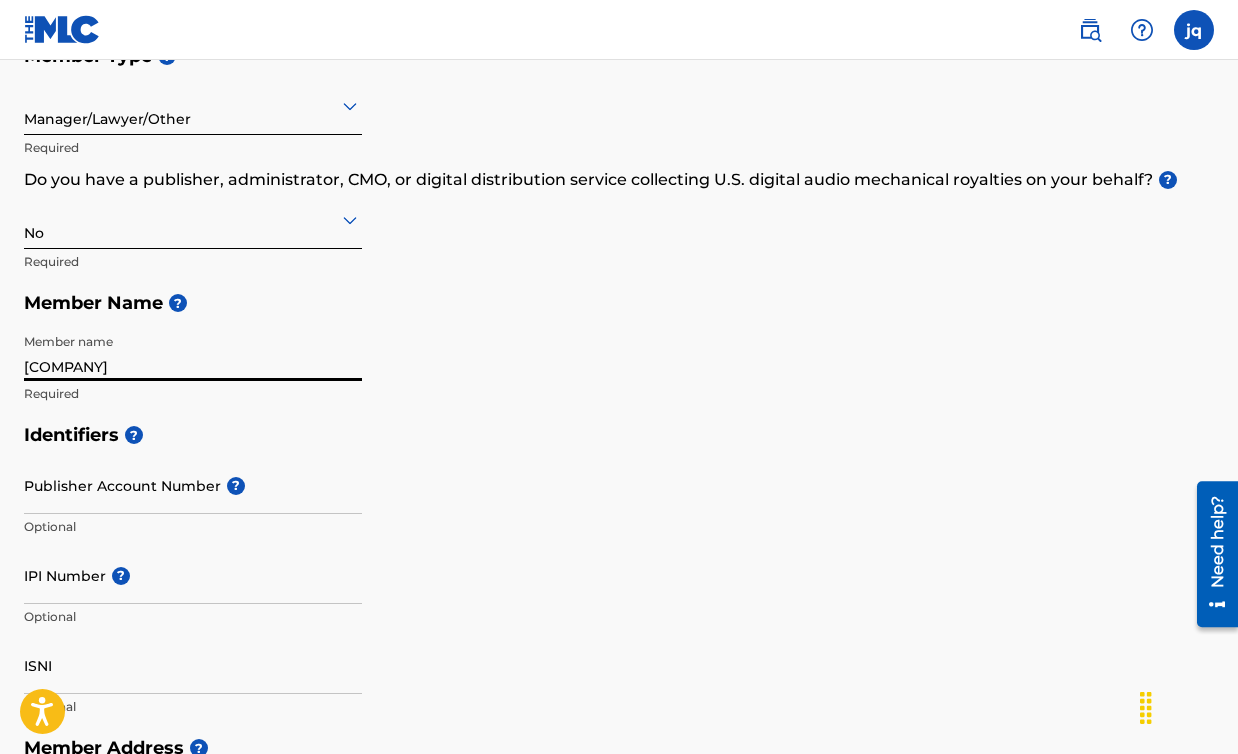 type on "[COMPANY]" 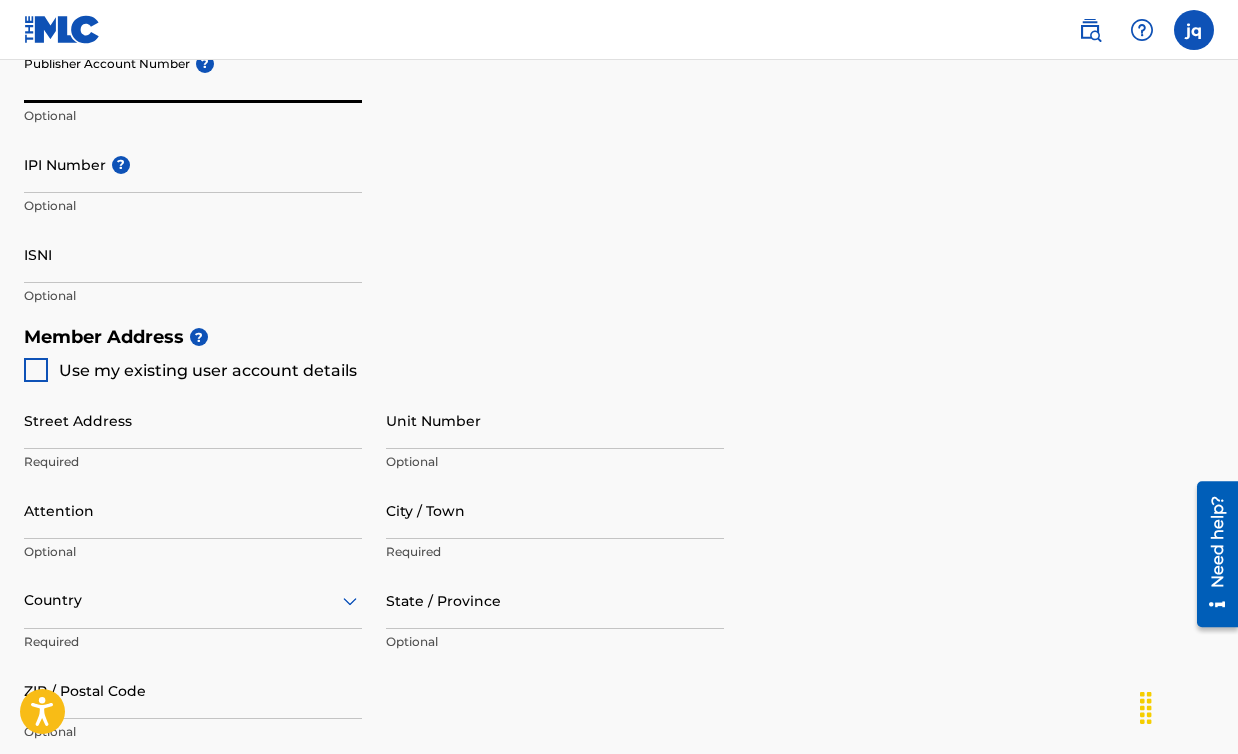 scroll, scrollTop: 699, scrollLeft: 0, axis: vertical 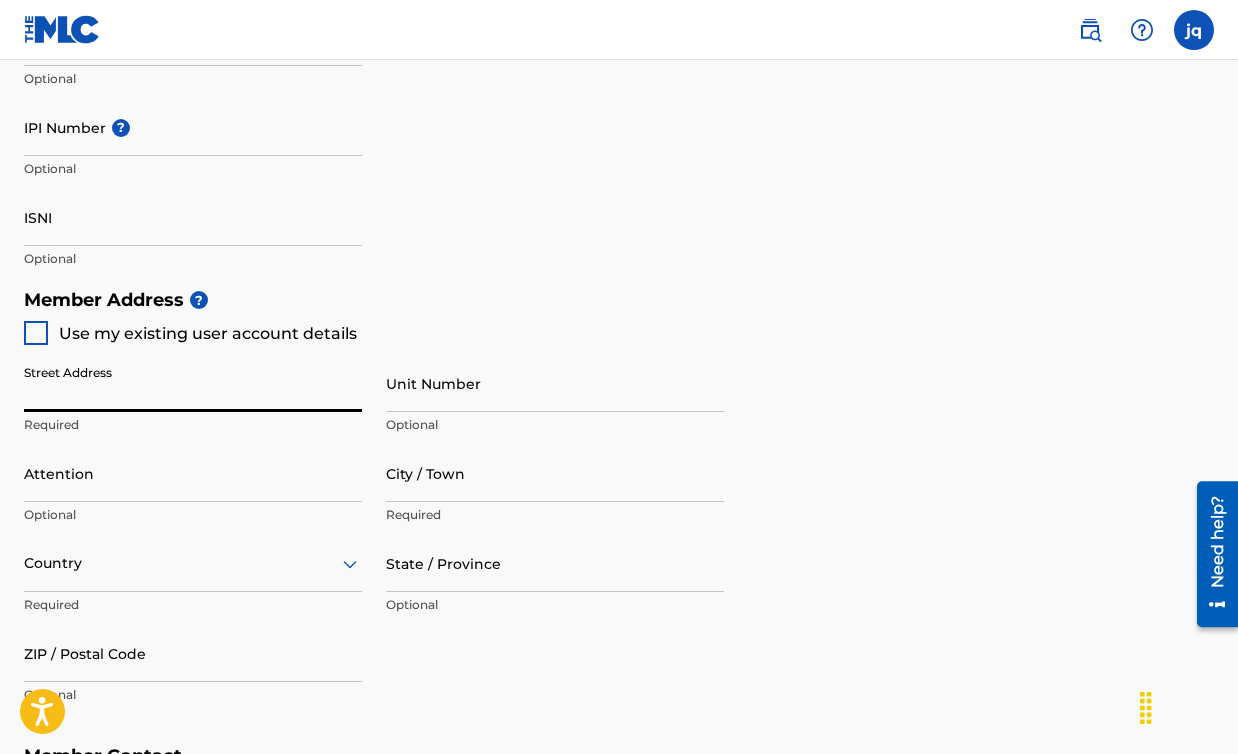 click on "Street Address" at bounding box center (193, 383) 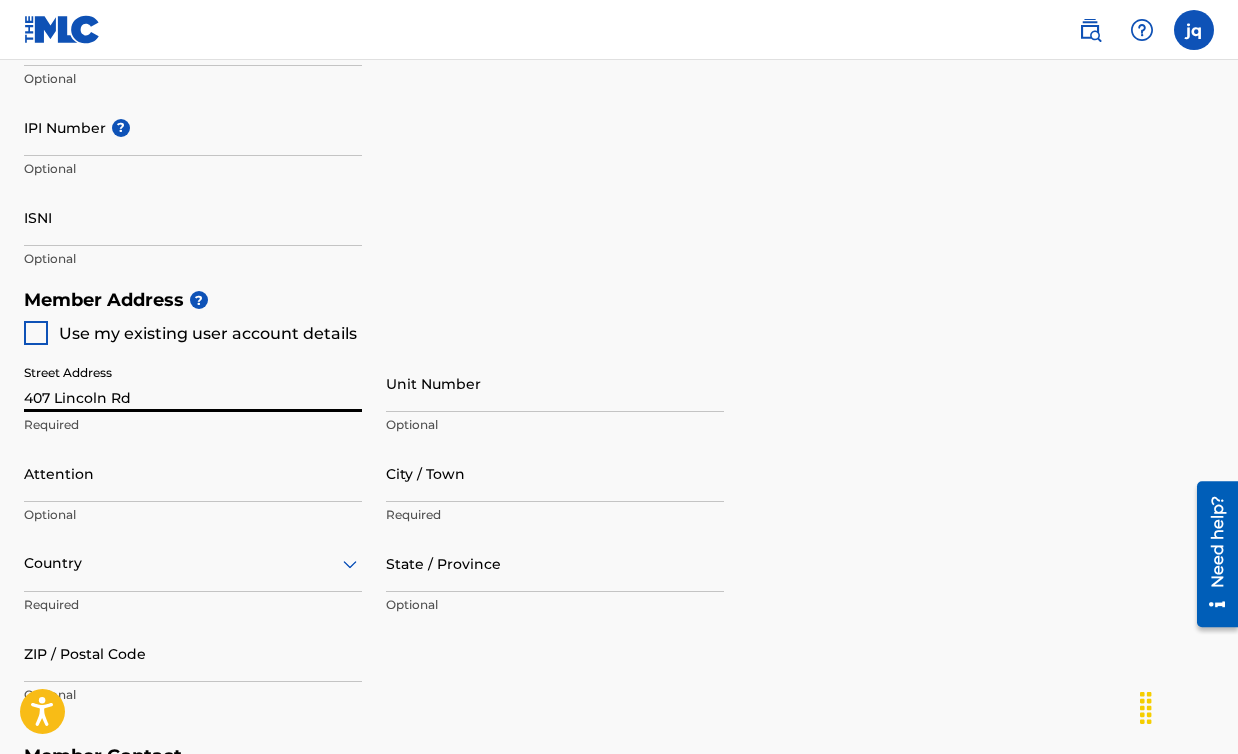 type on "Suite 6H" 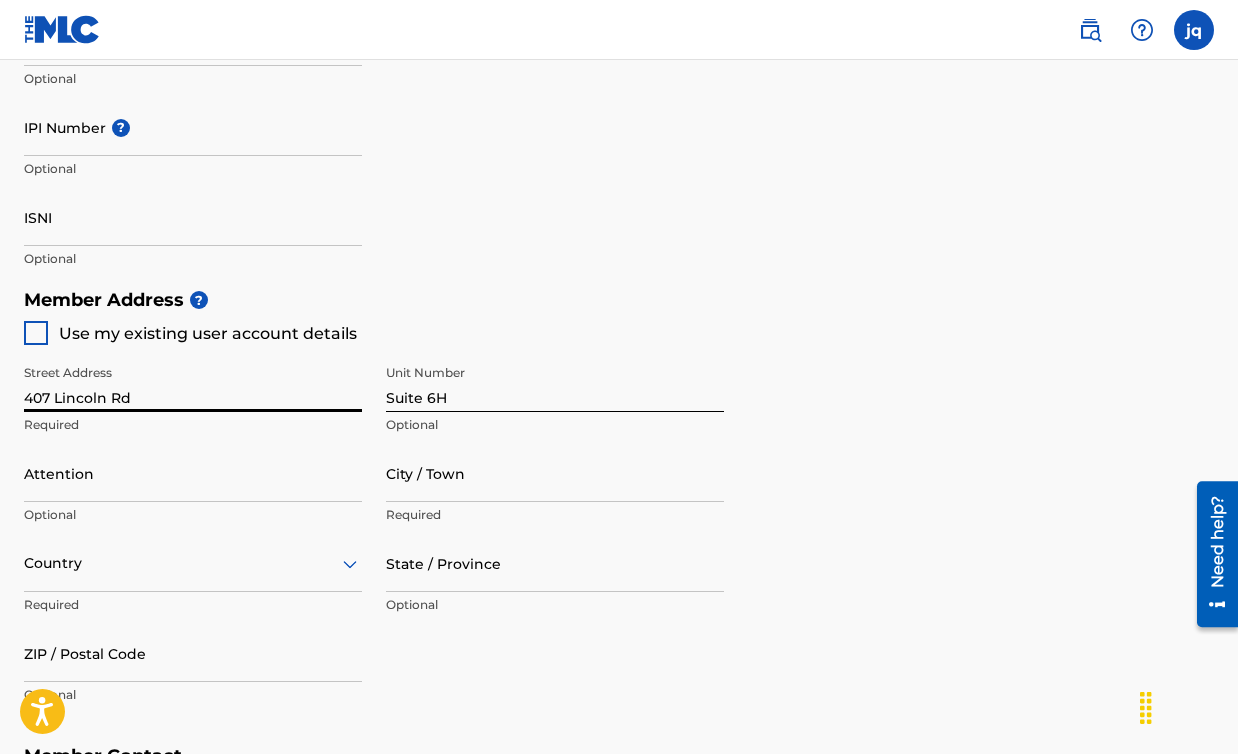 click on "Country" at bounding box center (193, 563) 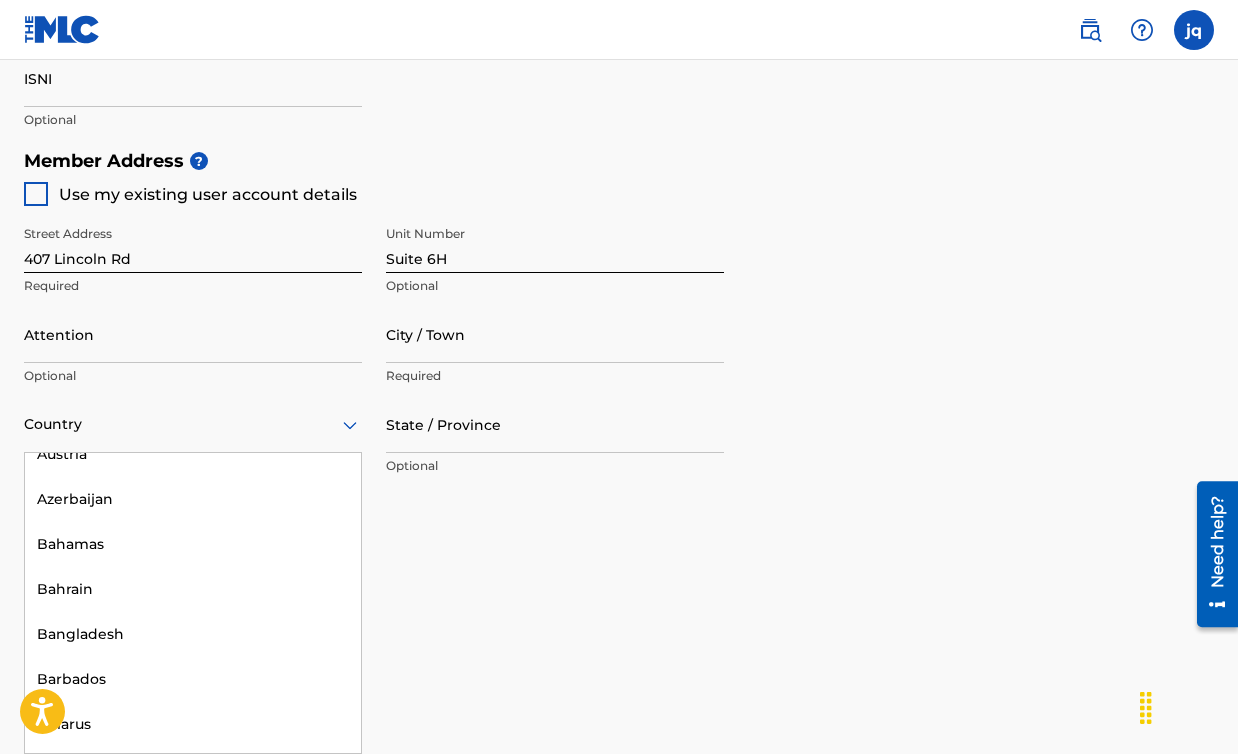 scroll, scrollTop: 622, scrollLeft: 0, axis: vertical 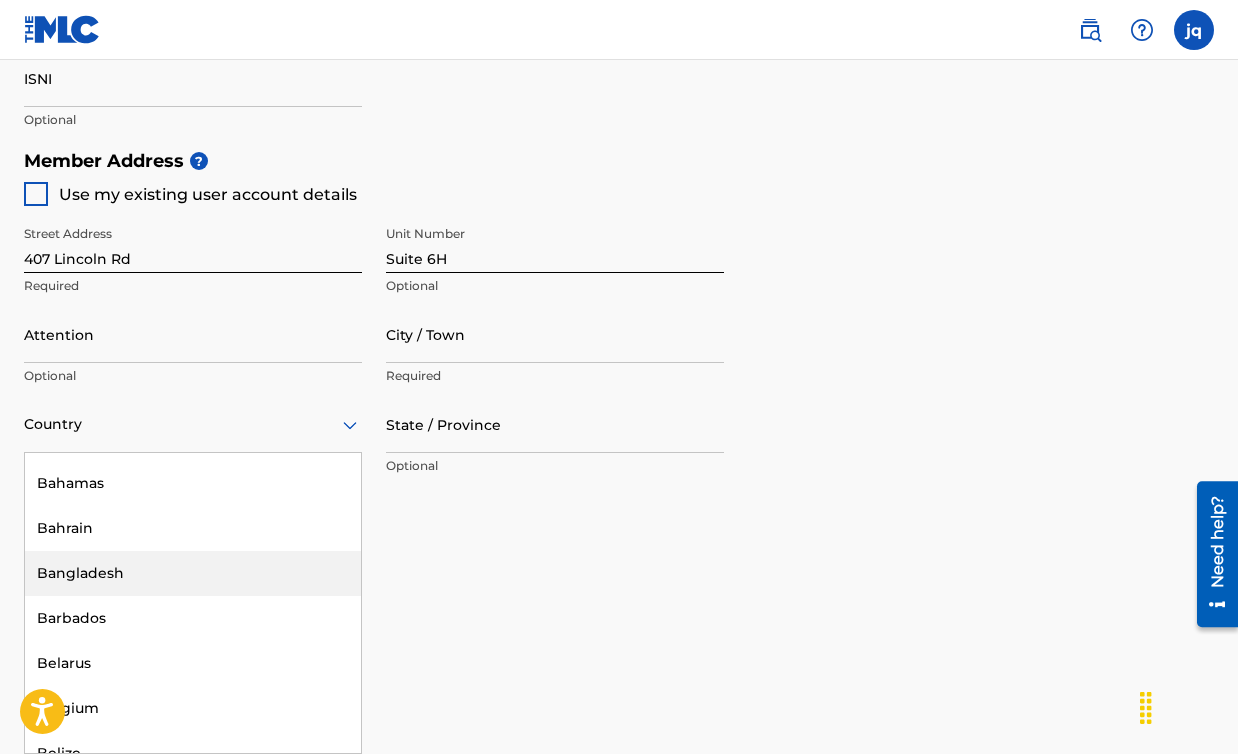 click on "Street Address 407 Lincoln Rd Required Unit Number Suite 6H Optional Attention Optional City / Town Required Bangladesh, 17 of 223. 223 results available. Use Up and Down to choose options, press Enter to select the currently focused option, press Escape to exit the menu, press Tab to select the option and exit the menu. Country United States Afghanistan Albania Algeria Andorra Angola Anguilla Antigua and Barbuda Argentina Armenia Aruba Australia Austria Azerbaijan Bahamas Bahrain Bangladesh Barbados Belarus Belgium Belize Benin Bermuda Bhutan Bolivia Bosnia and Herzegovina Botswana Brazil Brunei Darussalam Bulgaria Burkina Faso Burundi Cambodia Cameroon Canada Cape Verde Cayman Islands Central African Republic Chad Chile China Colombia Comoros Congo Congo, the Democratic Republic of the Cook Islands Costa Rica Cote D'Ivoire Croatia Cuba Cyprus Czech Republic Denmark Djibouti Dominica Dominican Republic Ecuador Egypt El Salvador Equatorial Guinea Eritrea Estonia Ethiopia Falkland Islands (Malvinas) Fiji Gabon" at bounding box center [374, 396] 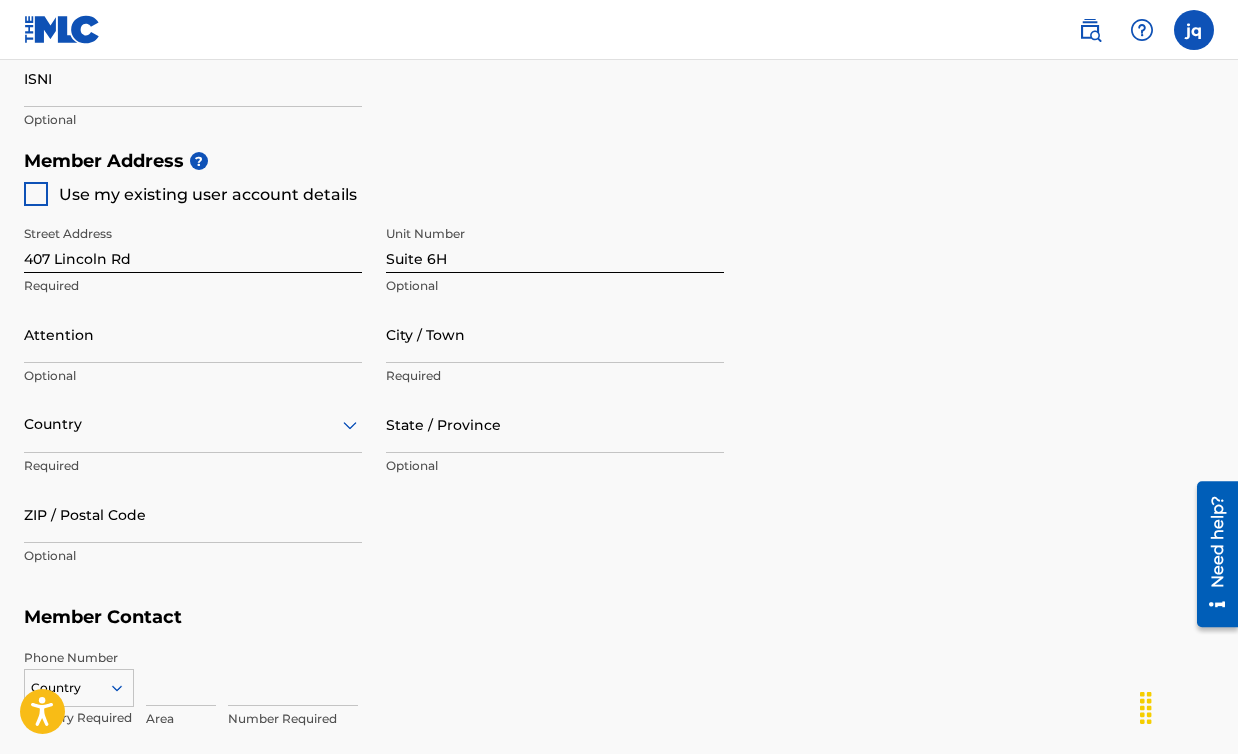 click at bounding box center (193, 424) 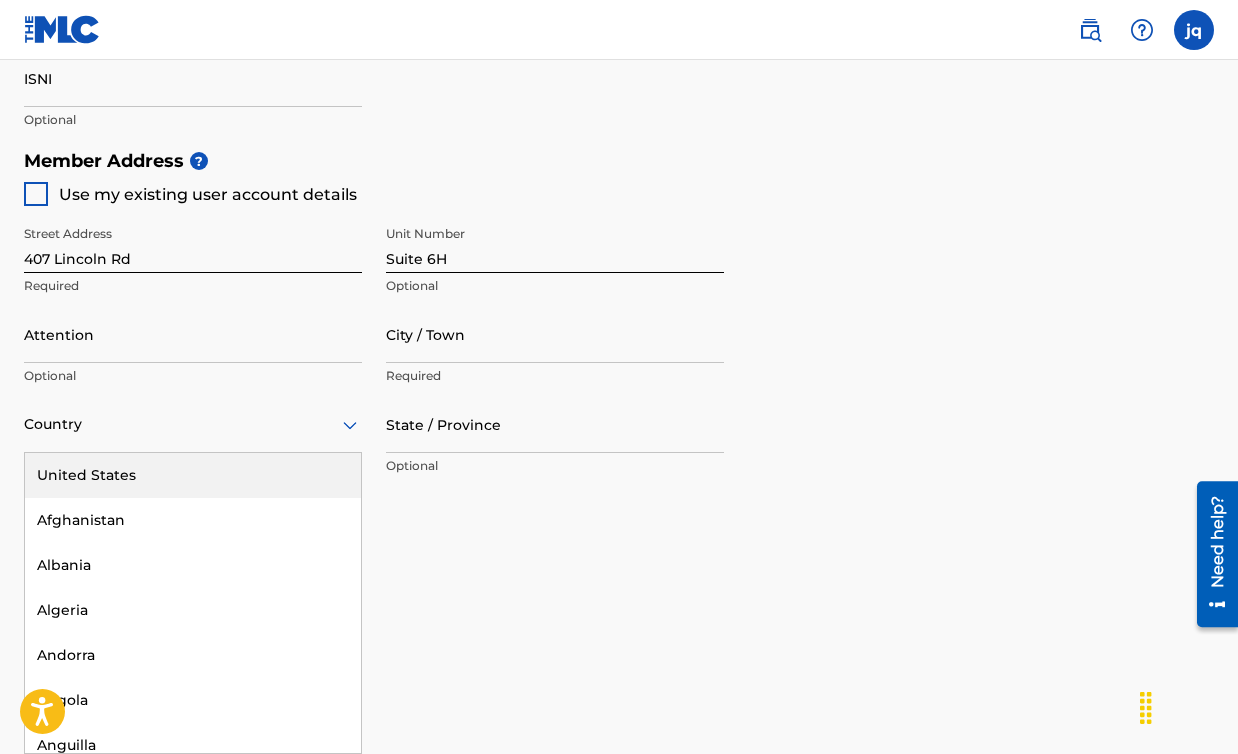 click on "United States" at bounding box center [193, 475] 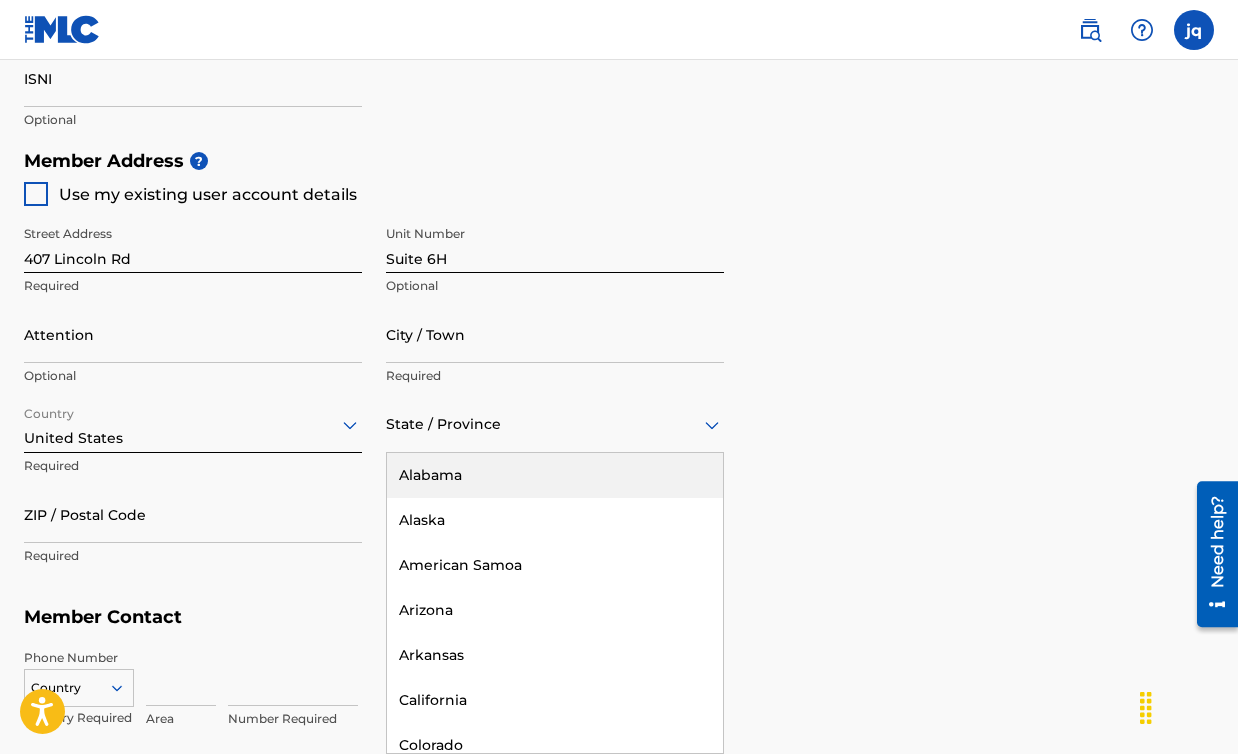 click at bounding box center (555, 424) 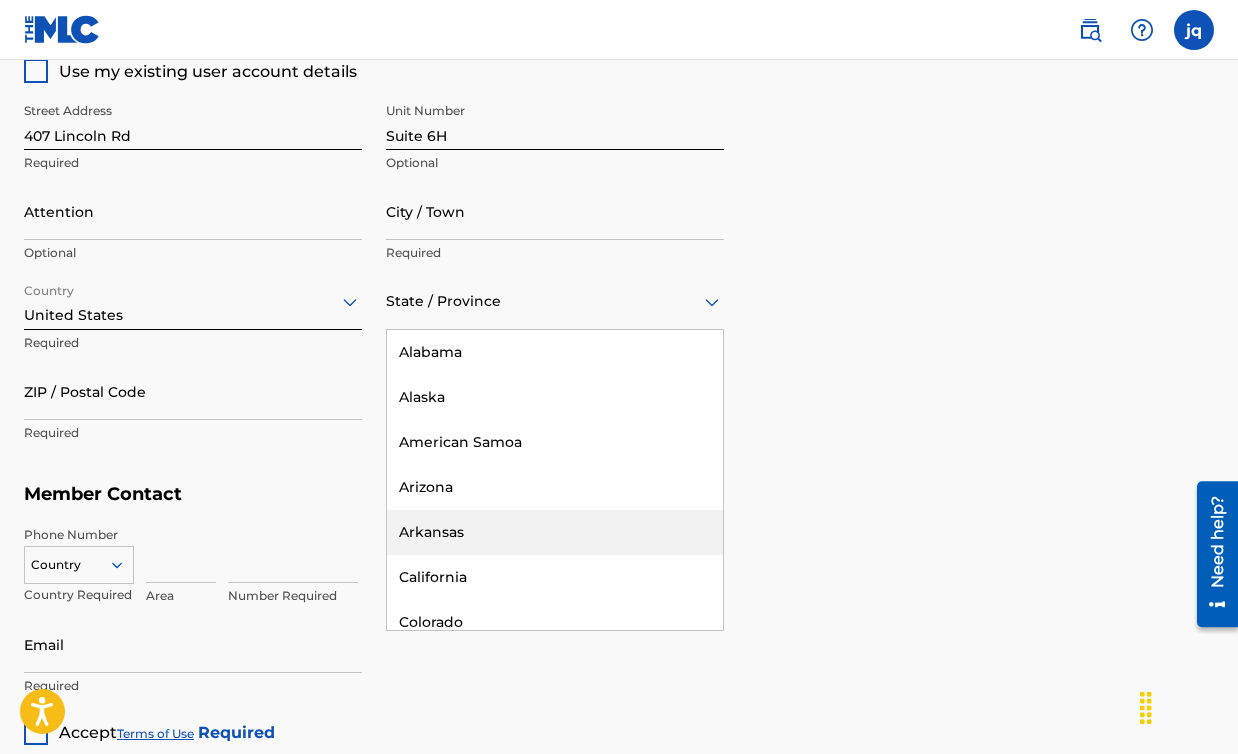 scroll, scrollTop: 962, scrollLeft: 0, axis: vertical 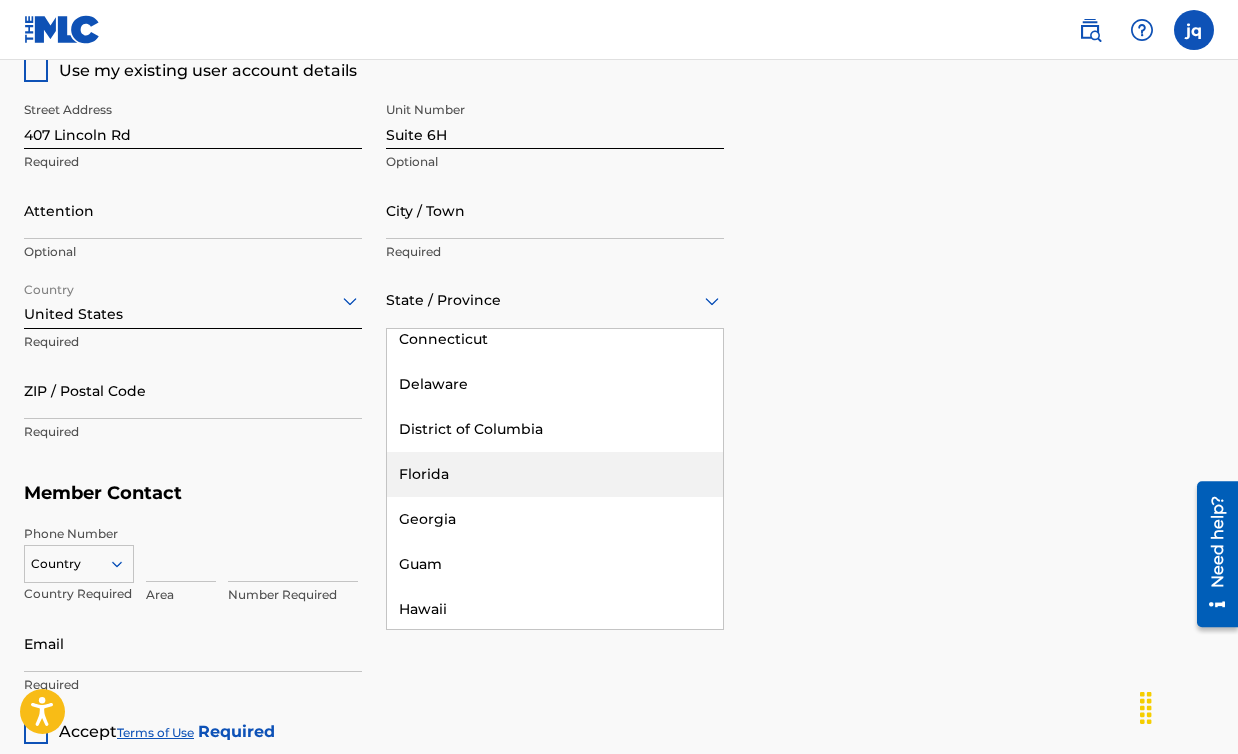 click on "Florida" at bounding box center [555, 474] 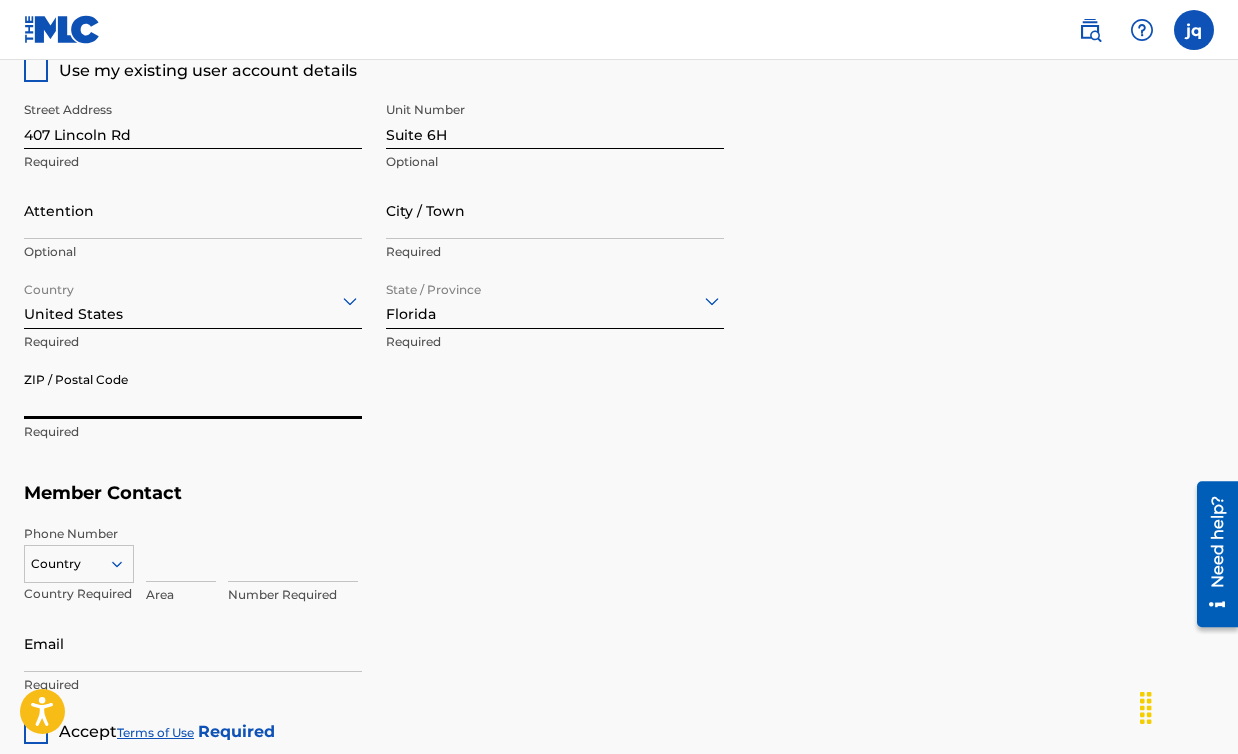 click on "ZIP / Postal Code" at bounding box center [193, 390] 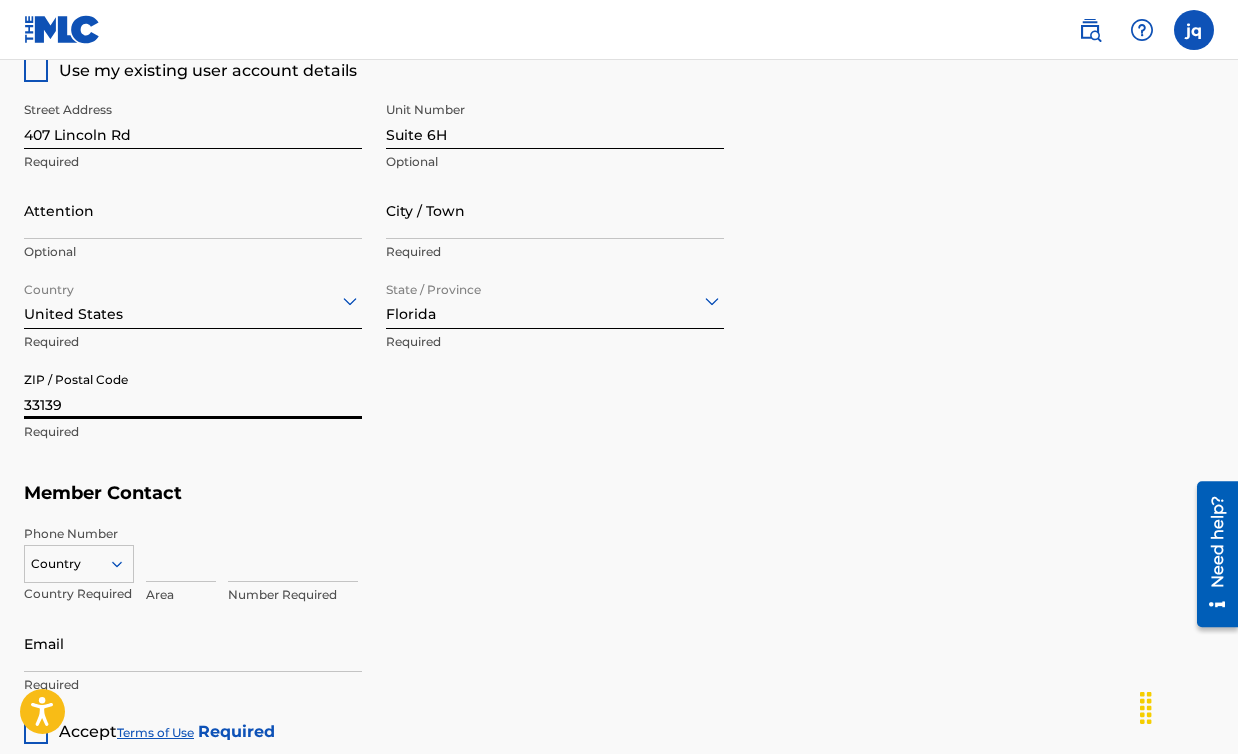 type on "[LAST]" 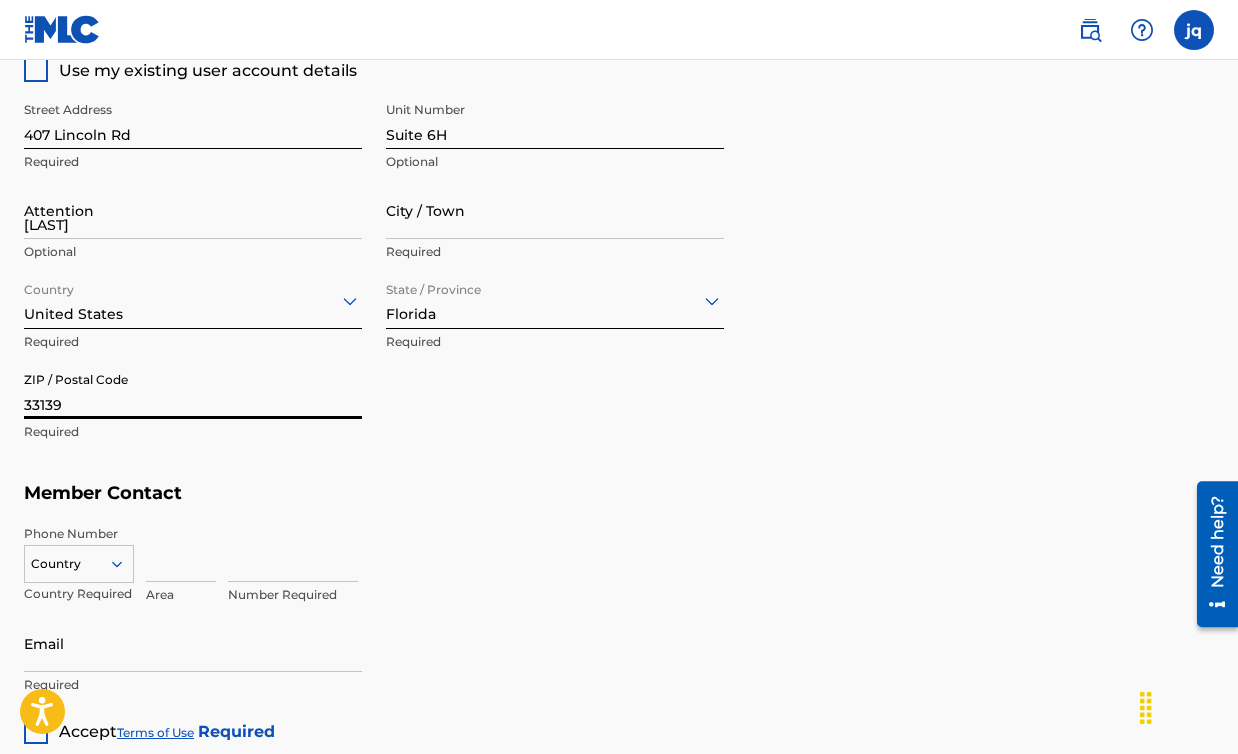 type on "Miami Beach" 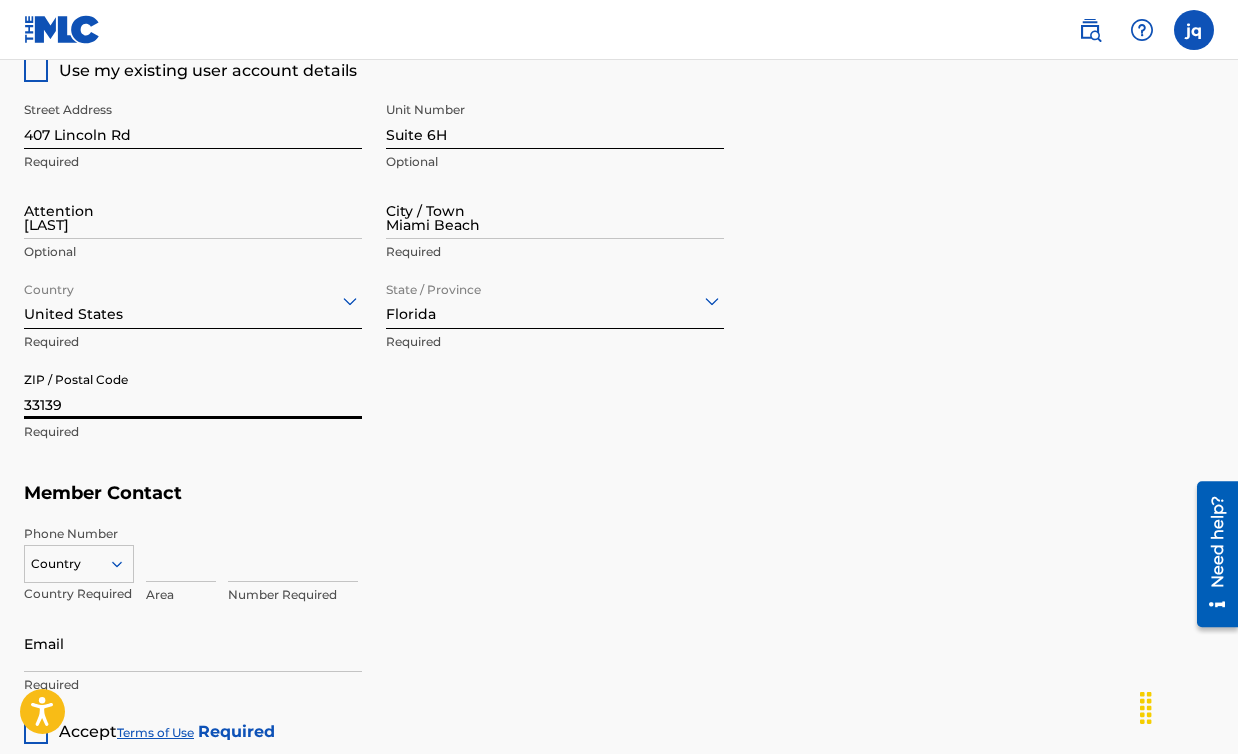 type on "United States" 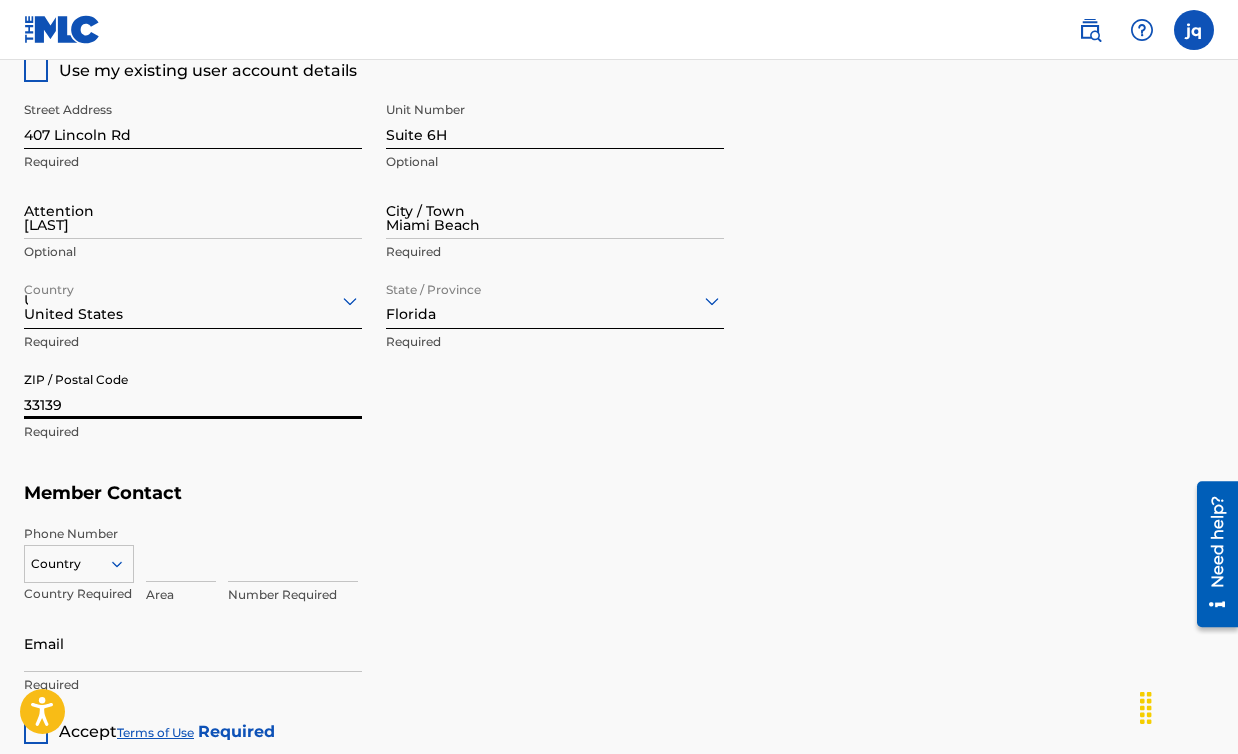 type on "FL" 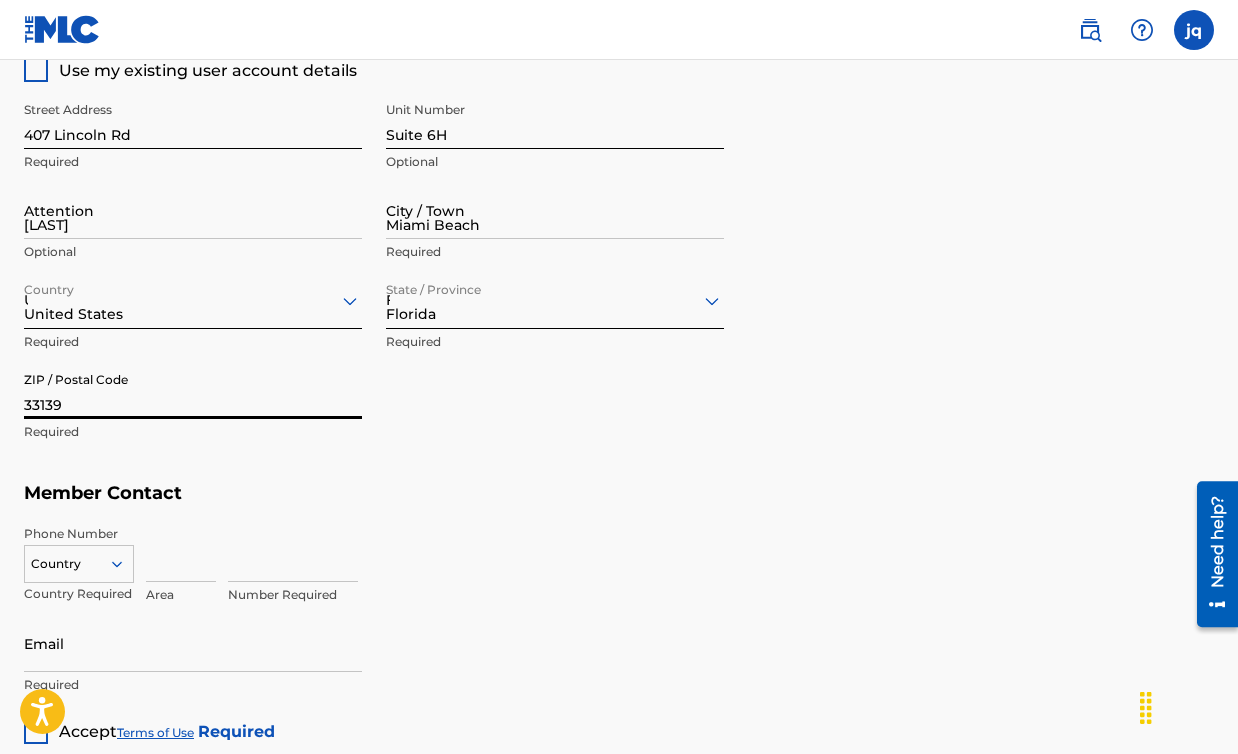 type on "1" 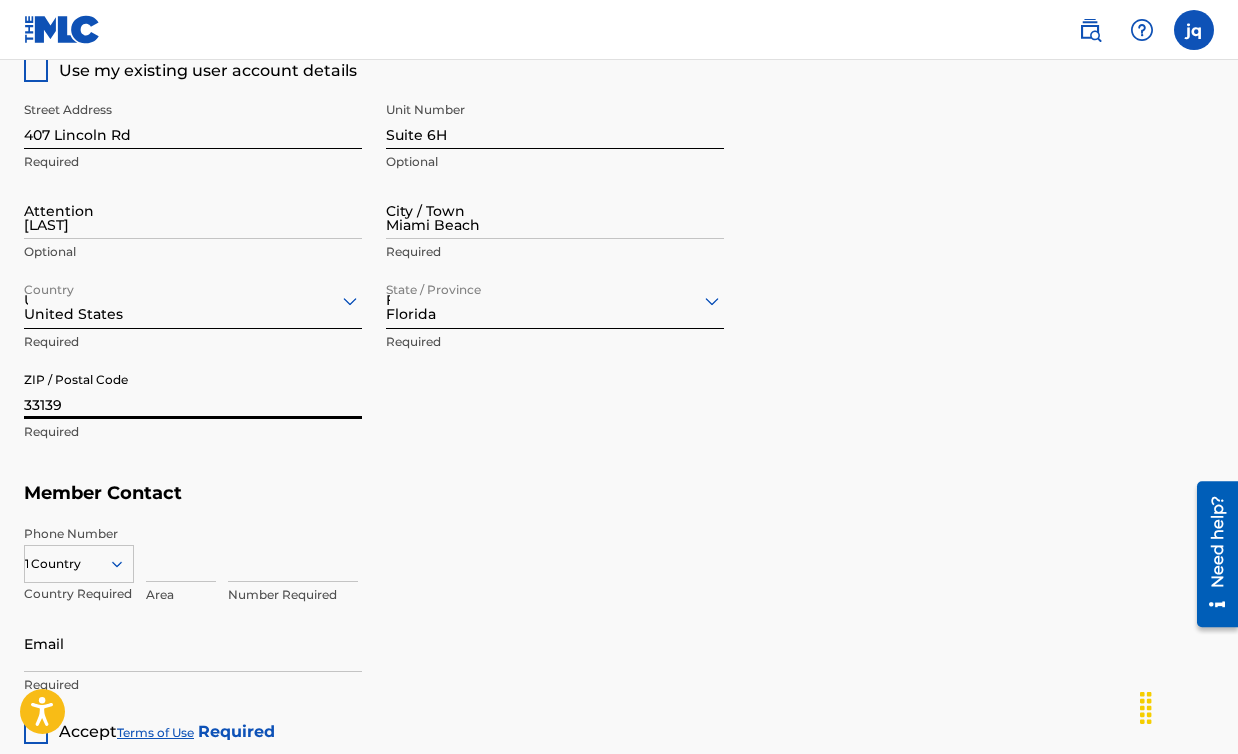 type on "786" 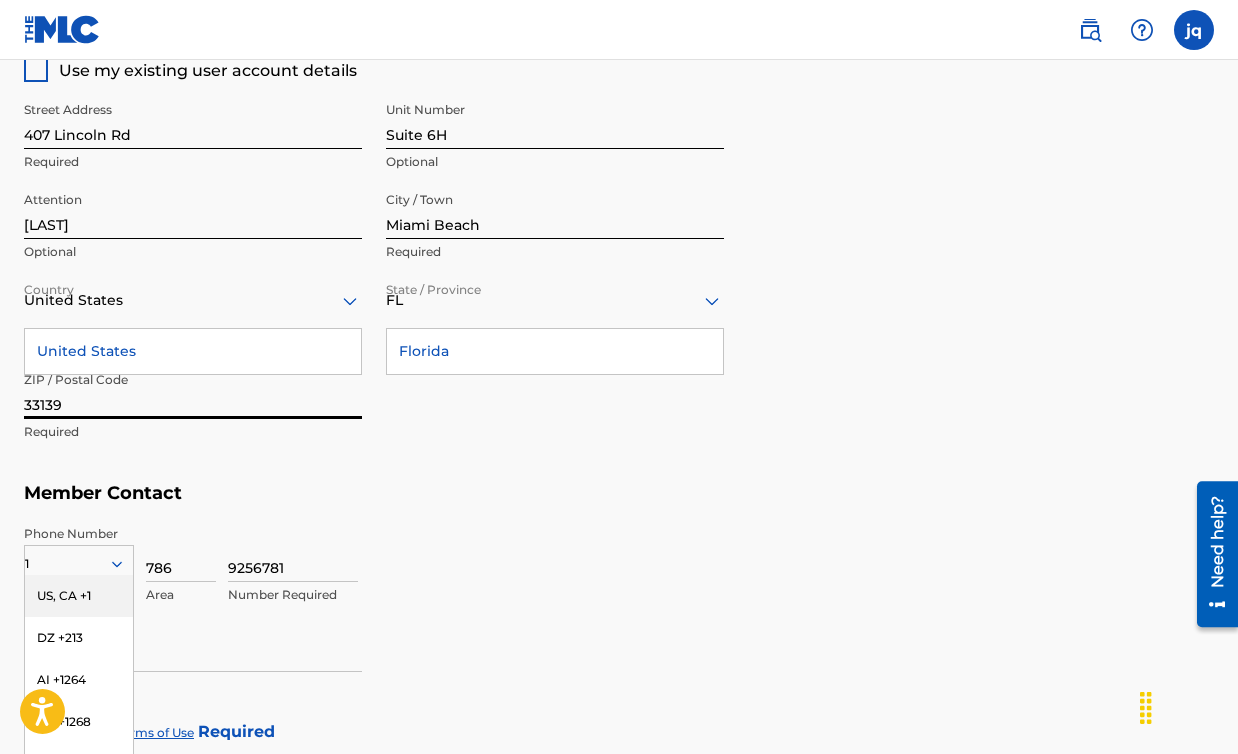 scroll, scrollTop: 1084, scrollLeft: 0, axis: vertical 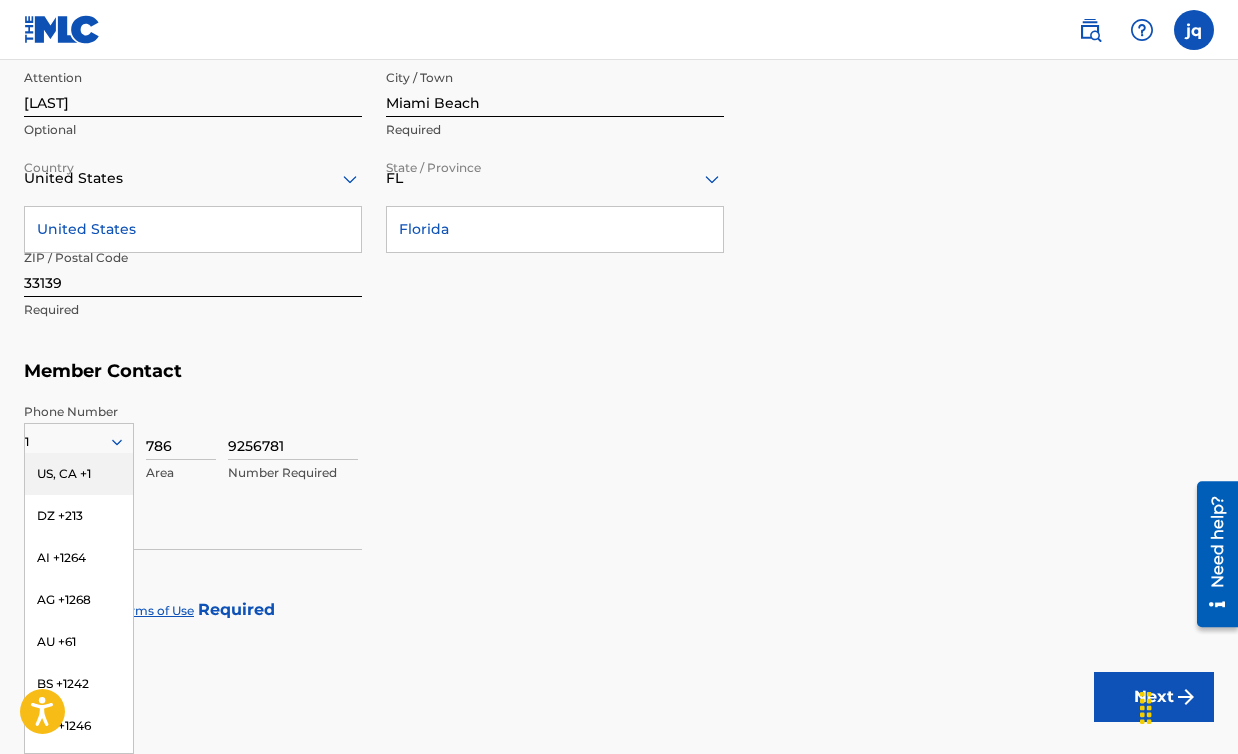 click on "US, CA +1" at bounding box center (79, 474) 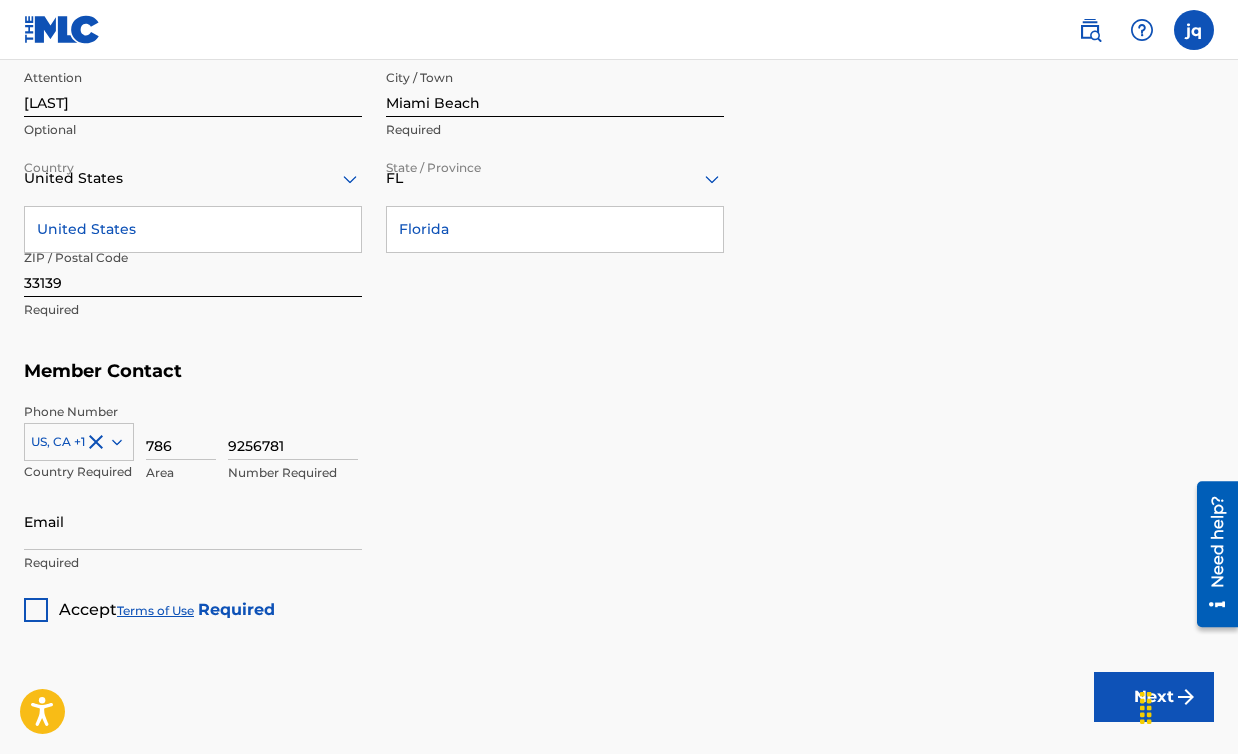 drag, startPoint x: 122, startPoint y: 230, endPoint x: 152, endPoint y: 226, distance: 30.265491 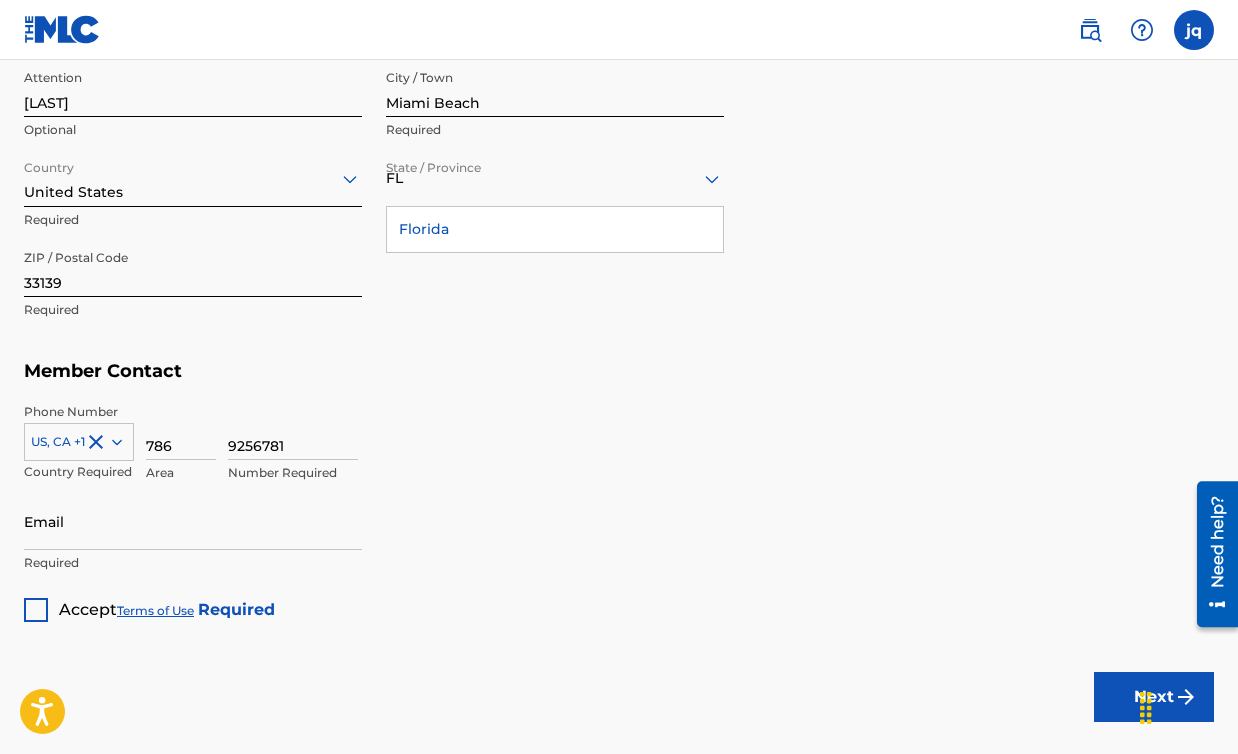 click on "Florida" at bounding box center (555, 229) 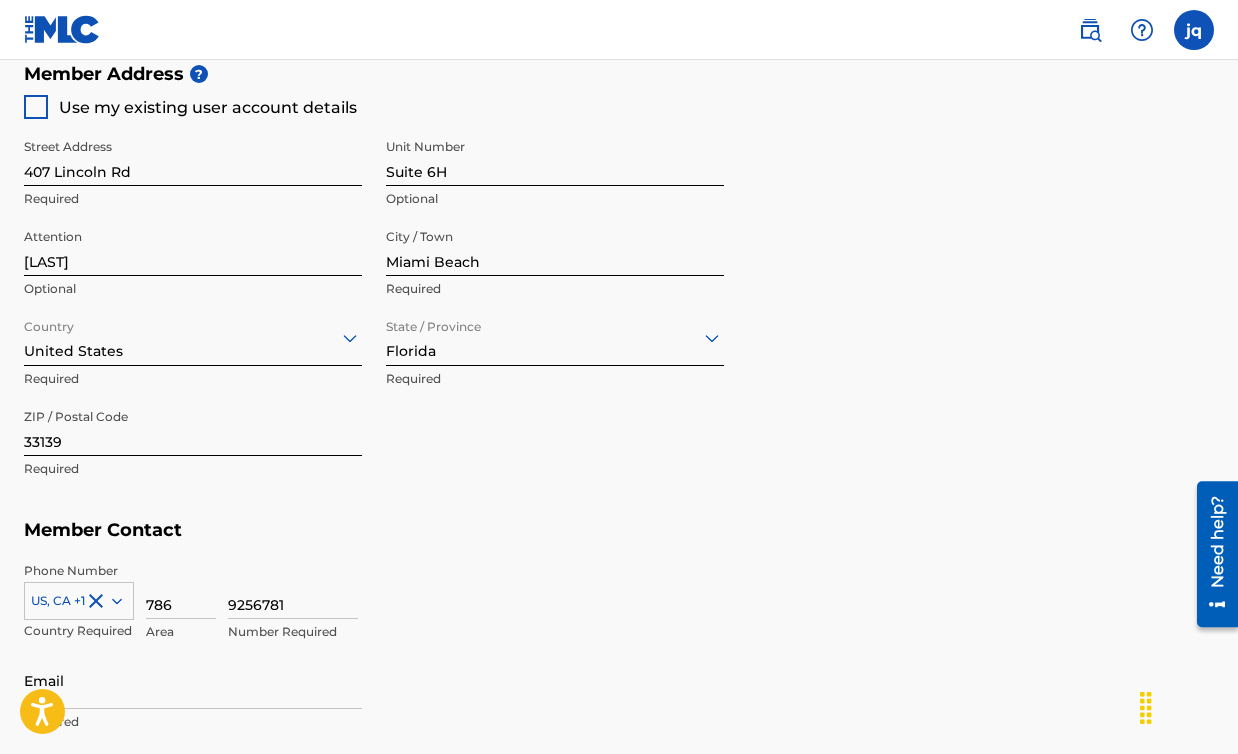 scroll, scrollTop: 906, scrollLeft: 0, axis: vertical 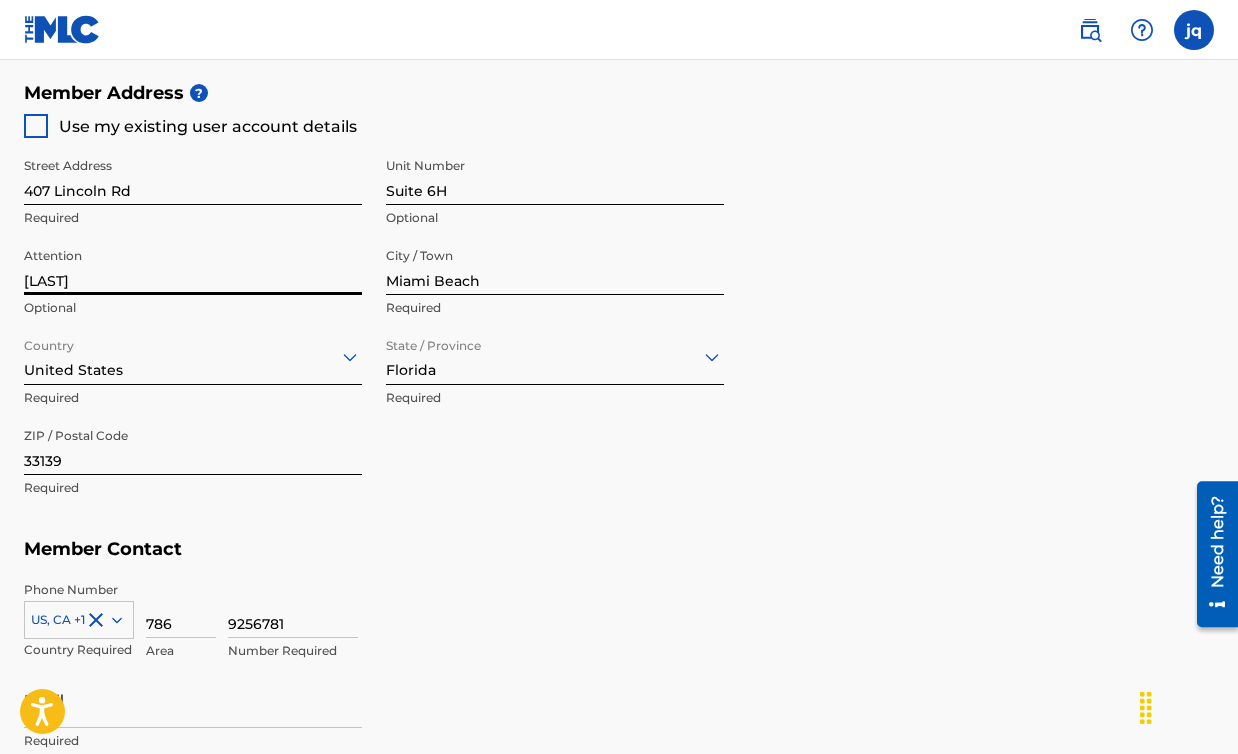 drag, startPoint x: 114, startPoint y: 280, endPoint x: -29, endPoint y: 271, distance: 143.28294 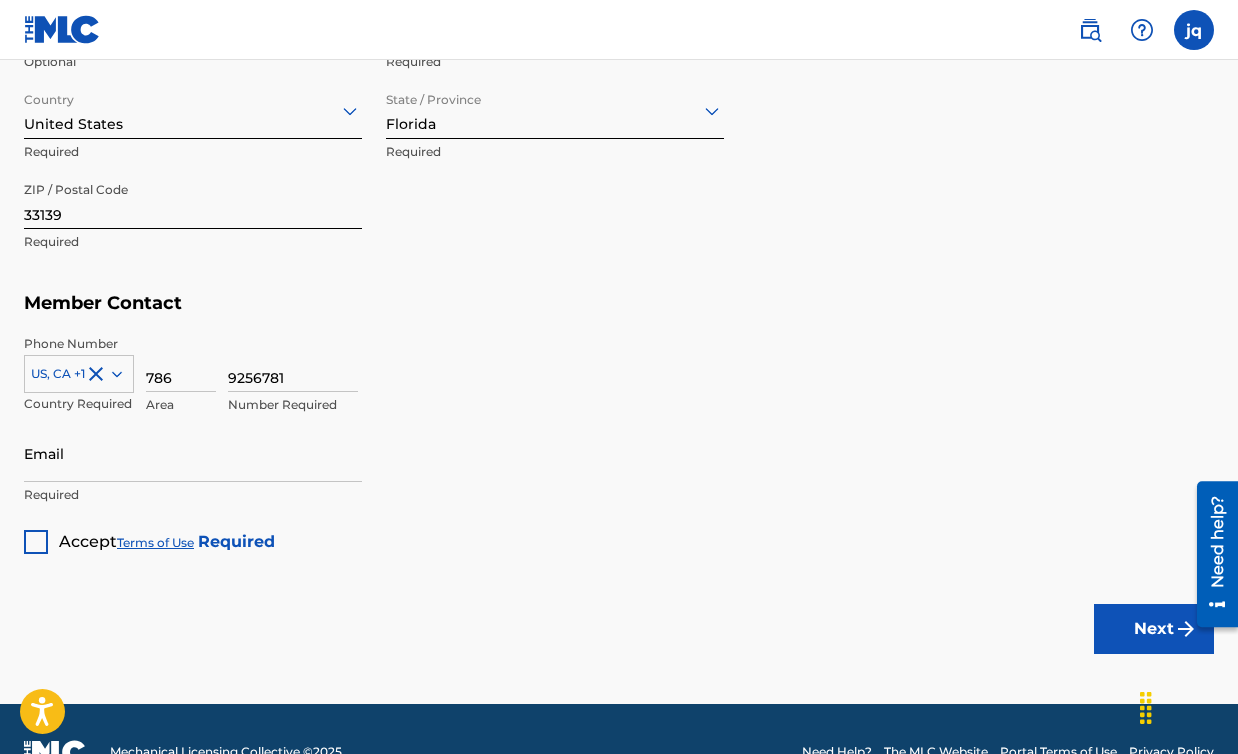 scroll, scrollTop: 1198, scrollLeft: 0, axis: vertical 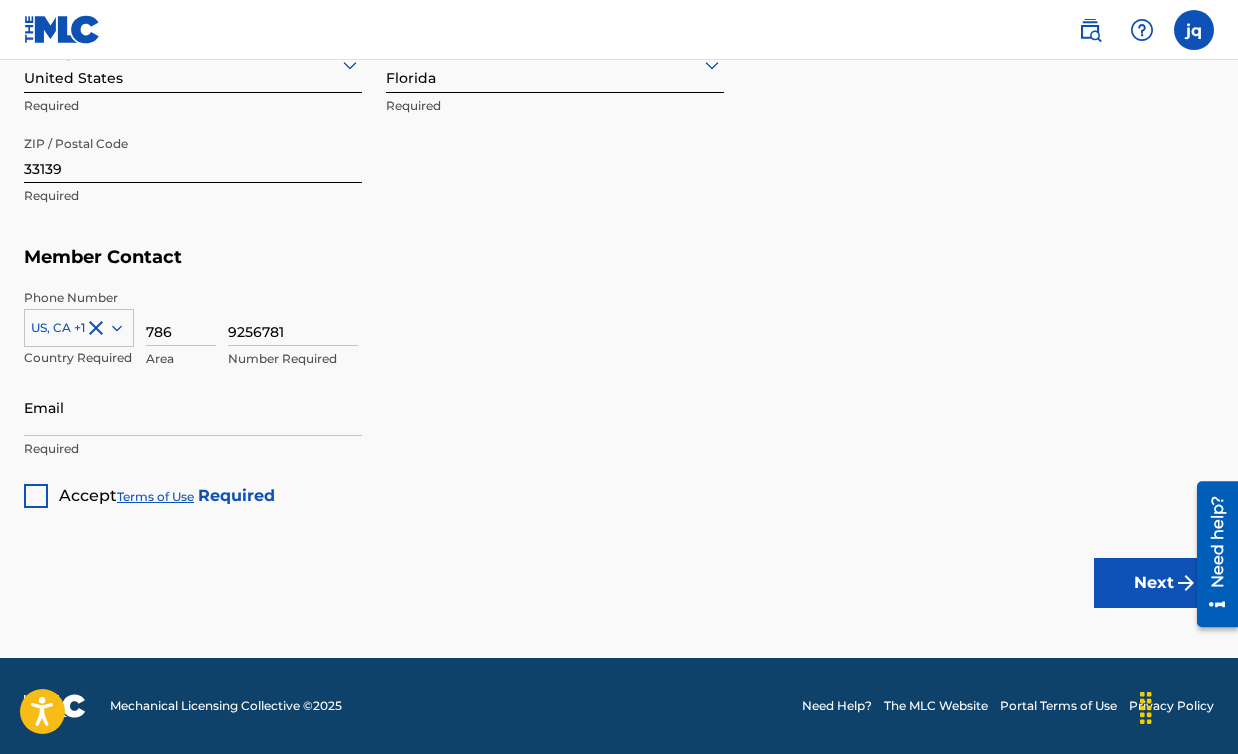 type on "[COMPANY]" 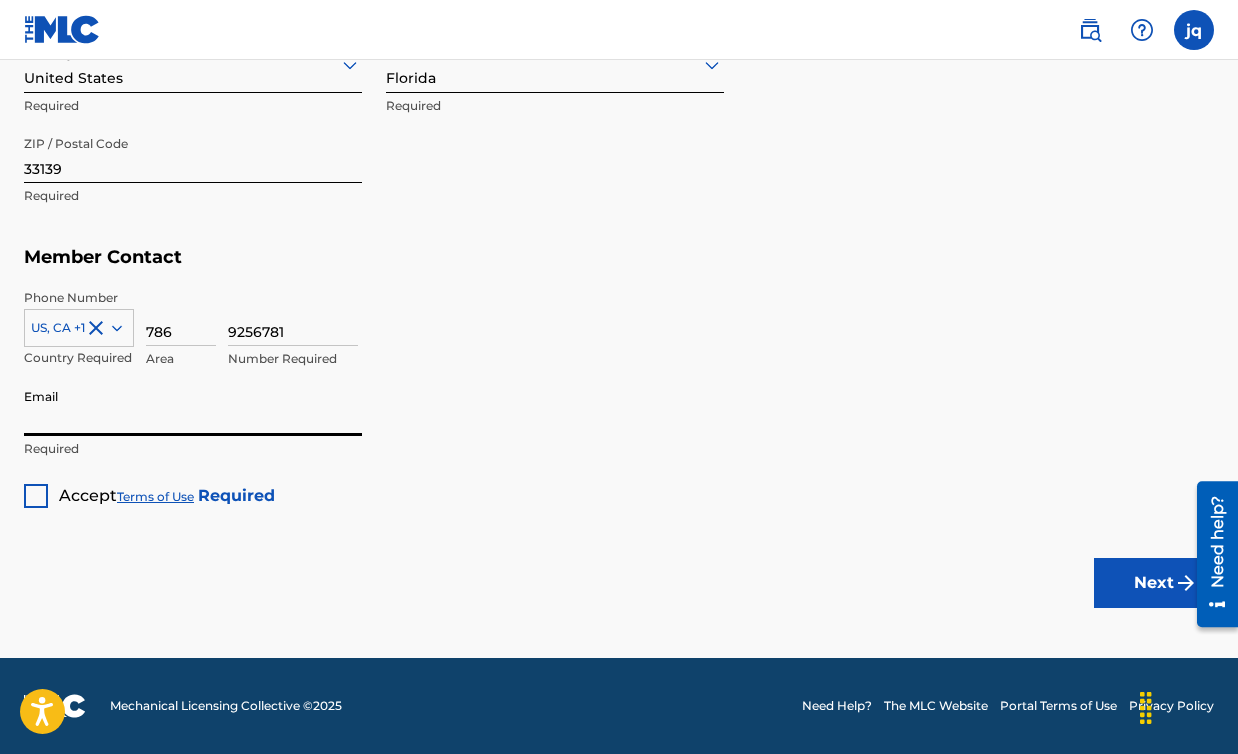 click on "Email" at bounding box center (193, 407) 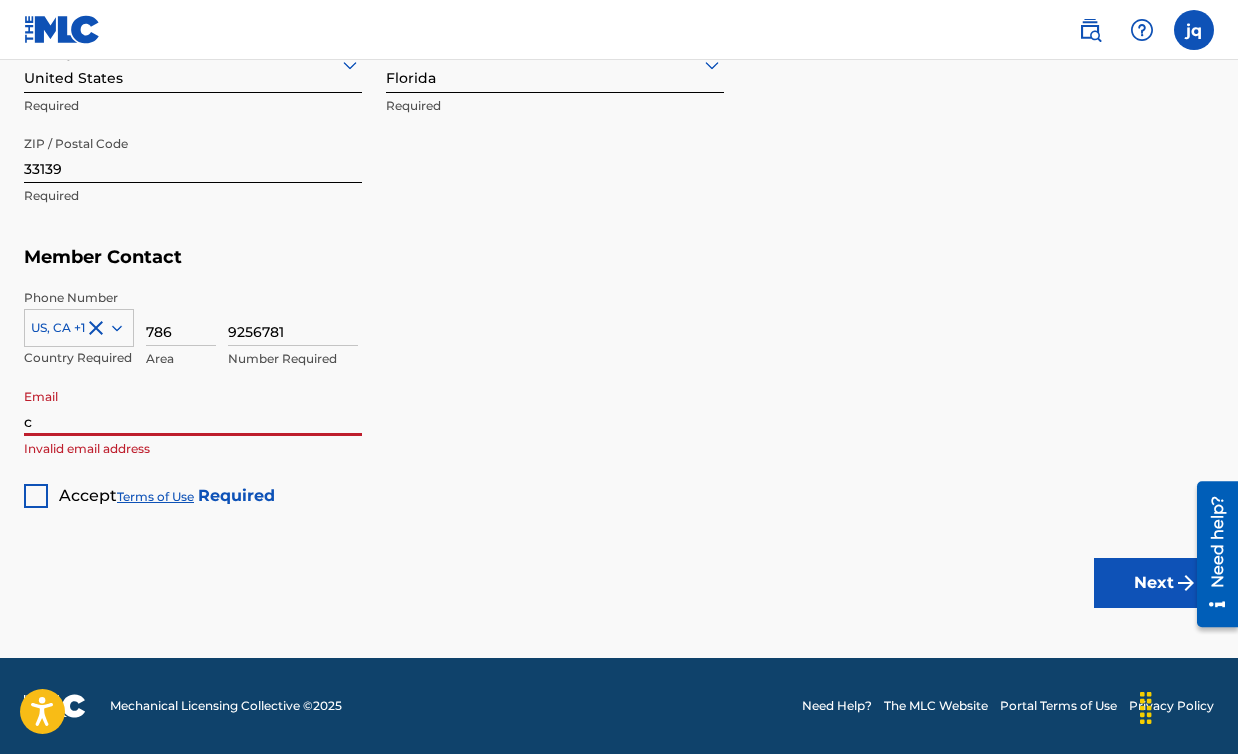 type on "[EMAIL]" 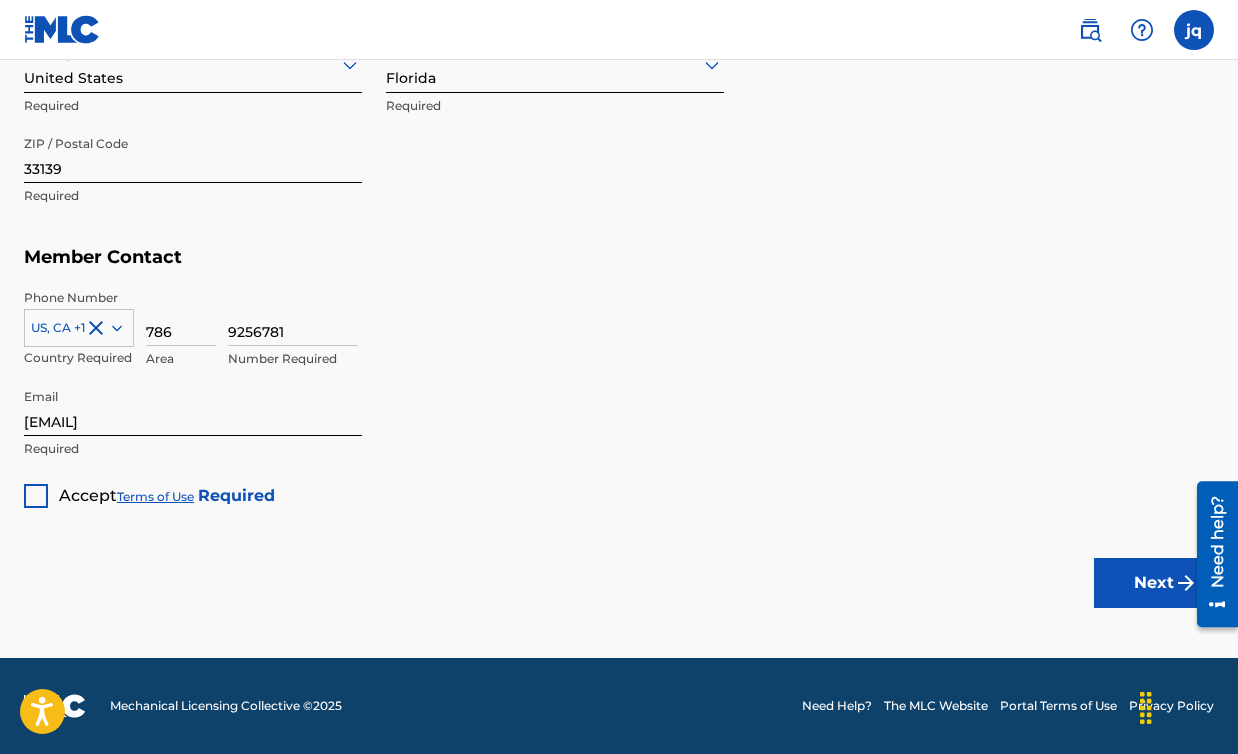 click at bounding box center [36, 496] 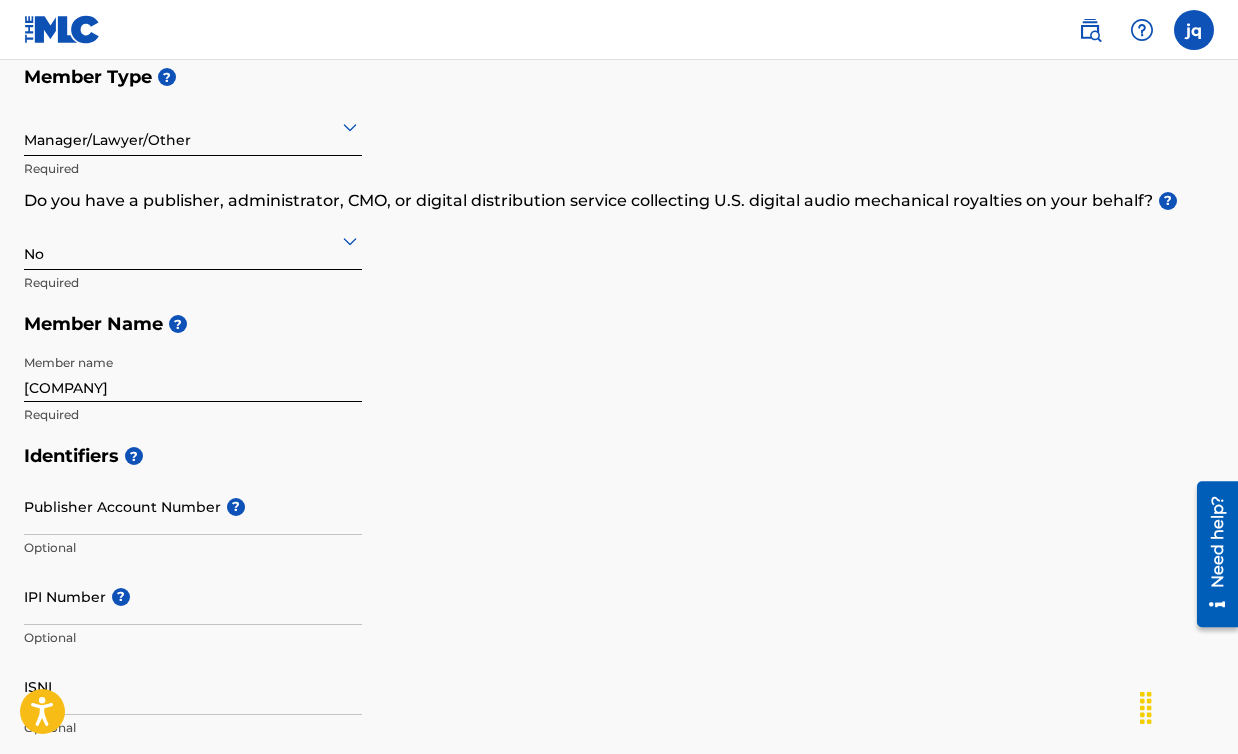 scroll, scrollTop: 231, scrollLeft: 0, axis: vertical 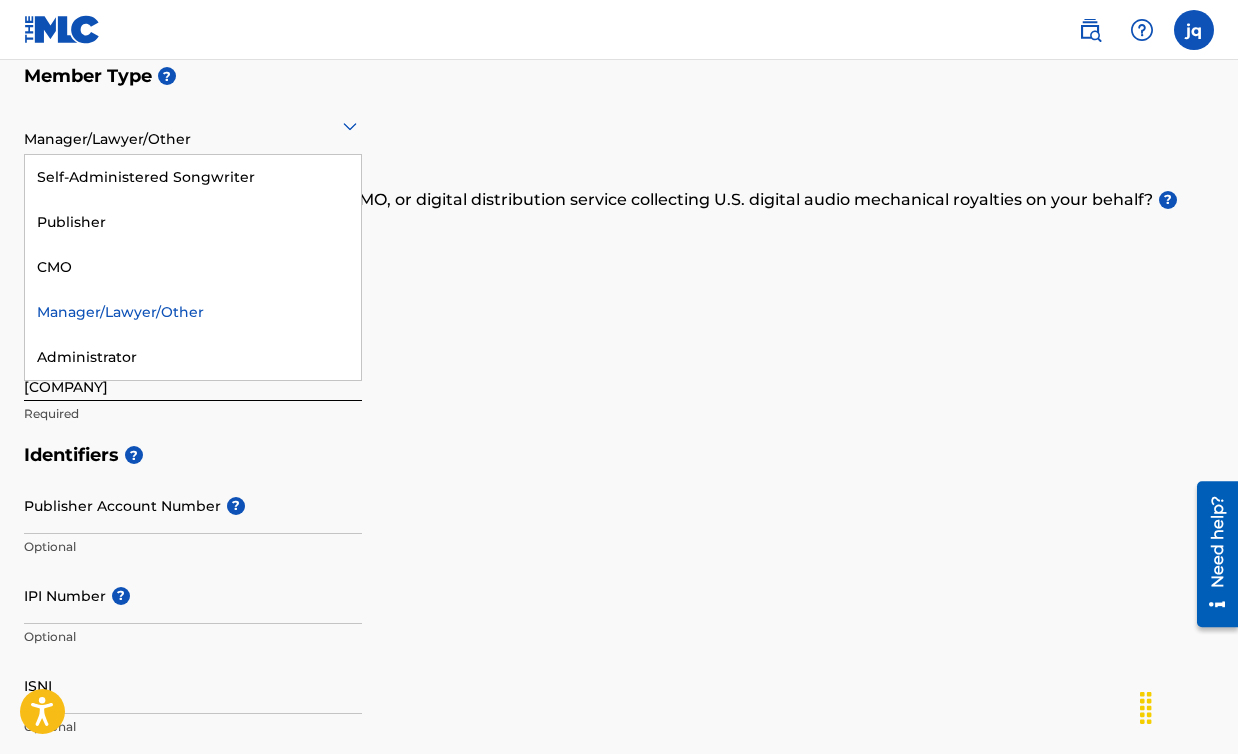 click on "Manager/Lawyer/Other" at bounding box center (193, 125) 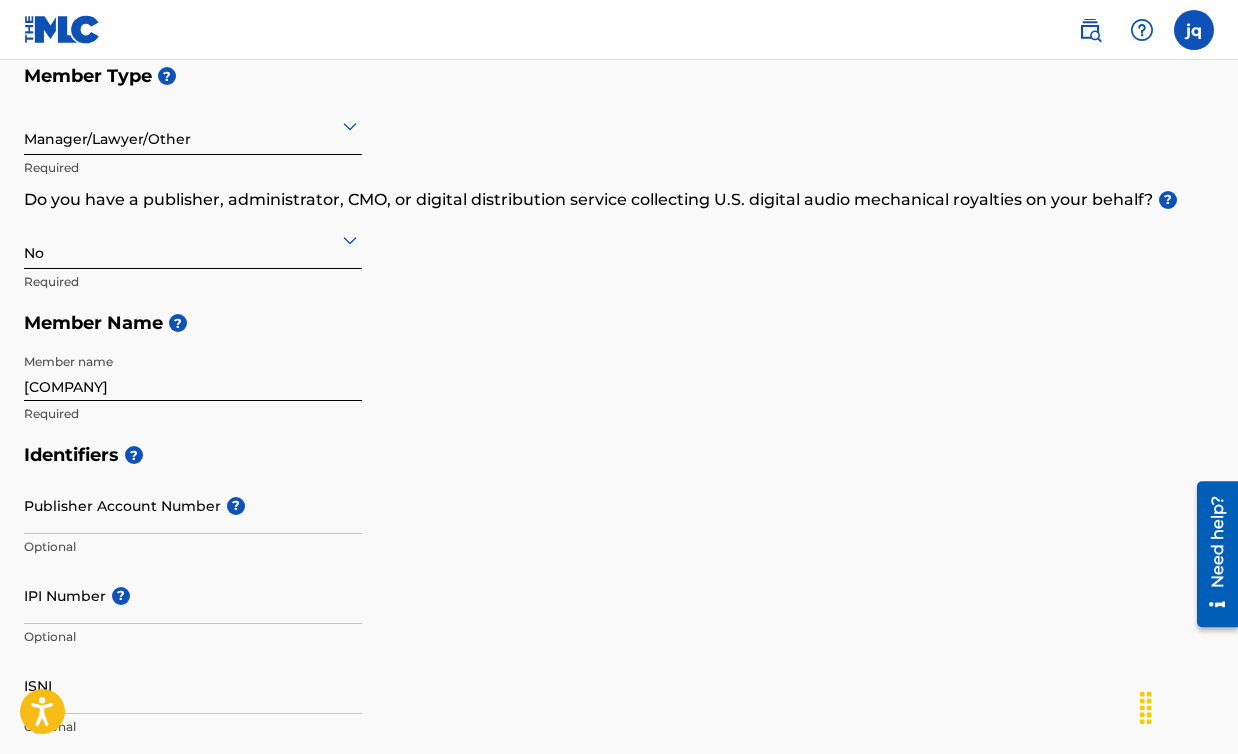 click on "Member Type ? Manager/Lawyer/Other Required Do you have a publisher, administrator, CMO, or digital distribution service collecting U.S. digital audio mechanical royalties on your behalf? ? No Required Member Name ? Member name [COMPANY] Required" at bounding box center (619, 244) 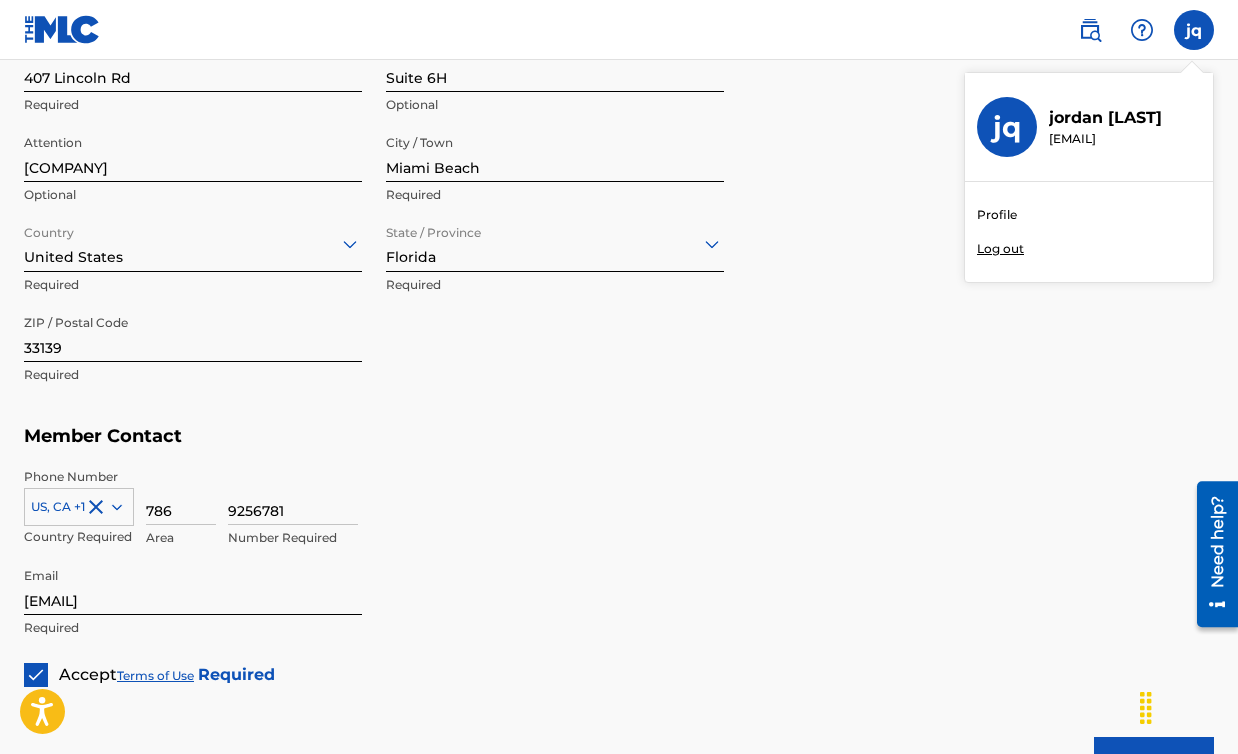 scroll, scrollTop: 0, scrollLeft: 0, axis: both 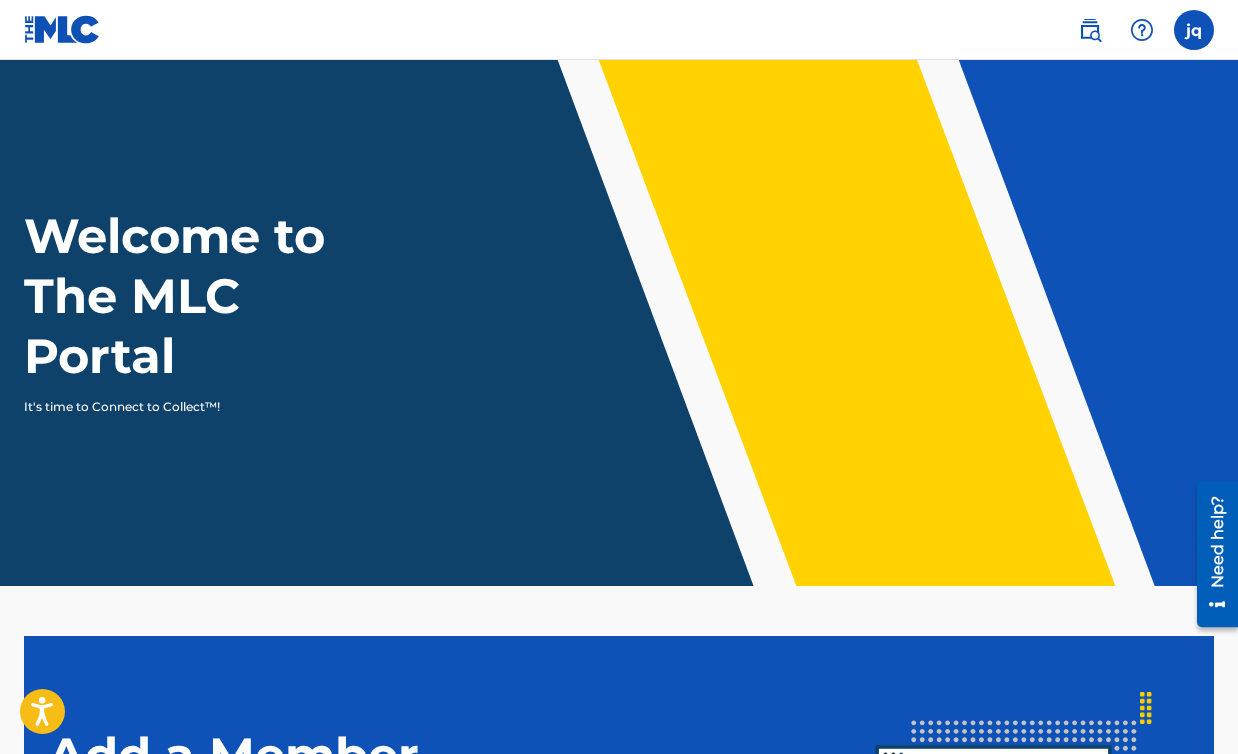 click on "Welcome to The MLC Portal It's time to Connect to Collect™!" at bounding box center [619, 323] 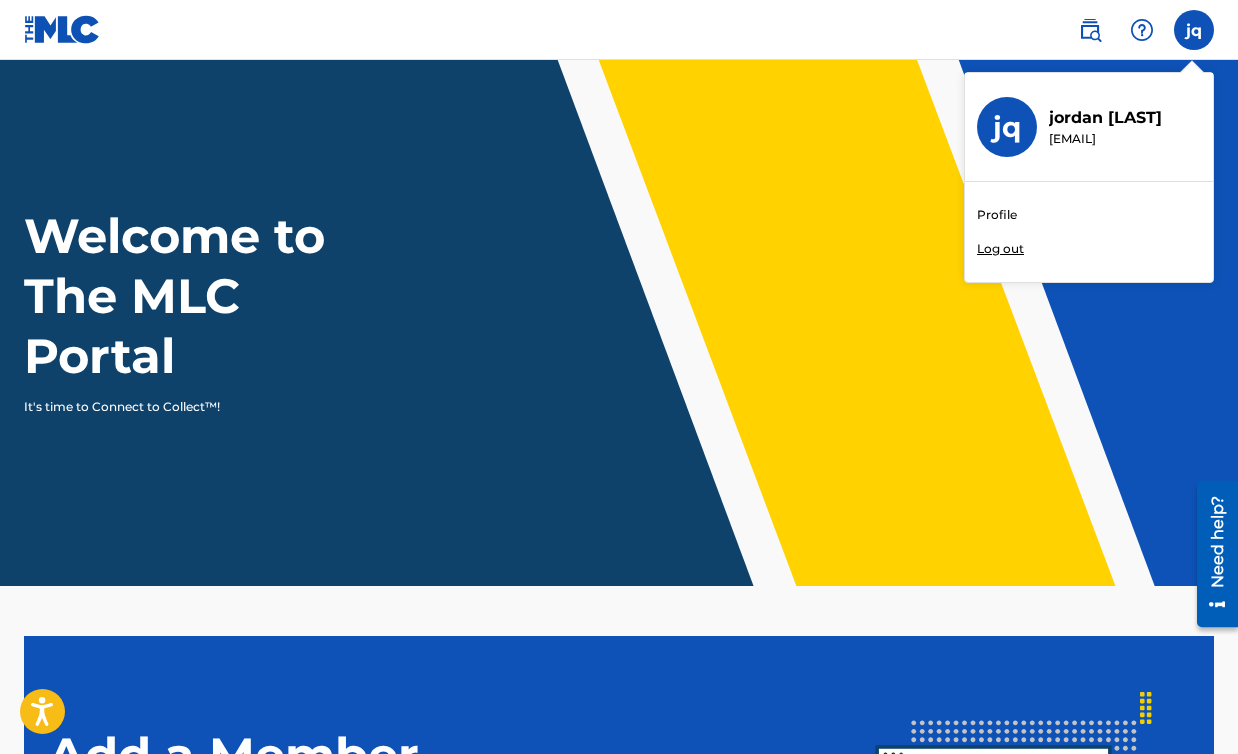 click on "Profile" at bounding box center (997, 215) 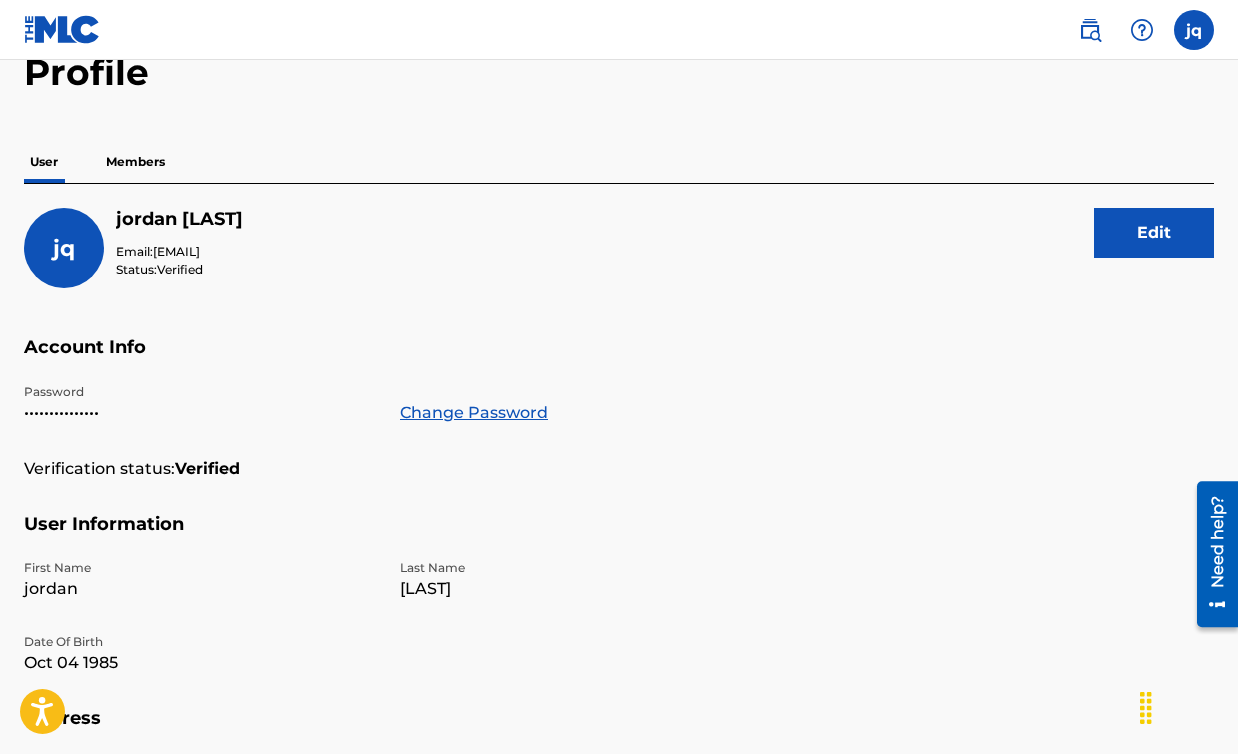 scroll, scrollTop: 153, scrollLeft: 0, axis: vertical 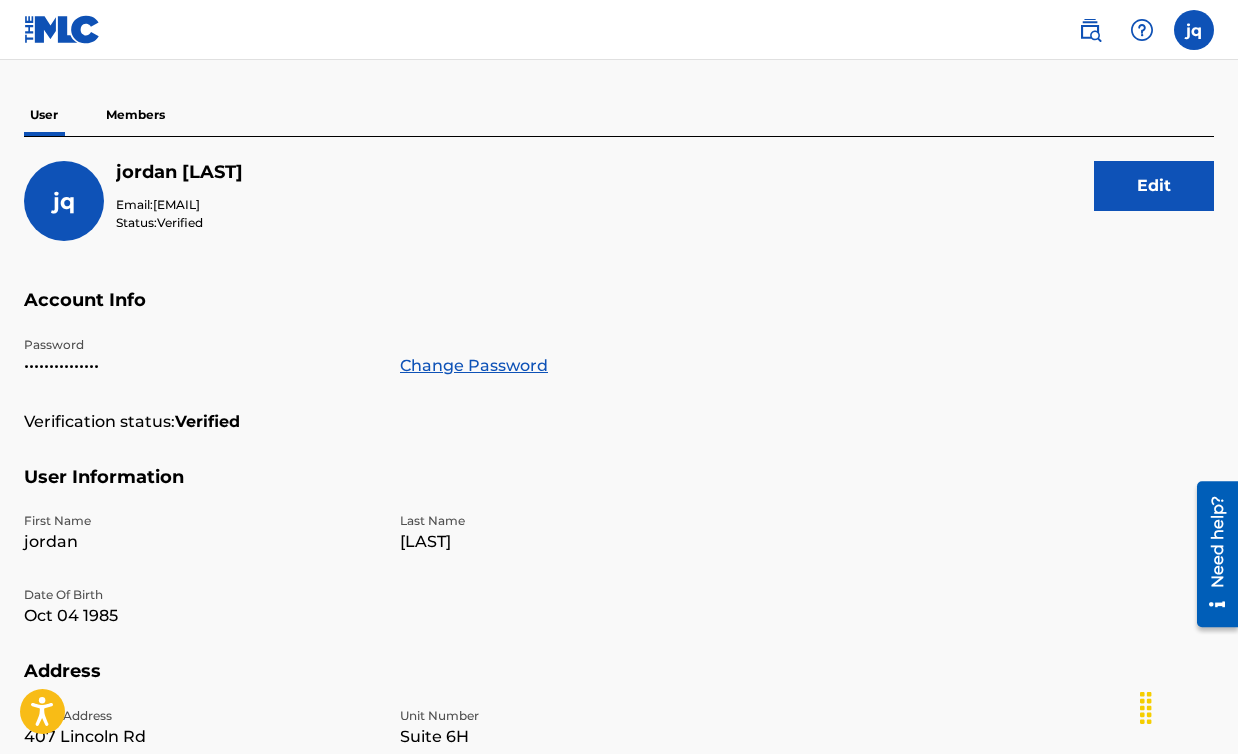 click on "Edit" at bounding box center [1154, 186] 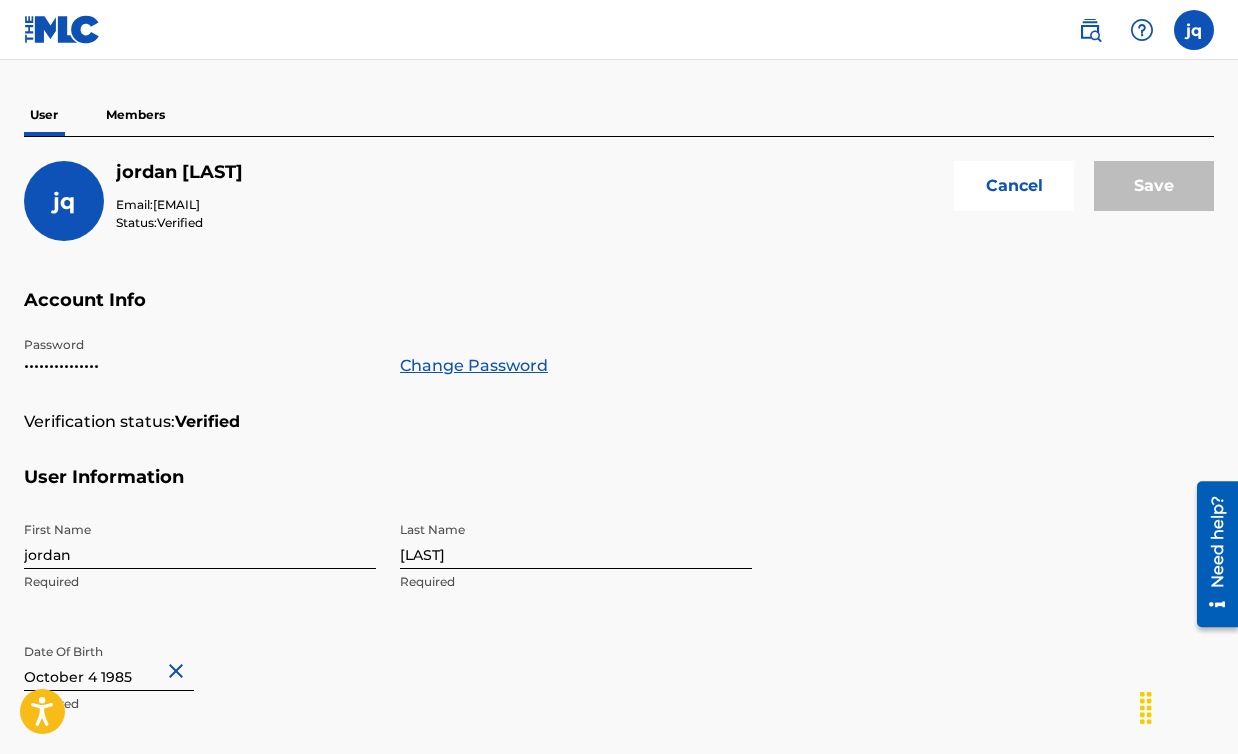 click on "[EMAIL]" at bounding box center (176, 204) 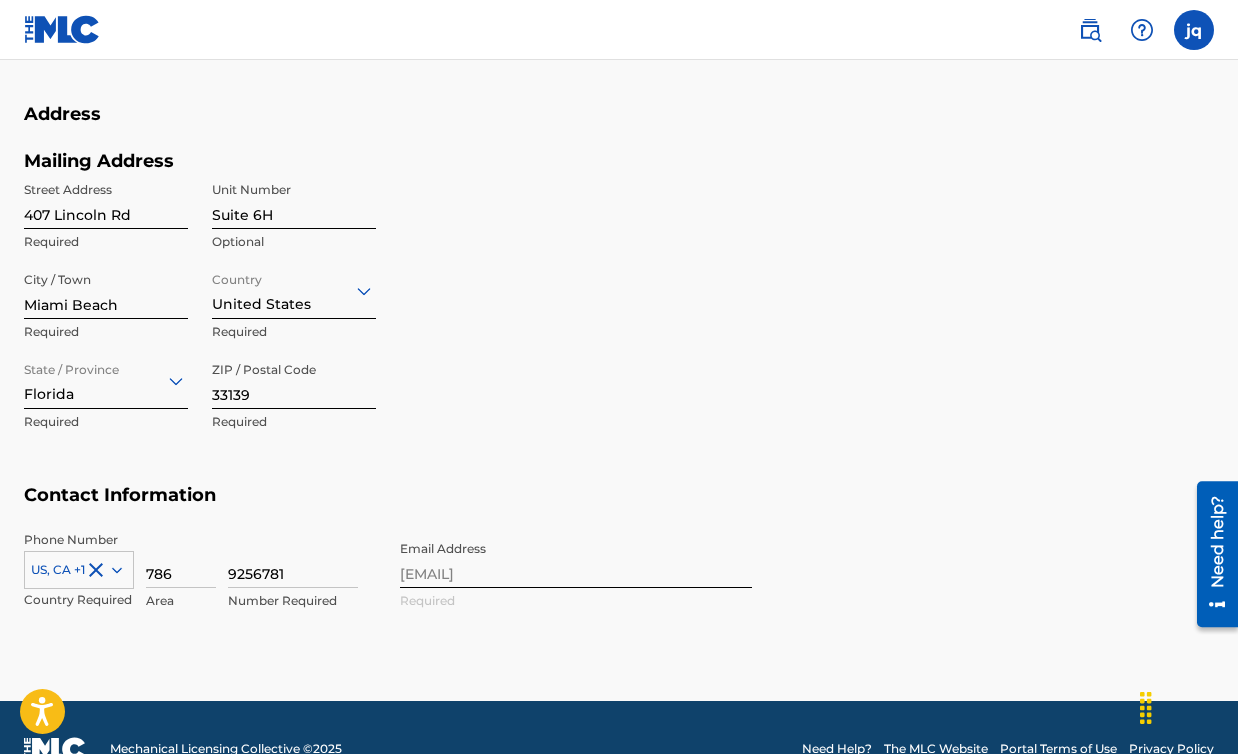 scroll, scrollTop: 769, scrollLeft: 0, axis: vertical 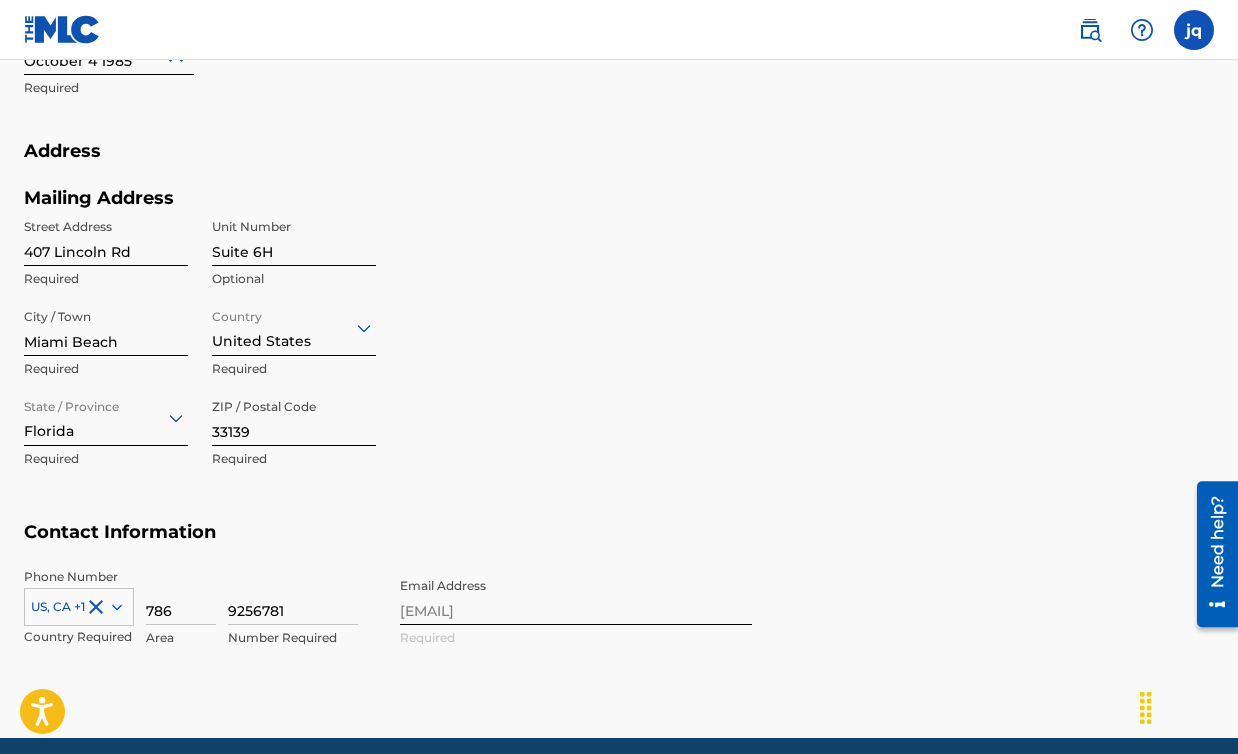 click on "Phone Number US, CA +1 Country Required [PHONE] Number Required Email Address [EMAIL] Required" at bounding box center [388, 629] 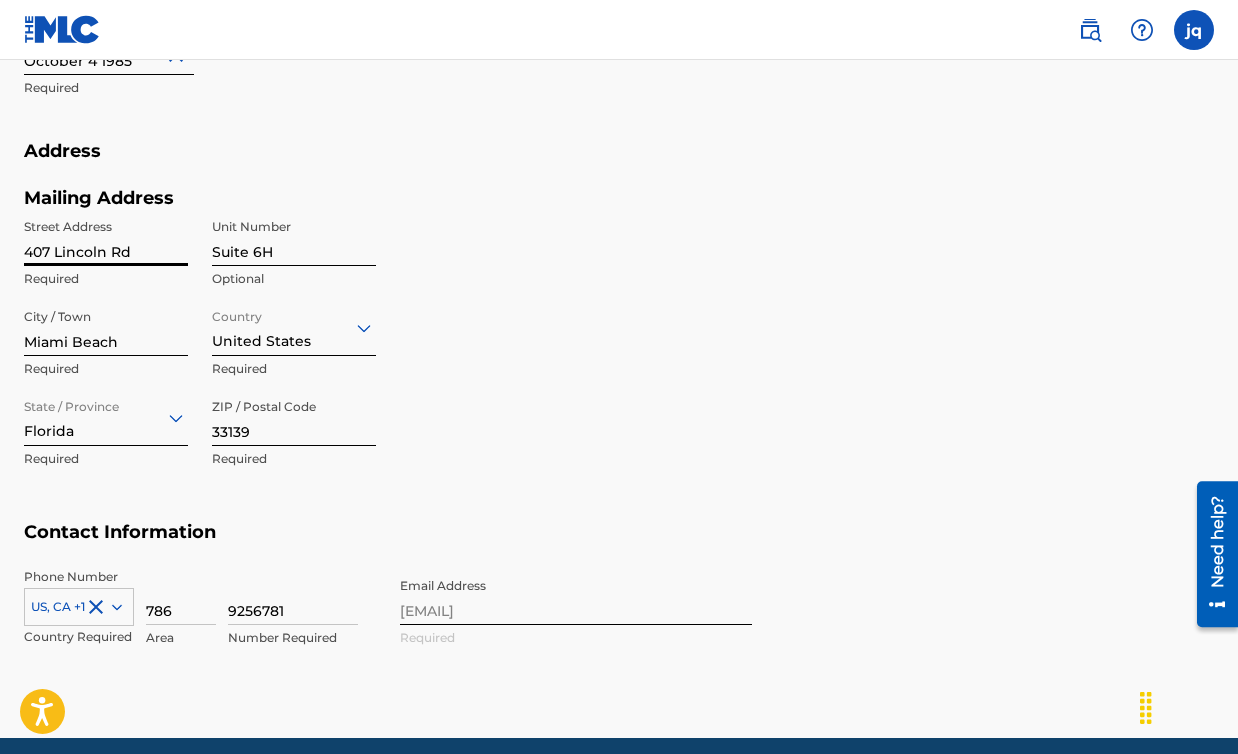 drag, startPoint x: 146, startPoint y: 256, endPoint x: 90, endPoint y: 249, distance: 56.435802 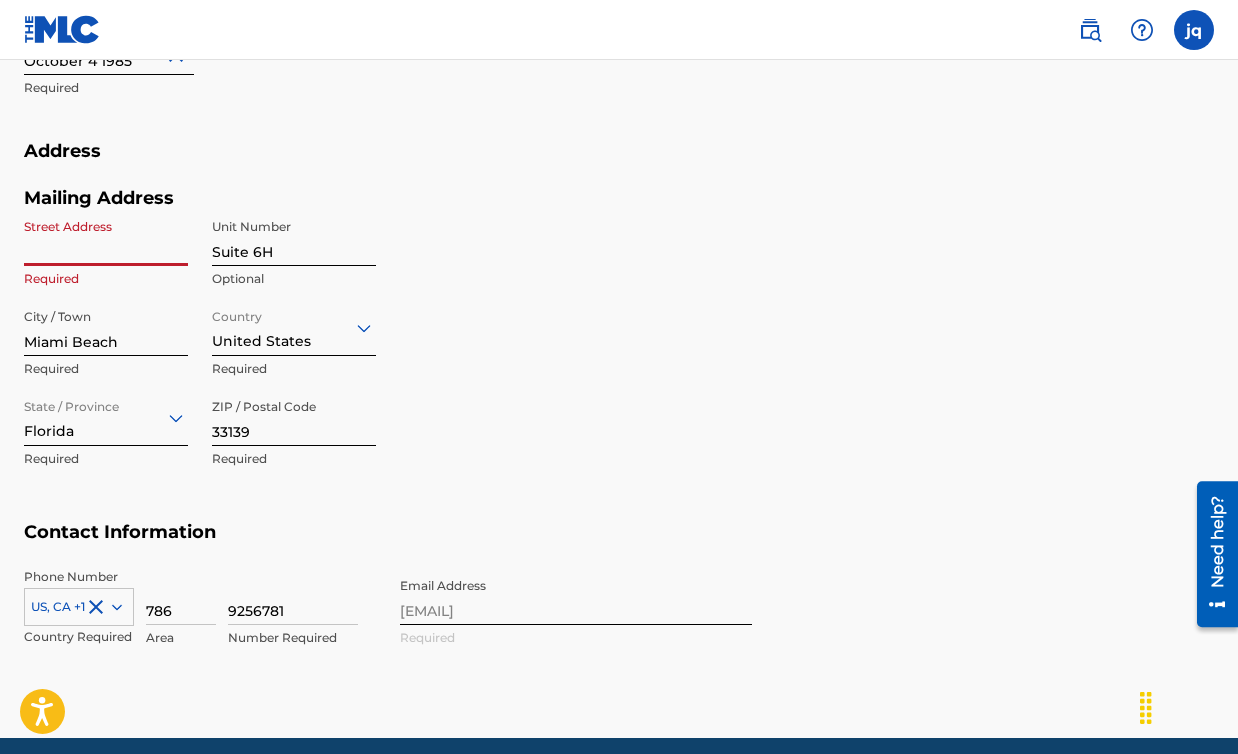 type 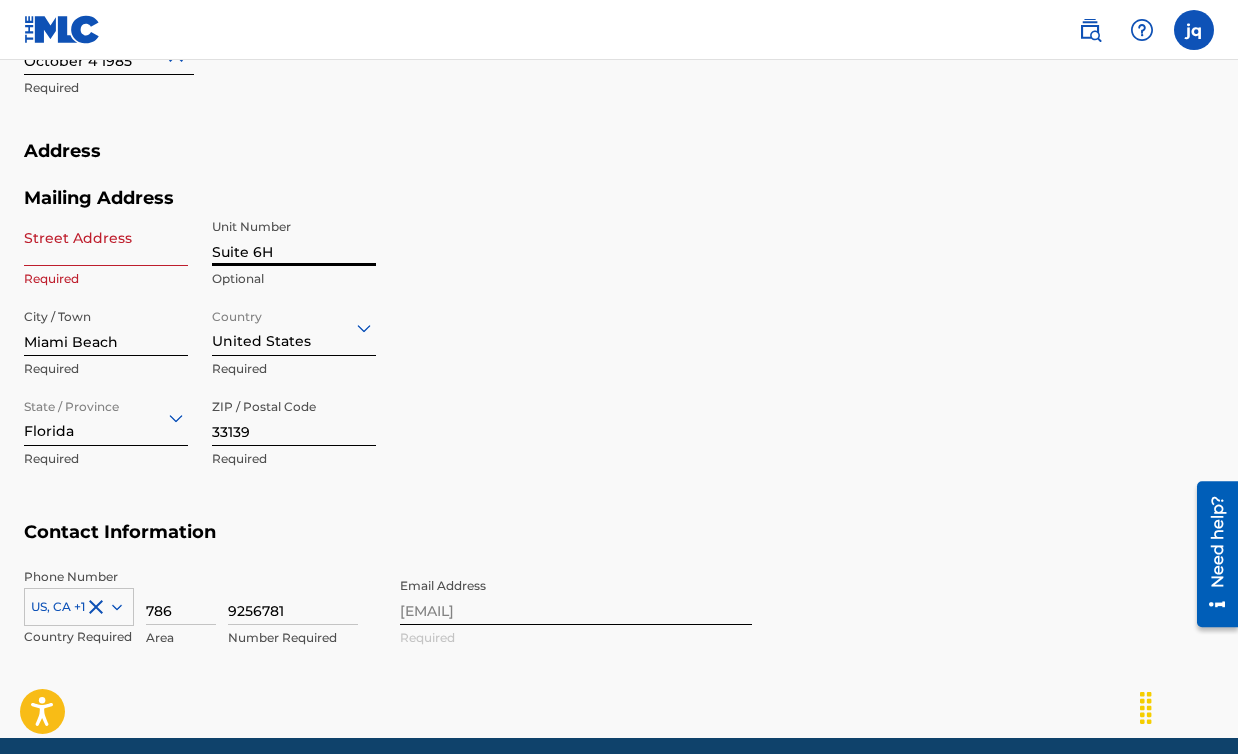 drag, startPoint x: 265, startPoint y: 251, endPoint x: 251, endPoint y: 249, distance: 14.142136 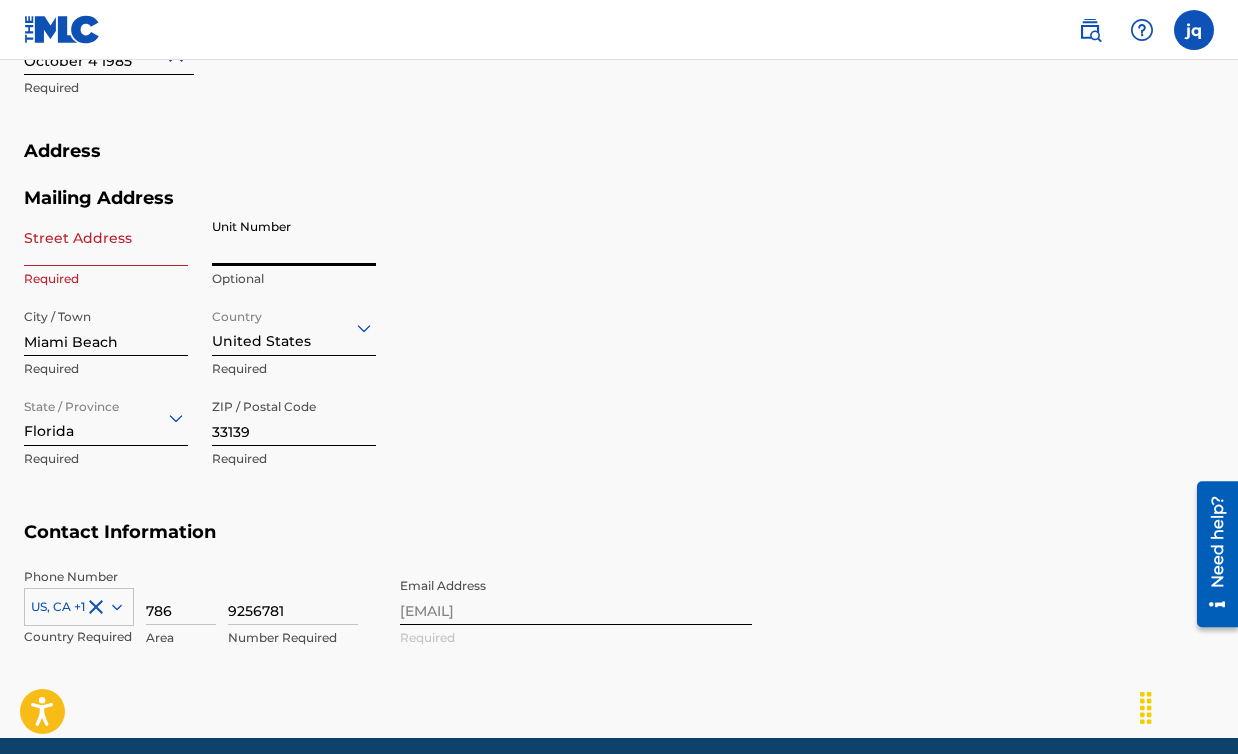 type 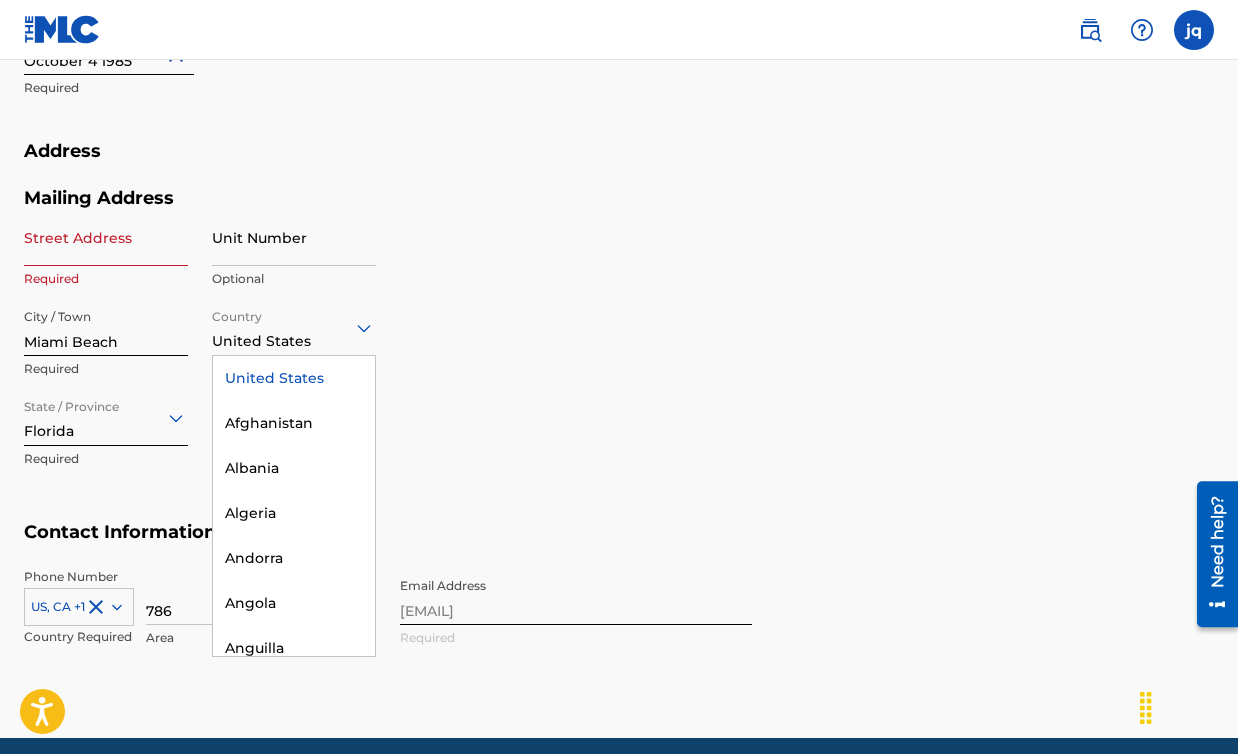 click on "Miami Beach" at bounding box center (106, 327) 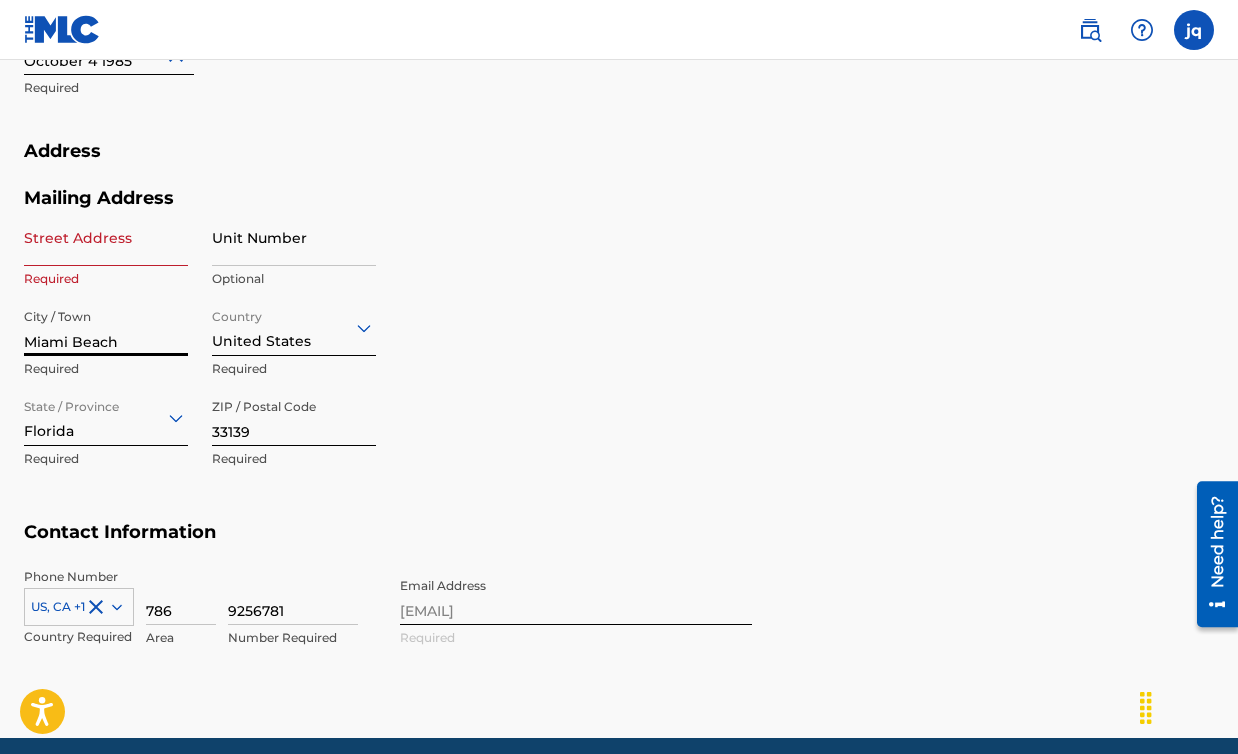 click on "Miami Beach" at bounding box center (106, 327) 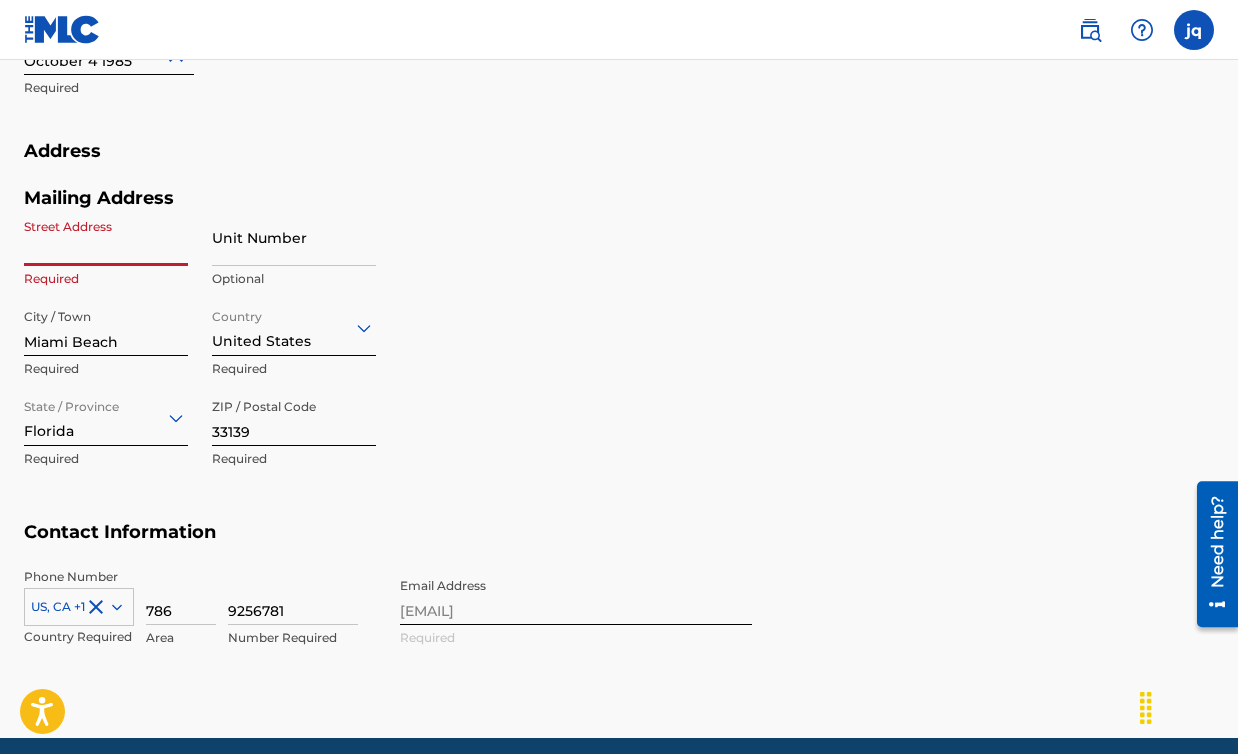 click on "Street Address" at bounding box center (106, 237) 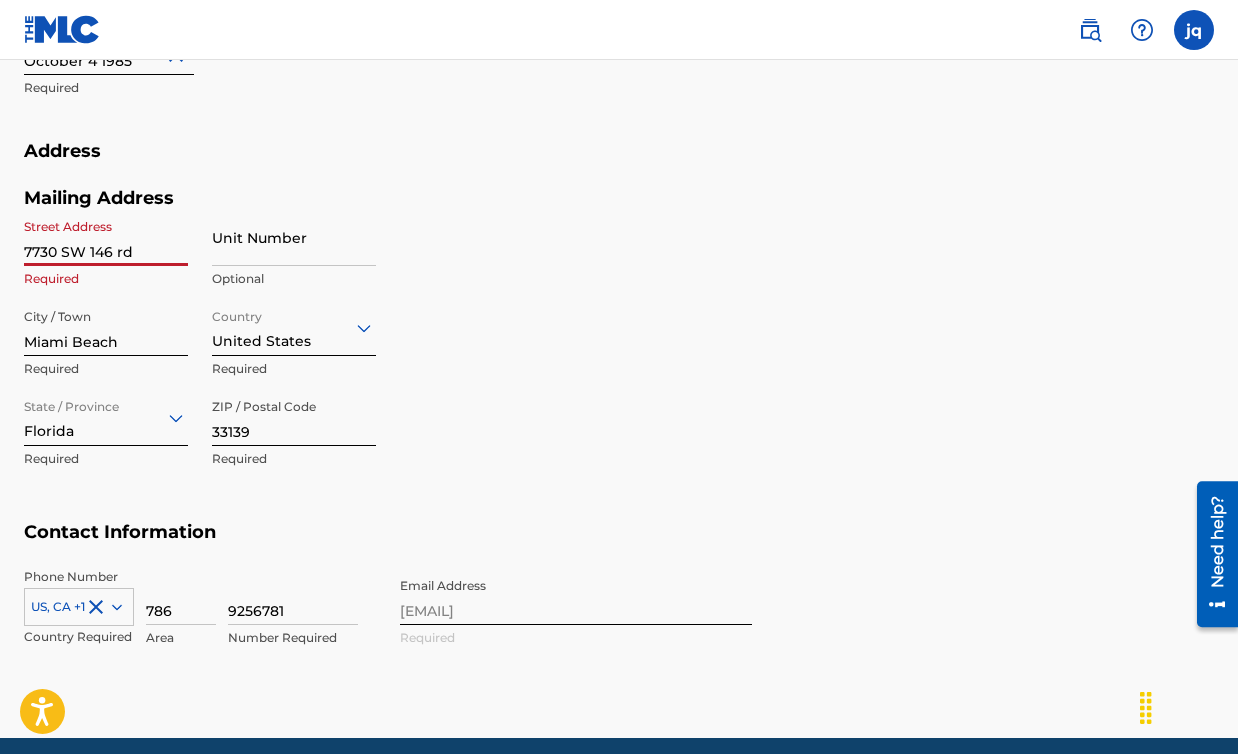 type on "United States" 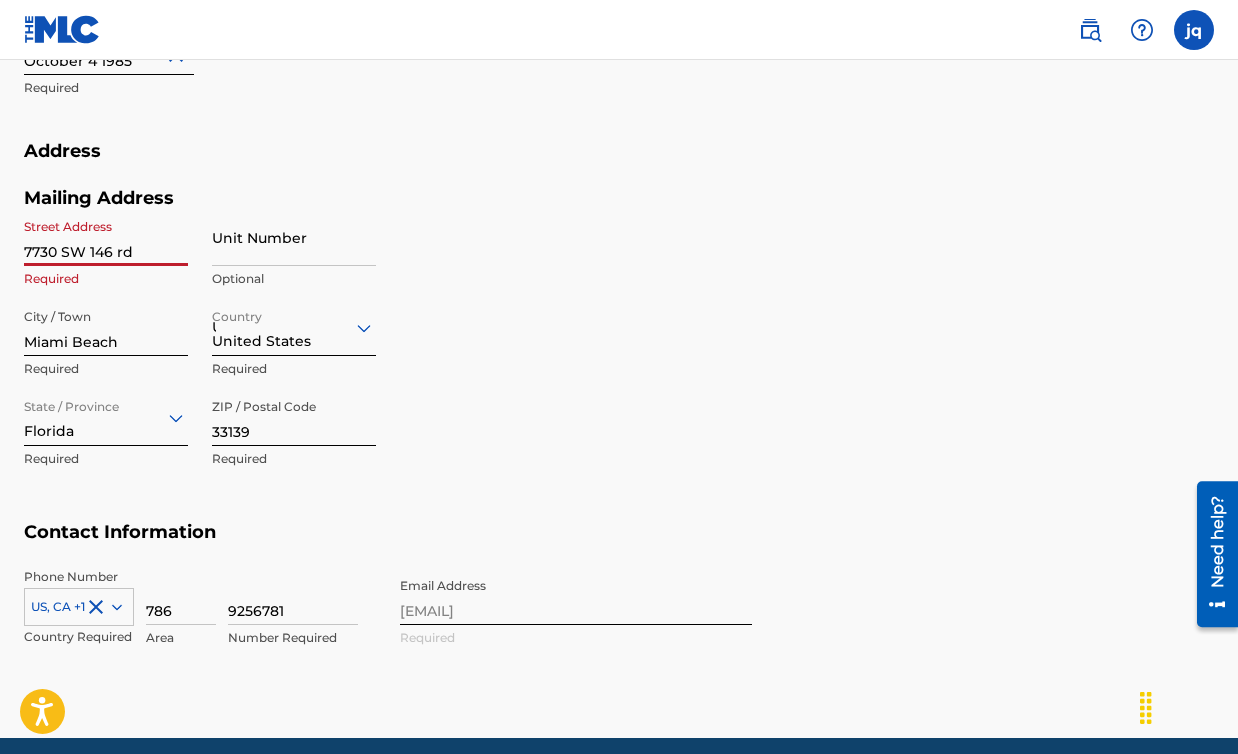 type on "FL" 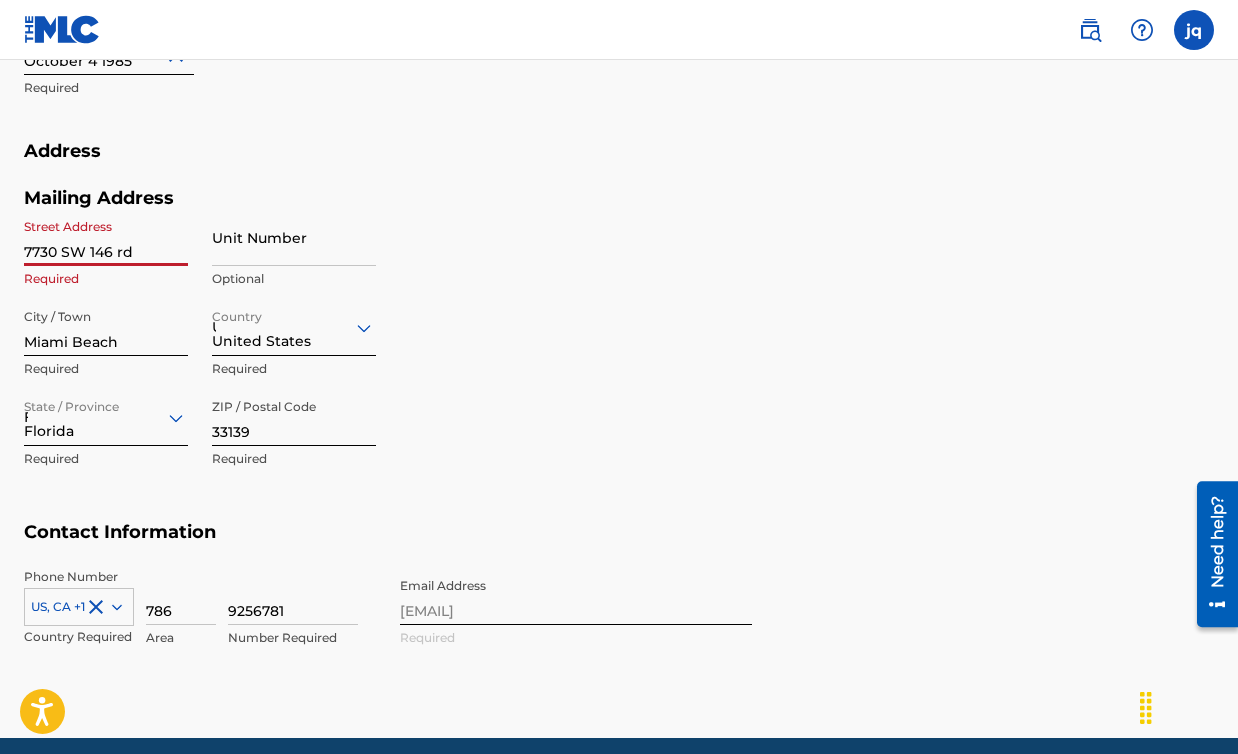 type on "1" 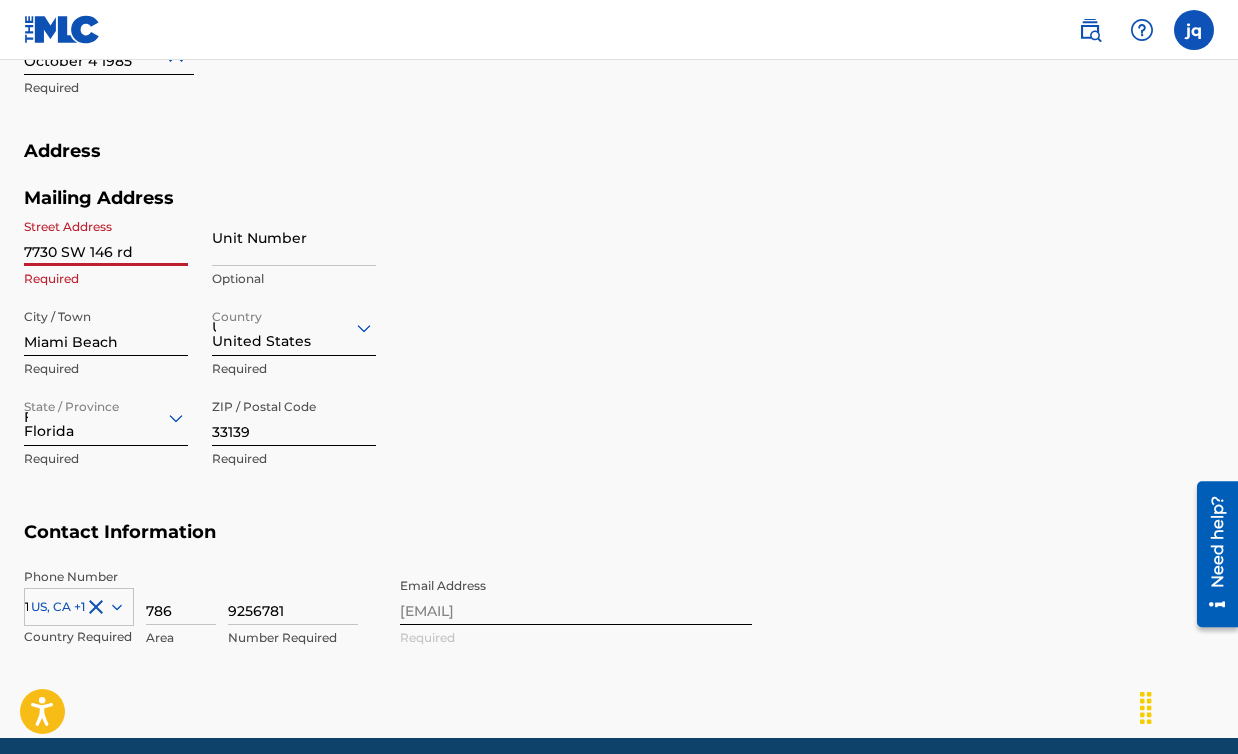 scroll, scrollTop: 934, scrollLeft: 0, axis: vertical 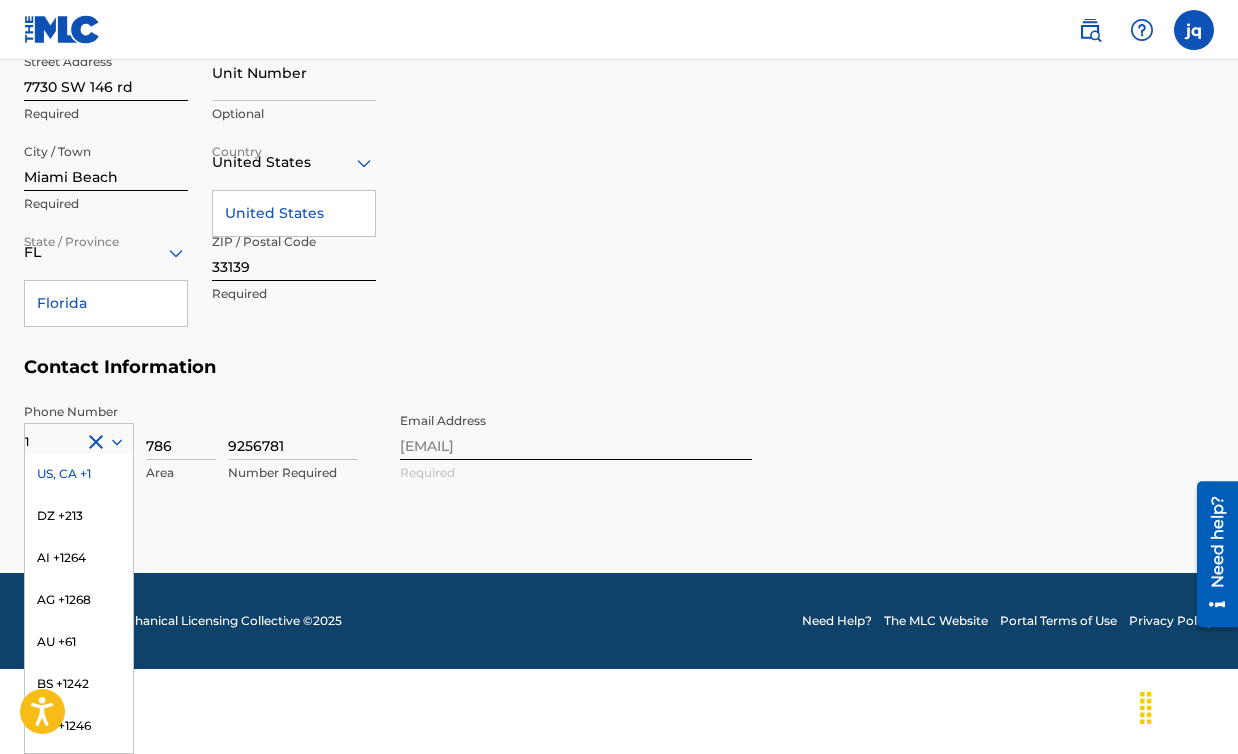 click on "United States" at bounding box center [294, 213] 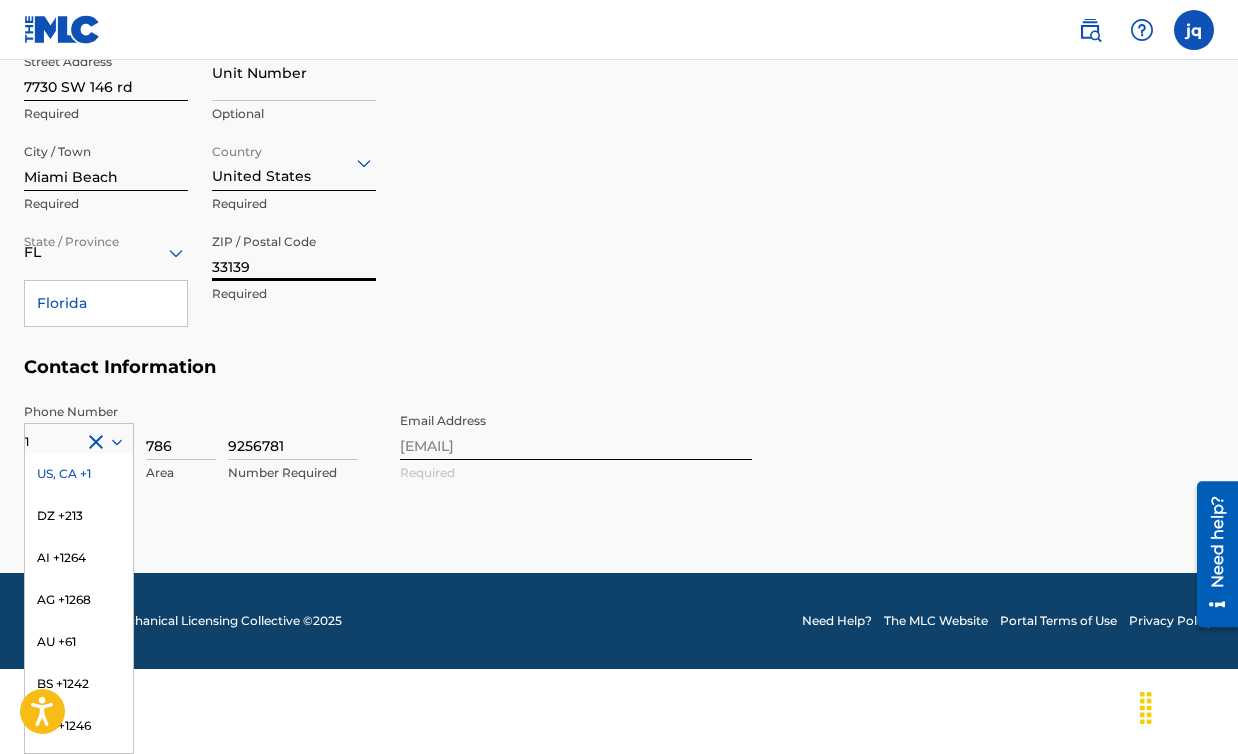drag, startPoint x: 264, startPoint y: 272, endPoint x: 171, endPoint y: 264, distance: 93.34345 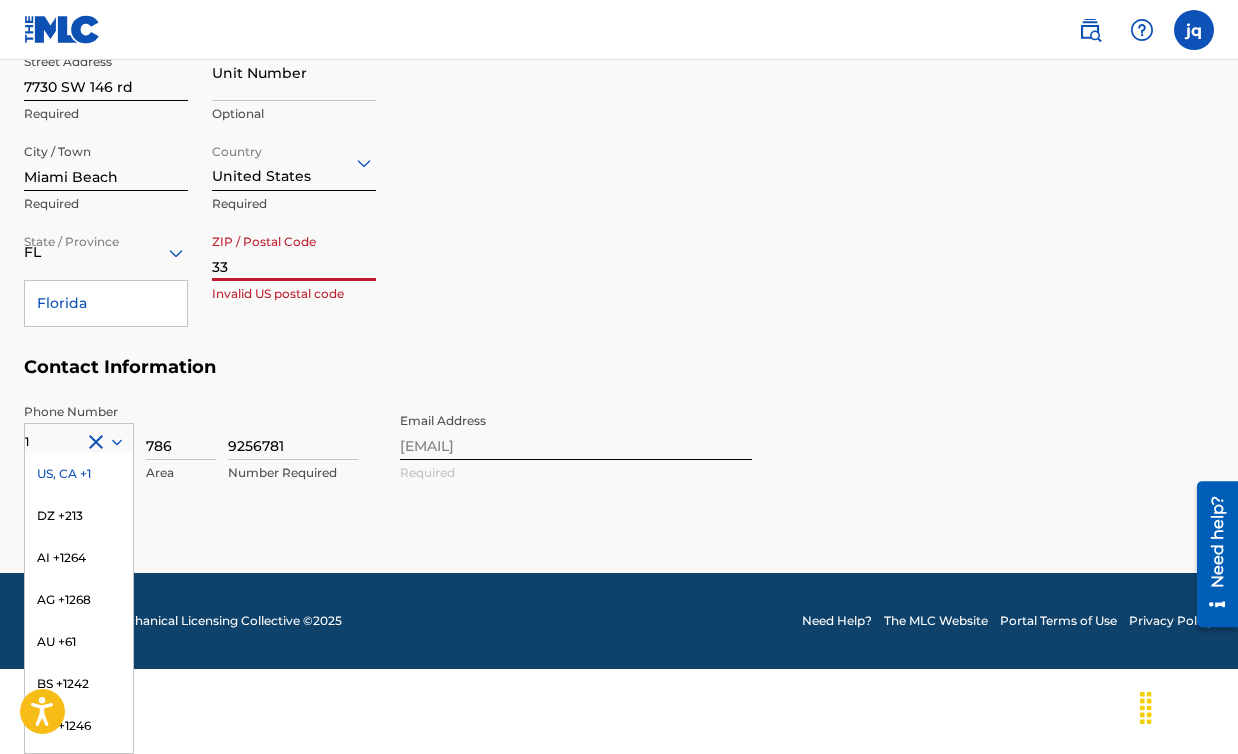 type on "3" 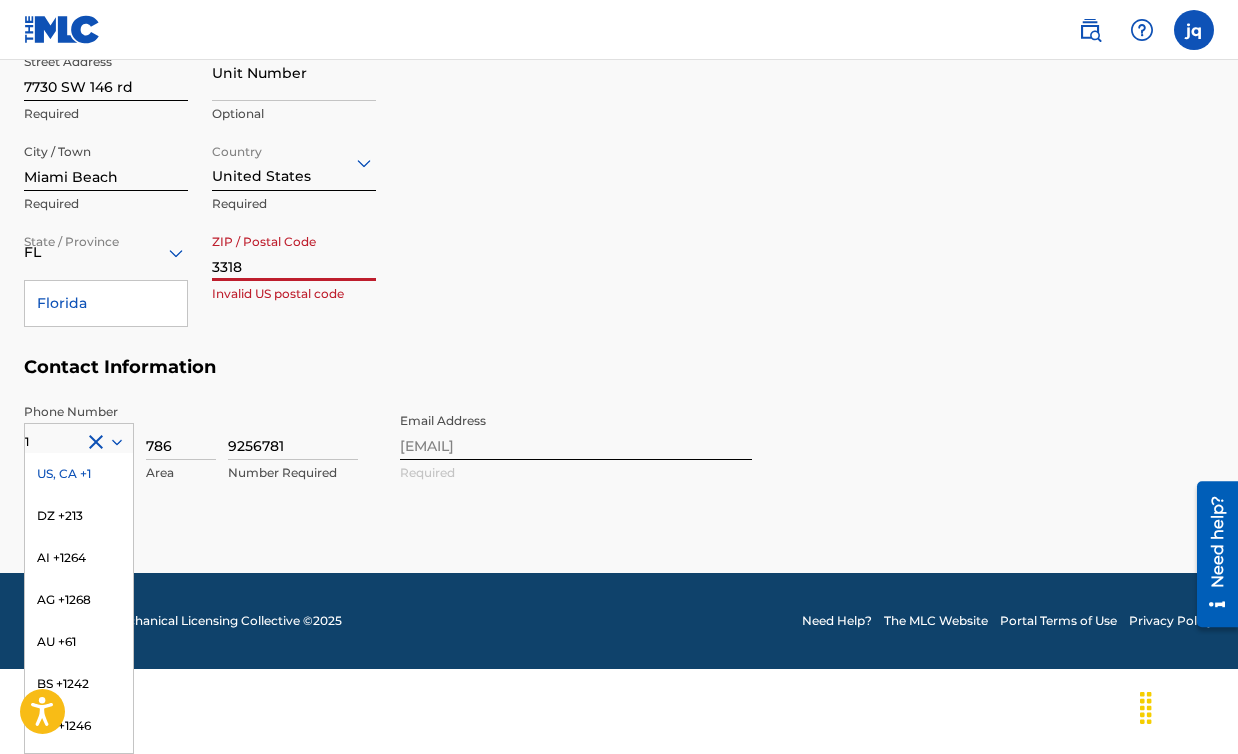 type on "33183" 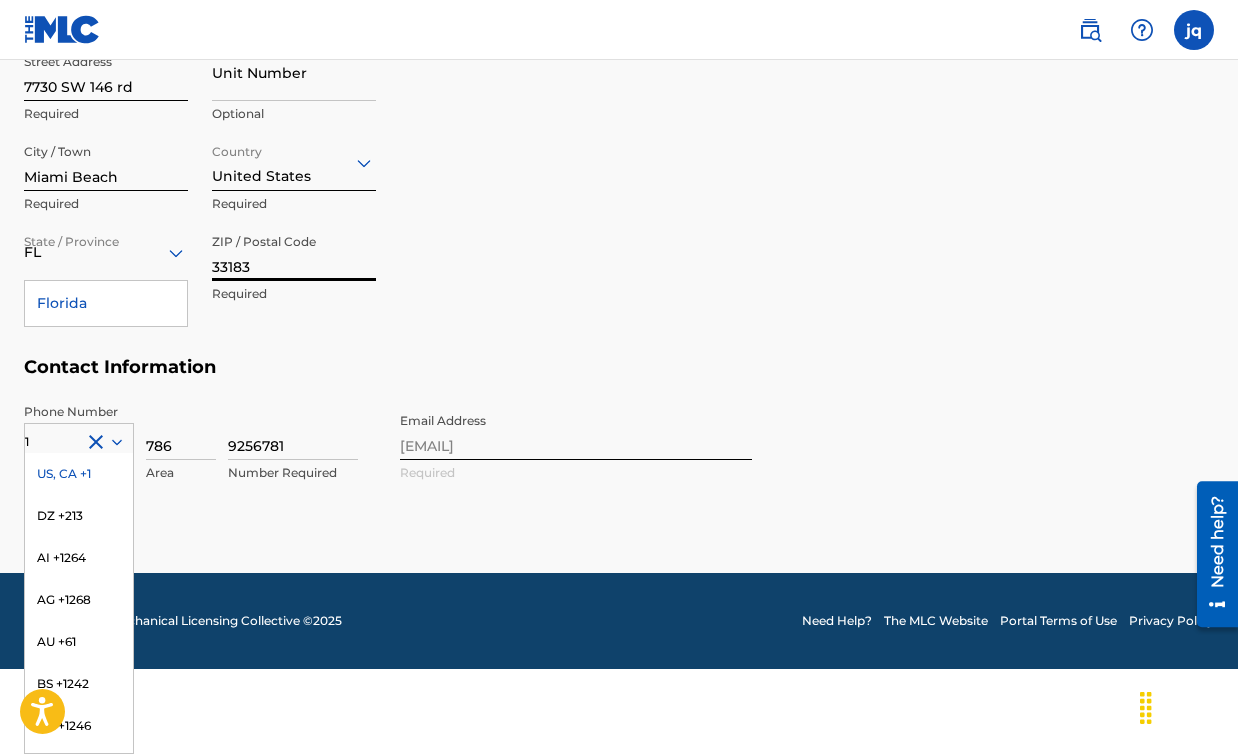 type on "United States" 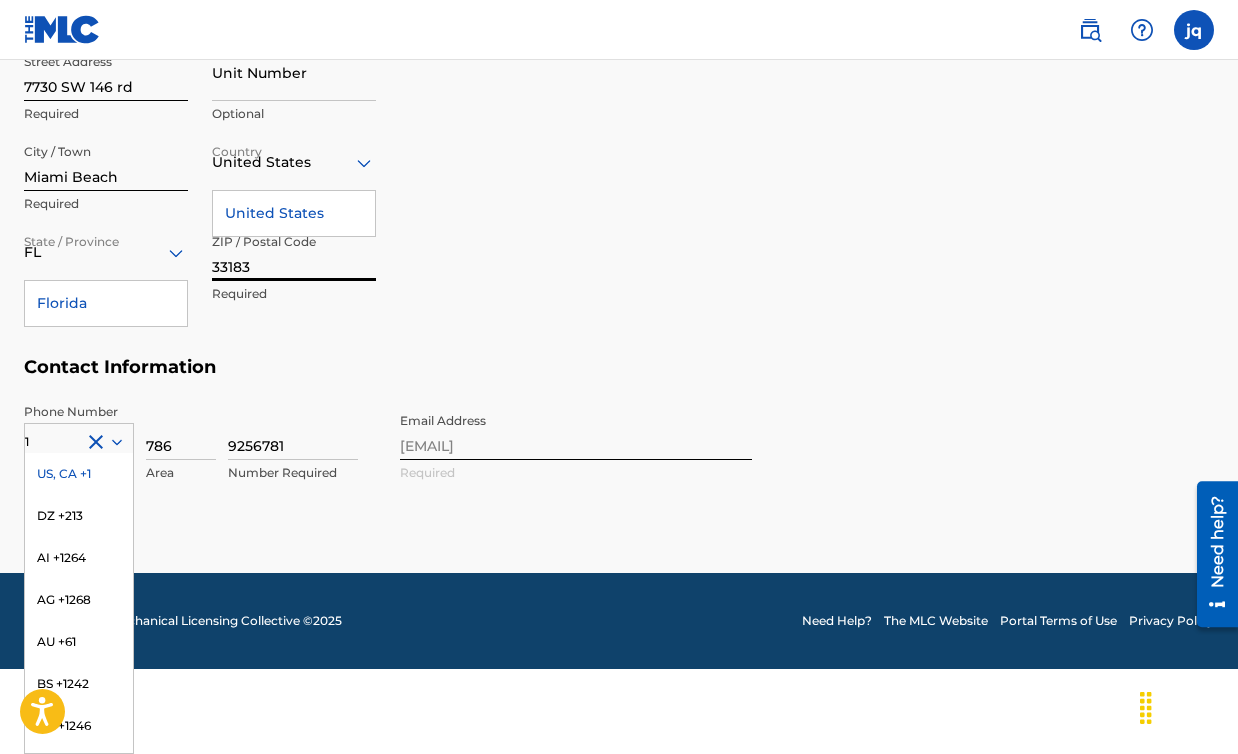 type on "33183" 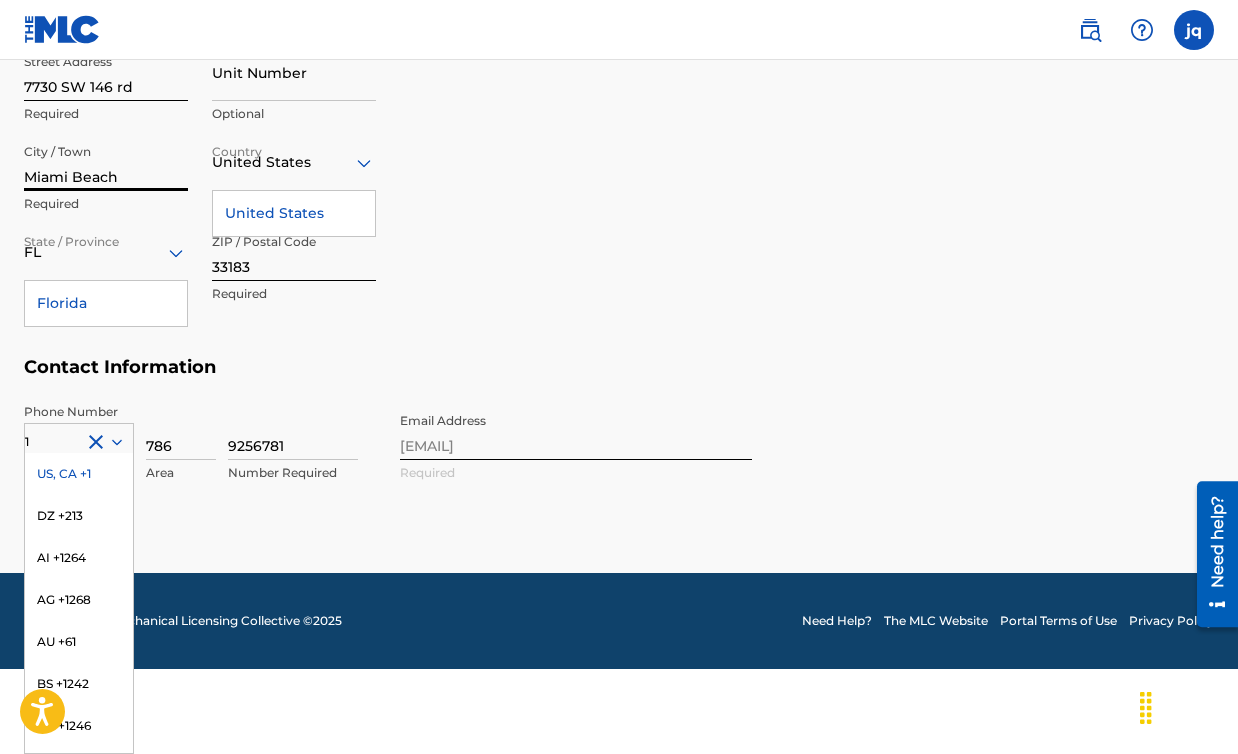 drag, startPoint x: 110, startPoint y: 173, endPoint x: -7, endPoint y: 165, distance: 117.273186 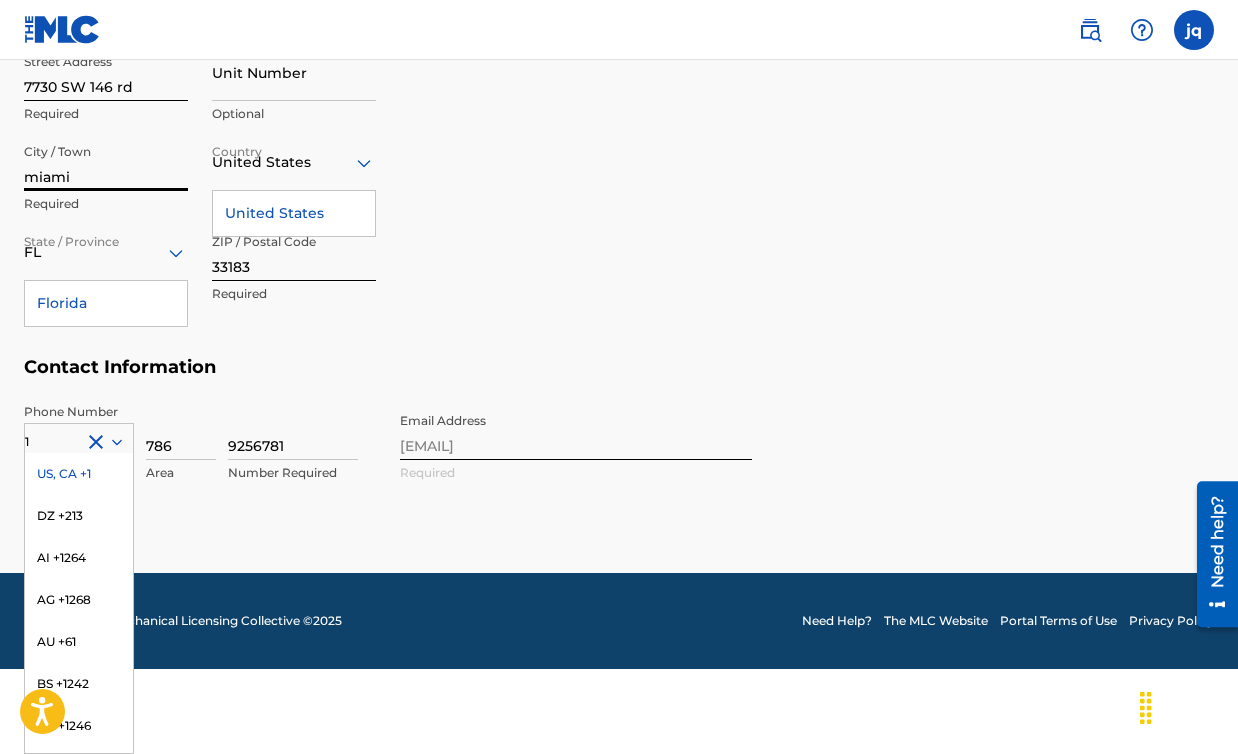 type on "Miami" 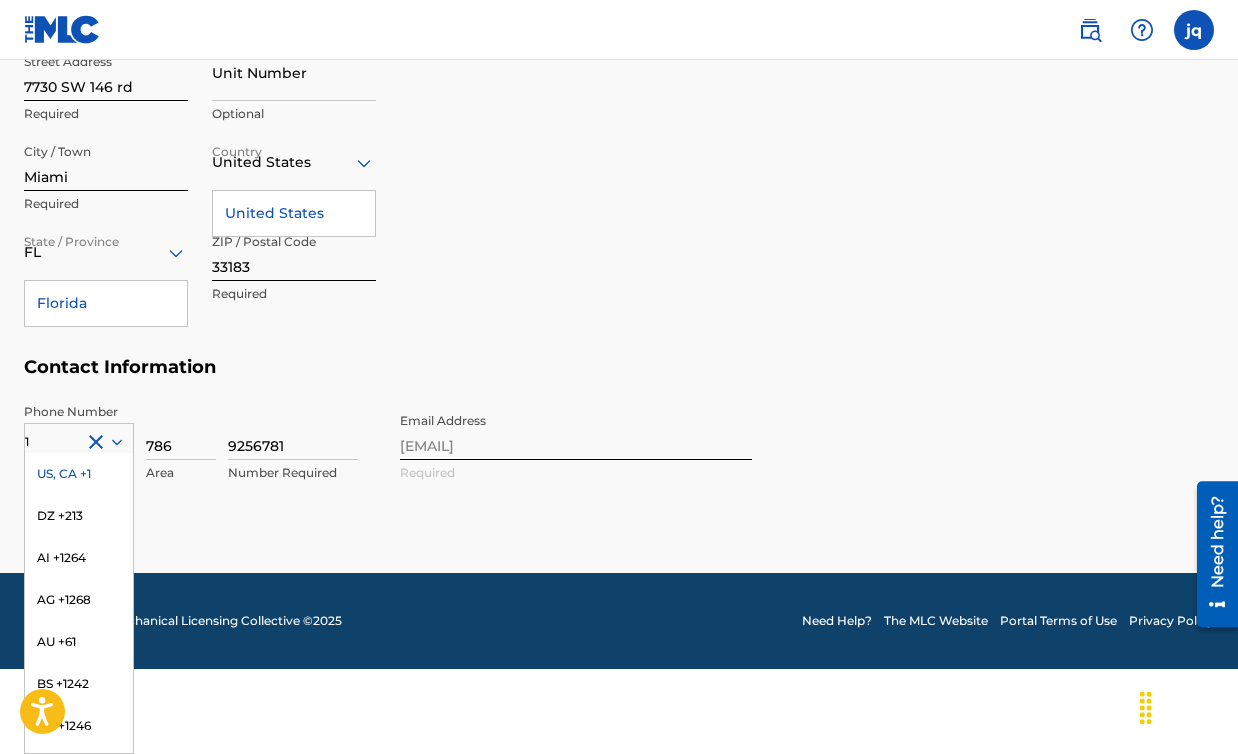 click on "United States" at bounding box center [294, 213] 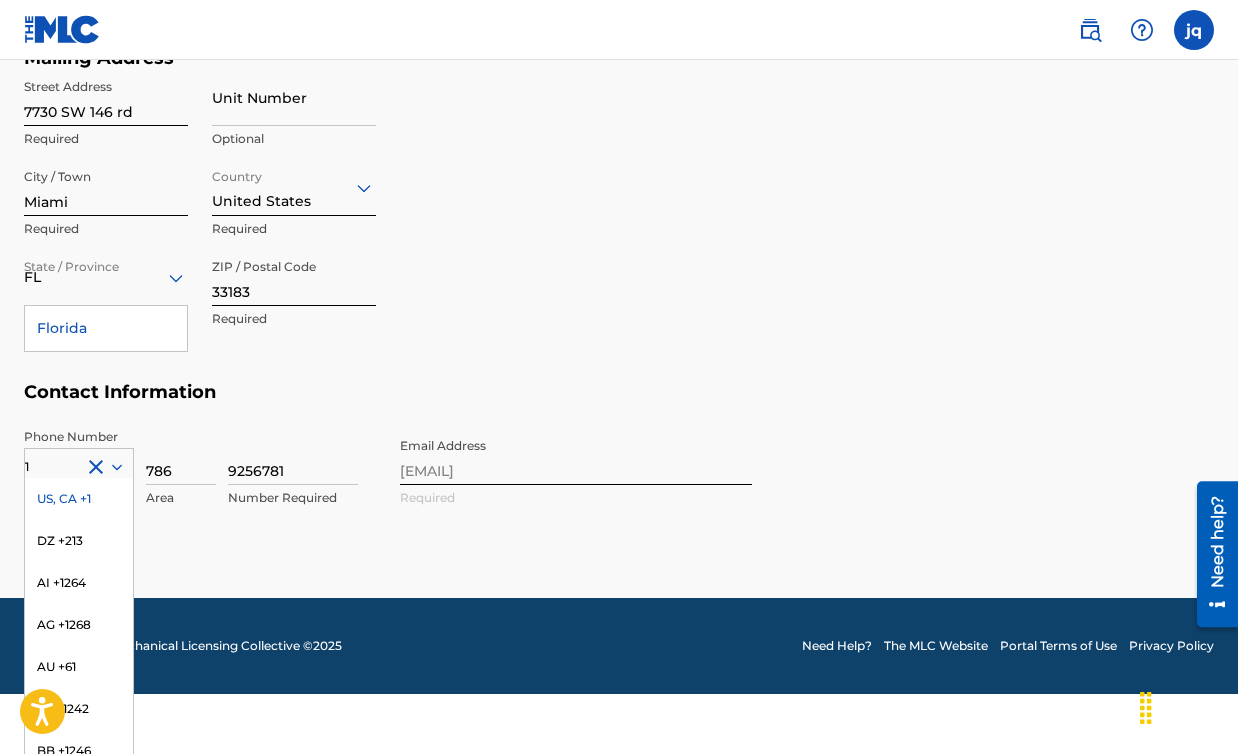 scroll, scrollTop: 910, scrollLeft: 0, axis: vertical 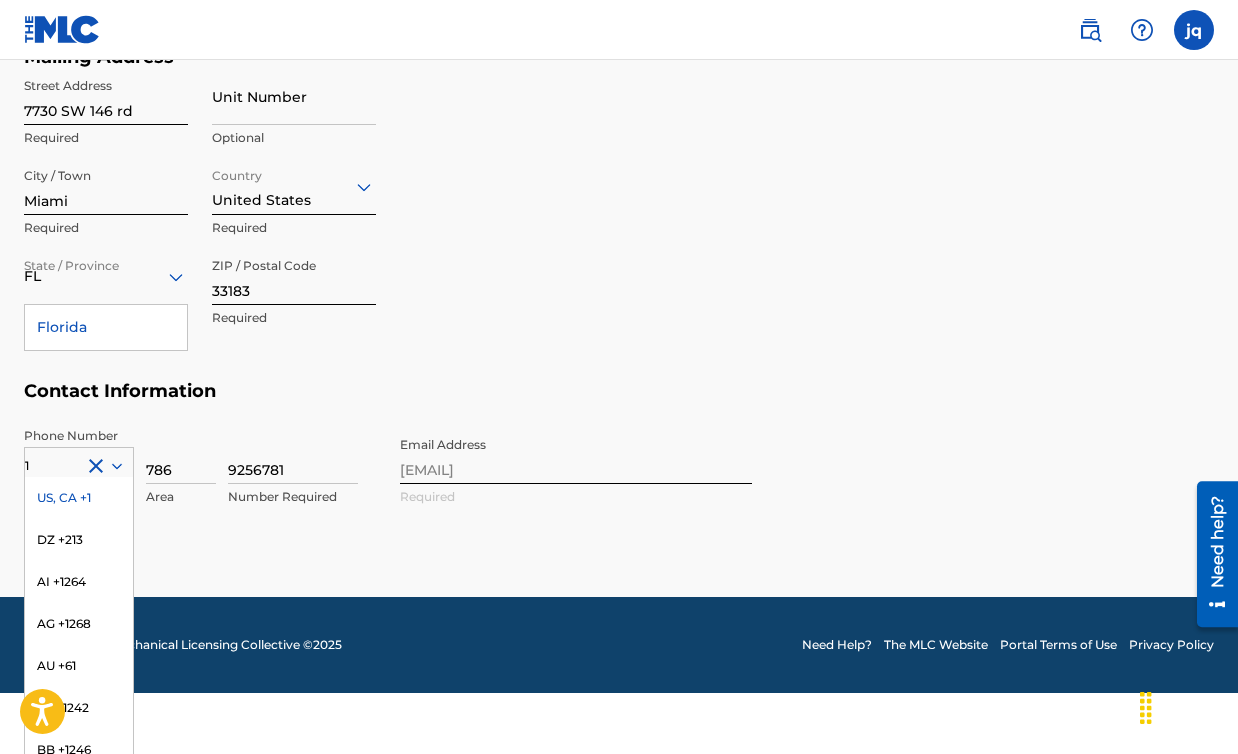 click on "US, CA +1" at bounding box center (79, 498) 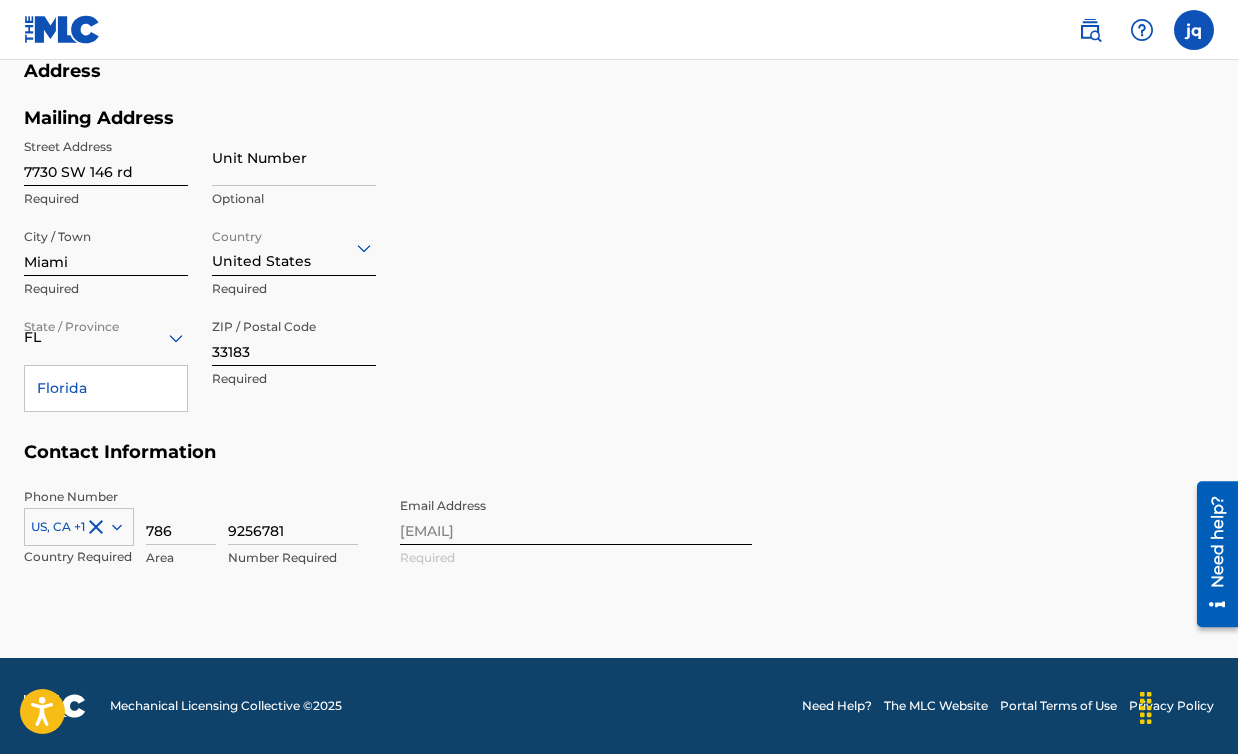 scroll, scrollTop: 849, scrollLeft: 0, axis: vertical 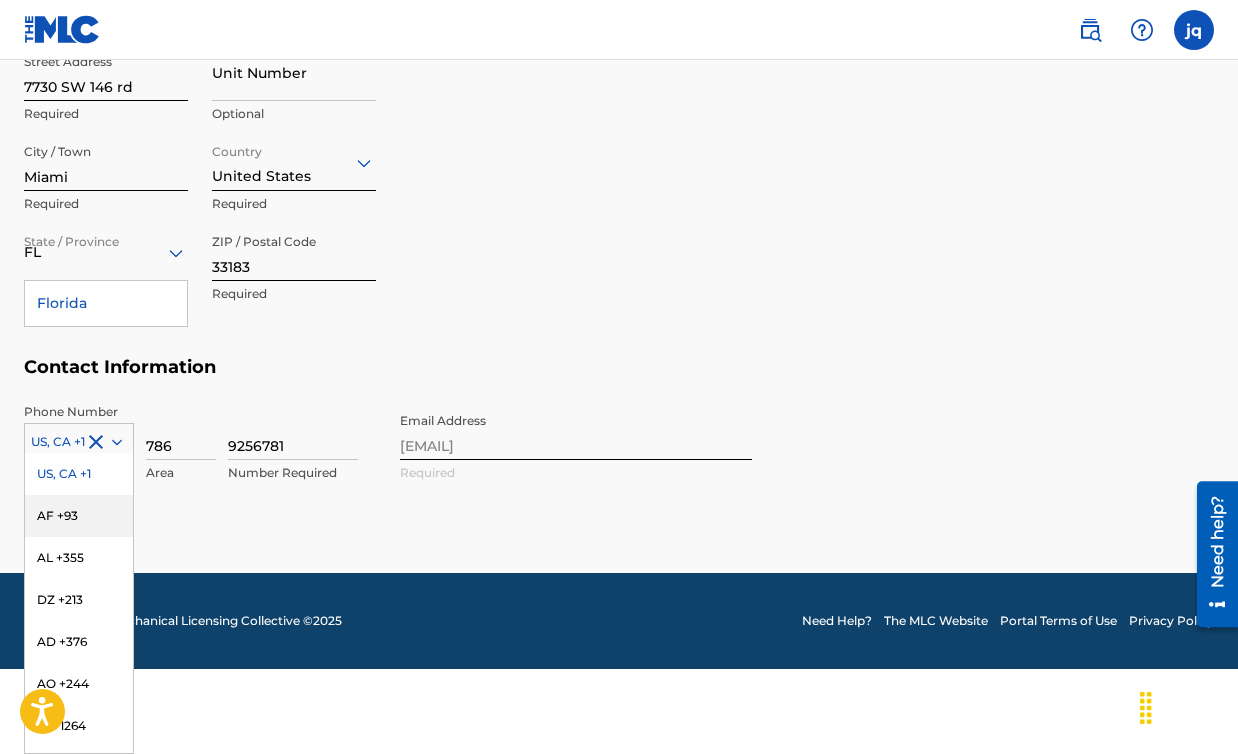 click on "AF +93, 2 of 216. 216 results available. Use Up and Down to choose options, press Enter to select the currently focused option, press Escape to exit the menu, press Tab to select the option and exit the menu. US, CA +1 US, CA +1 AF +93 AL +355 DZ +213 AD +376 AO +244 AI +1264 AG +1268 AR +54 AM +374 AW +297 AU +61 AT +43 AZ +994 BS +1242 BH +973 BD +880 BB +1246 BY +375 BE +32 BZ +501 BJ +229 BM +1441 BT +975 BO +591 BA +387 BW +267 BR +55 BN +673 BG +359 BF +226 BI +257 KH +855 CM +237 CV +238 KY +1345 CF +236 TD +235 CL +56 CN +86 CO +57 KM +269 CG, CD +242 CK +682 CR +506 CI +225 HR +385 CU +53 CY +357 CZ +420 DK +45 DJ +253 DM +1767 DO +1809 EC +593 EG +20 SV +503 GQ +240 ER +291 EE +372 ET +251 FK +500 FO +298 FJ +679 FI +358 FR +33 GF +594 PF +689 GA +241 GM +220 GE +995 DE +49 GH +233 GI +350 GR +30 GL +299 GD +1473 GP +590 GT +502 GN +224 GW +245 GY +592 HT +509 VA, IT +39 HN +504 HK +852 HU +36 IS +354 IN +91 ID +62 IR +98 IQ +964 IE +353 IL +972 JM +1876 JP +81 JO +962 KZ +7 KE +254 KI +686 KP +850" at bounding box center [79, 438] 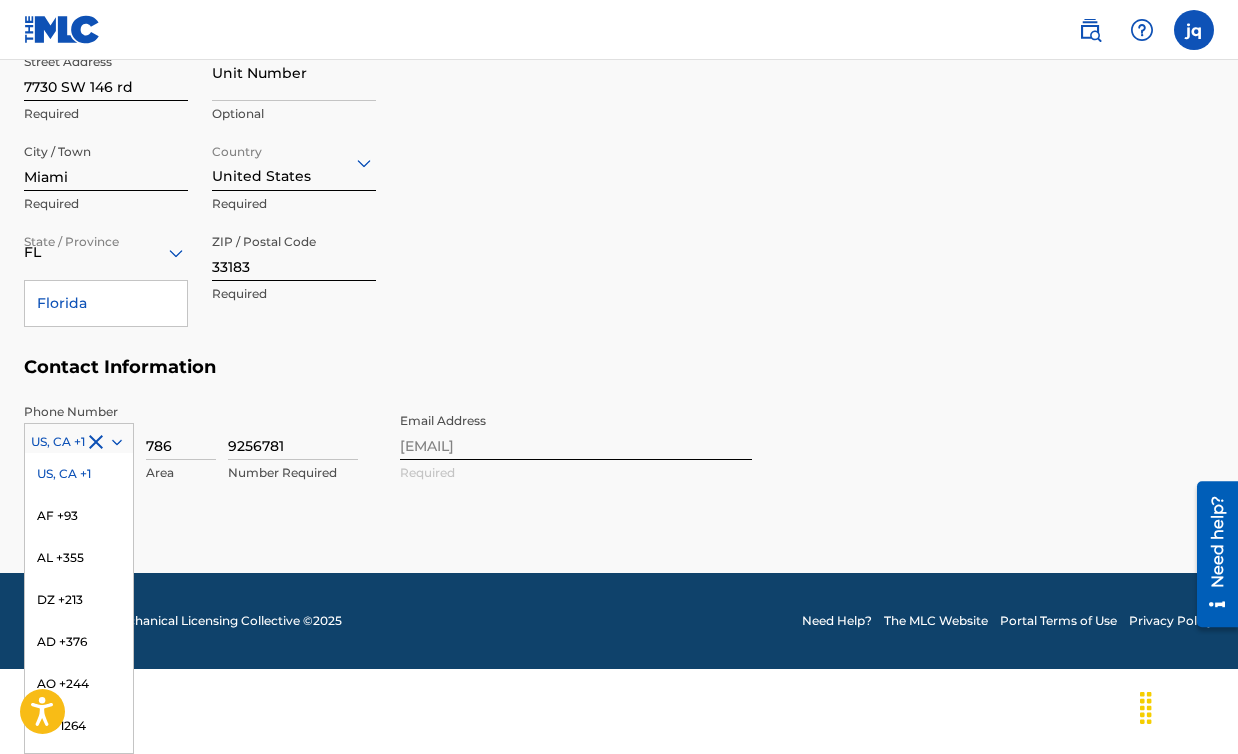 click on "US, CA +1" at bounding box center [79, 474] 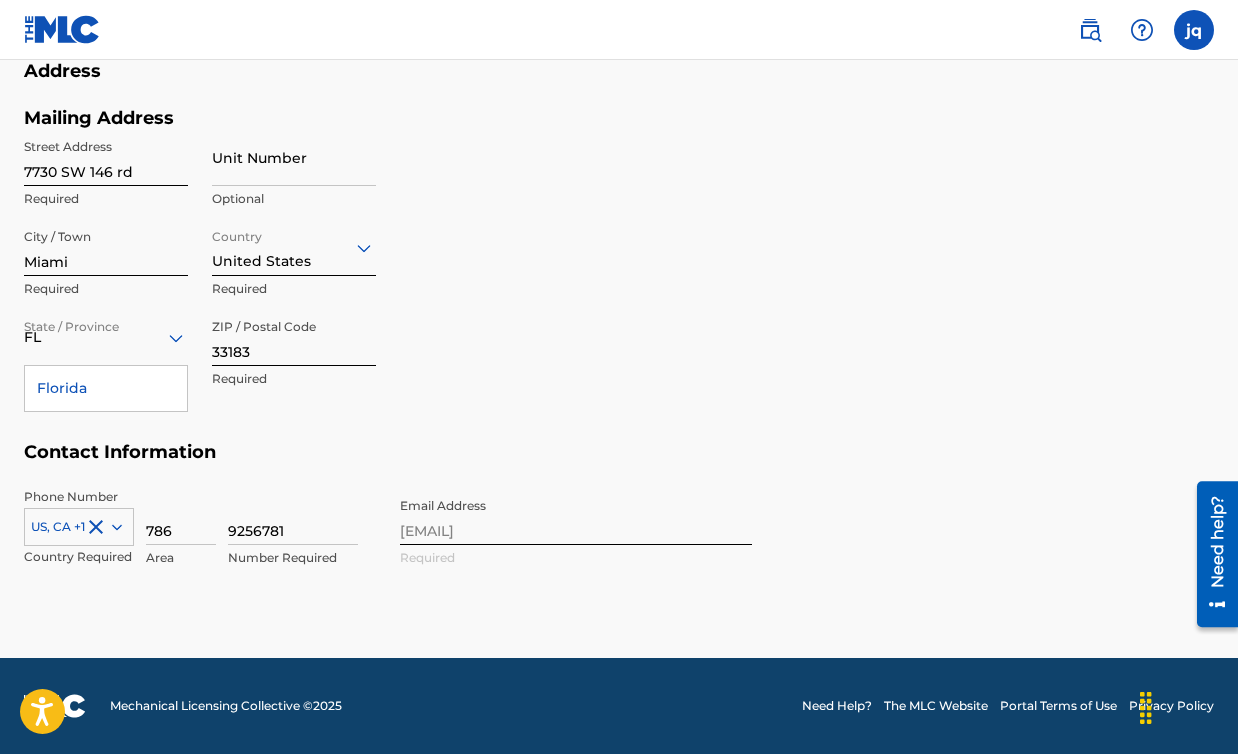 click on "9256781" at bounding box center (293, 516) 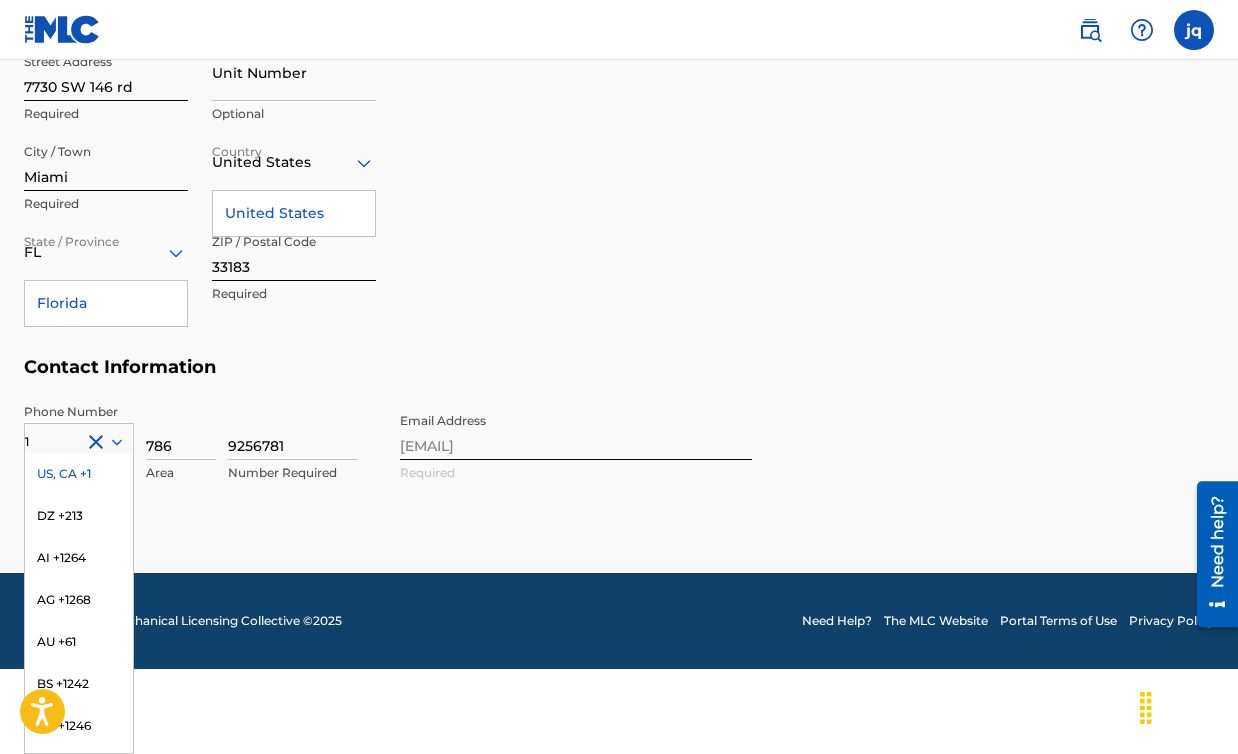 click on "US, CA +1" at bounding box center [79, 474] 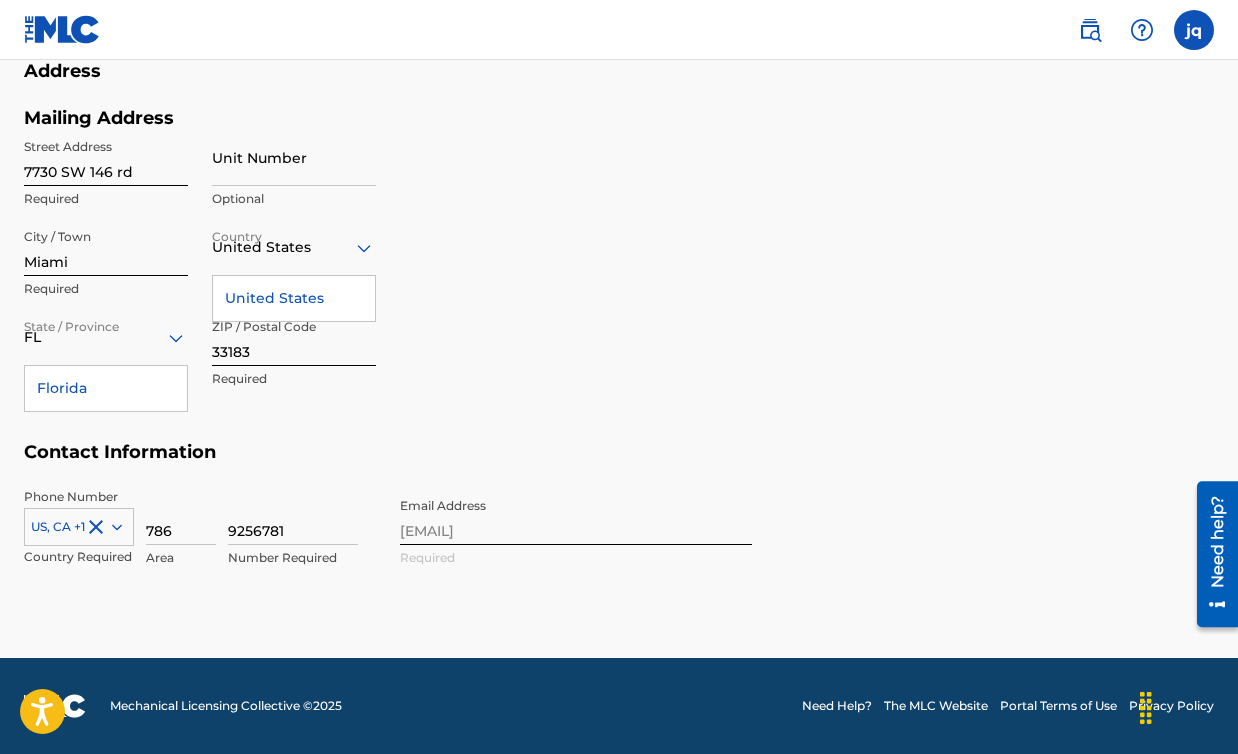 scroll, scrollTop: 849, scrollLeft: 0, axis: vertical 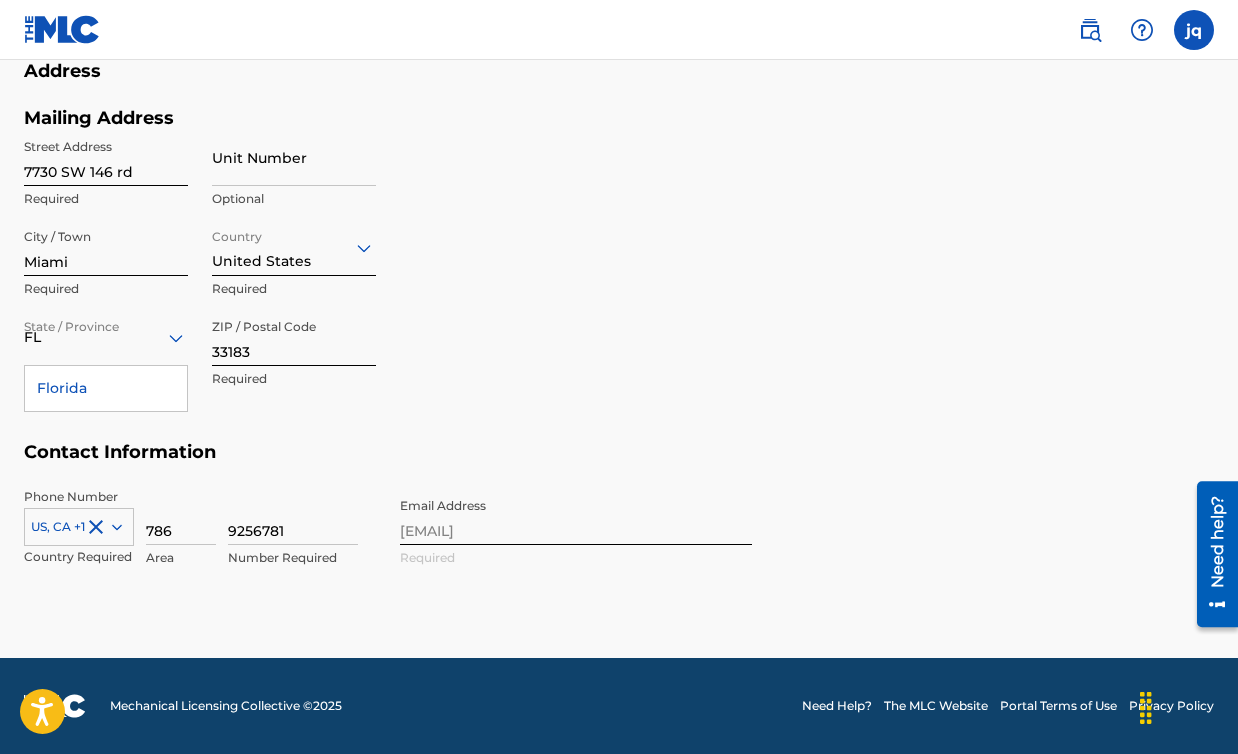 click on "Florida" at bounding box center [106, 388] 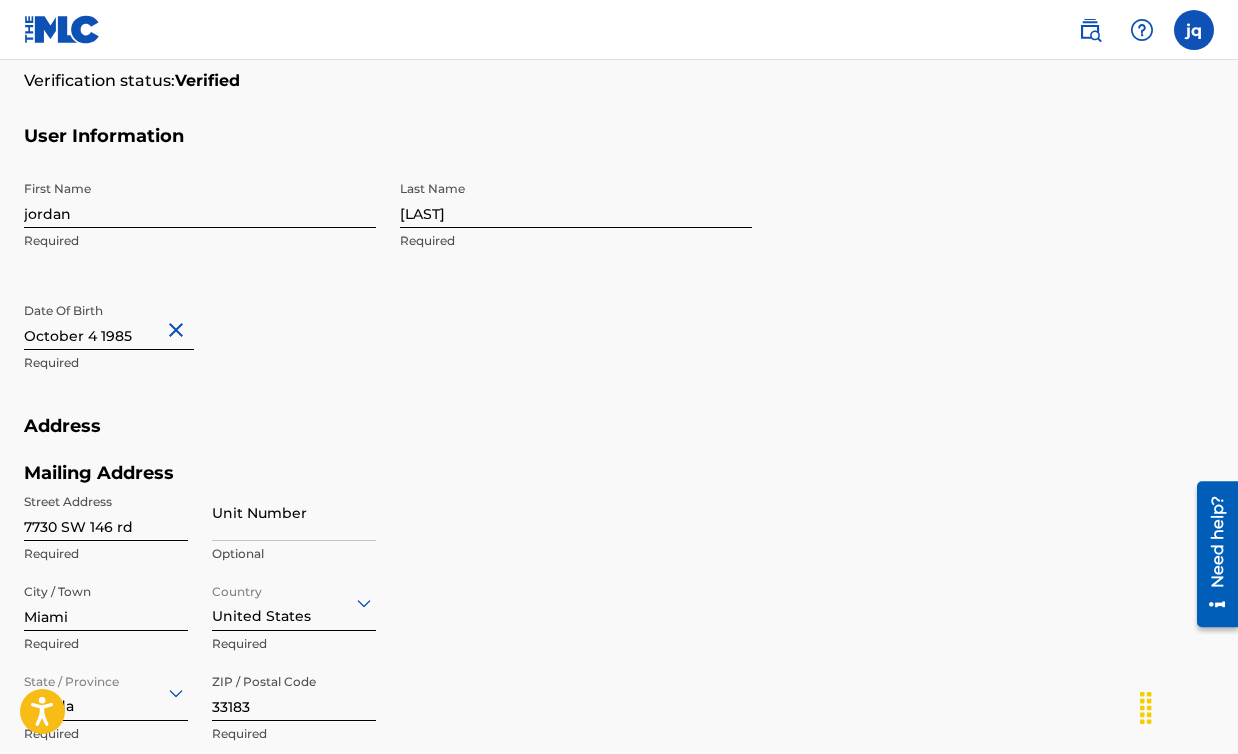 scroll, scrollTop: 0, scrollLeft: 0, axis: both 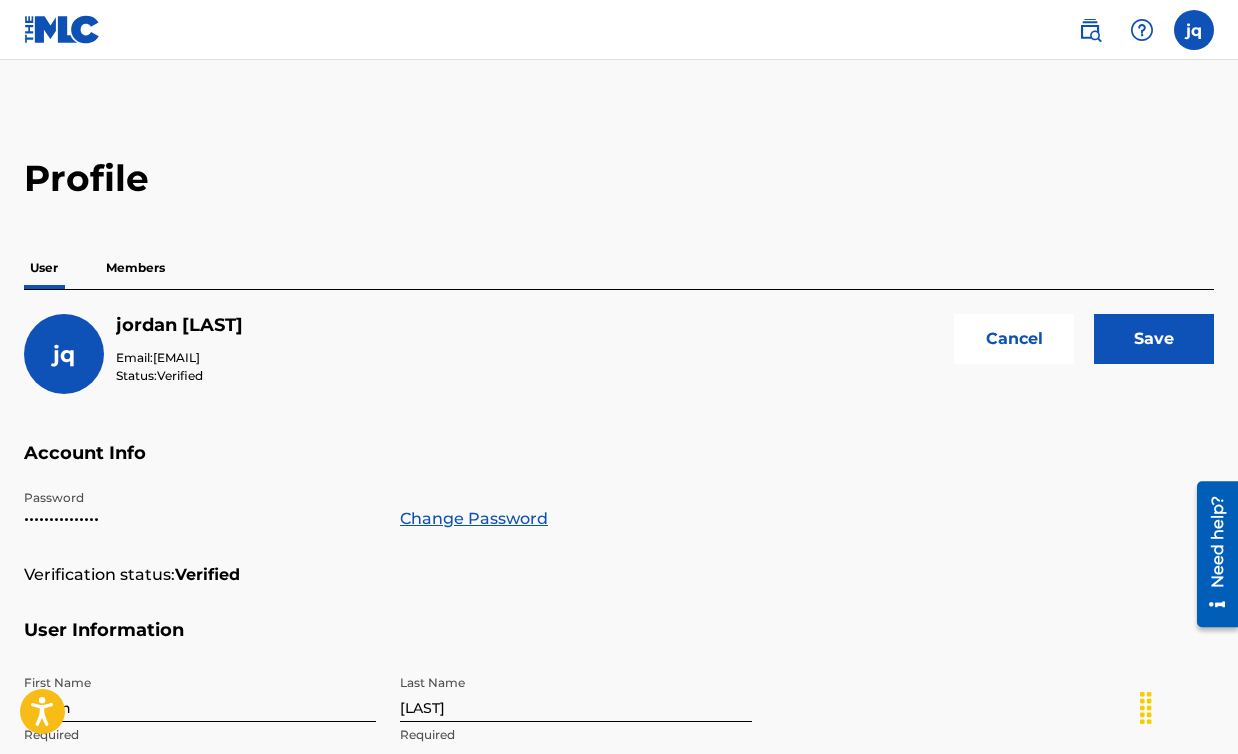 click on "Save" at bounding box center (1154, 339) 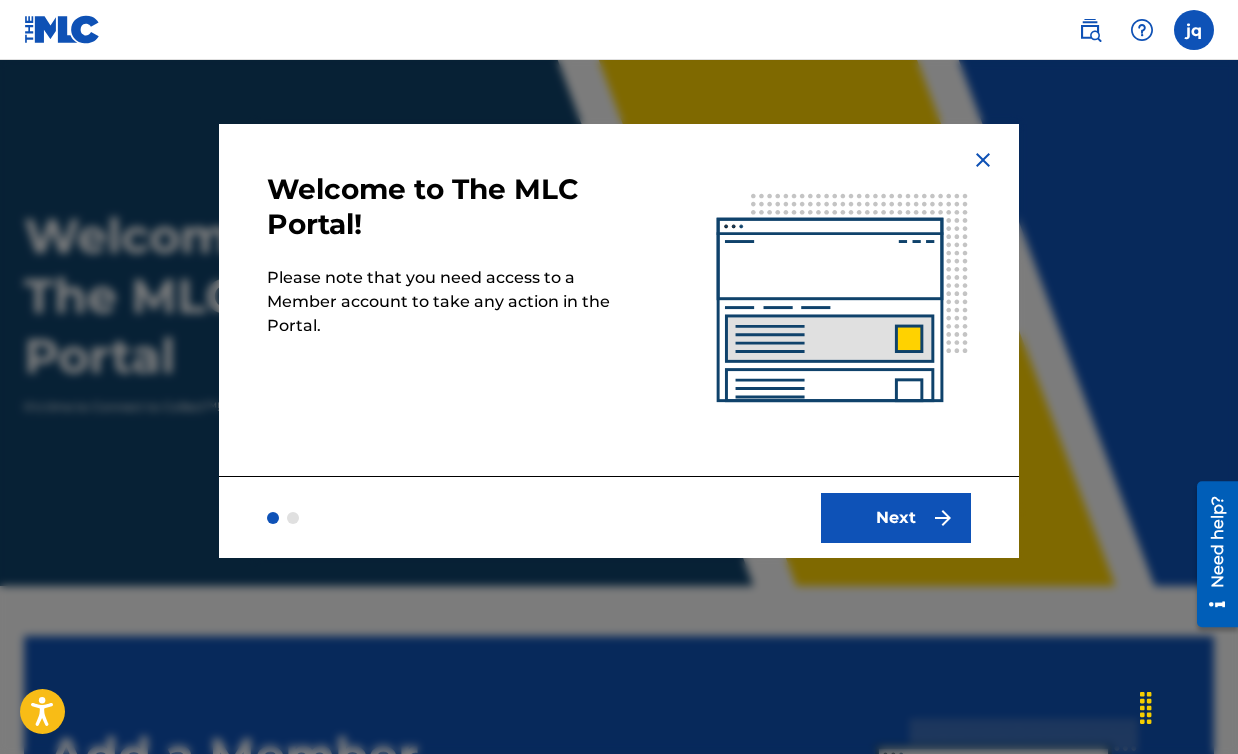 click at bounding box center [1194, 30] 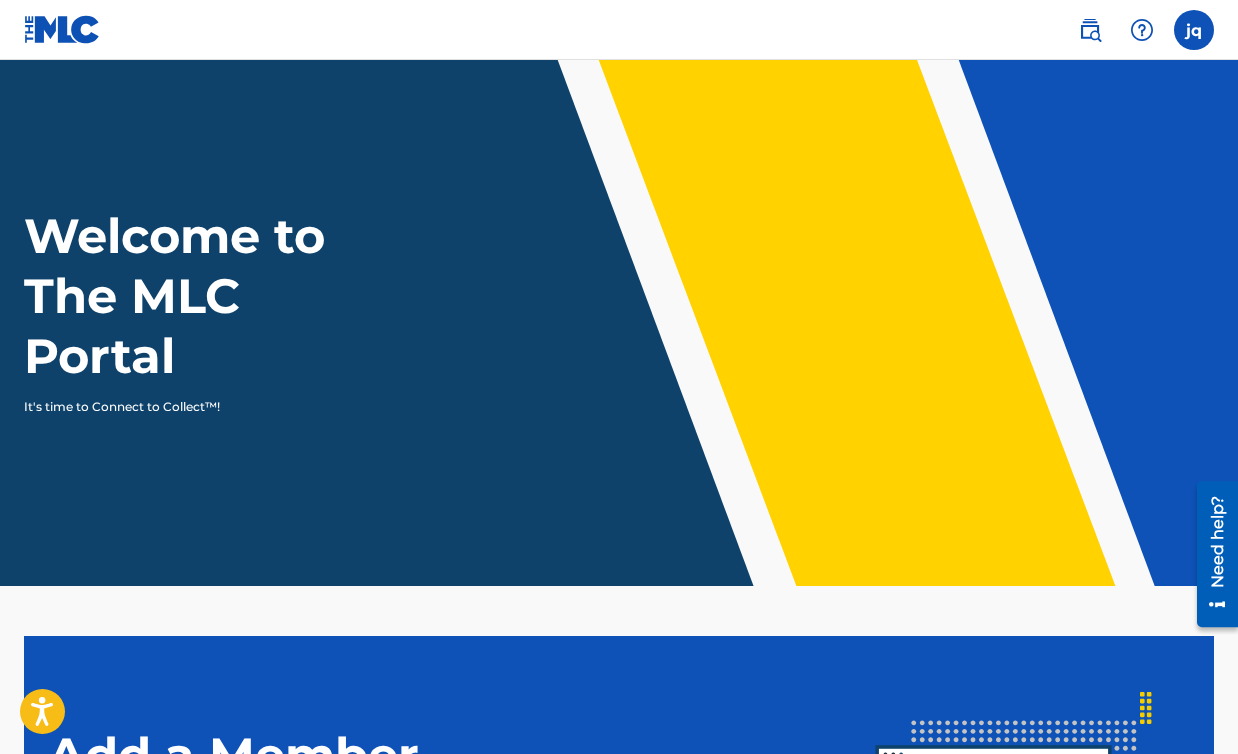 click at bounding box center (1194, 30) 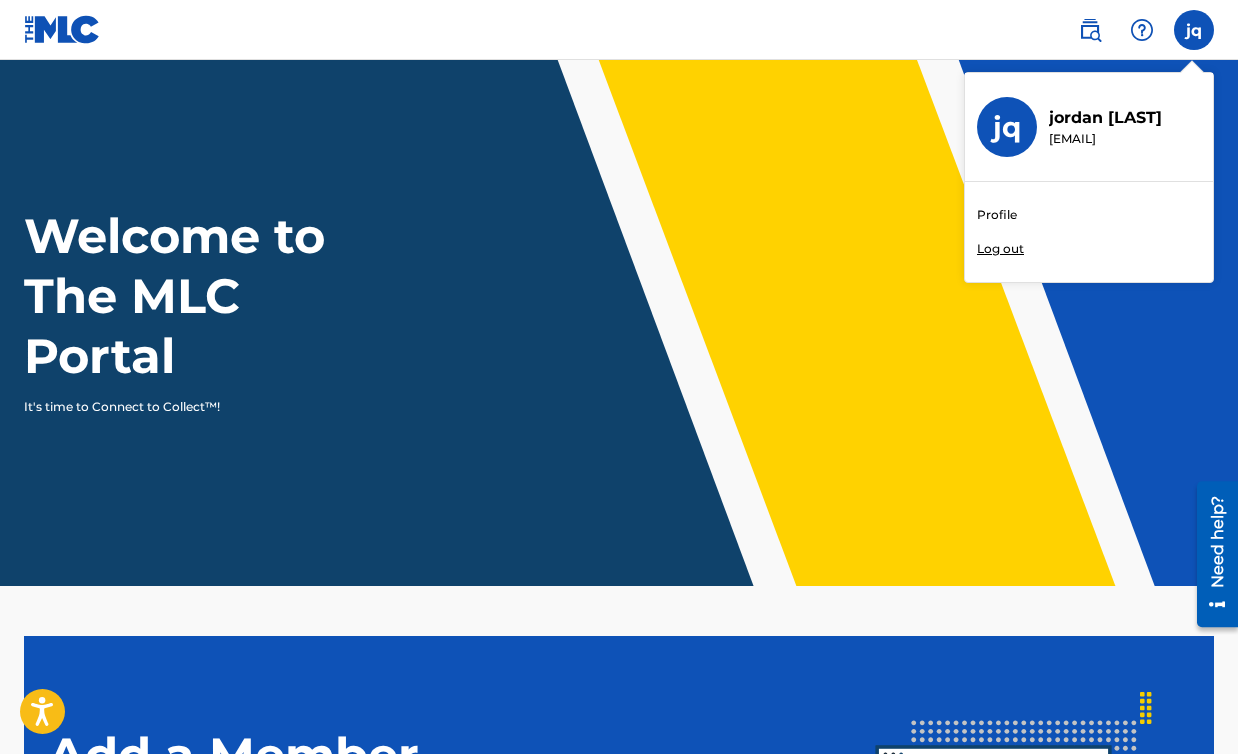 click on "Log out" at bounding box center (1000, 249) 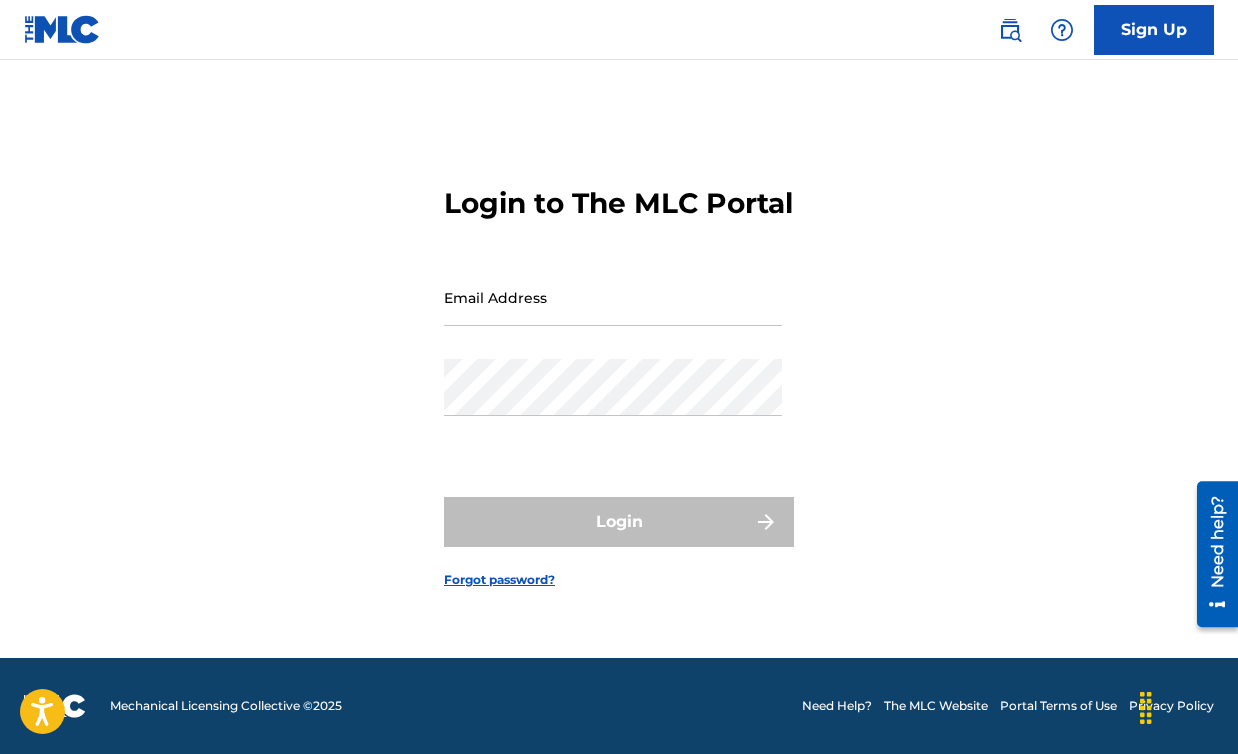 scroll, scrollTop: 0, scrollLeft: 0, axis: both 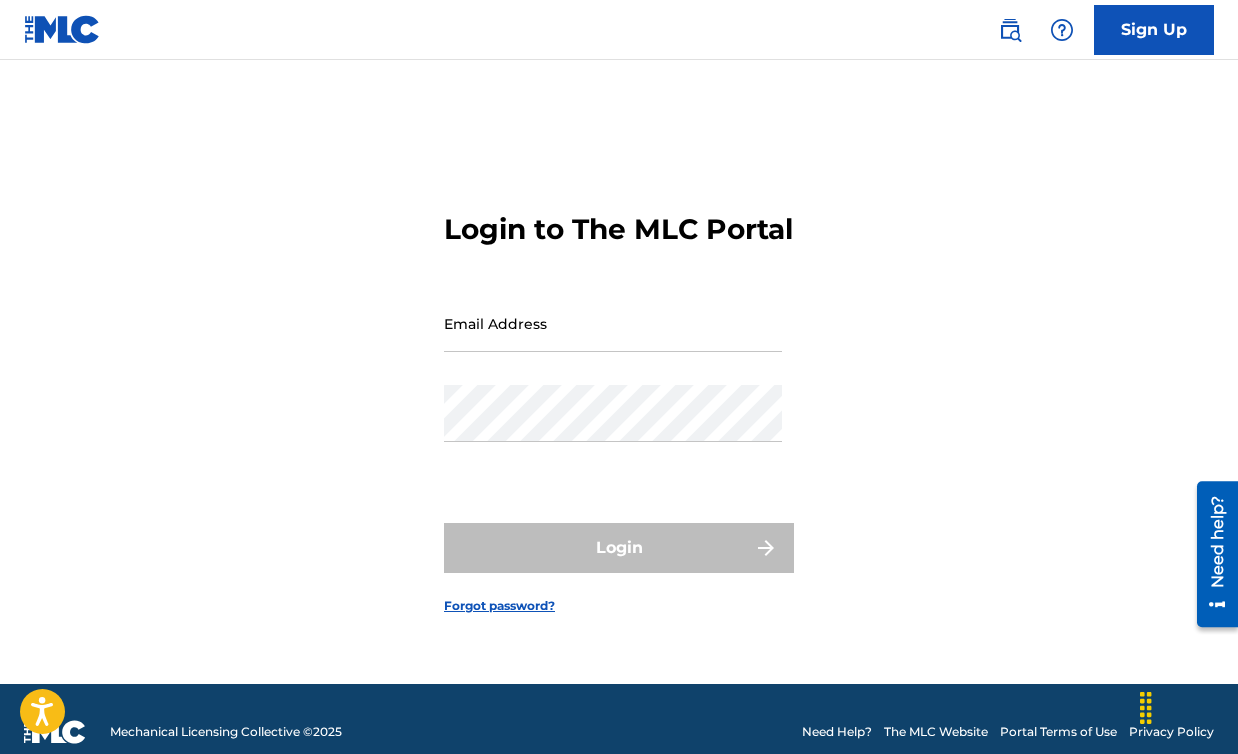 click at bounding box center [62, 29] 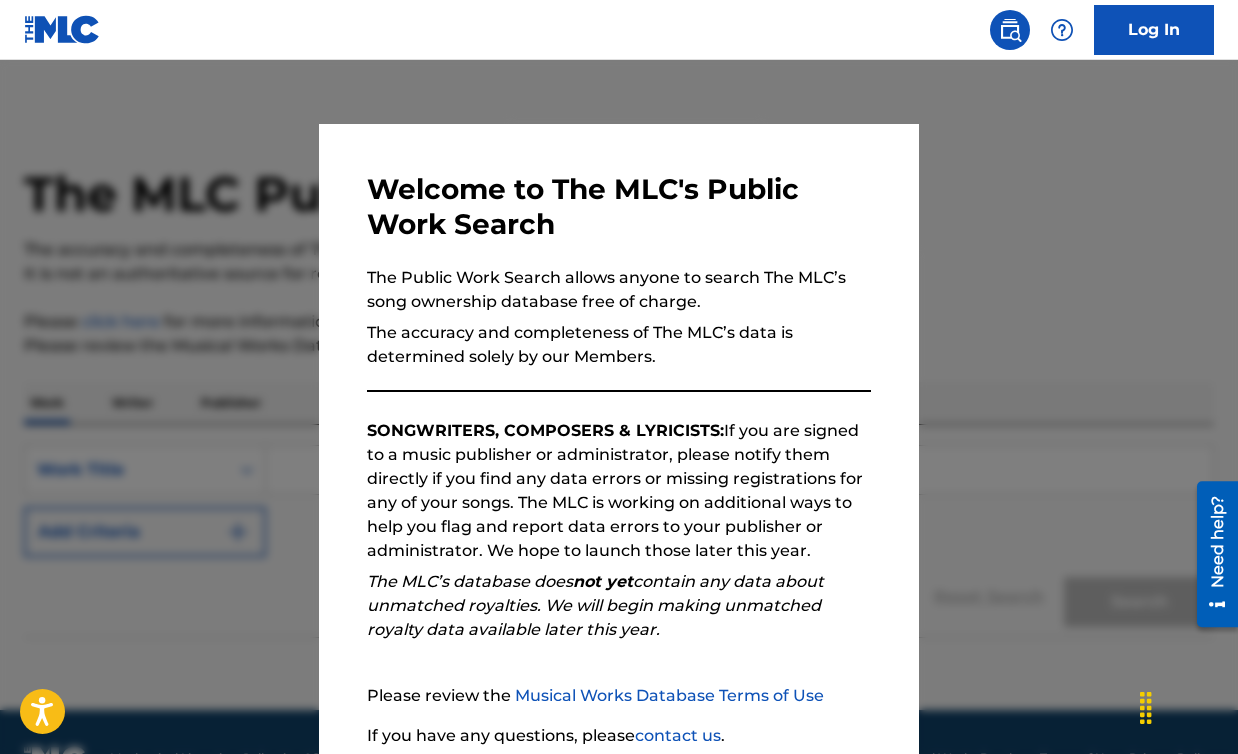 click at bounding box center (619, 437) 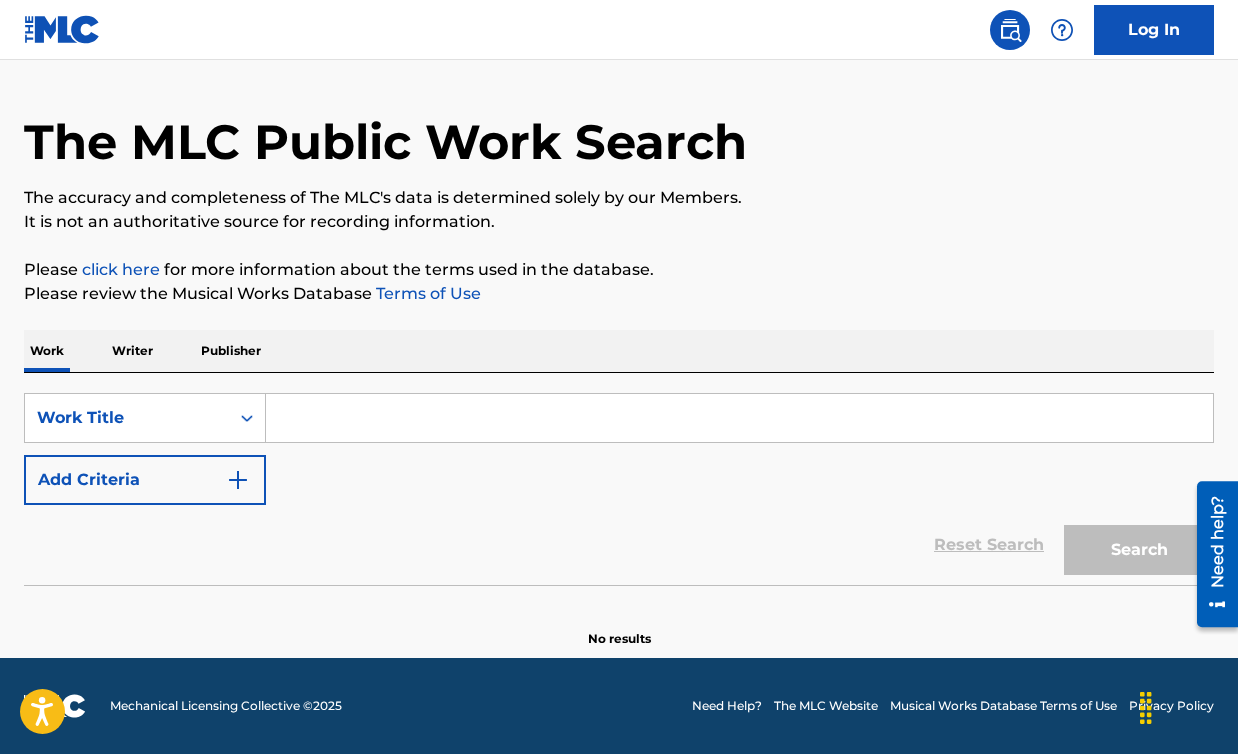scroll, scrollTop: 0, scrollLeft: 0, axis: both 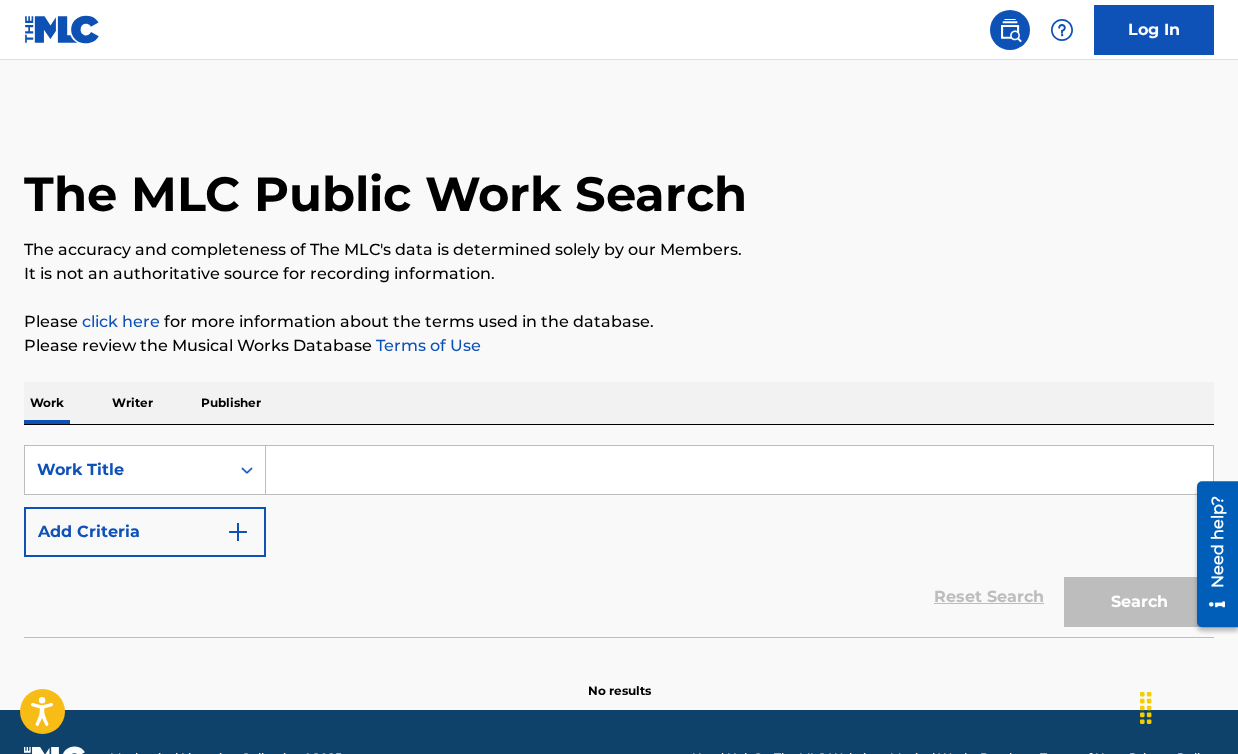 click on "Log In" at bounding box center (1154, 30) 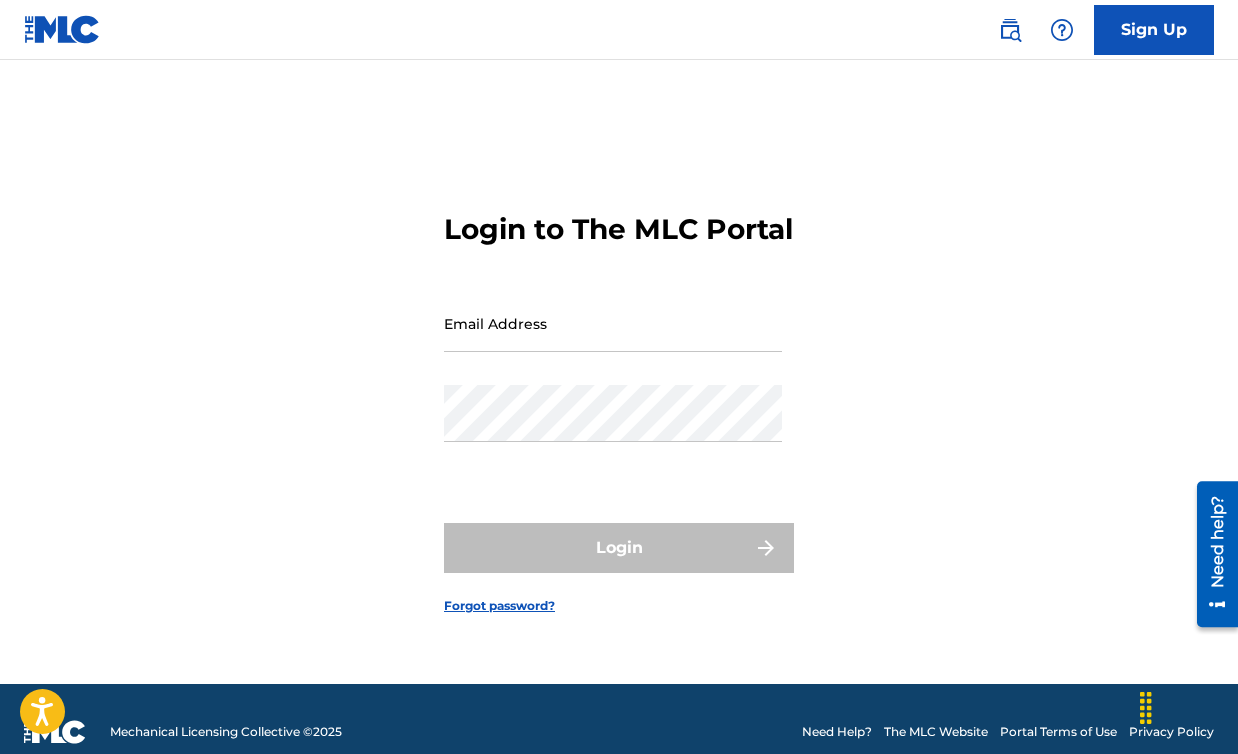 click on "Sign Up" at bounding box center [1154, 30] 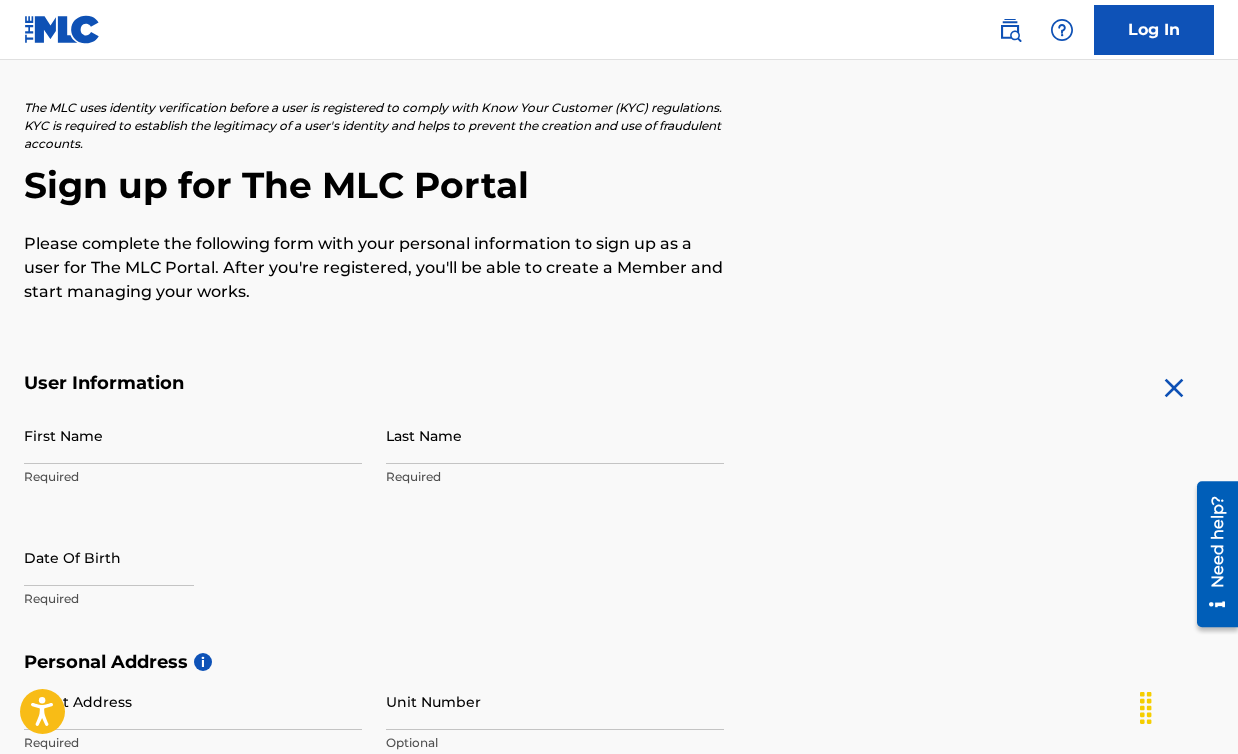 scroll, scrollTop: 172, scrollLeft: 0, axis: vertical 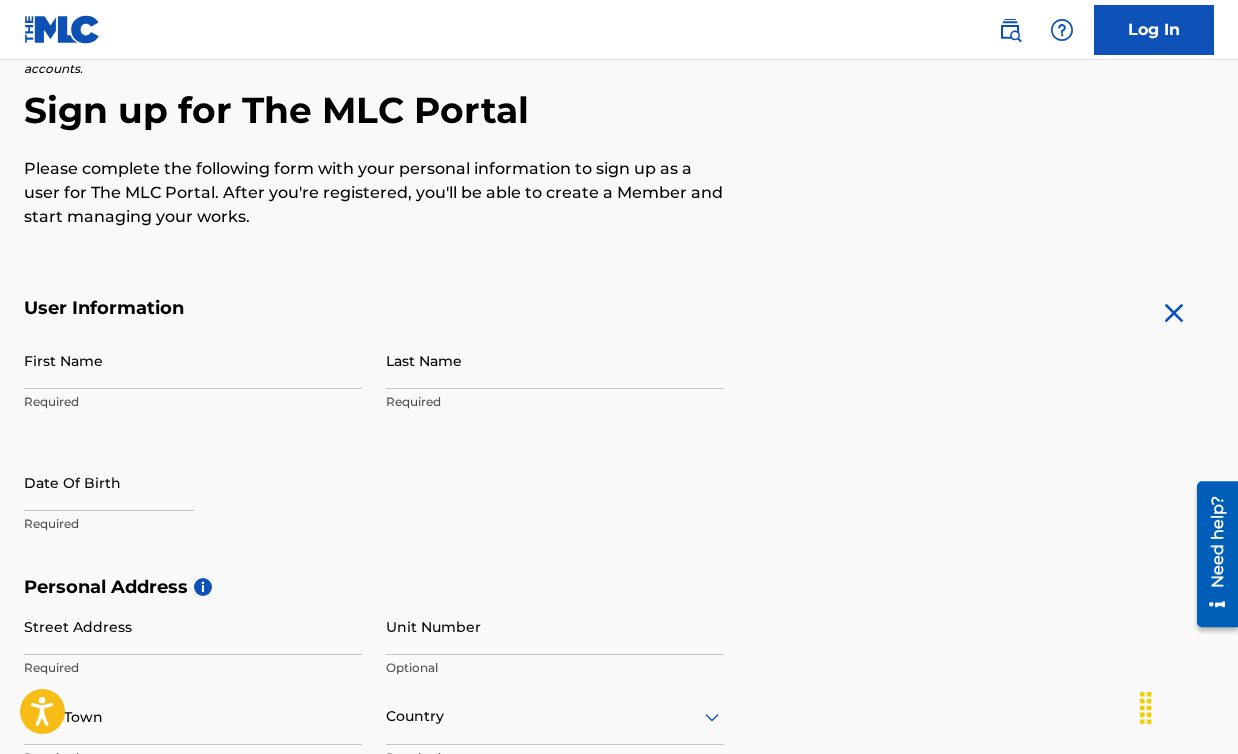click on "First Name" at bounding box center (193, 360) 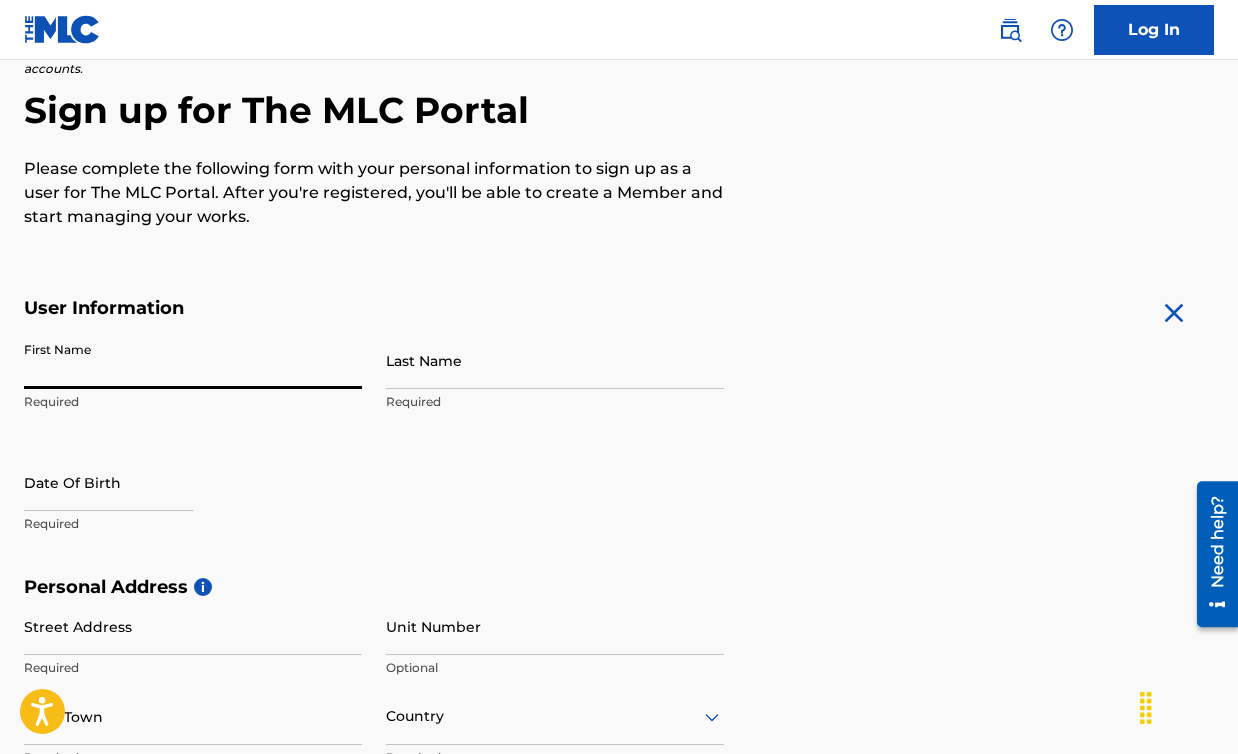type on "Jordan" 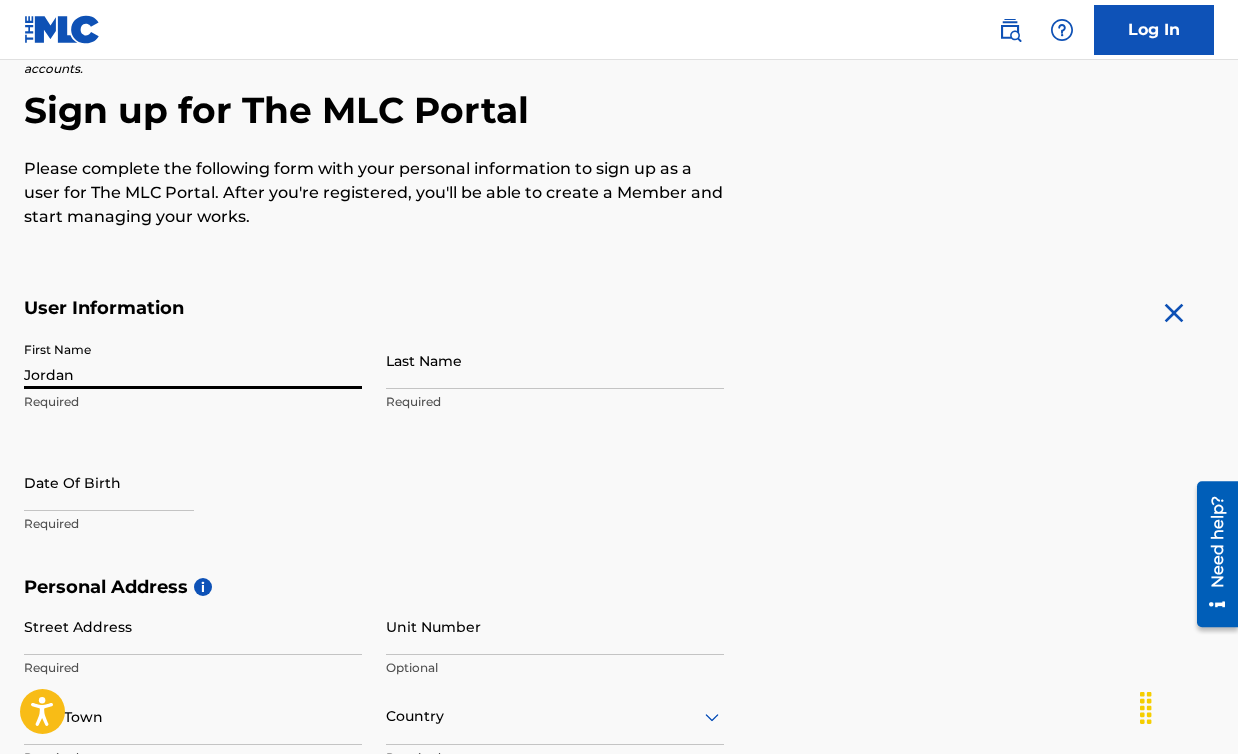 type on "[LAST]" 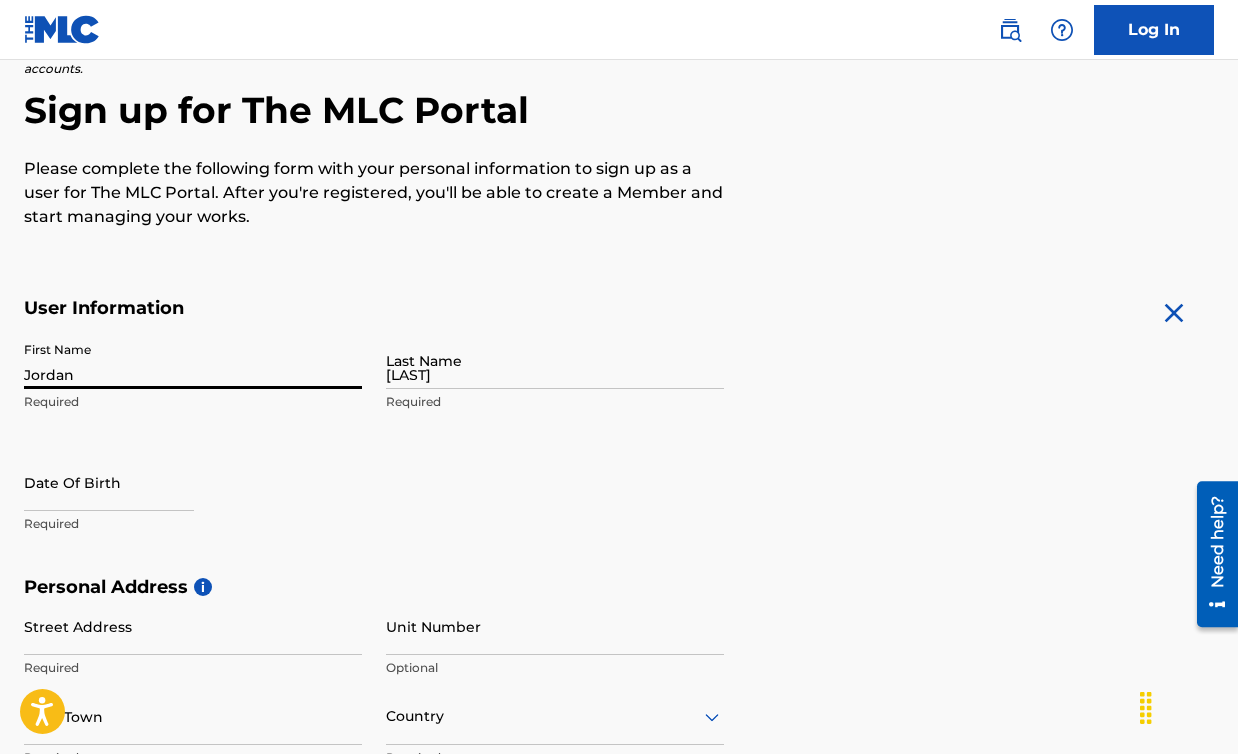 type on "7730 SW 146 rd" 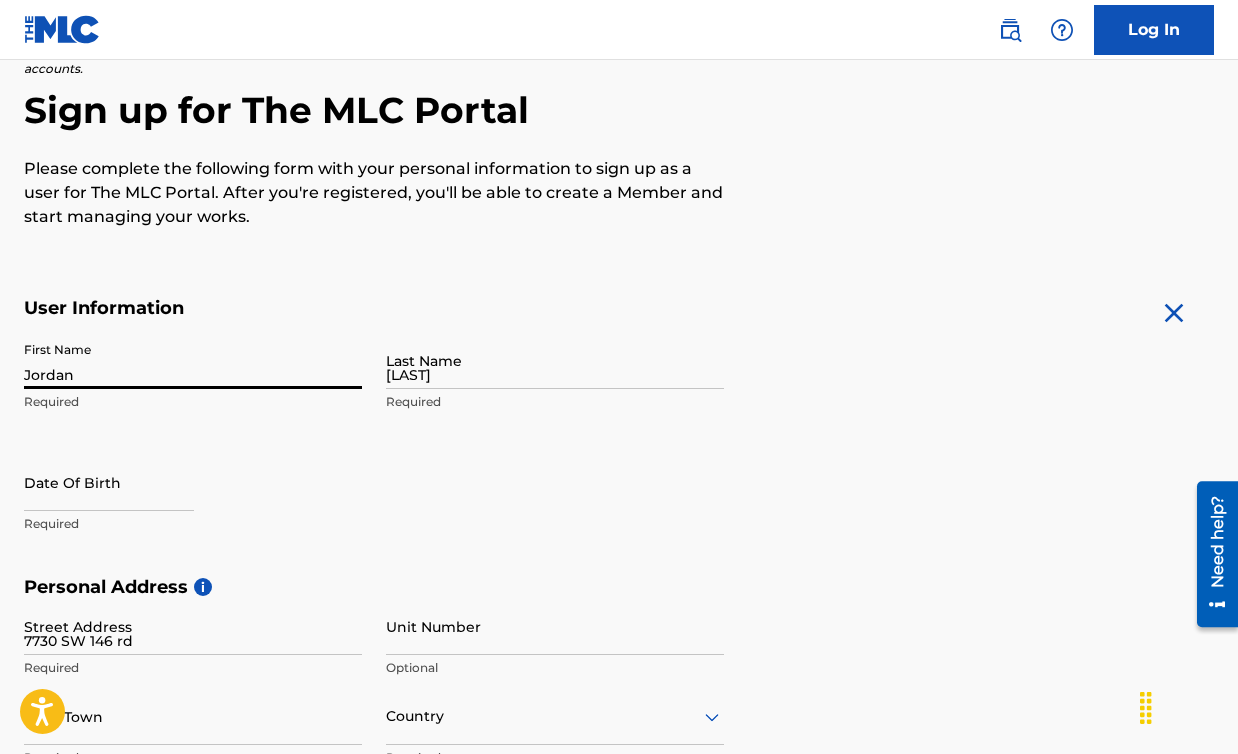 type on "Miami" 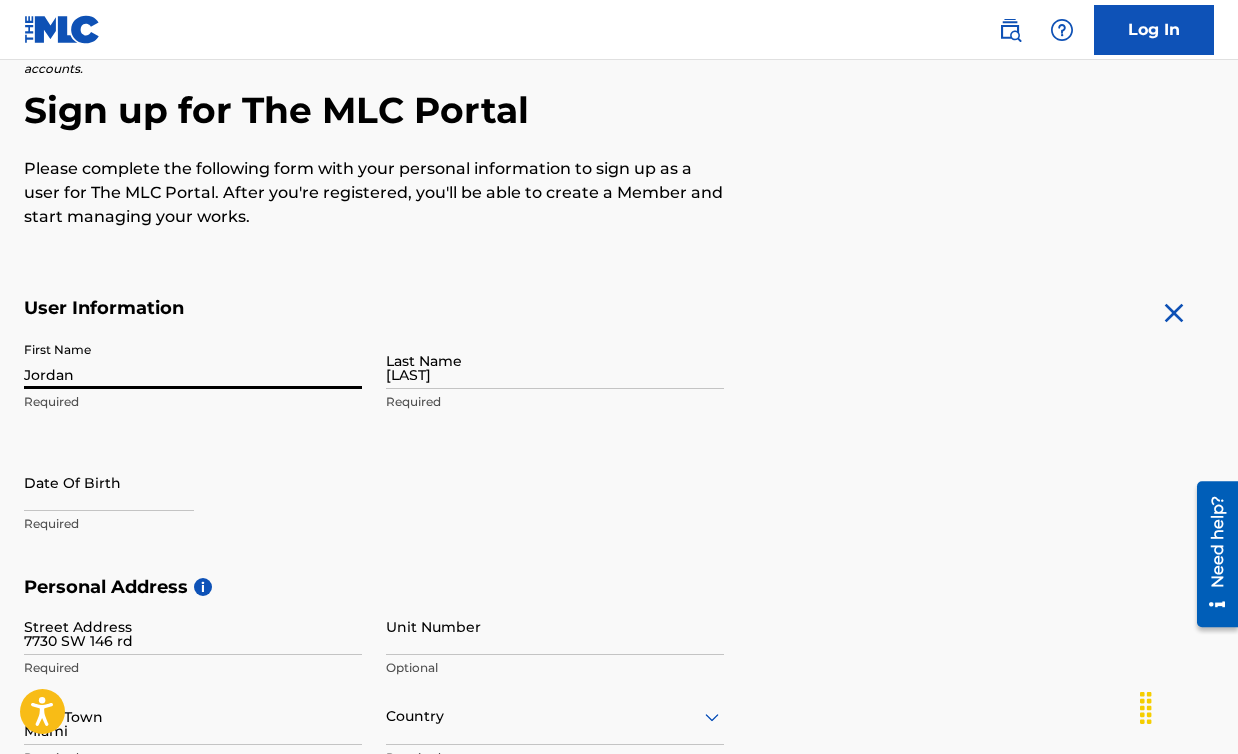 type on "United States" 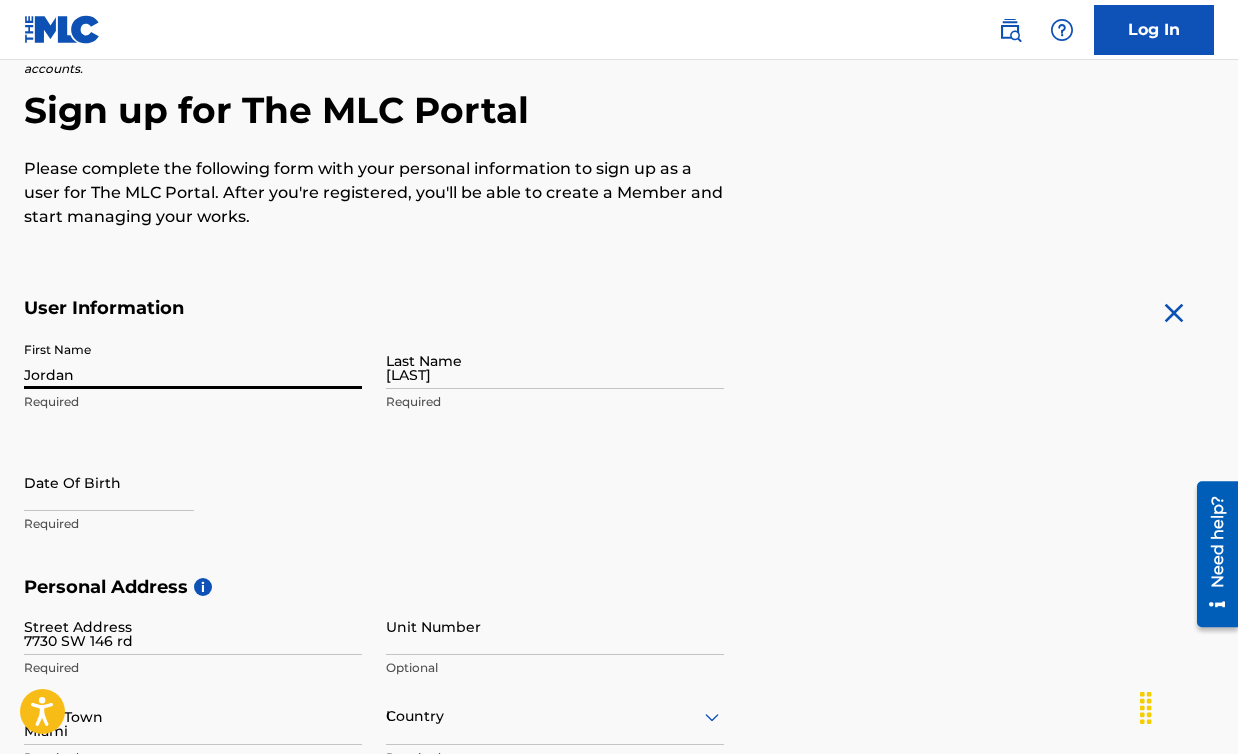 type on "FL" 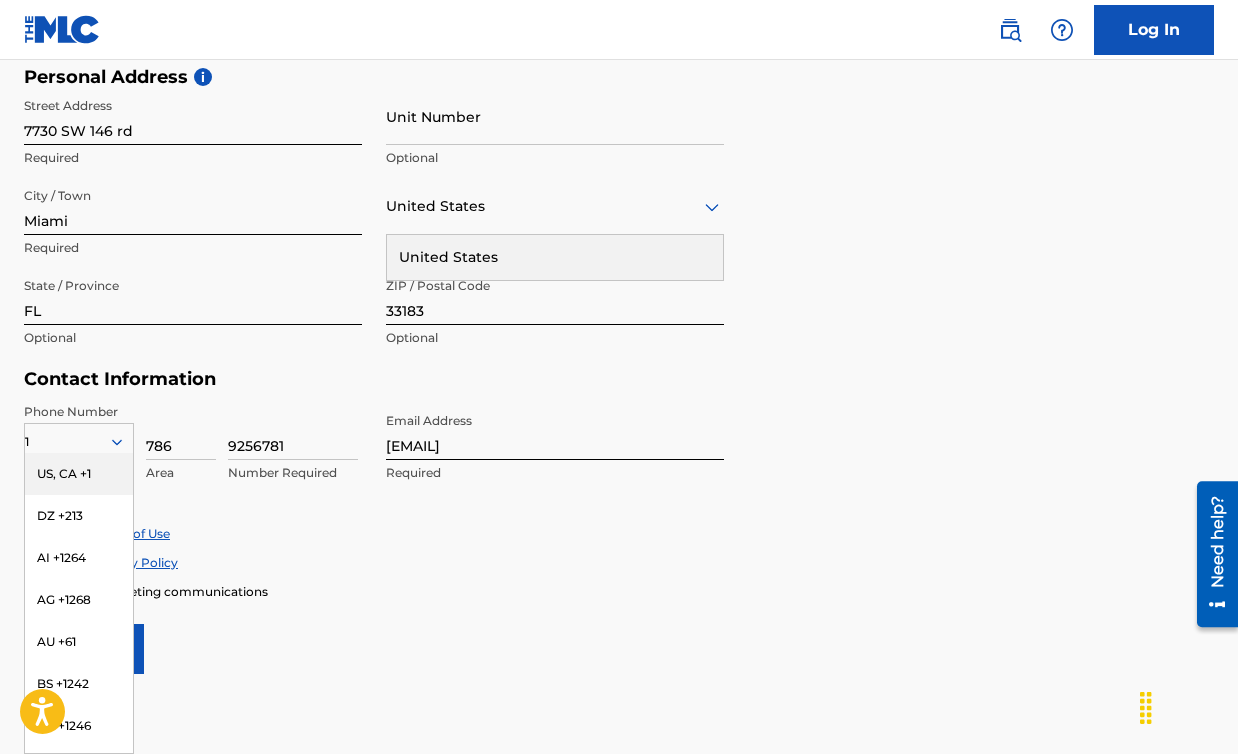 click on "US, CA +1" at bounding box center (79, 474) 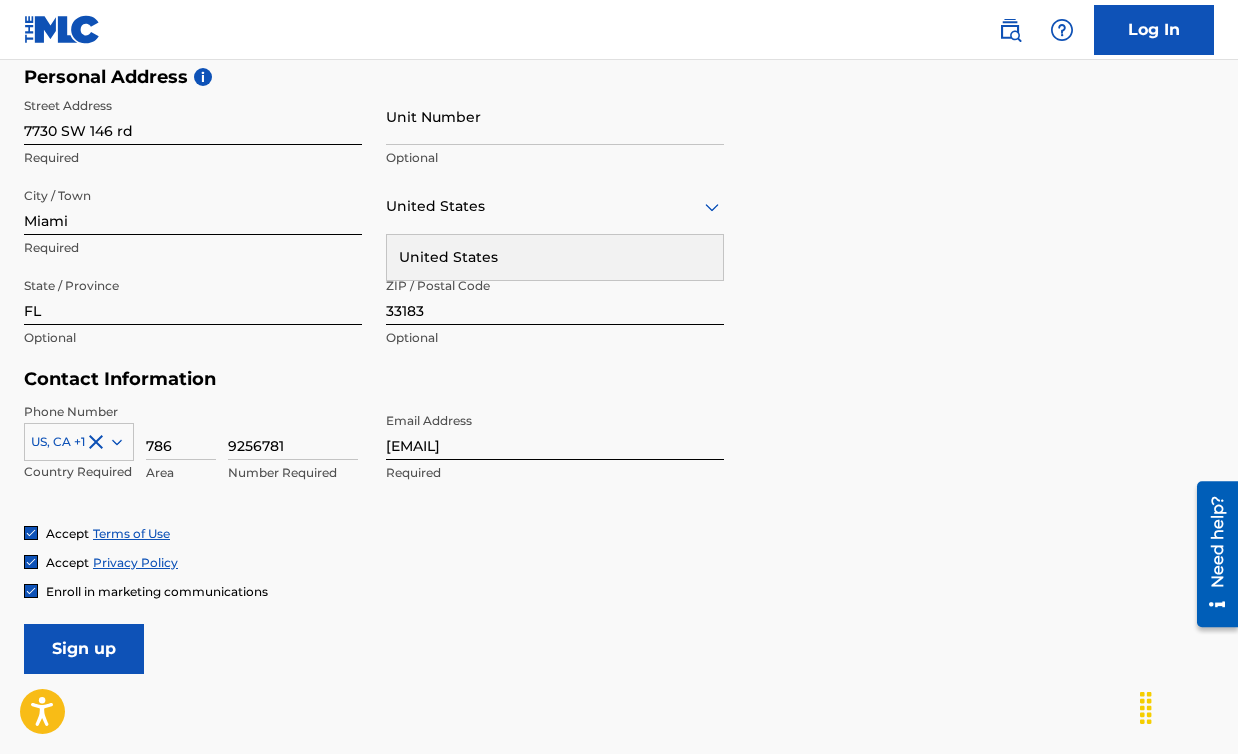 click on "United States" at bounding box center [555, 257] 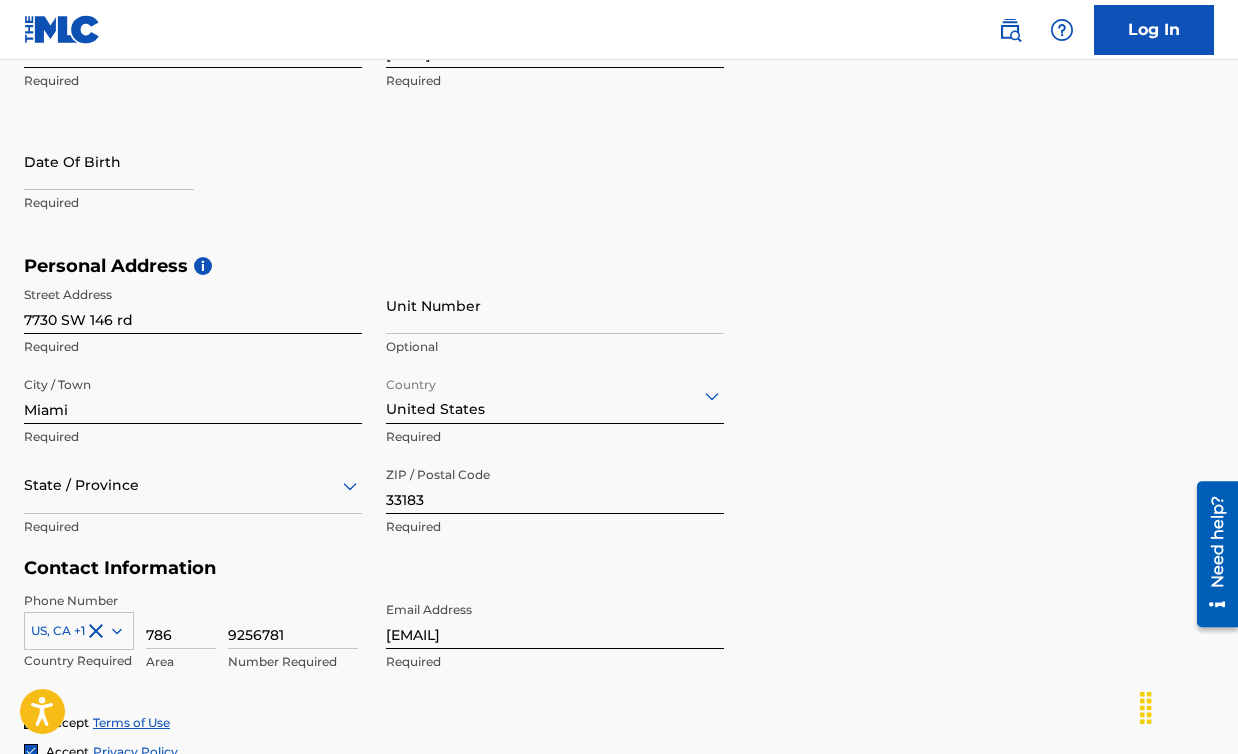 scroll, scrollTop: 492, scrollLeft: 0, axis: vertical 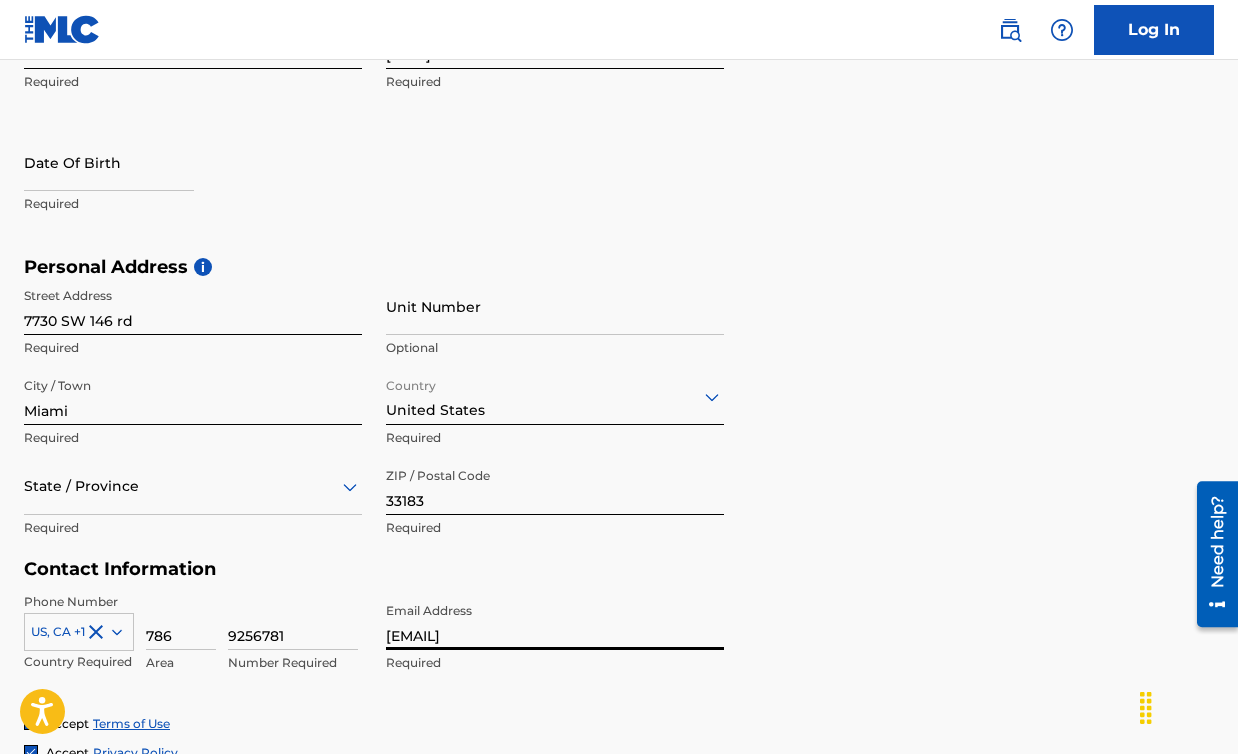 click on "[EMAIL]" at bounding box center [555, 621] 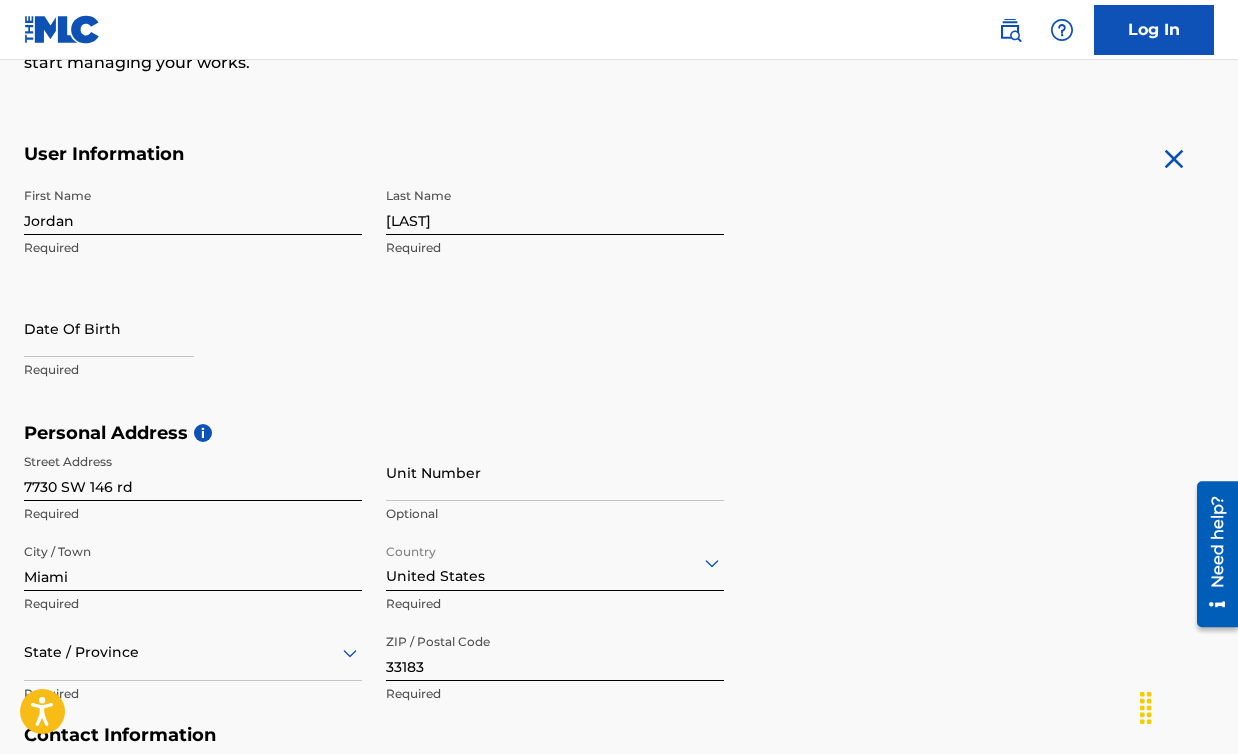 scroll, scrollTop: 346, scrollLeft: 0, axis: vertical 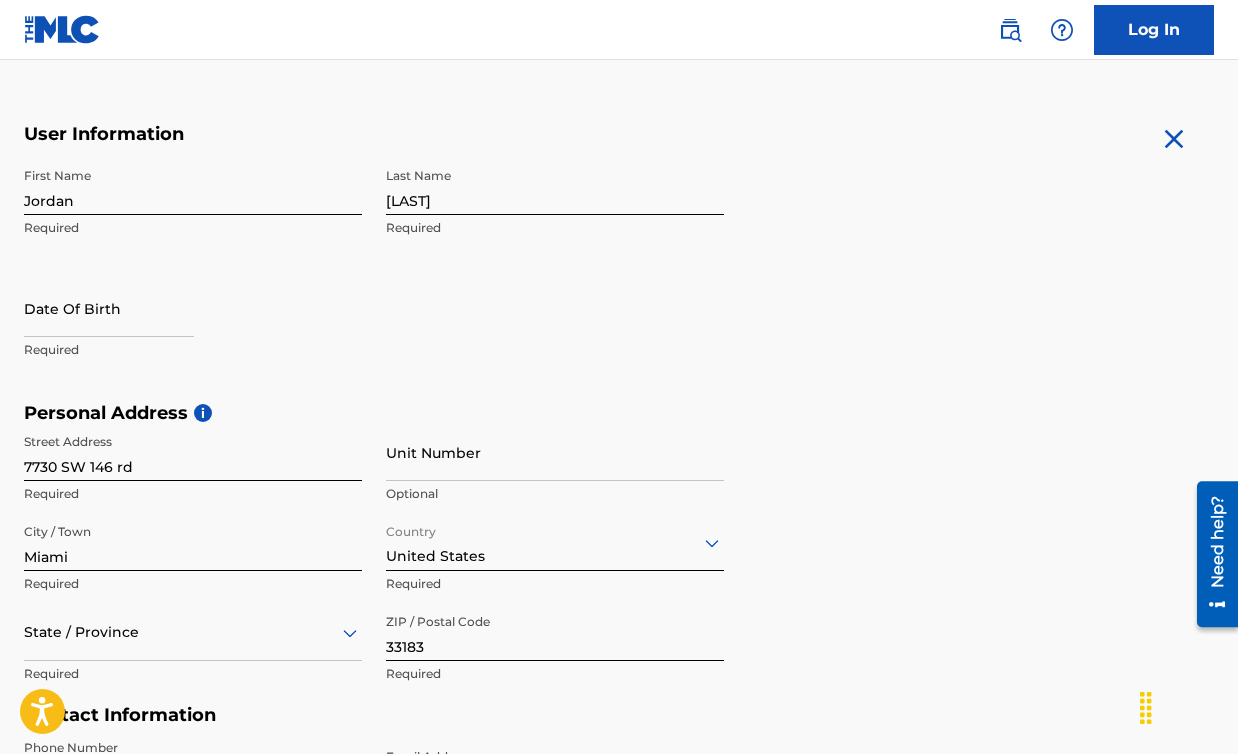 click at bounding box center [109, 308] 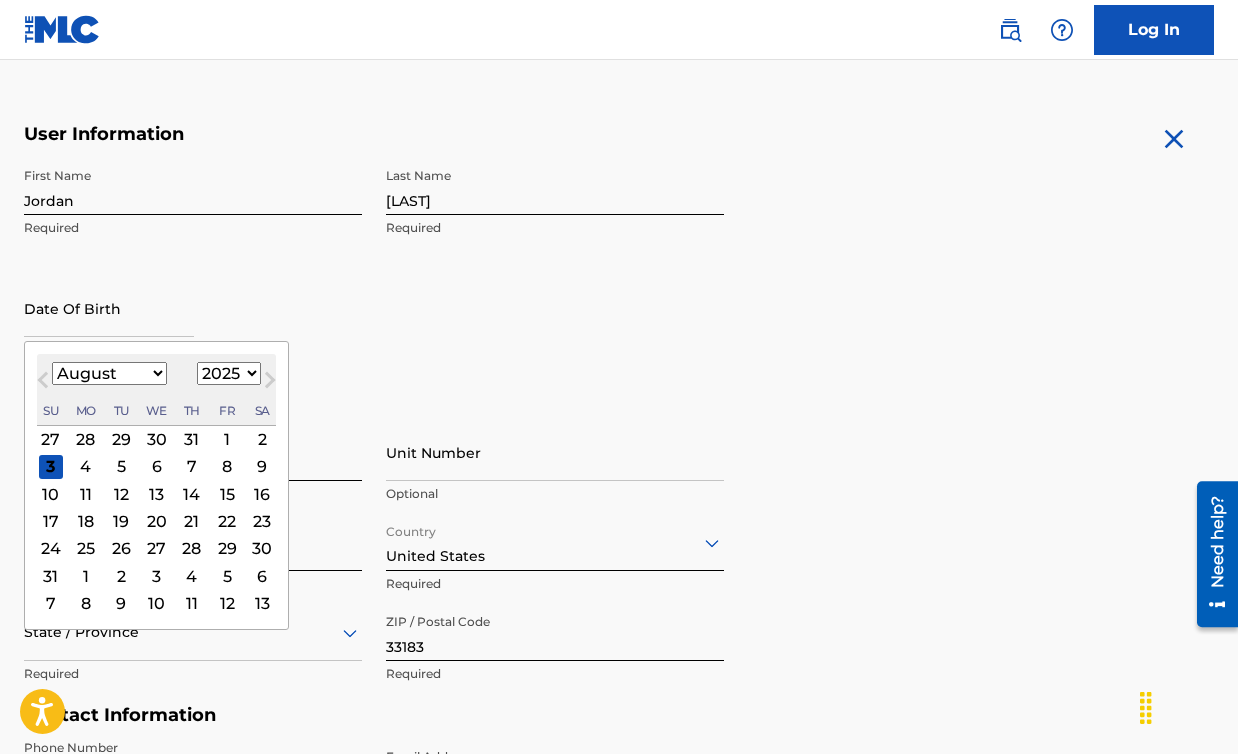 type on "October 4 1985" 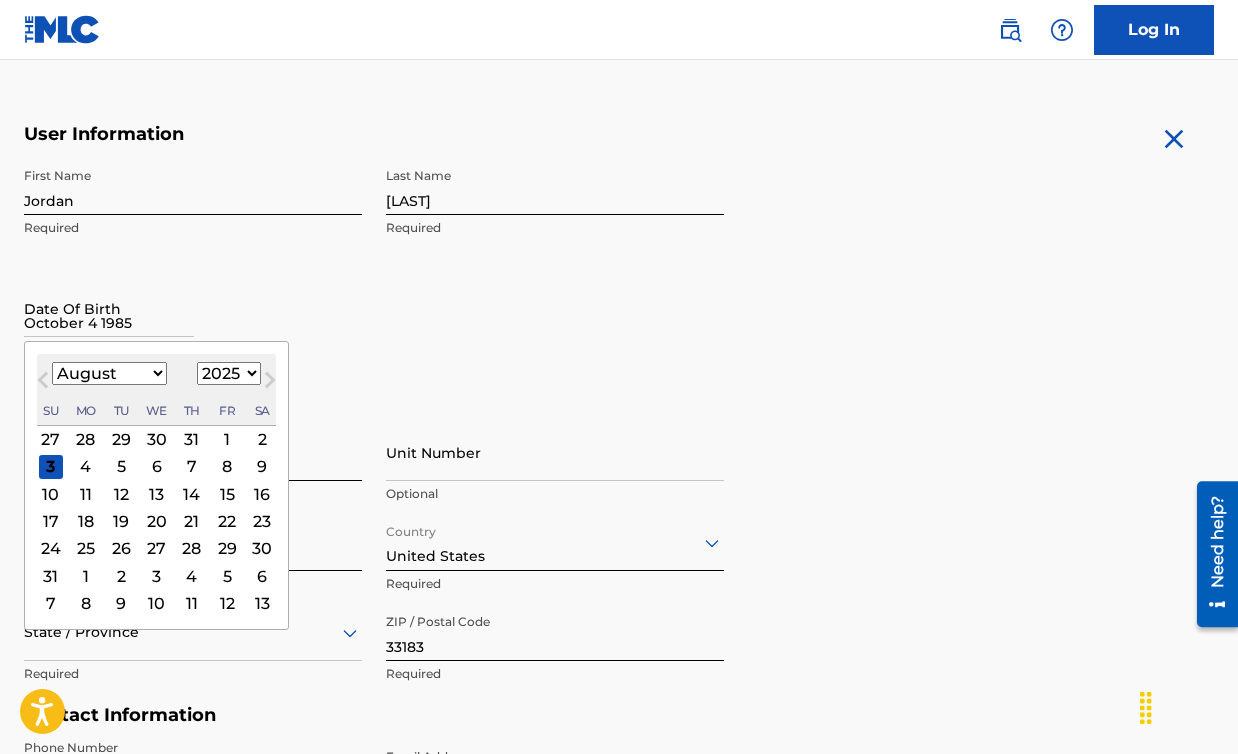 select on "9" 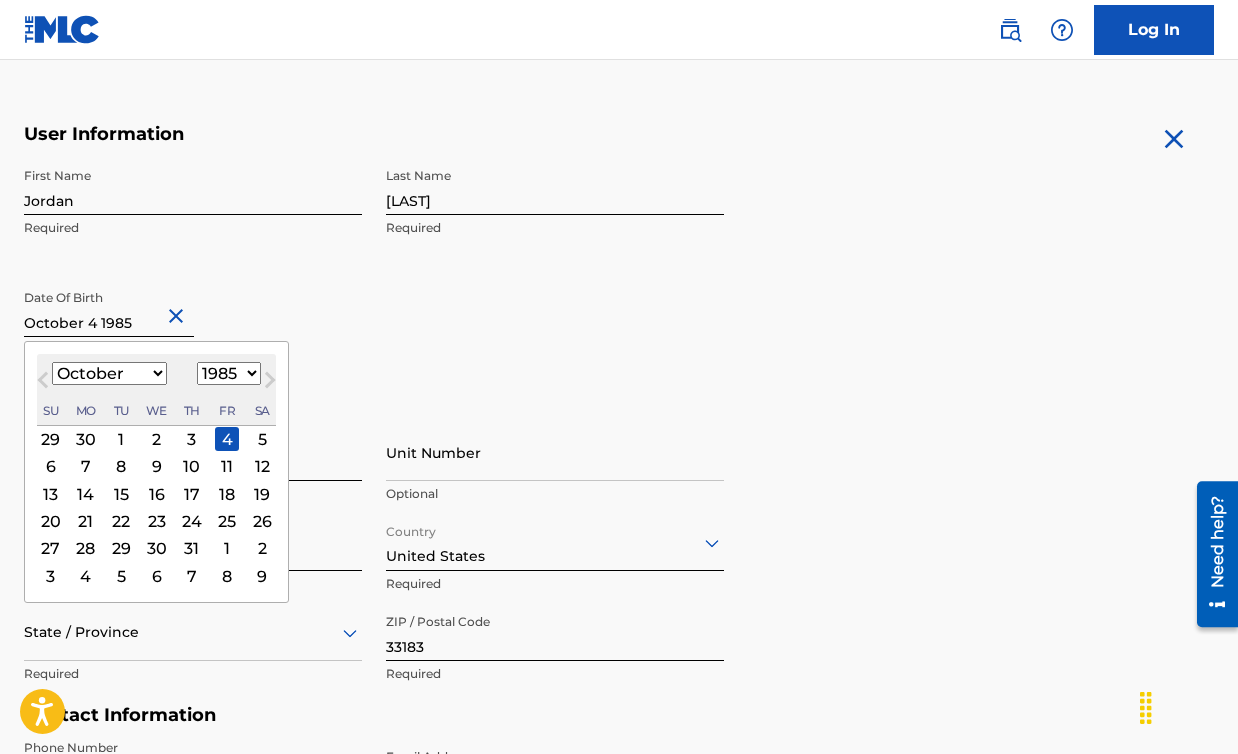 drag, startPoint x: 222, startPoint y: 436, endPoint x: 240, endPoint y: 431, distance: 18.681541 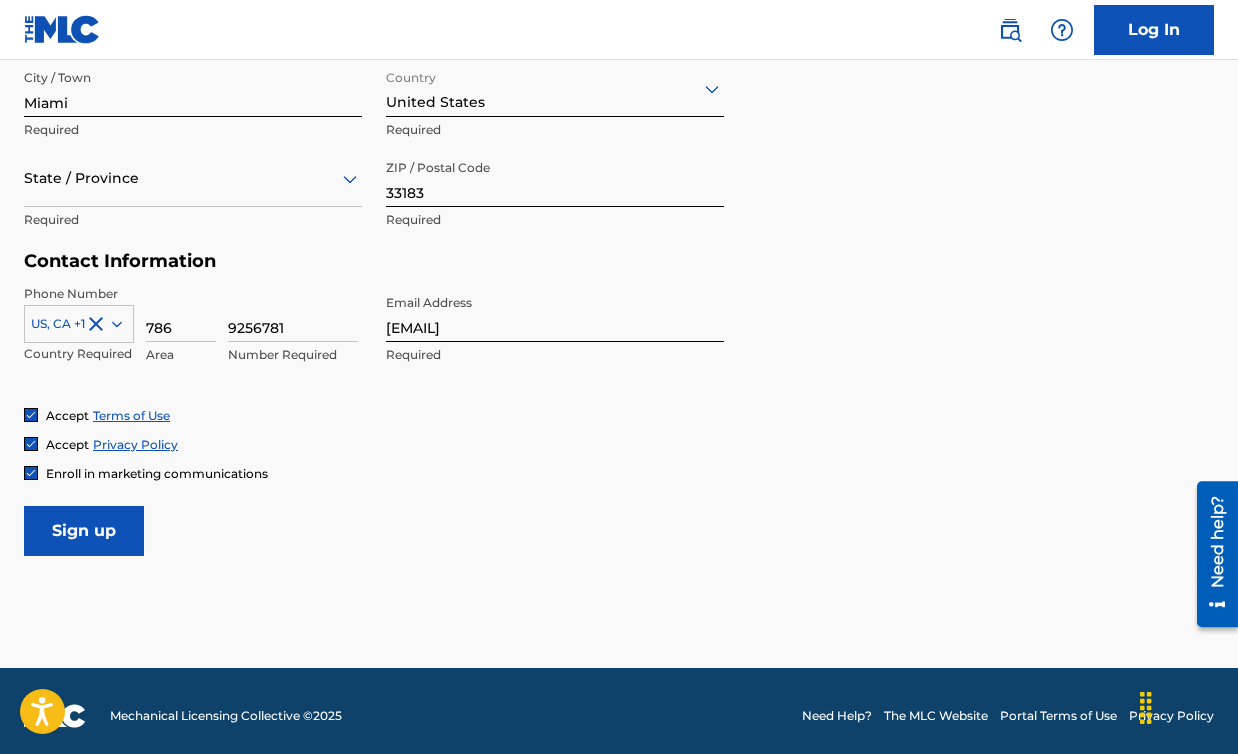scroll, scrollTop: 810, scrollLeft: 0, axis: vertical 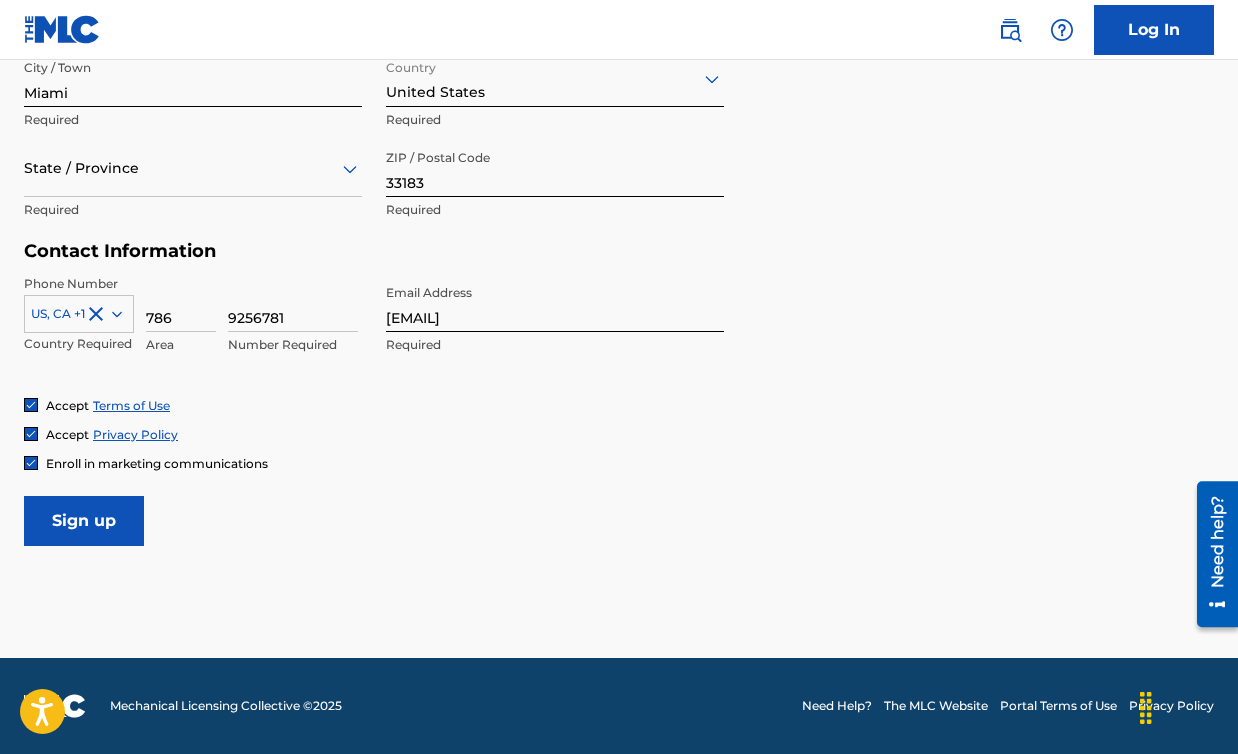 click on "Sign up" at bounding box center [84, 521] 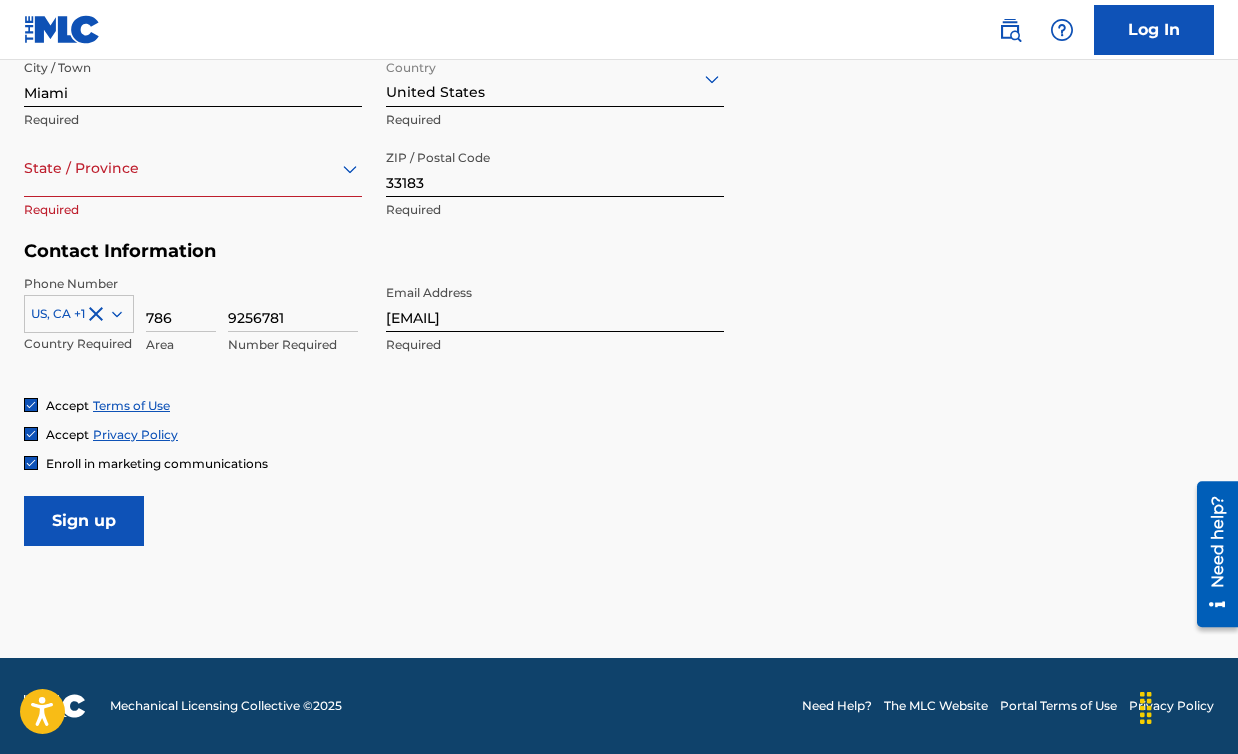 click on "State / Province" at bounding box center (193, 168) 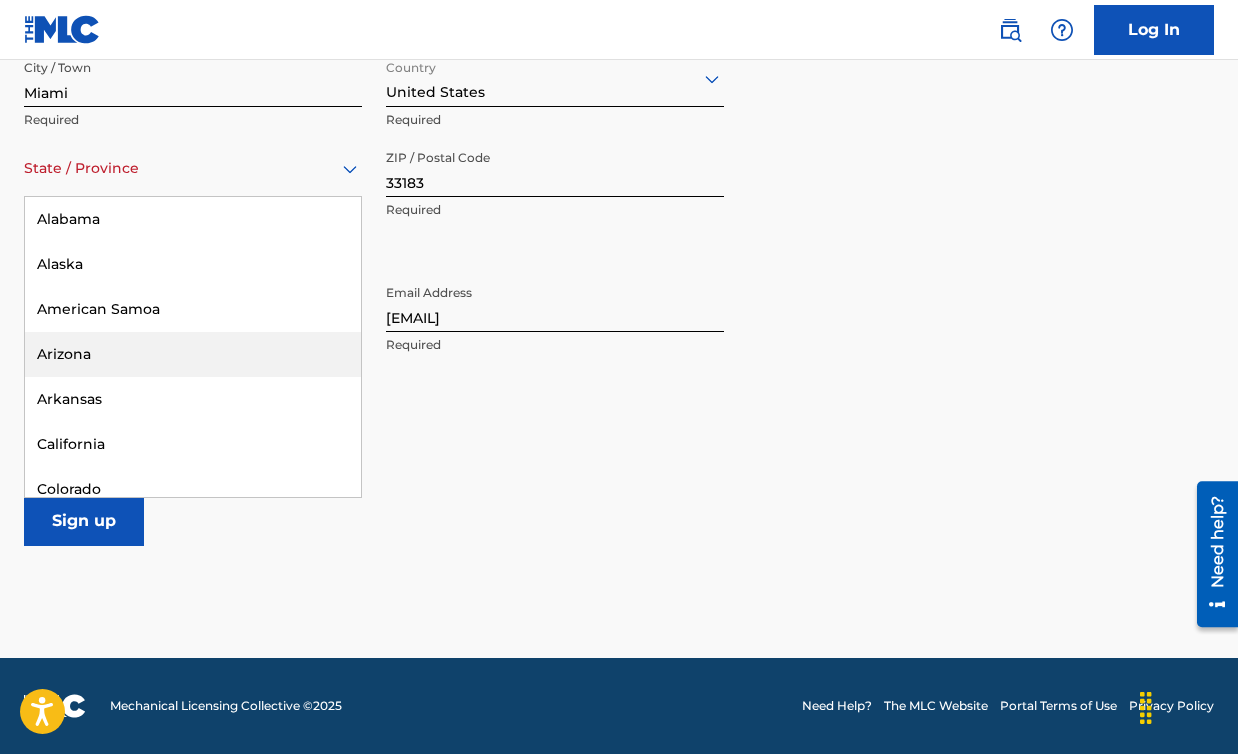 scroll, scrollTop: 291, scrollLeft: 0, axis: vertical 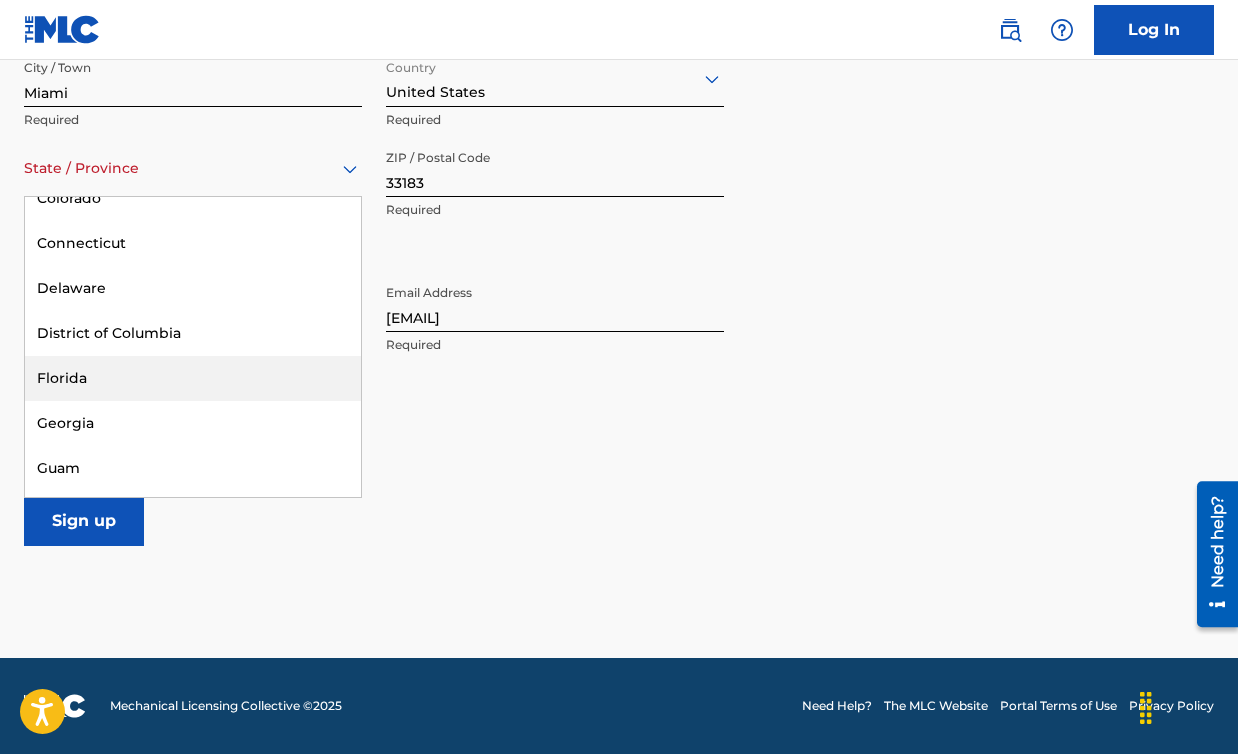 click on "Florida" at bounding box center (193, 378) 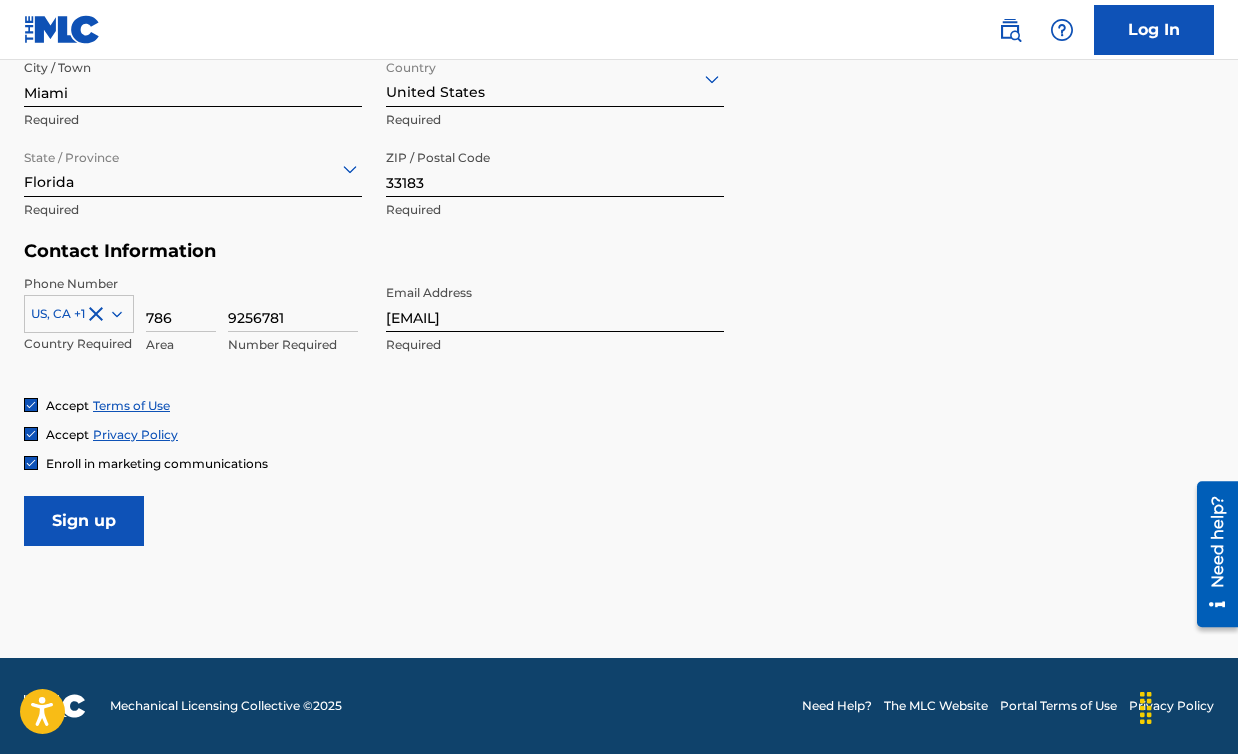 click on "Sign up" at bounding box center [84, 521] 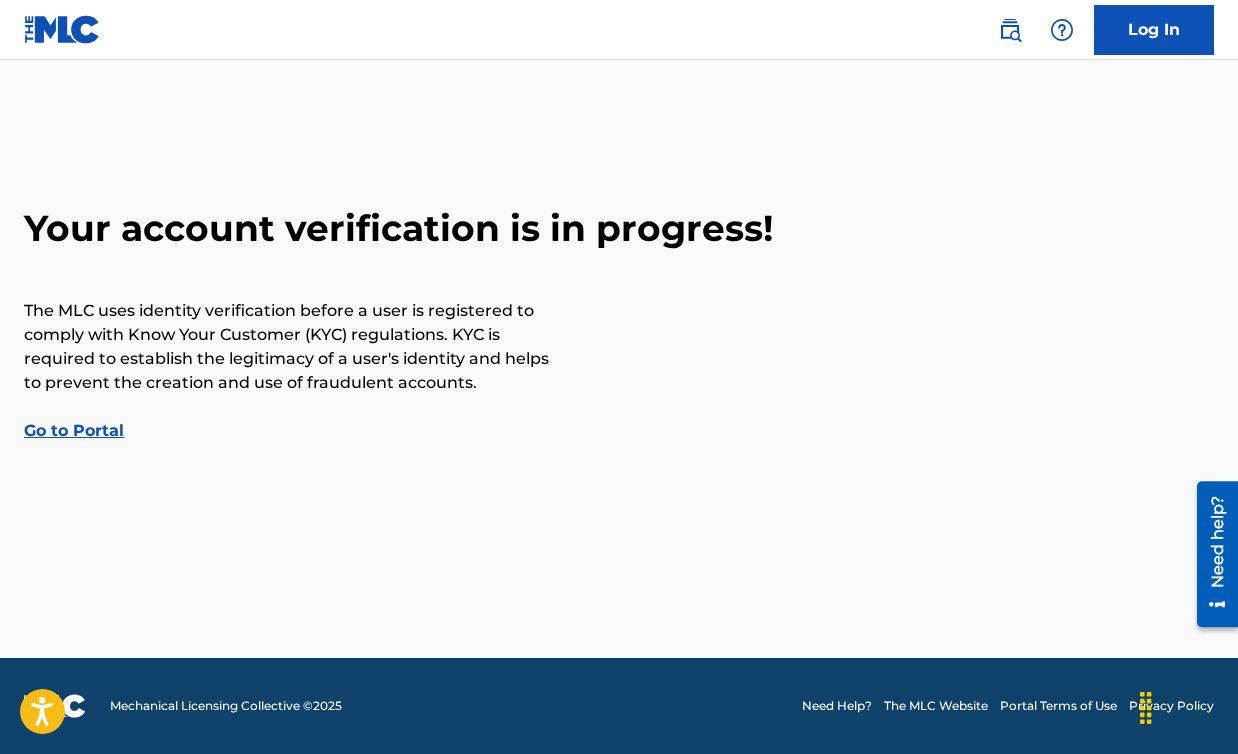 scroll, scrollTop: 0, scrollLeft: 0, axis: both 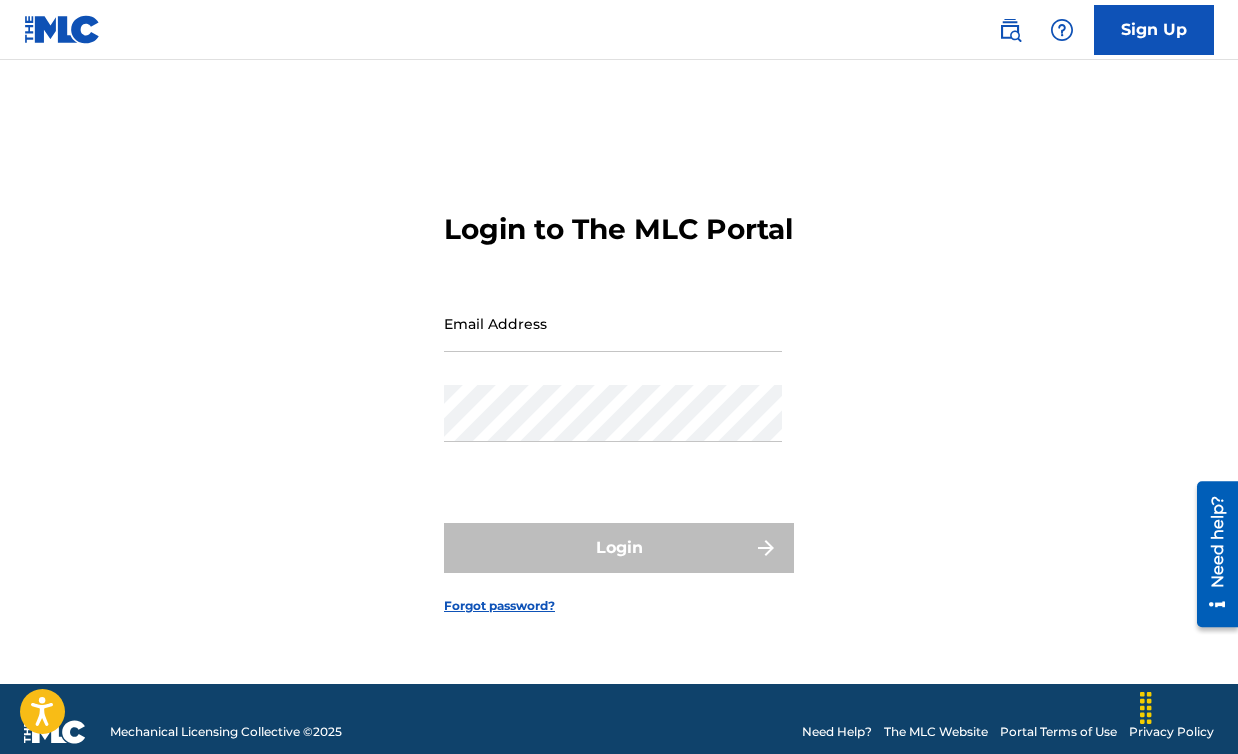 click on "Email Address" at bounding box center (613, 323) 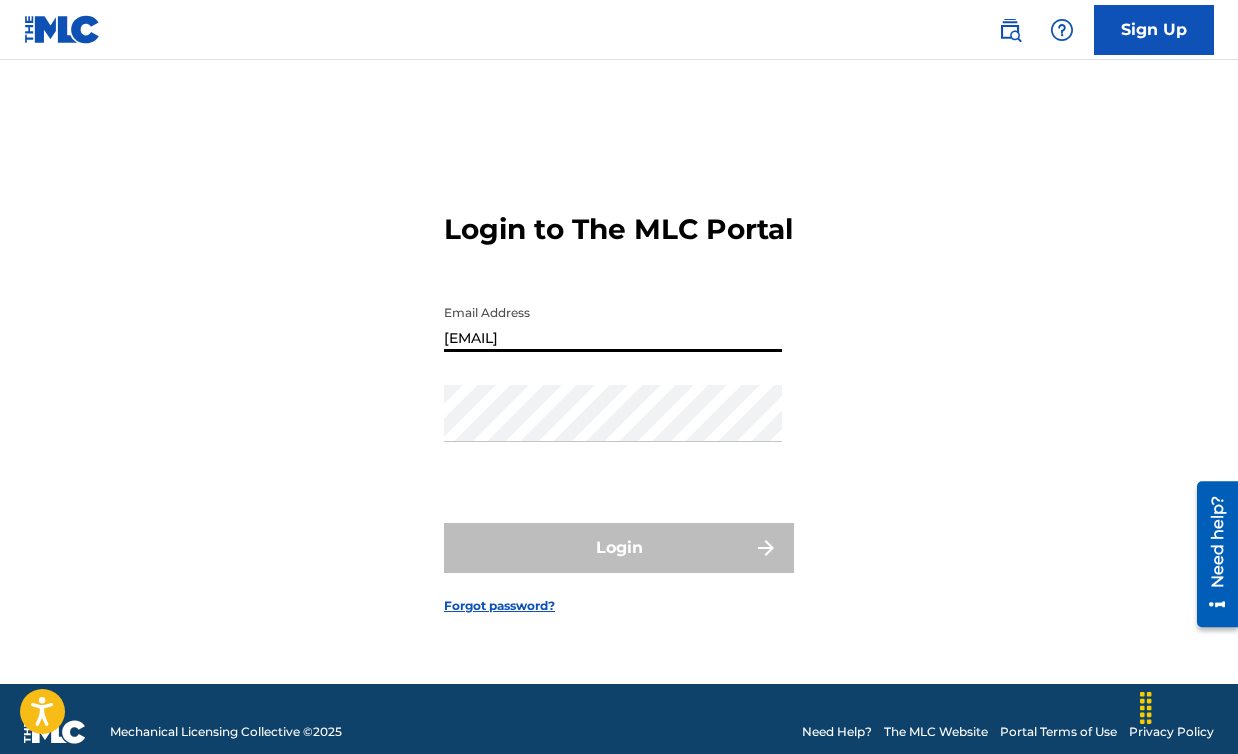 type on "[EMAIL]" 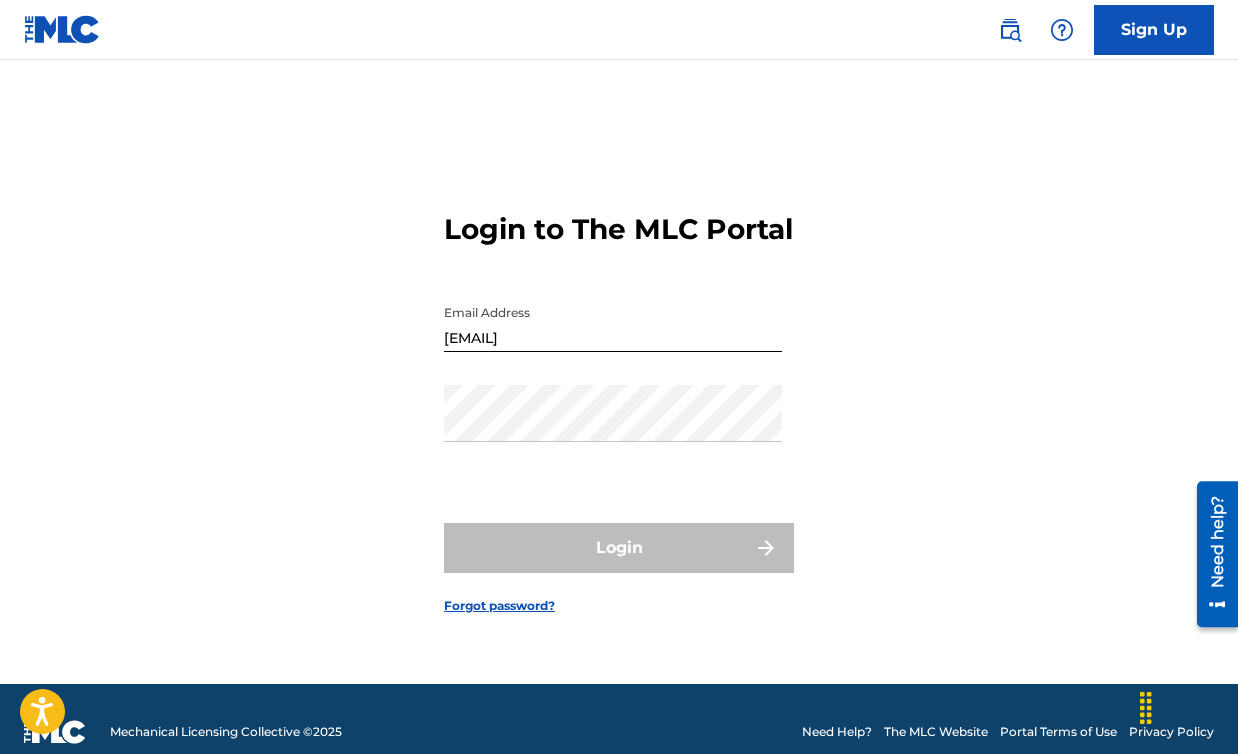 click on "Forgot password?" at bounding box center (499, 606) 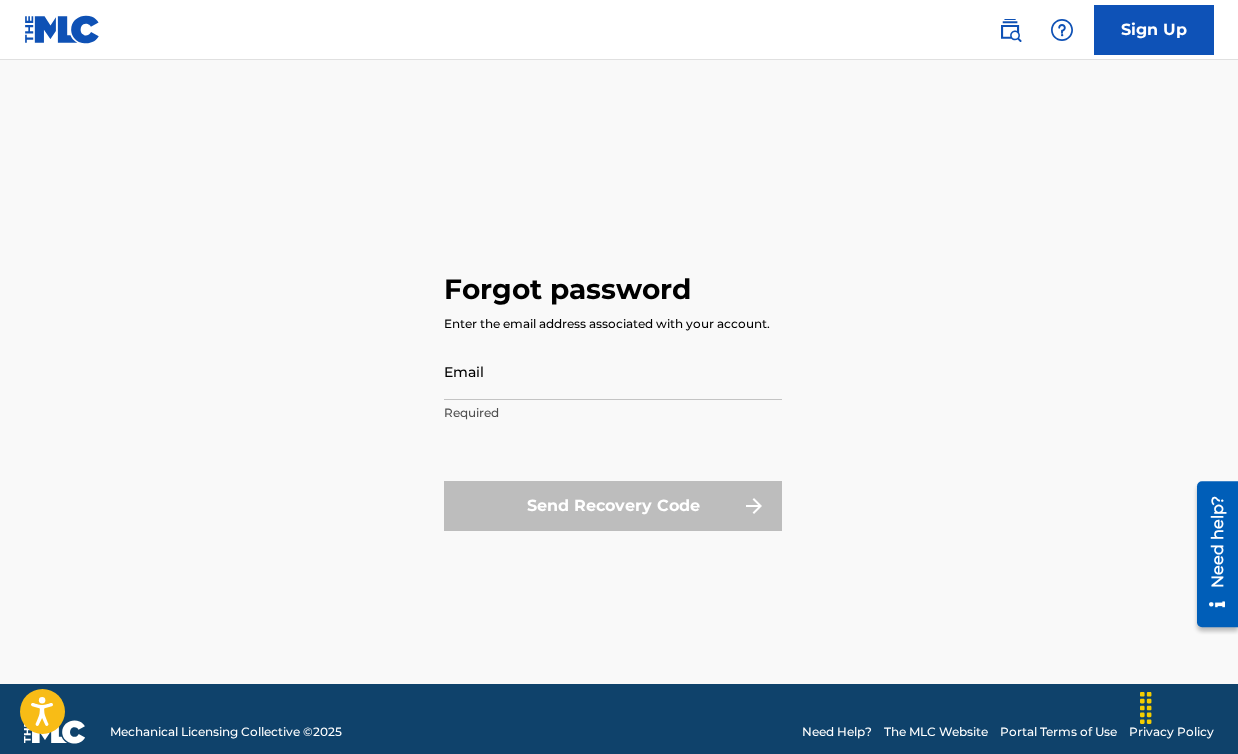click on "Email" at bounding box center (613, 371) 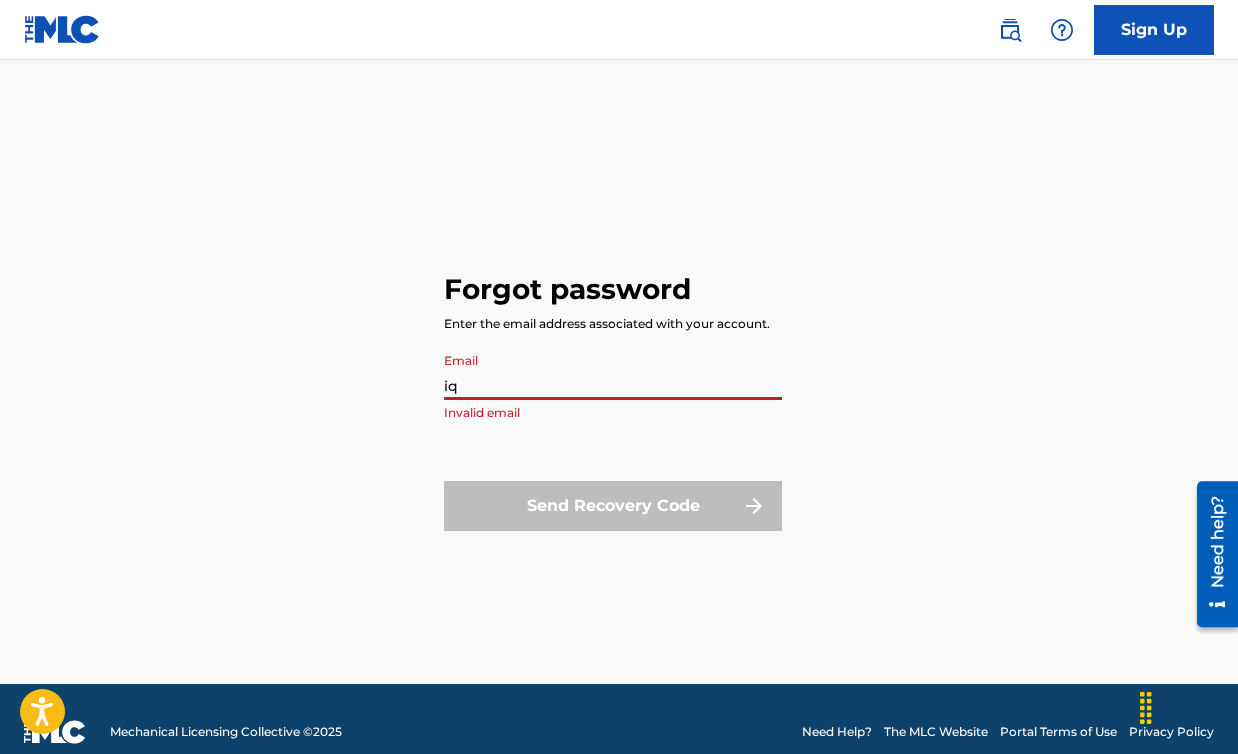 type on "[EMAIL]" 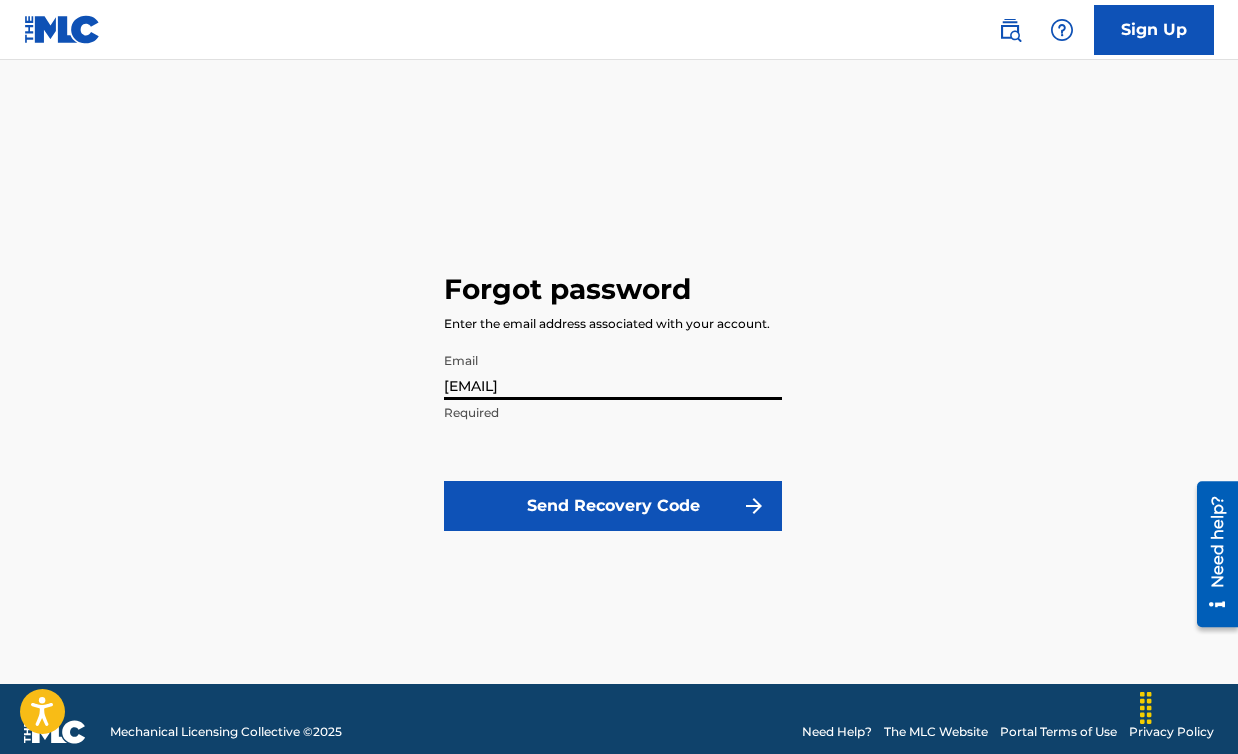 click on "Send Recovery Code" at bounding box center [613, 506] 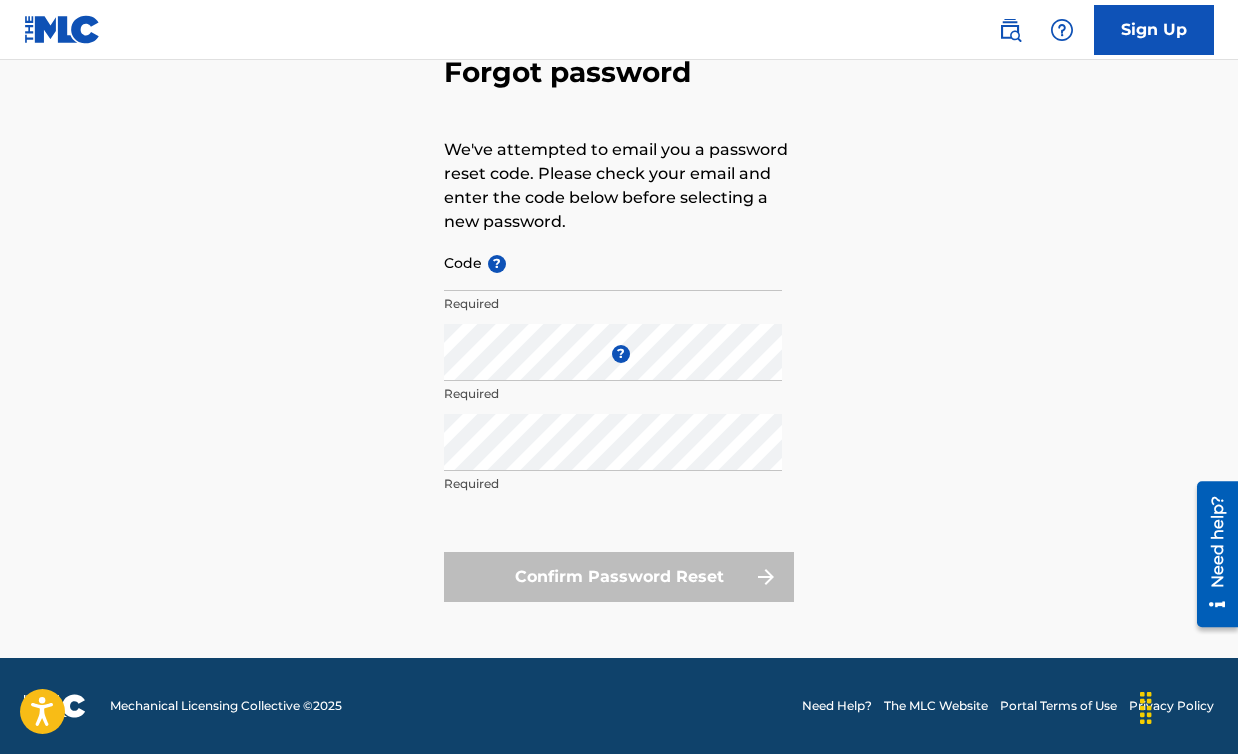scroll, scrollTop: 0, scrollLeft: 0, axis: both 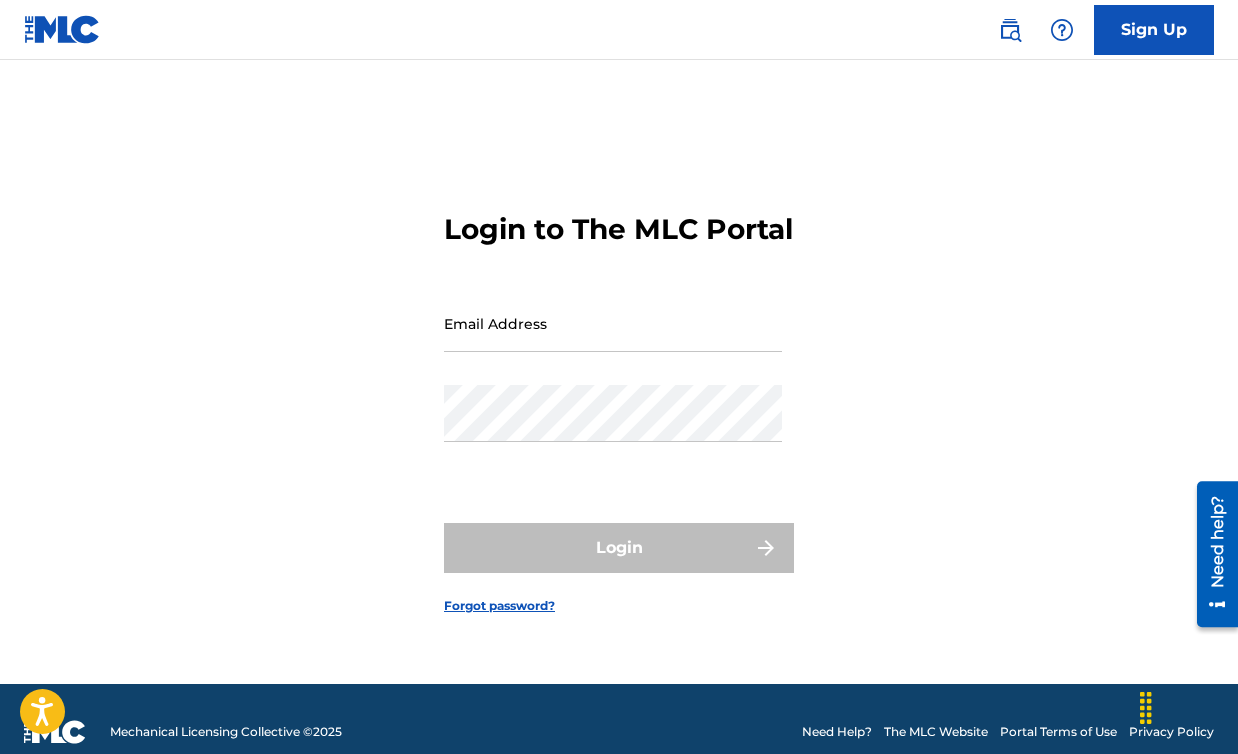 click on "Email Address" at bounding box center [613, 323] 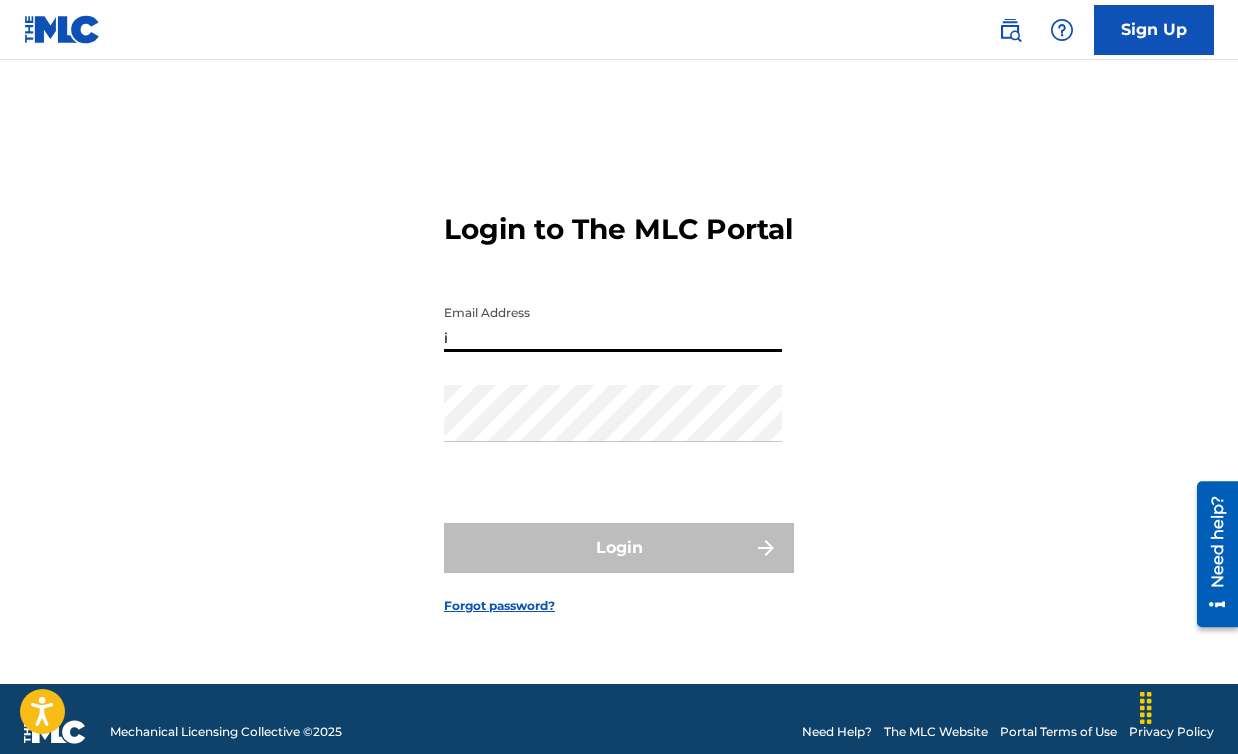 type on "[EMAIL]" 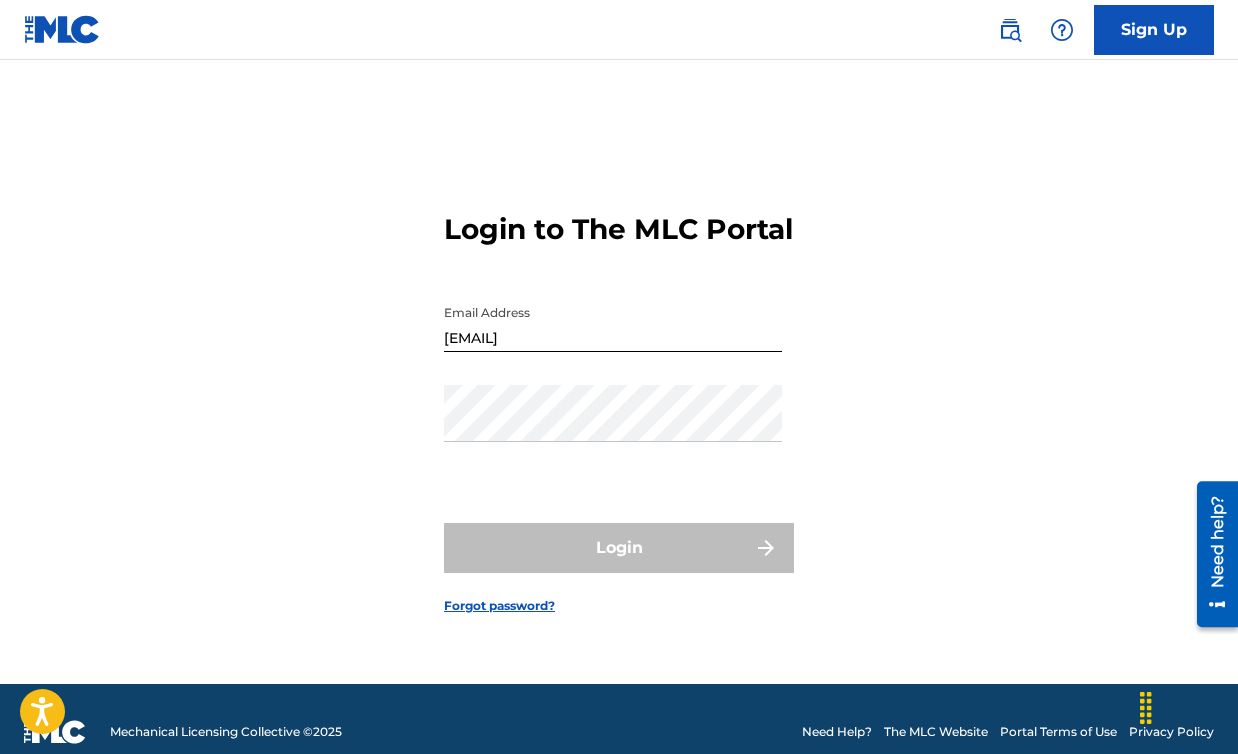 click on "Forgot password?" at bounding box center (499, 606) 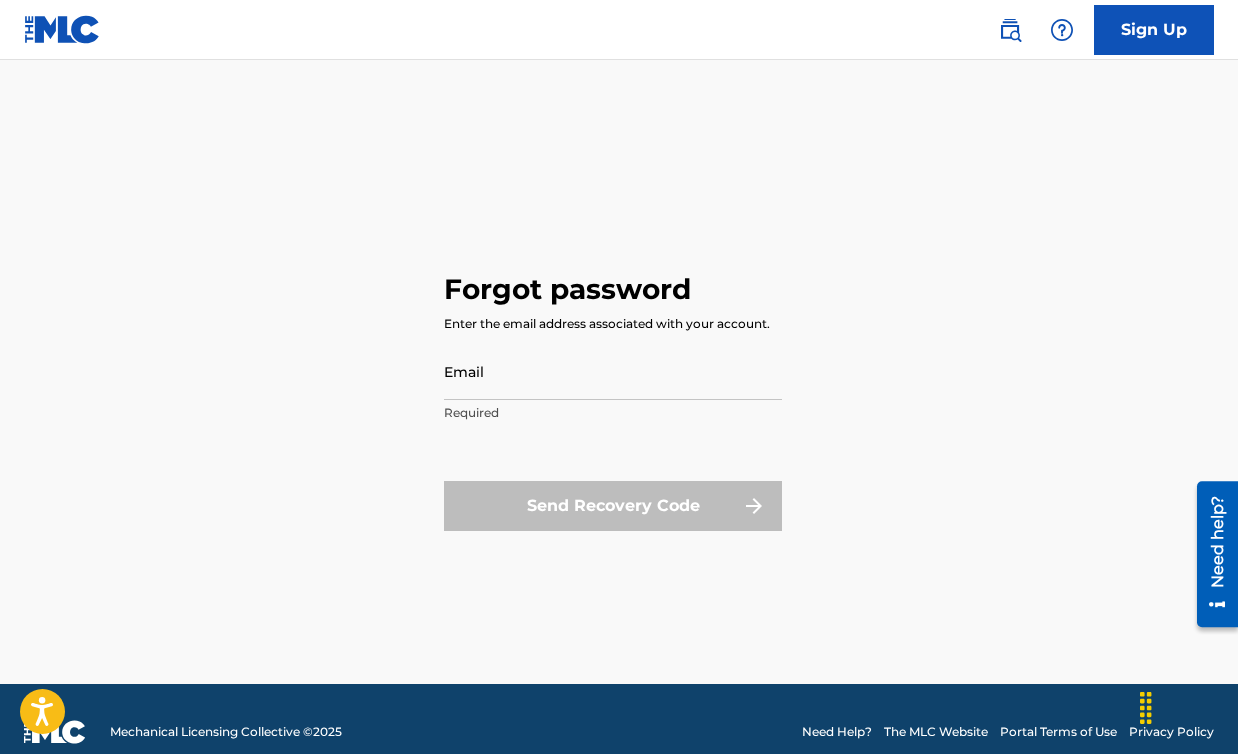 click on "Email" at bounding box center (613, 371) 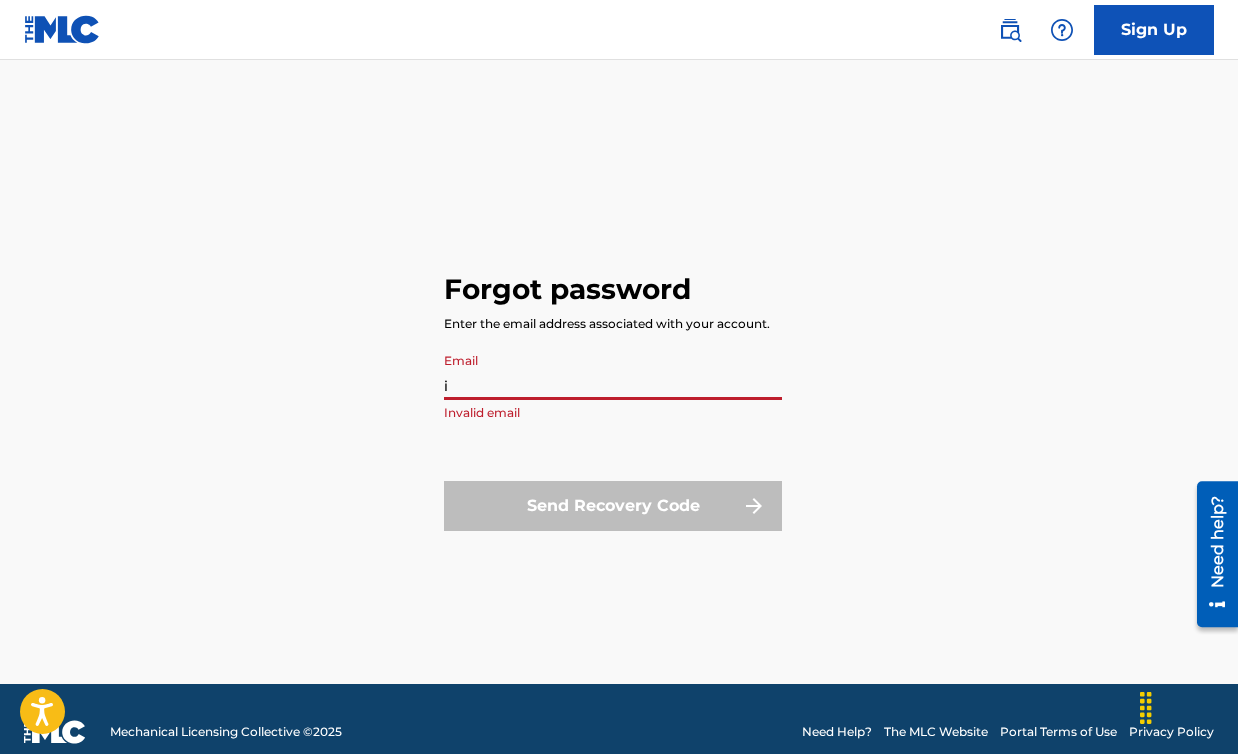 type on "[EMAIL]" 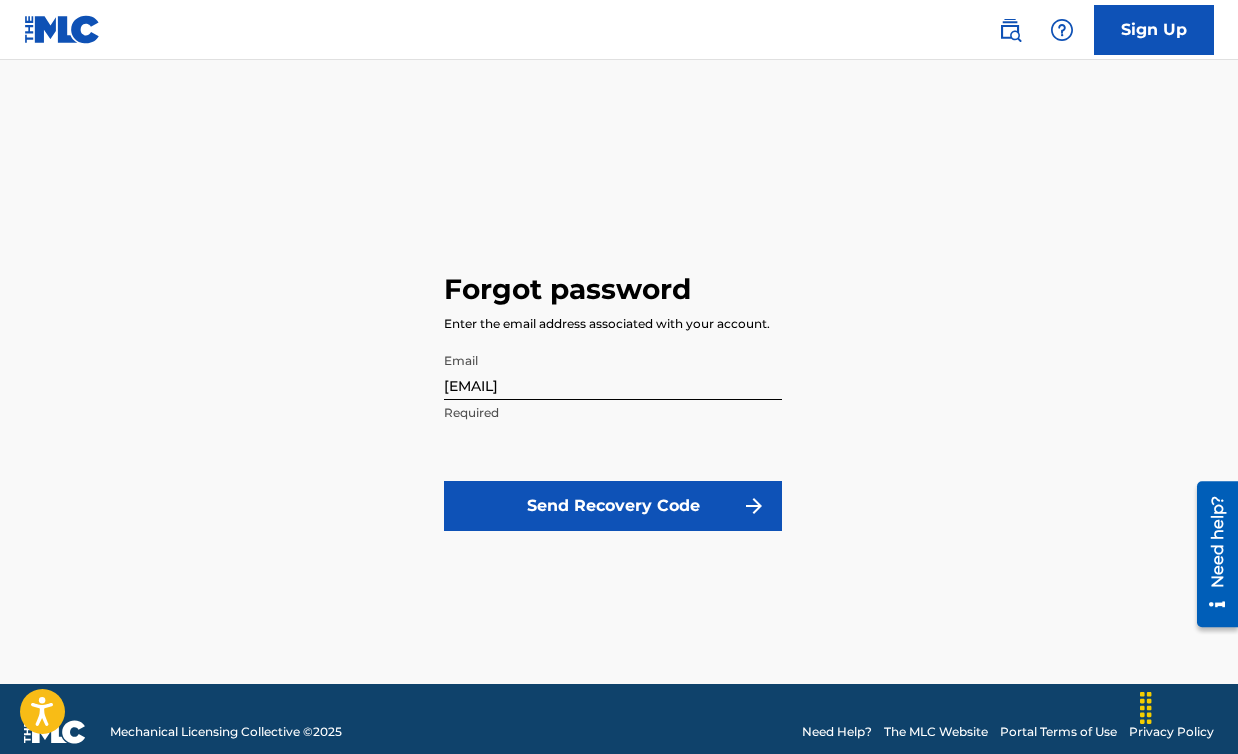 click on "Send Recovery Code" at bounding box center [613, 506] 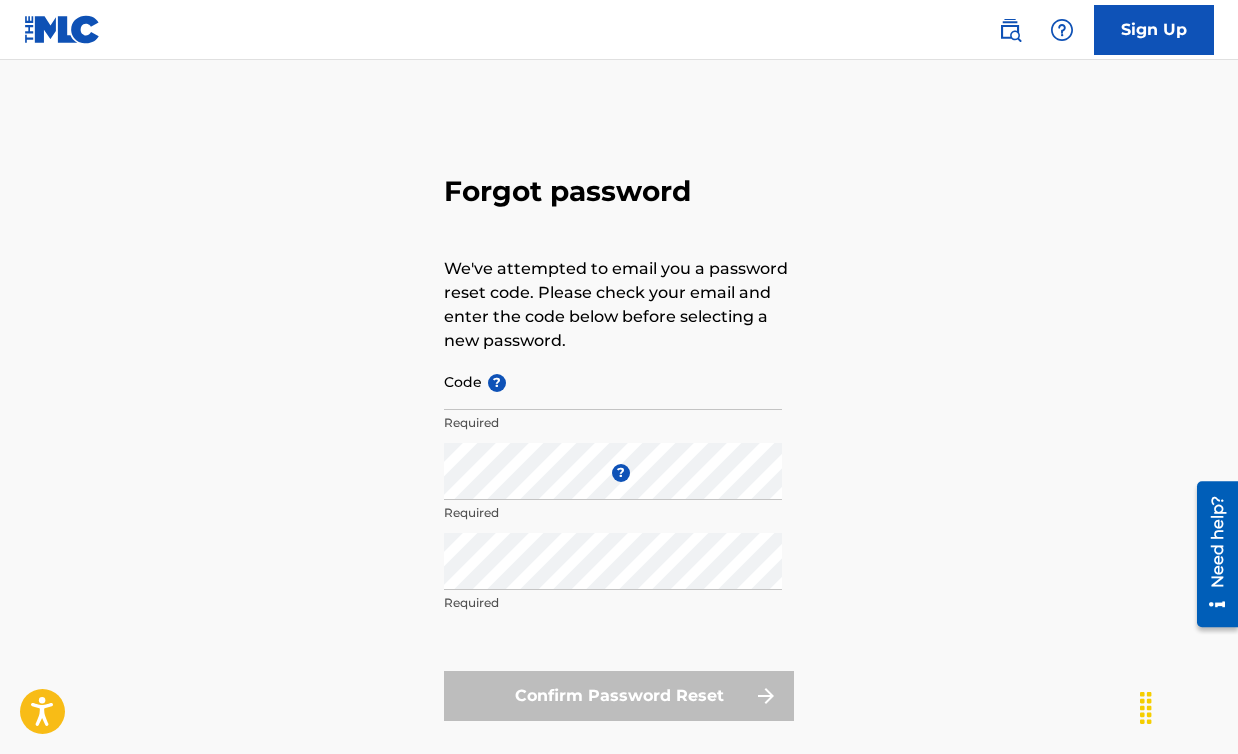 click on "Code ?" at bounding box center [613, 381] 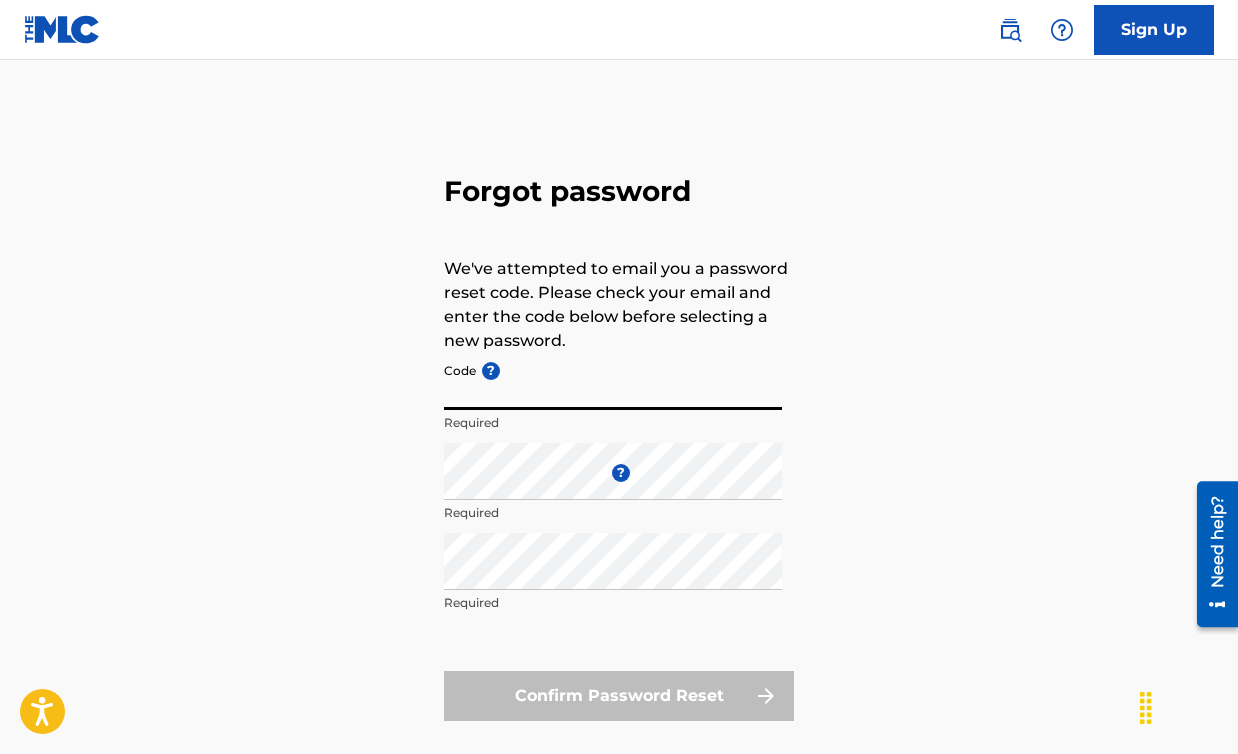 click on "Code ?" at bounding box center [613, 381] 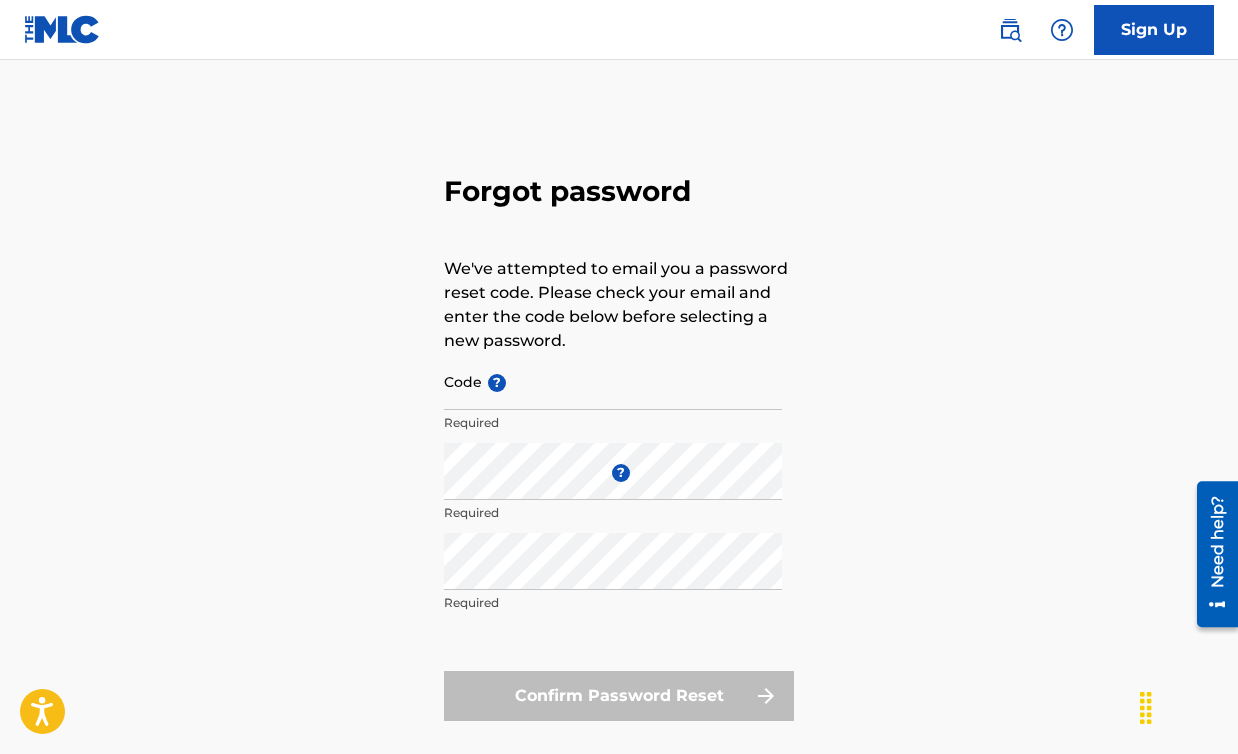 click on "Forgot password We've attempted to email you a password reset code. Please check your email and enter the code below before selecting a new password. Code ? Required Enter a new password ? Required Repeat the password Required Confirm Password Reset" at bounding box center [619, 443] 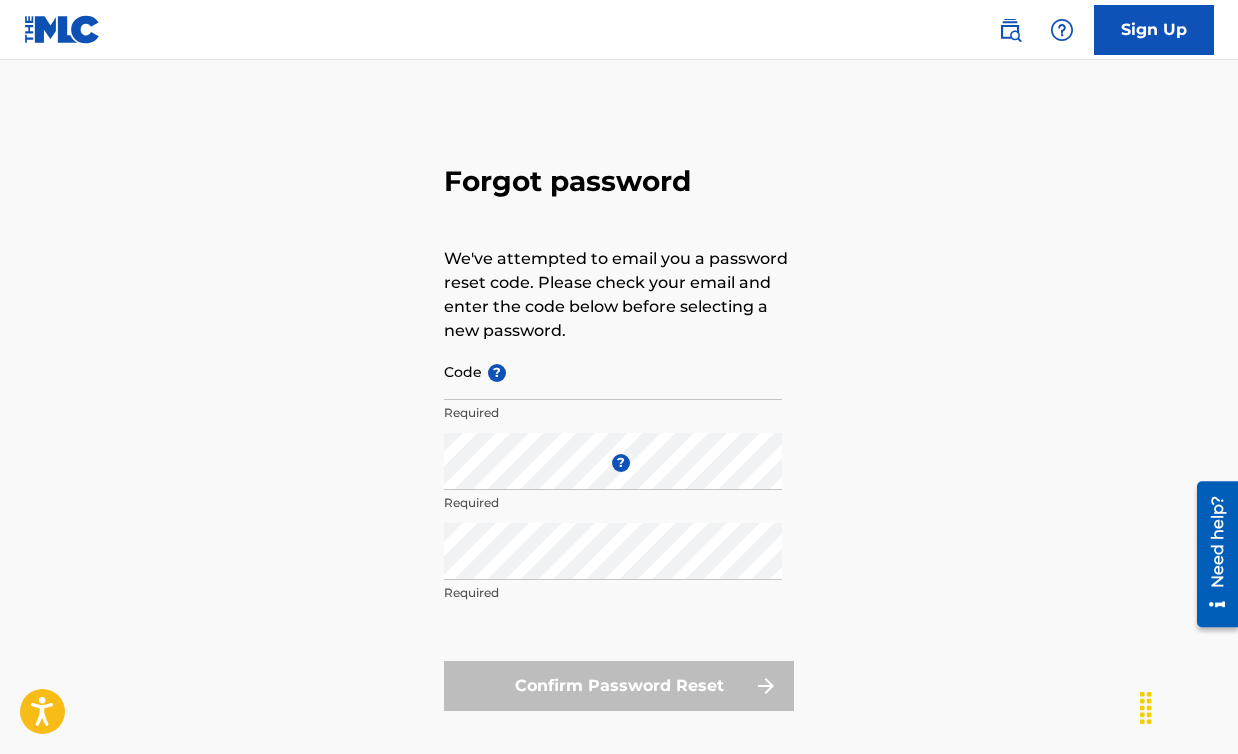 scroll, scrollTop: 0, scrollLeft: 0, axis: both 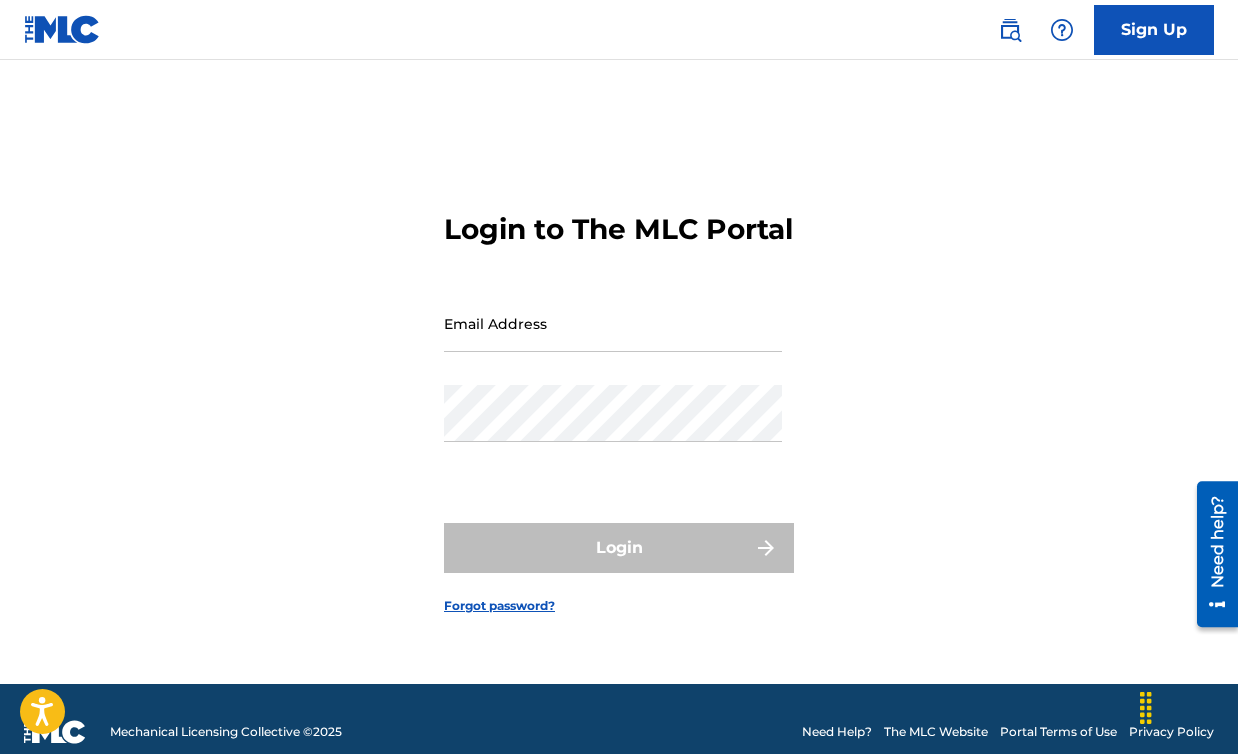 click on "Email Address" at bounding box center (613, 323) 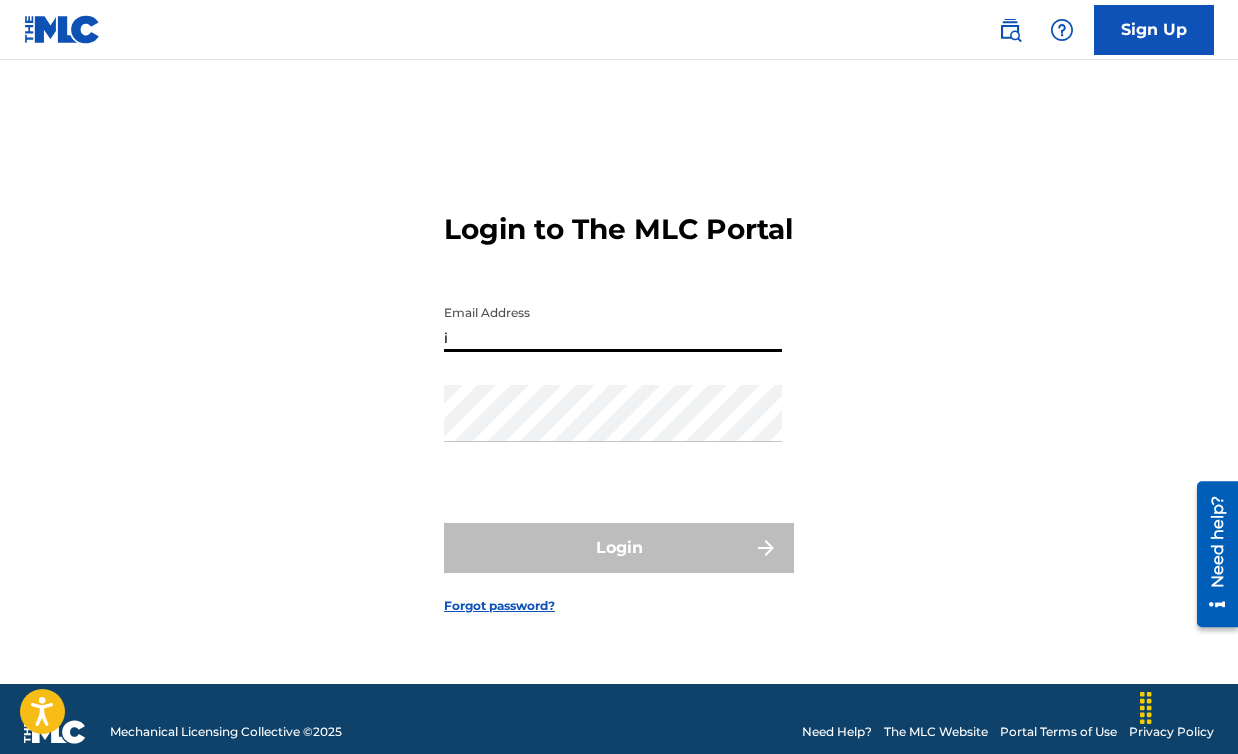 type on "[EMAIL]" 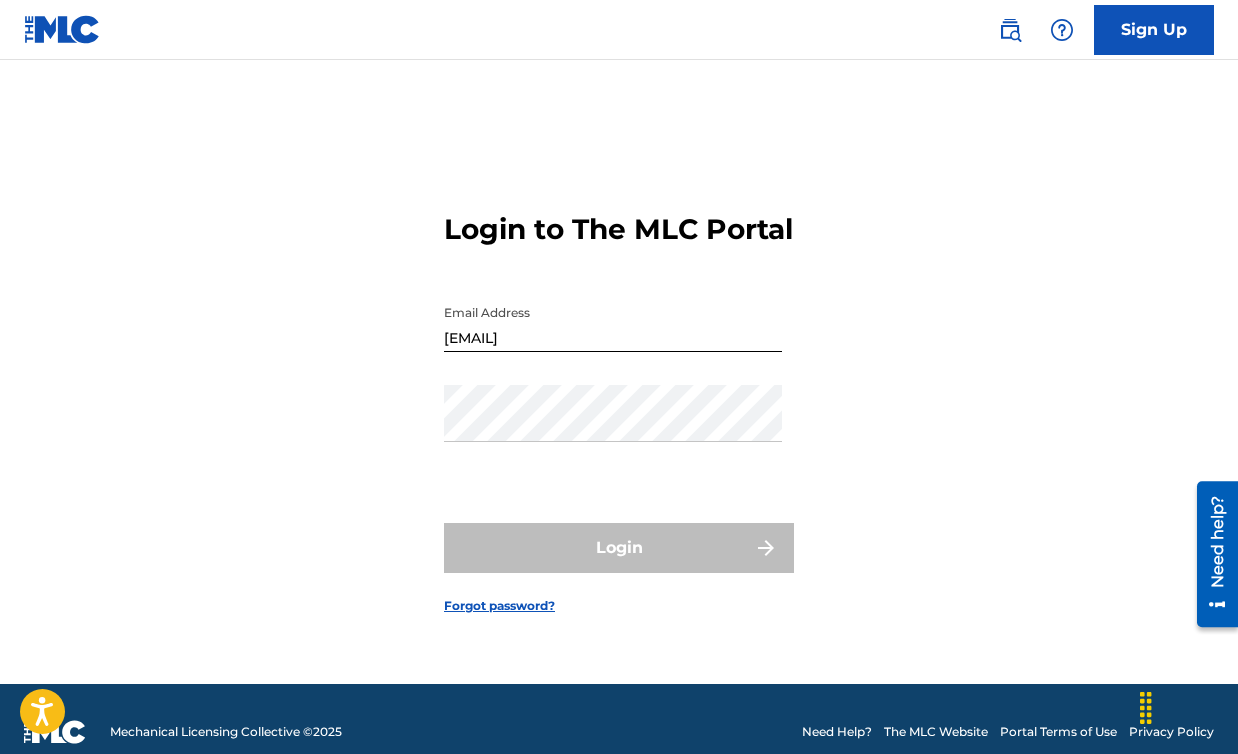 click on "Forgot password?" at bounding box center [499, 606] 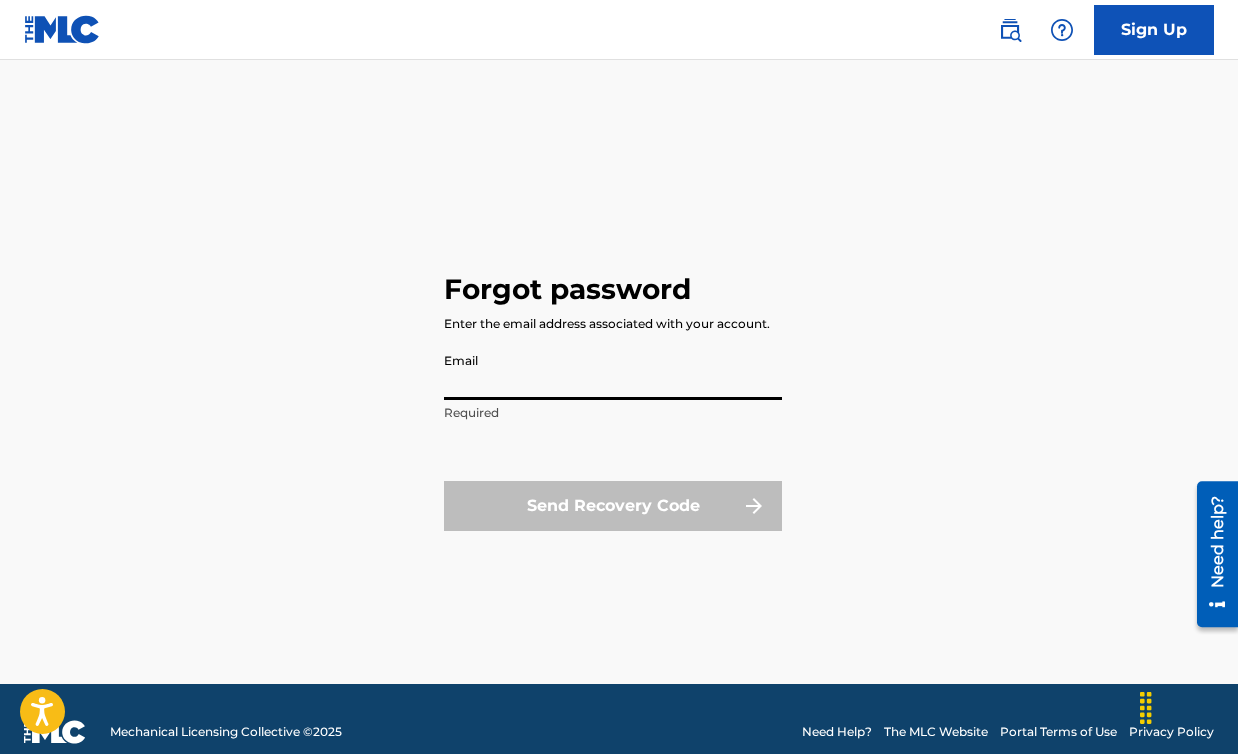 click on "Email" at bounding box center (613, 371) 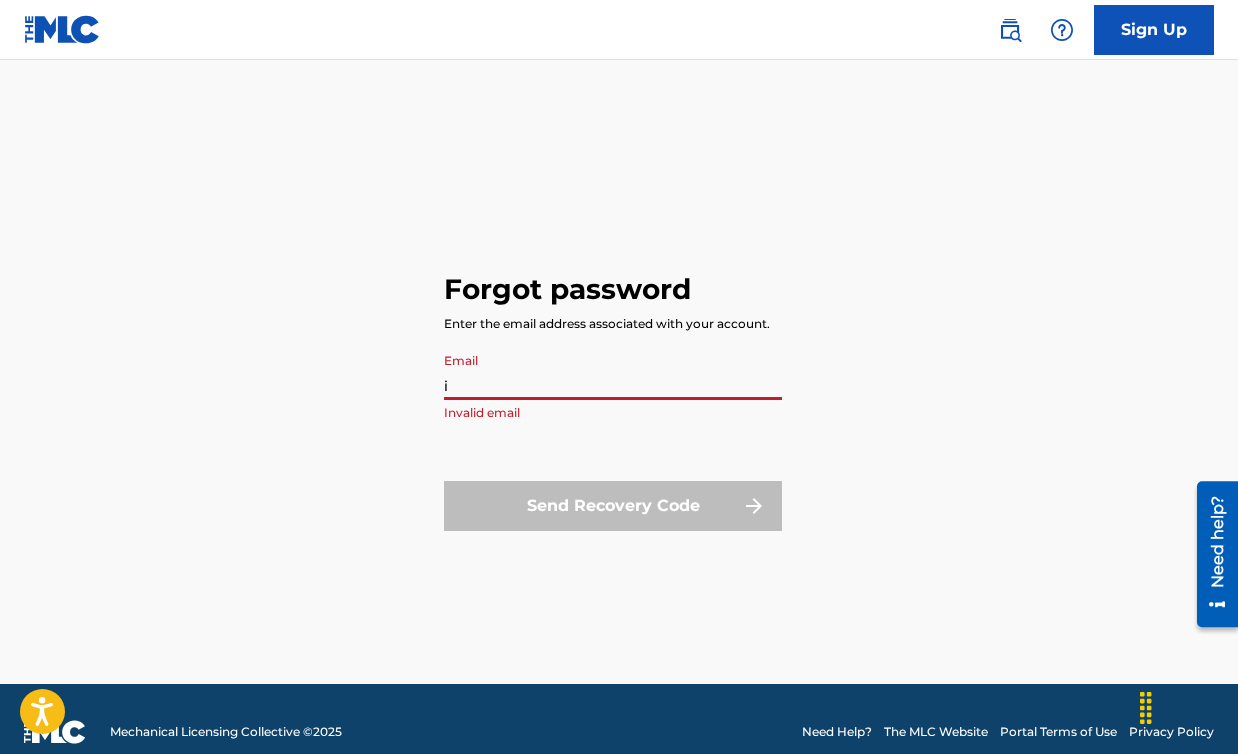 type on "[EMAIL]" 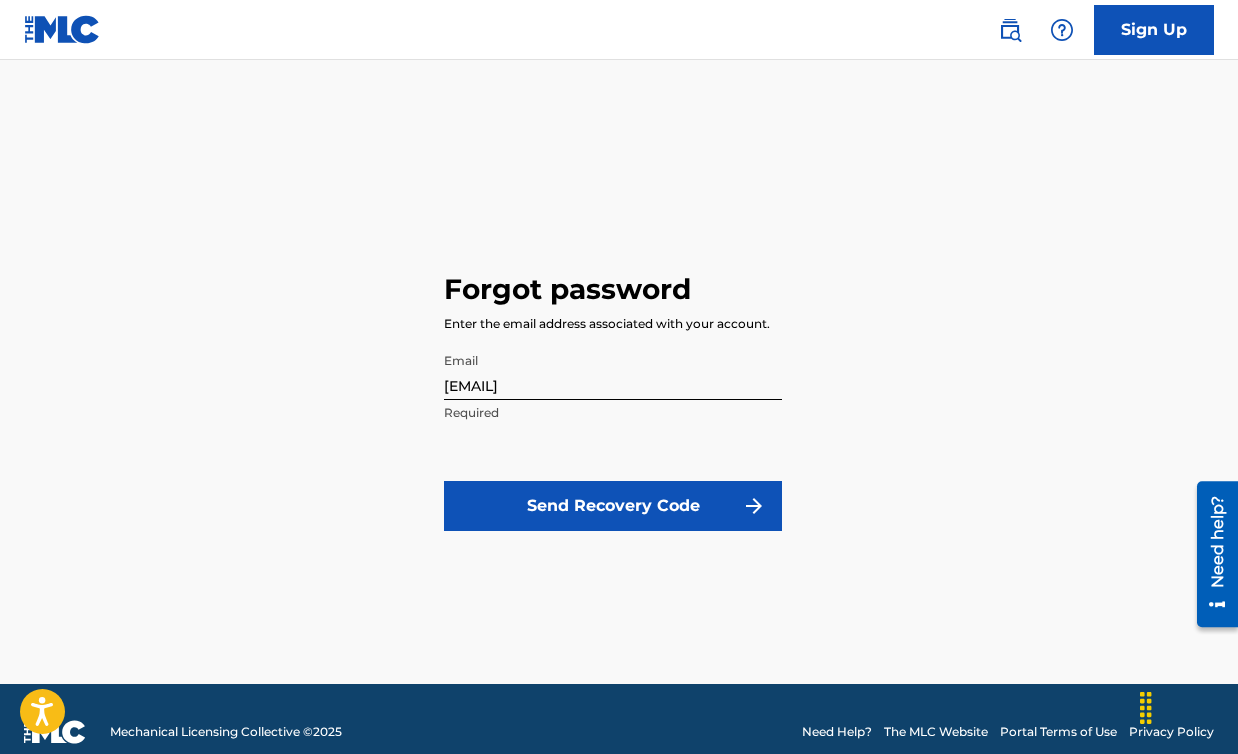 click on "Send Recovery Code" at bounding box center [613, 506] 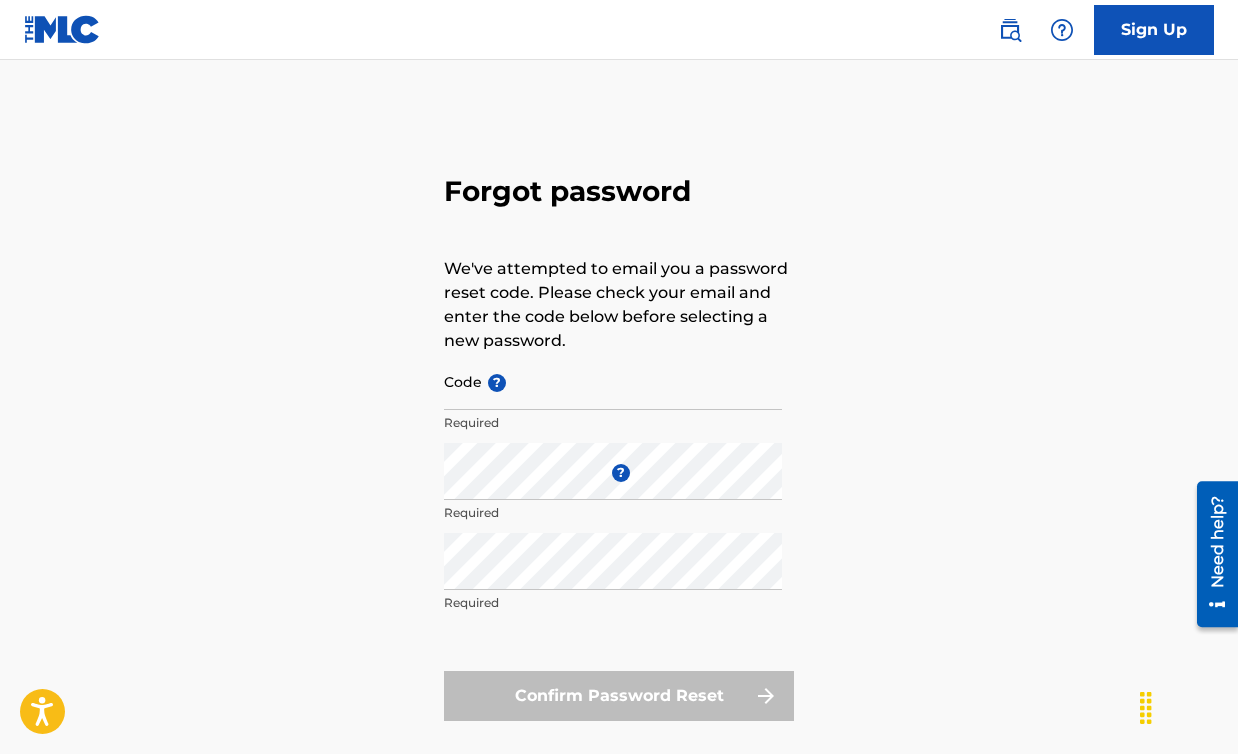 click on "Sign Up" at bounding box center [1154, 30] 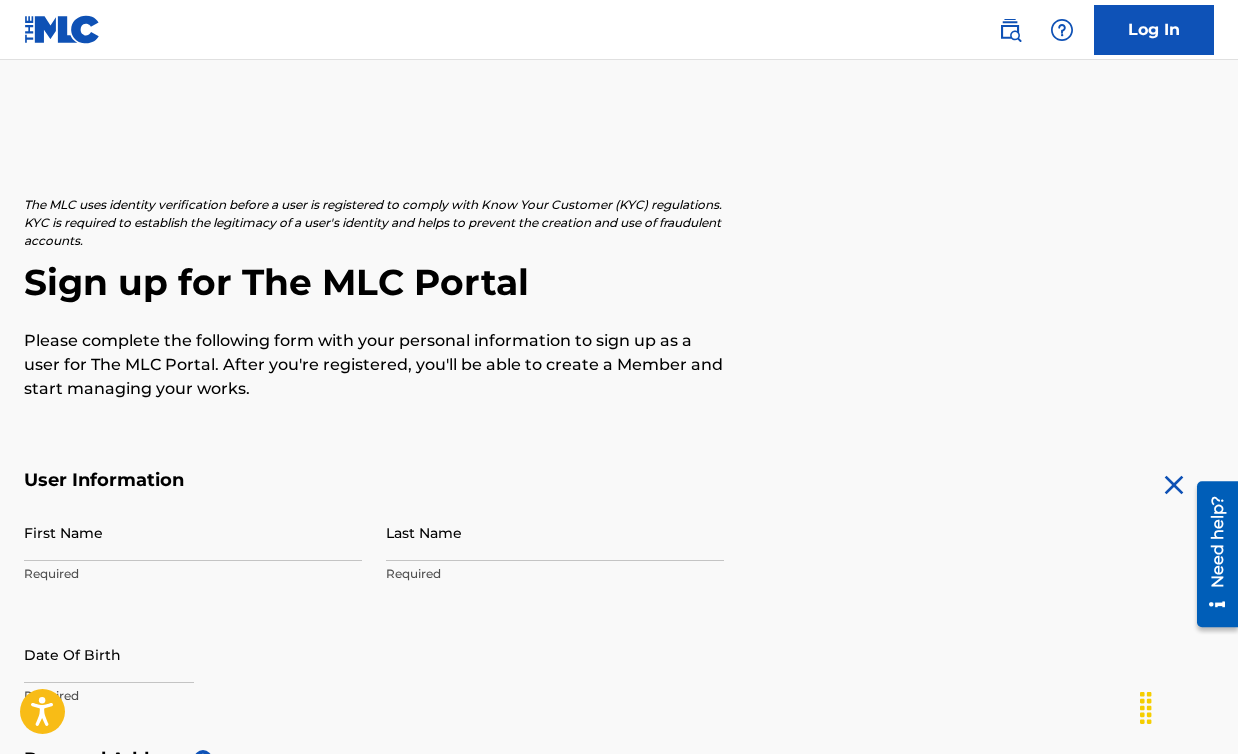click on "Log In" at bounding box center (1154, 30) 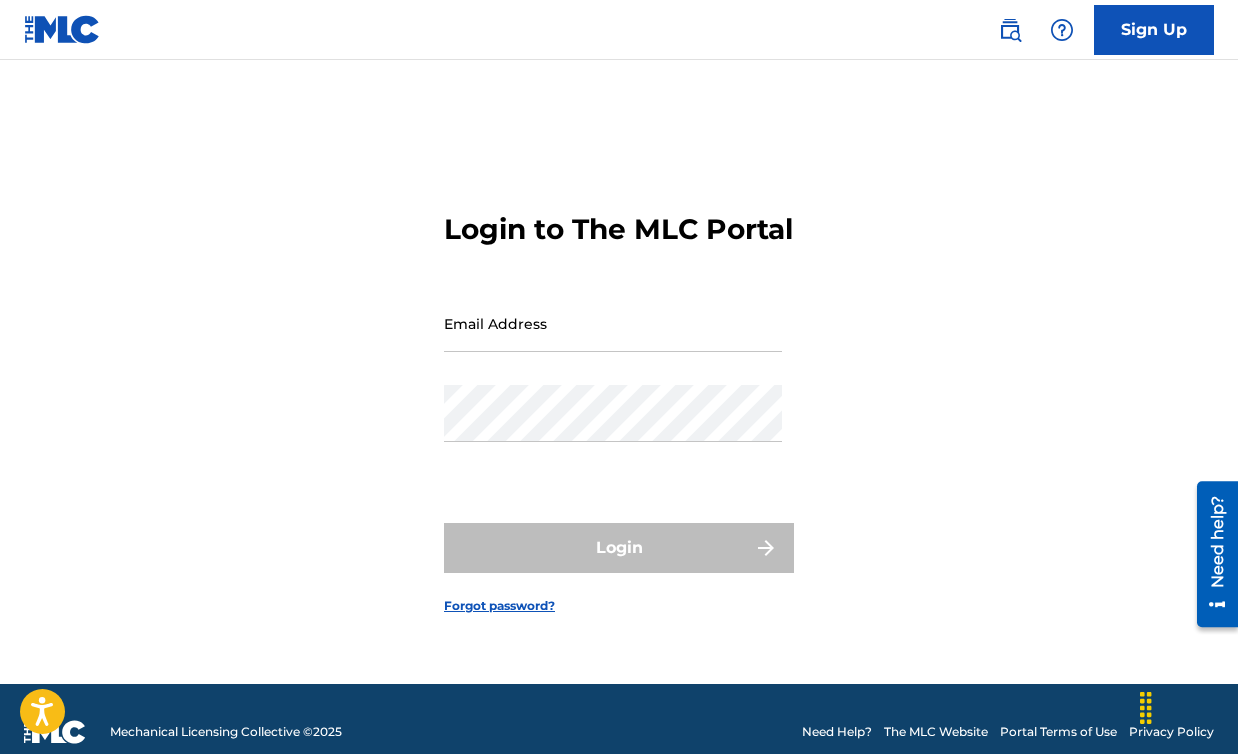click on "Email Address" at bounding box center [613, 323] 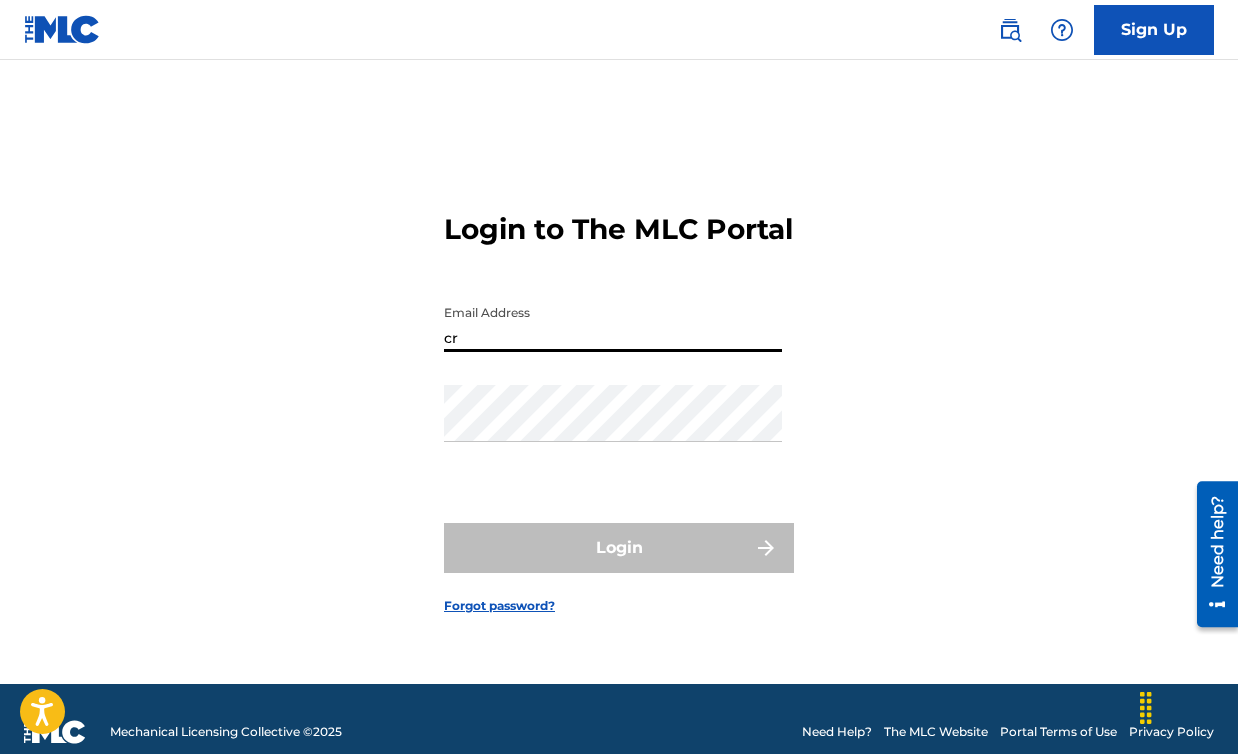 type on "[EMAIL]" 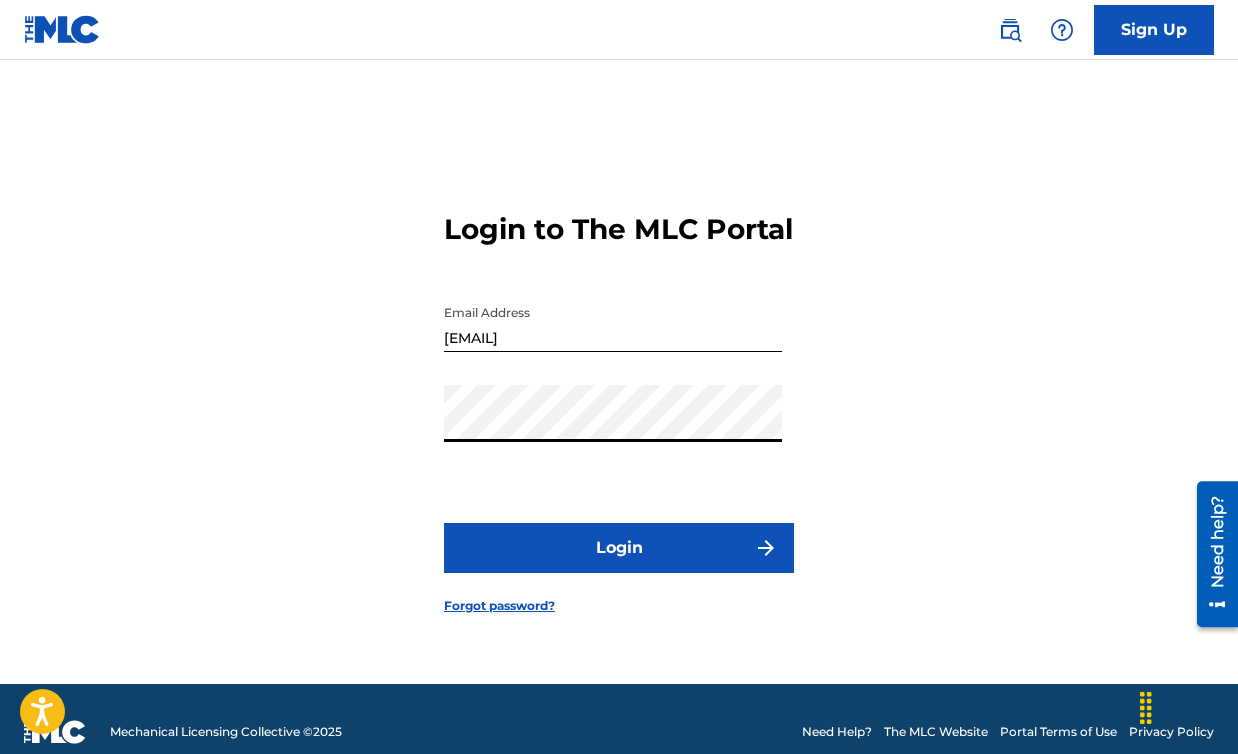 click on "Login" at bounding box center (619, 548) 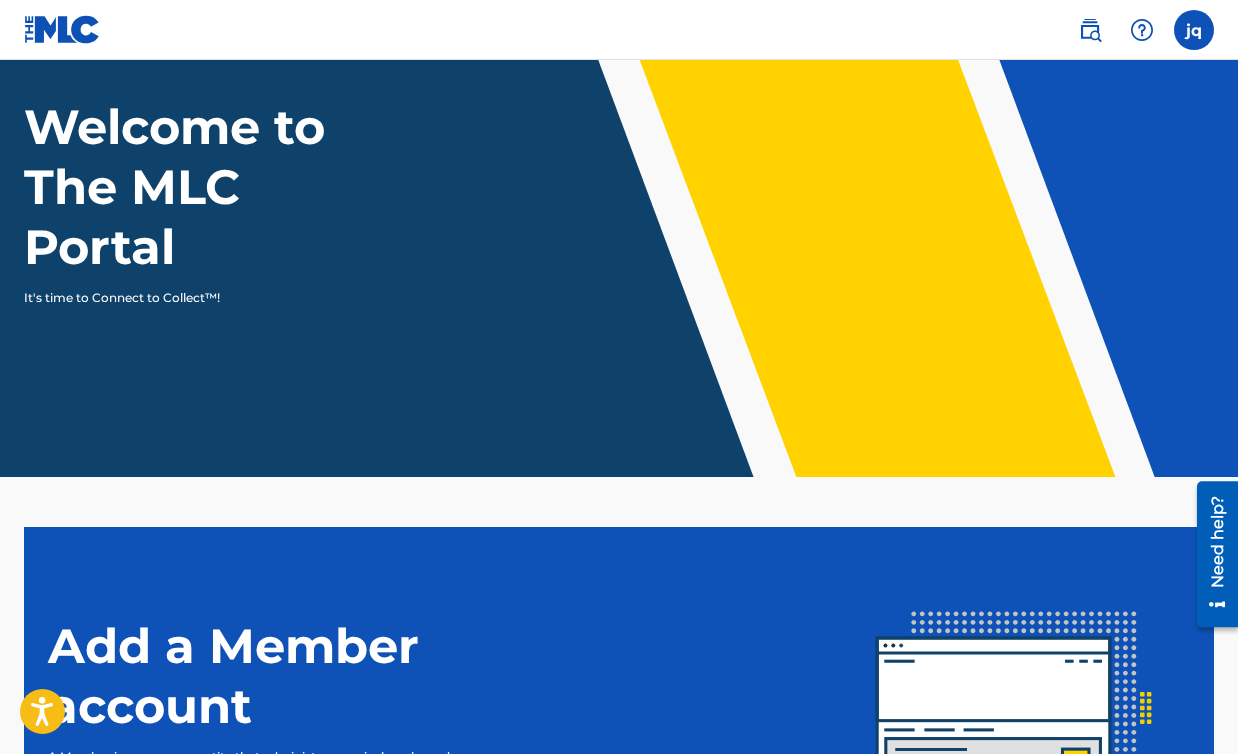 scroll, scrollTop: 392, scrollLeft: 0, axis: vertical 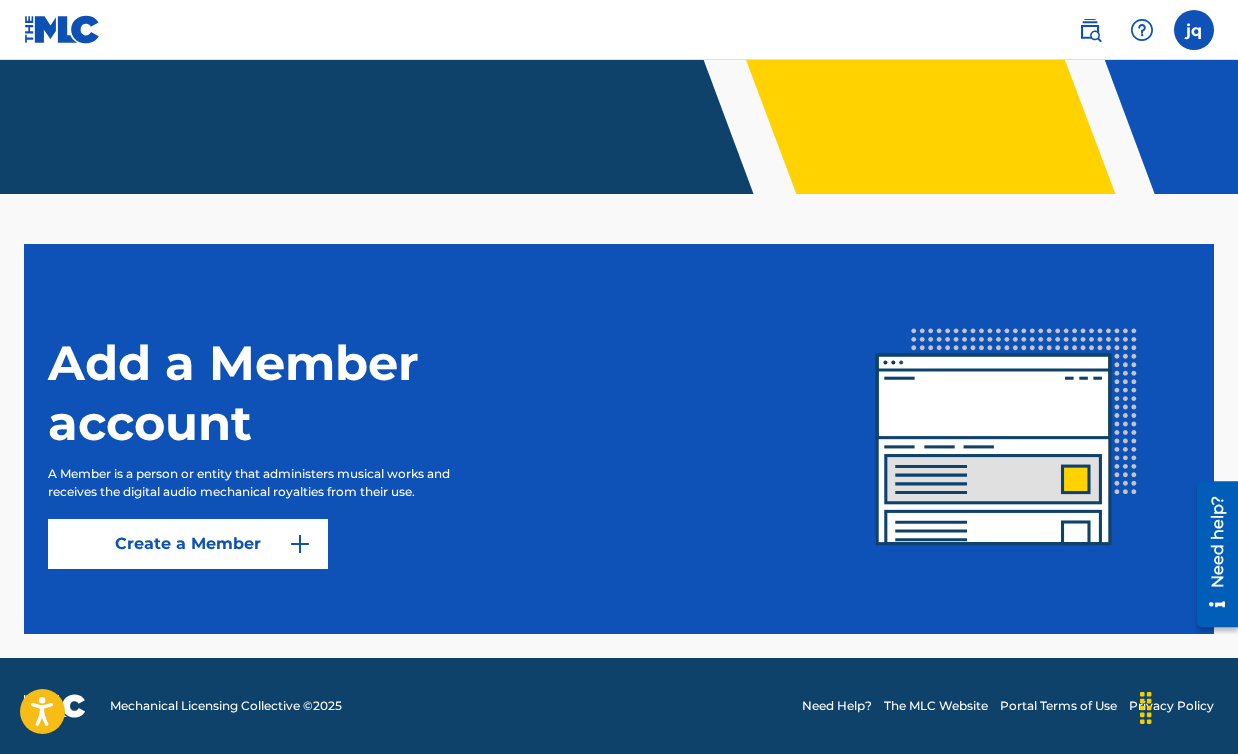 click on "Create a Member" at bounding box center [188, 544] 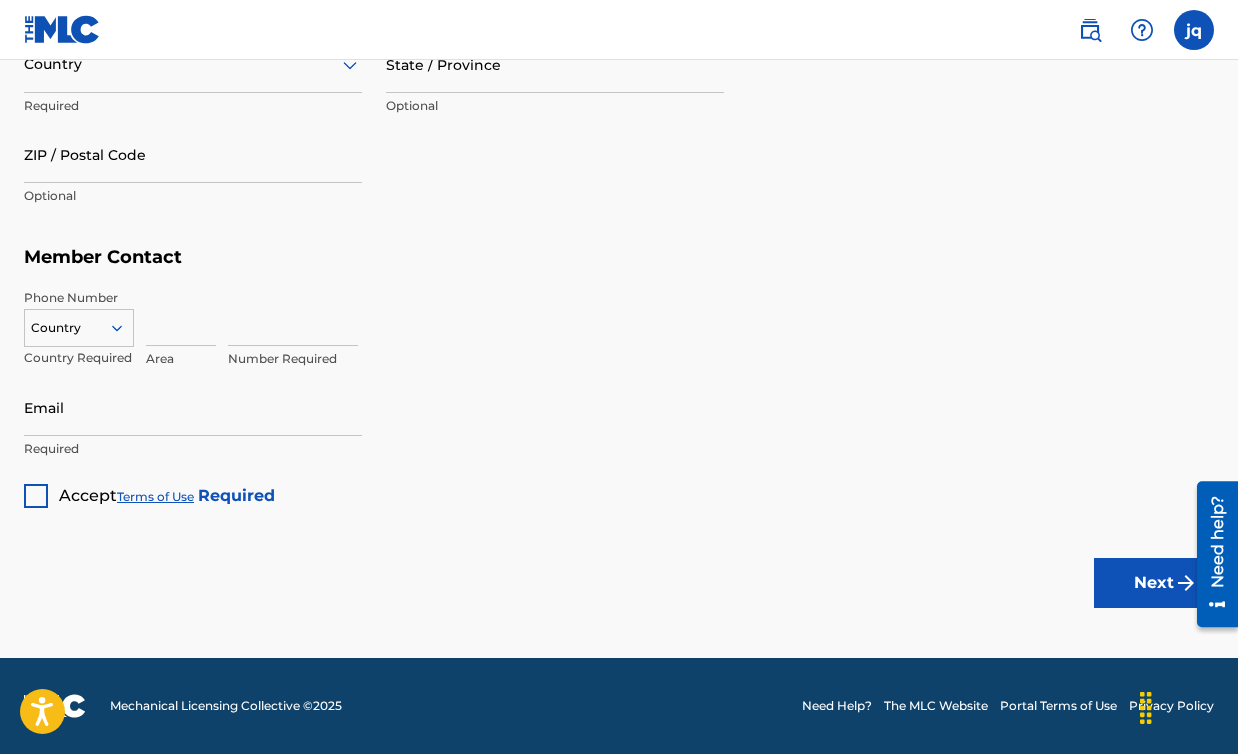 scroll, scrollTop: 0, scrollLeft: 0, axis: both 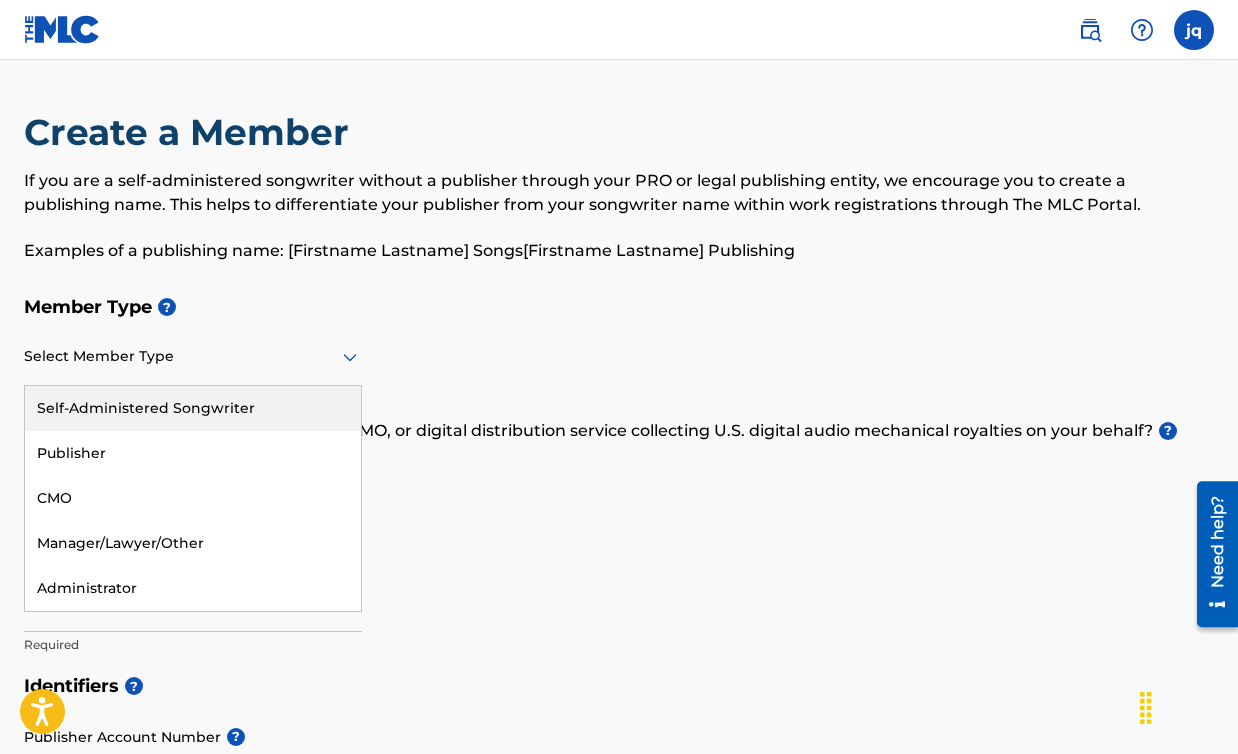 click at bounding box center (193, 356) 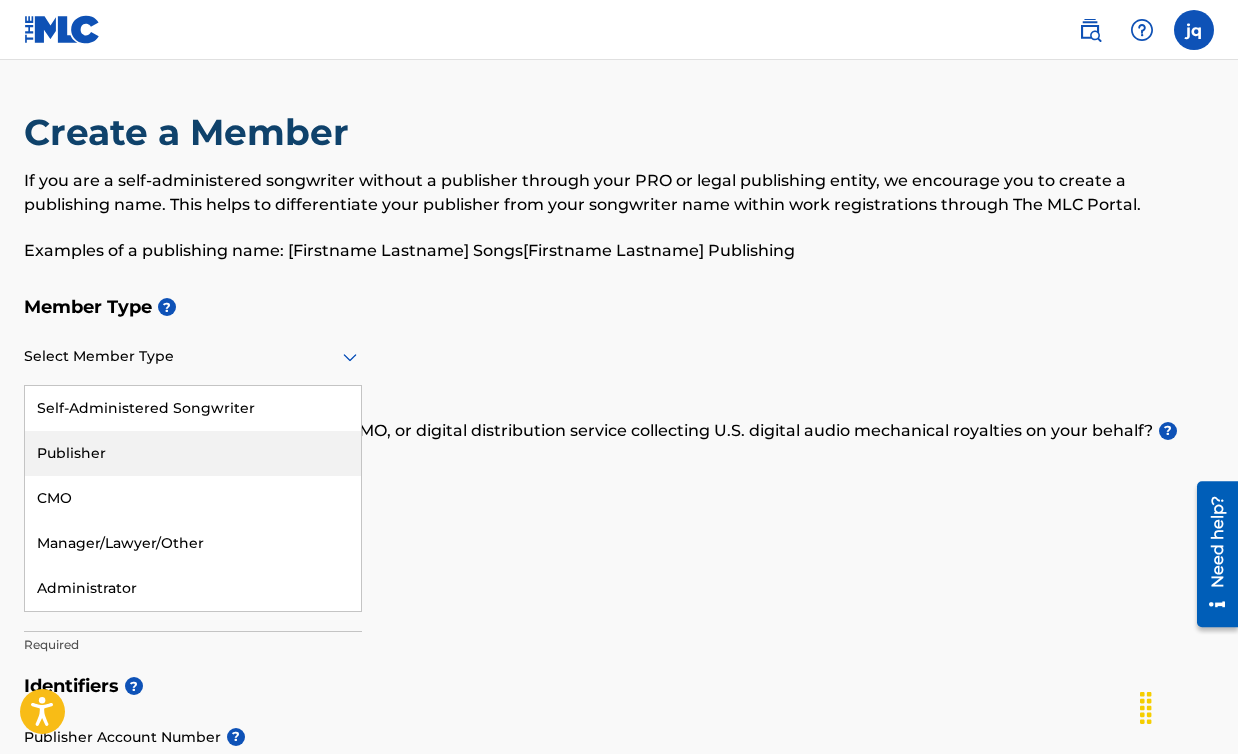 click on "Publisher" at bounding box center (193, 453) 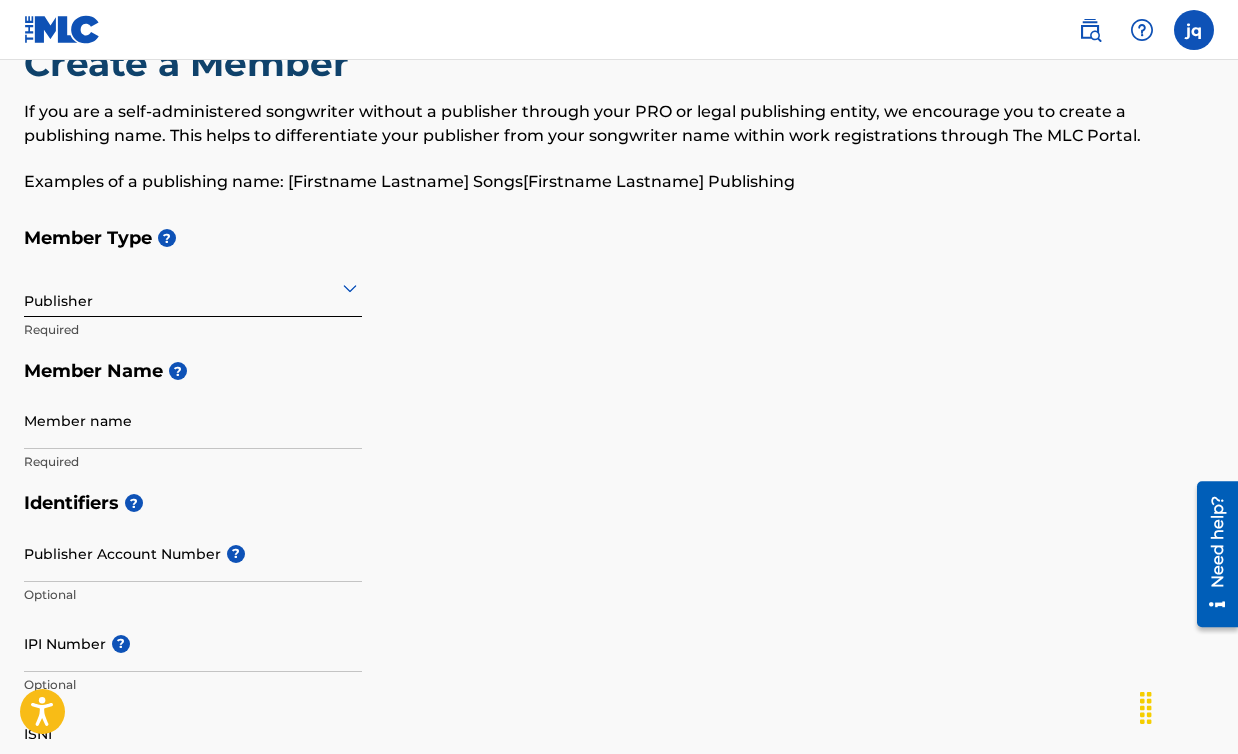 scroll, scrollTop: 101, scrollLeft: 0, axis: vertical 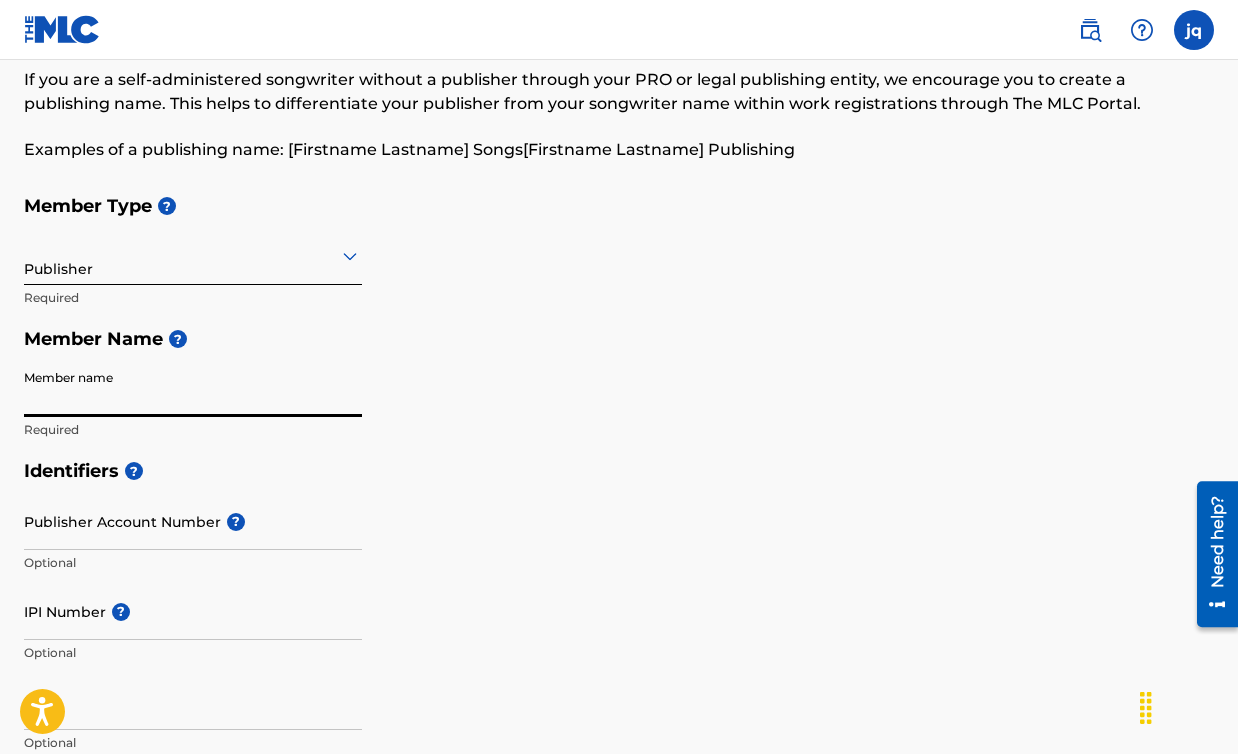 click on "Member name" at bounding box center [193, 388] 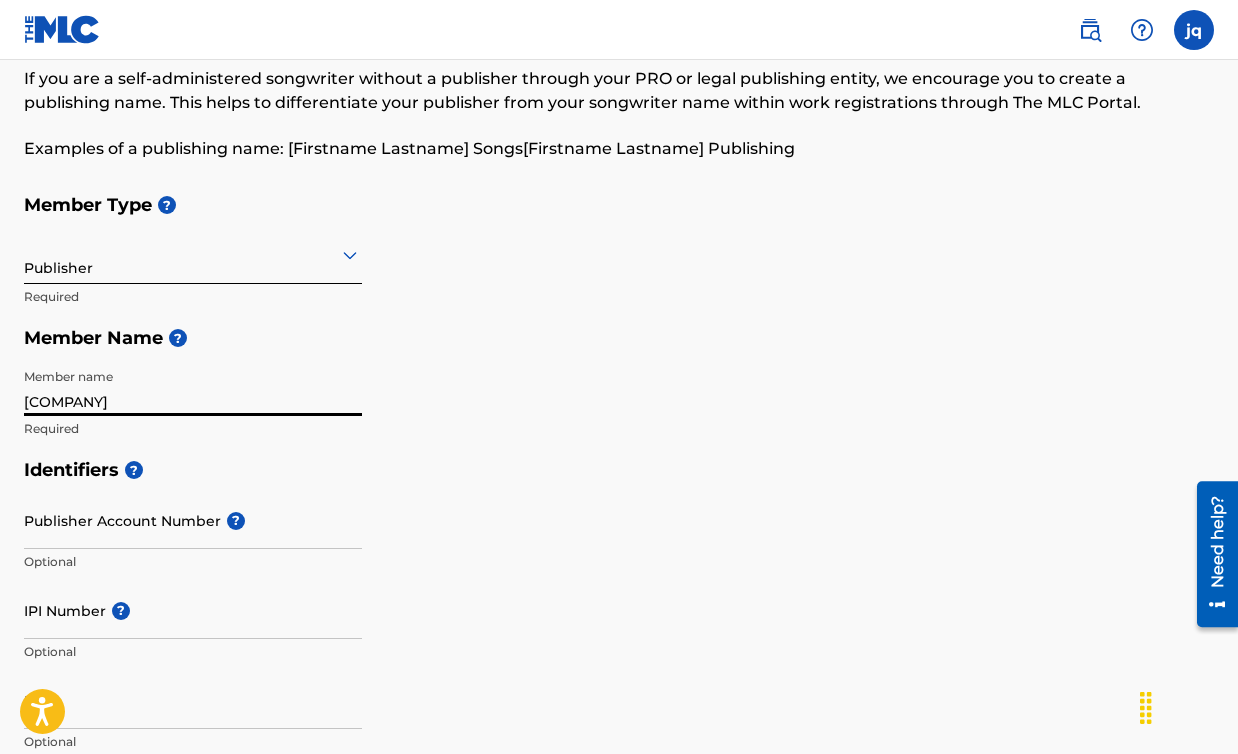 scroll, scrollTop: 169, scrollLeft: 0, axis: vertical 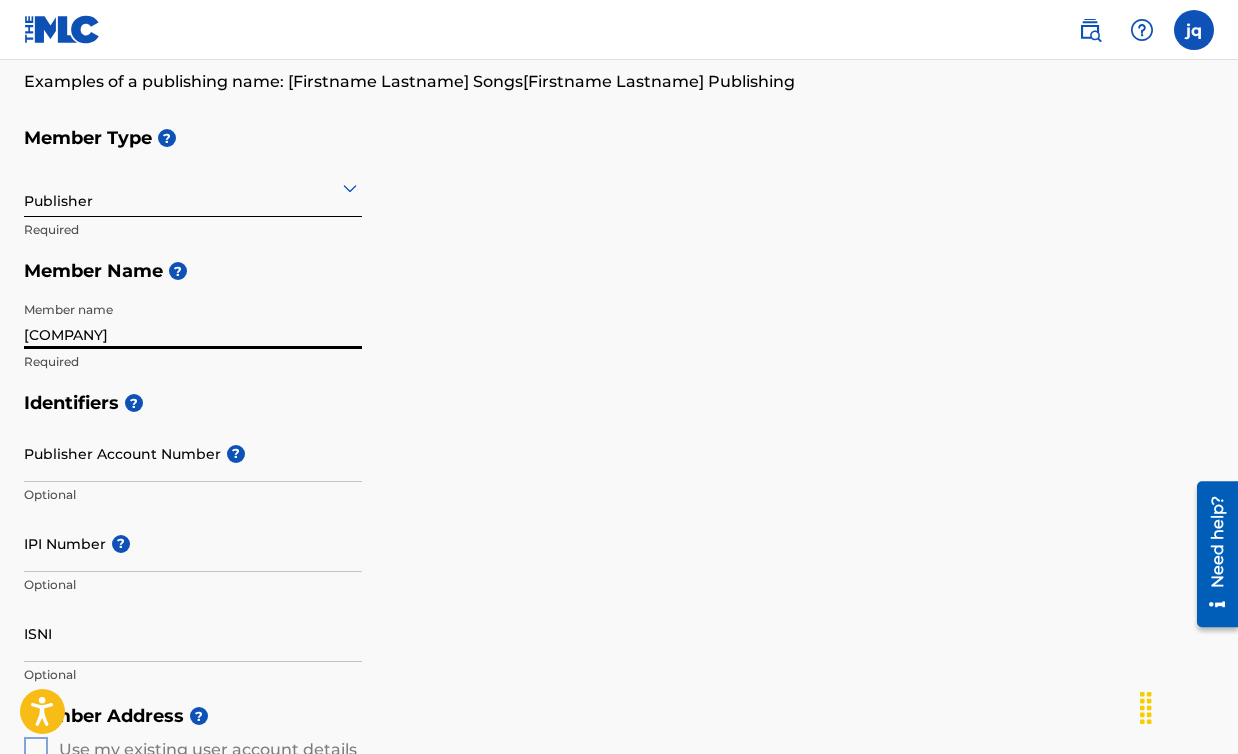 type on "[COMPANY]" 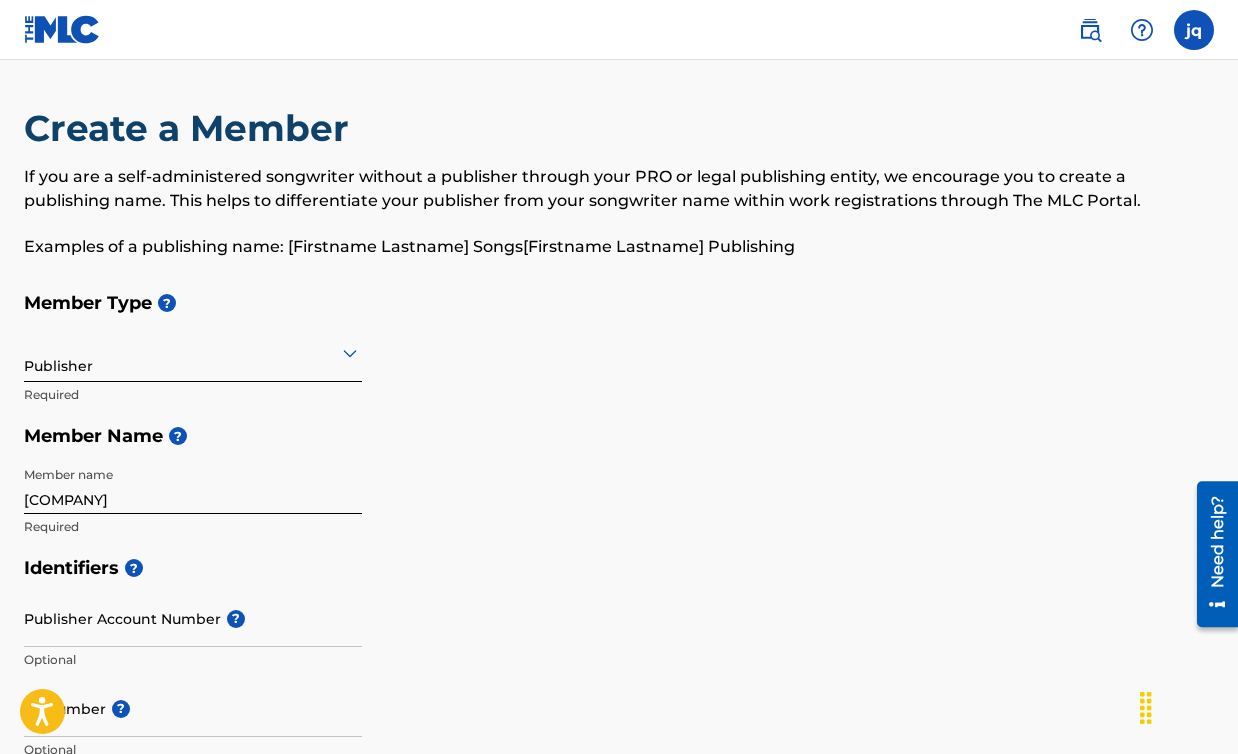 scroll, scrollTop: 0, scrollLeft: 0, axis: both 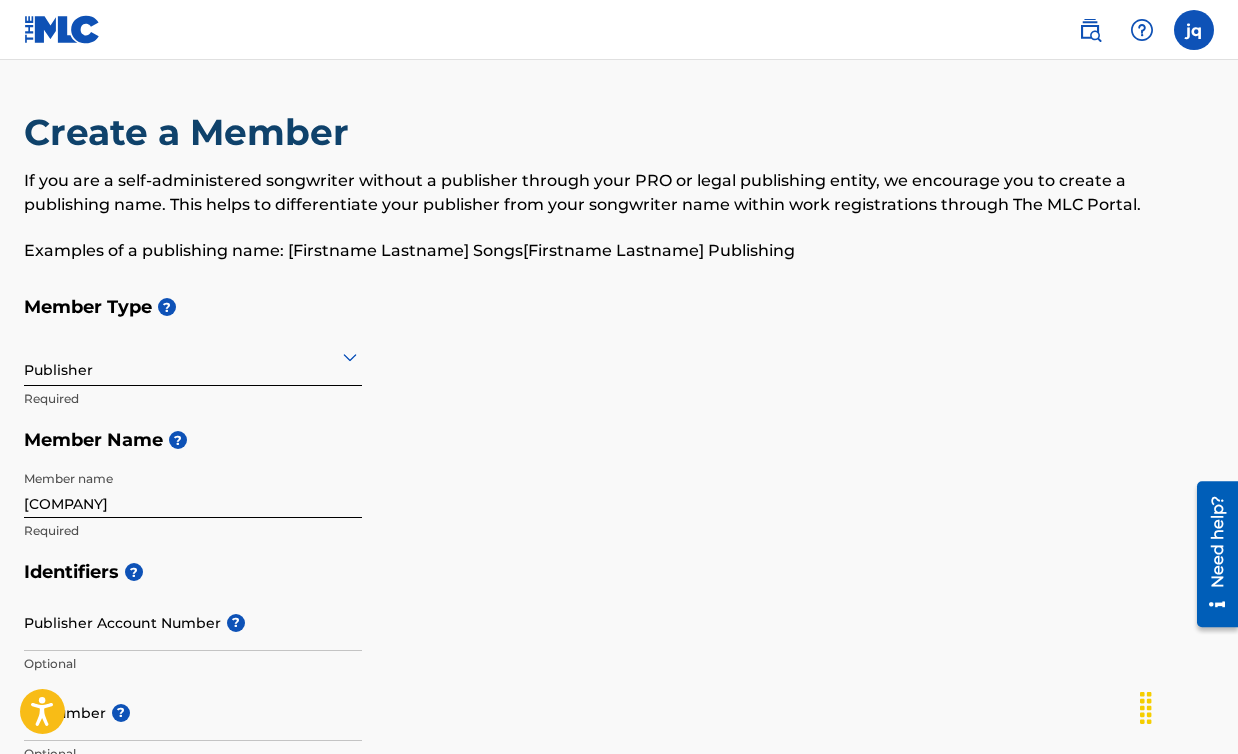 click at bounding box center (1194, 30) 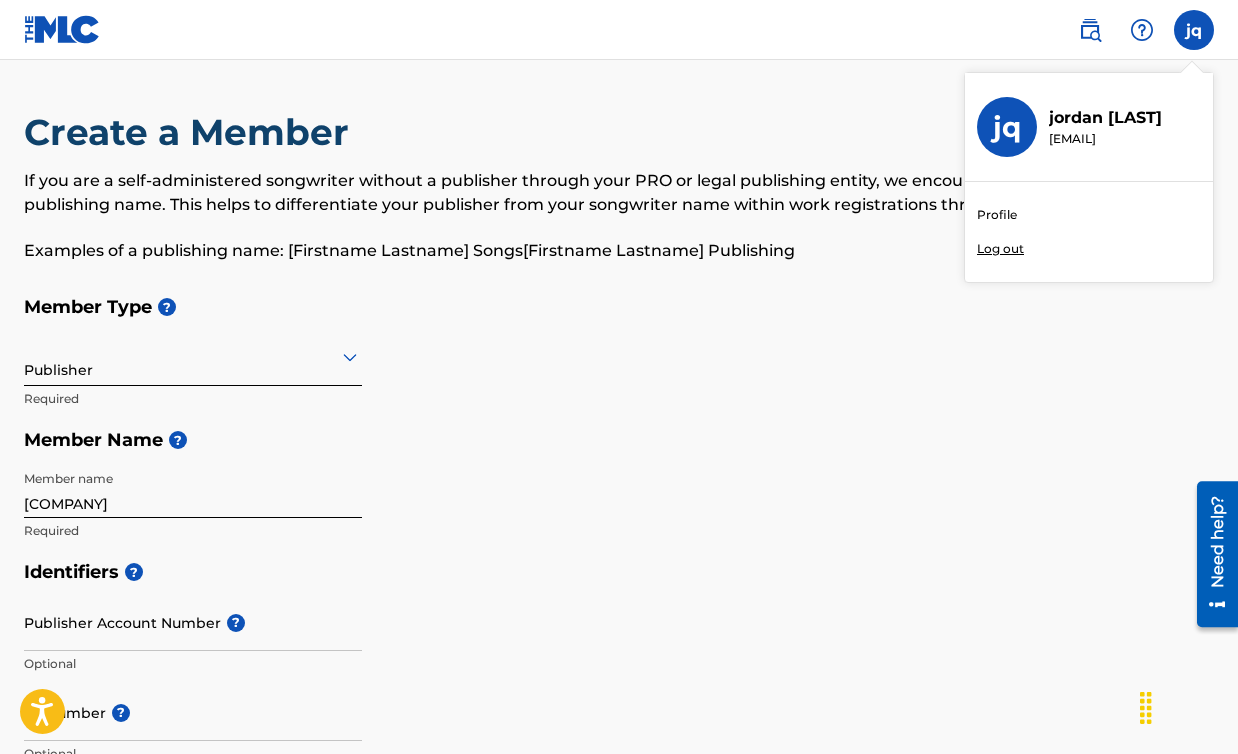 drag, startPoint x: 1020, startPoint y: 129, endPoint x: 1049, endPoint y: 112, distance: 33.61547 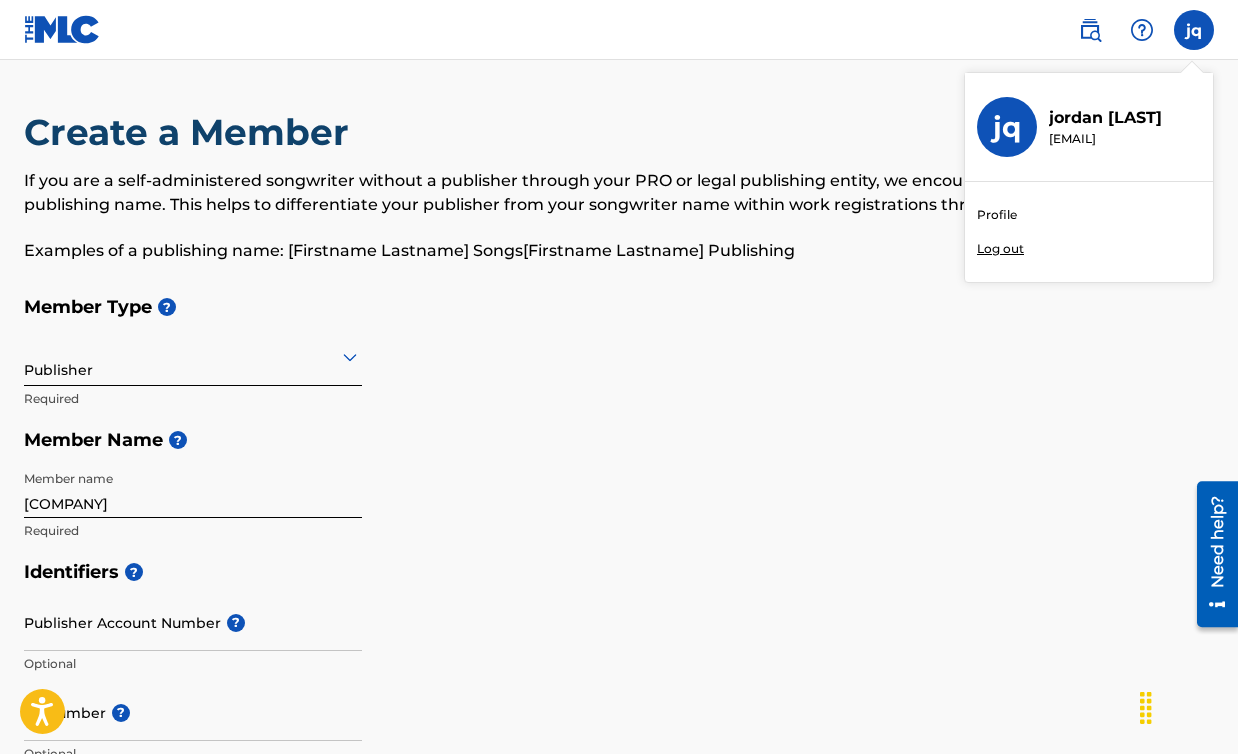 click on "Profile" at bounding box center [997, 215] 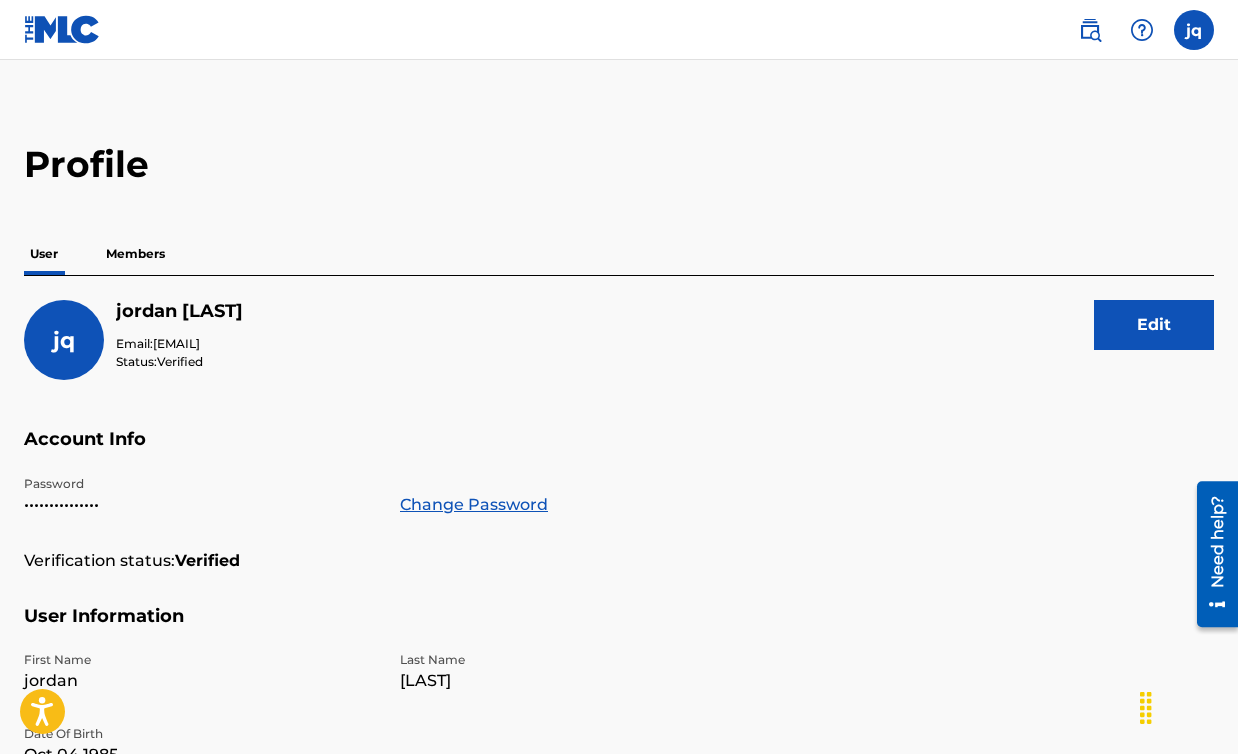 scroll, scrollTop: 0, scrollLeft: 0, axis: both 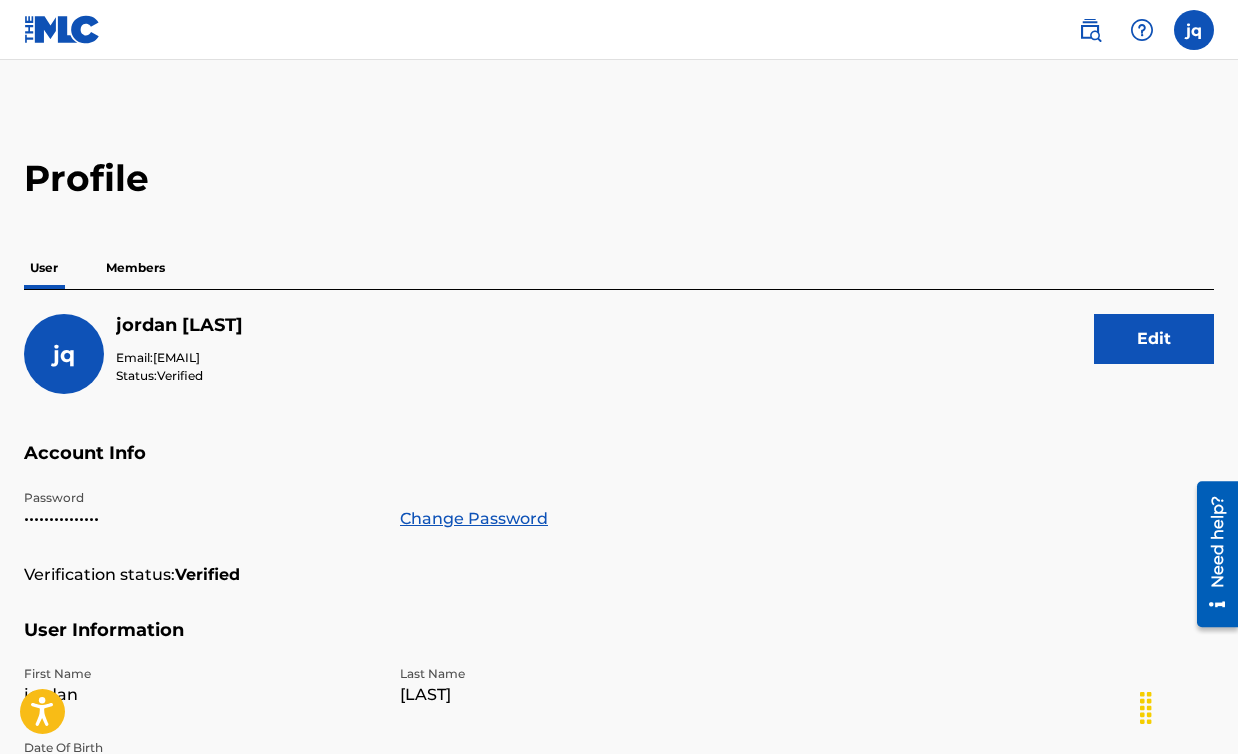 click on "Members" at bounding box center (135, 268) 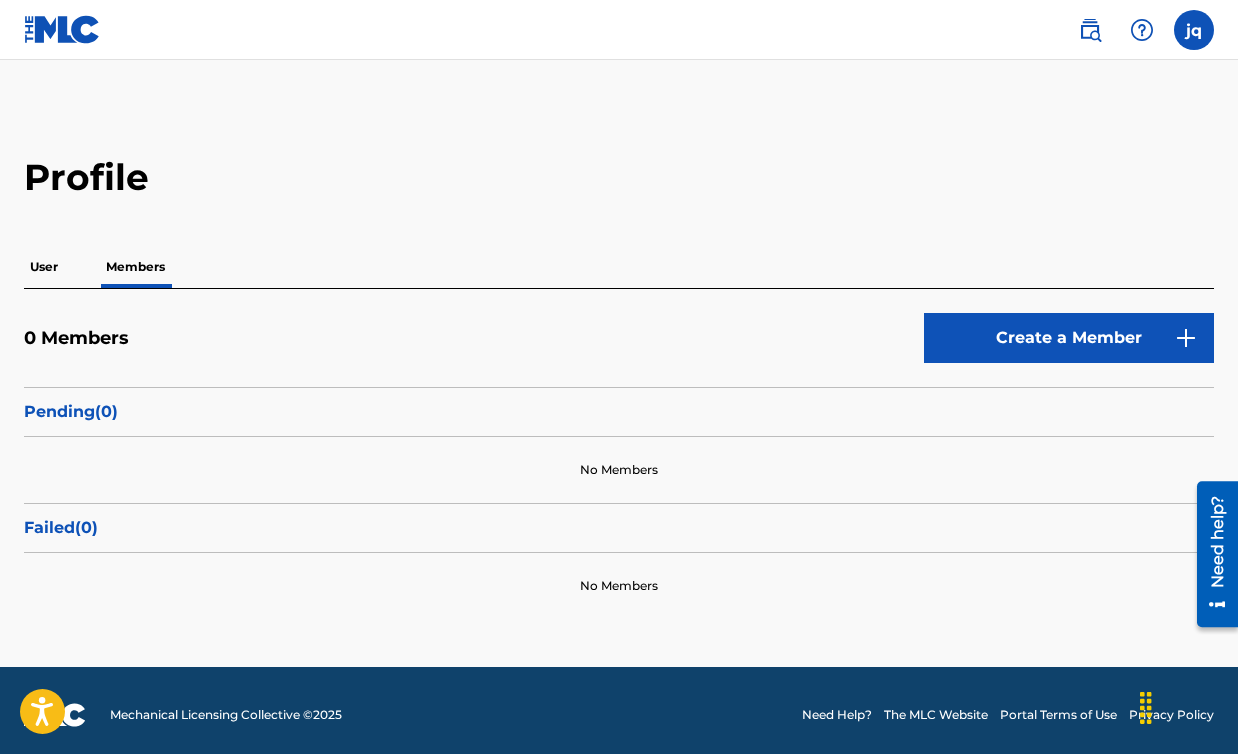 scroll, scrollTop: 10, scrollLeft: 0, axis: vertical 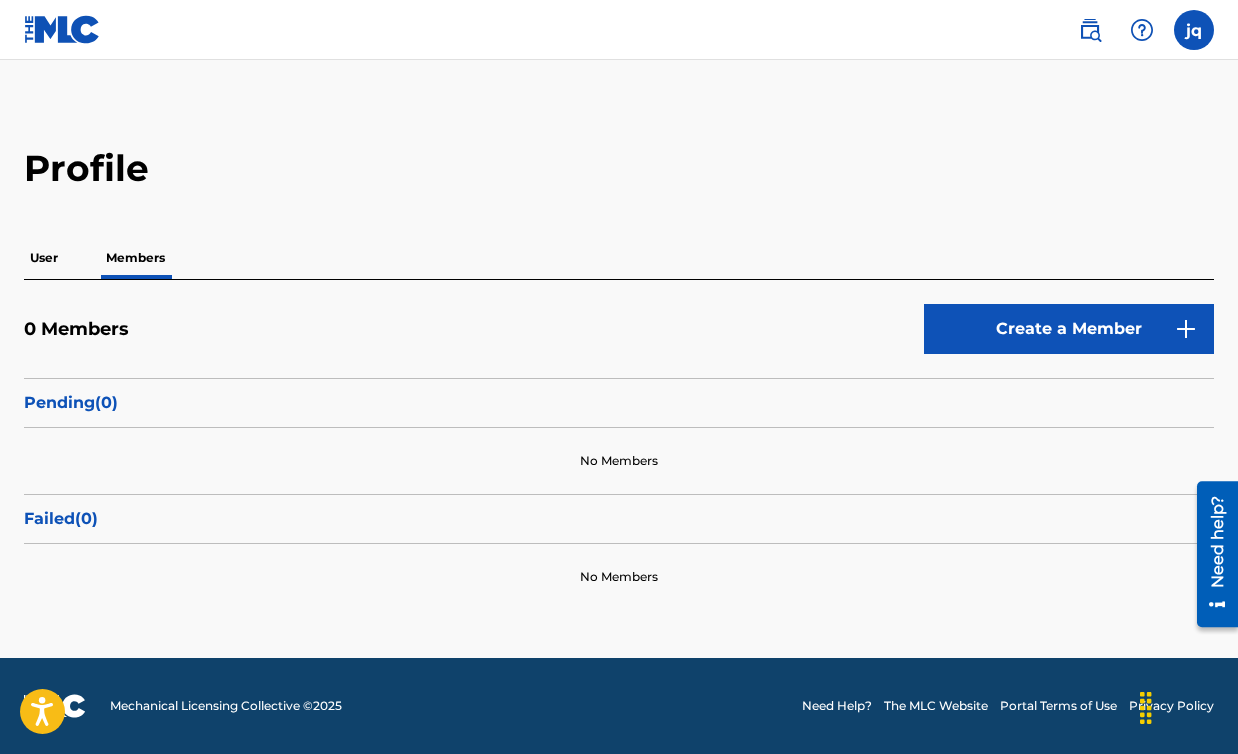 click on "User" at bounding box center (44, 258) 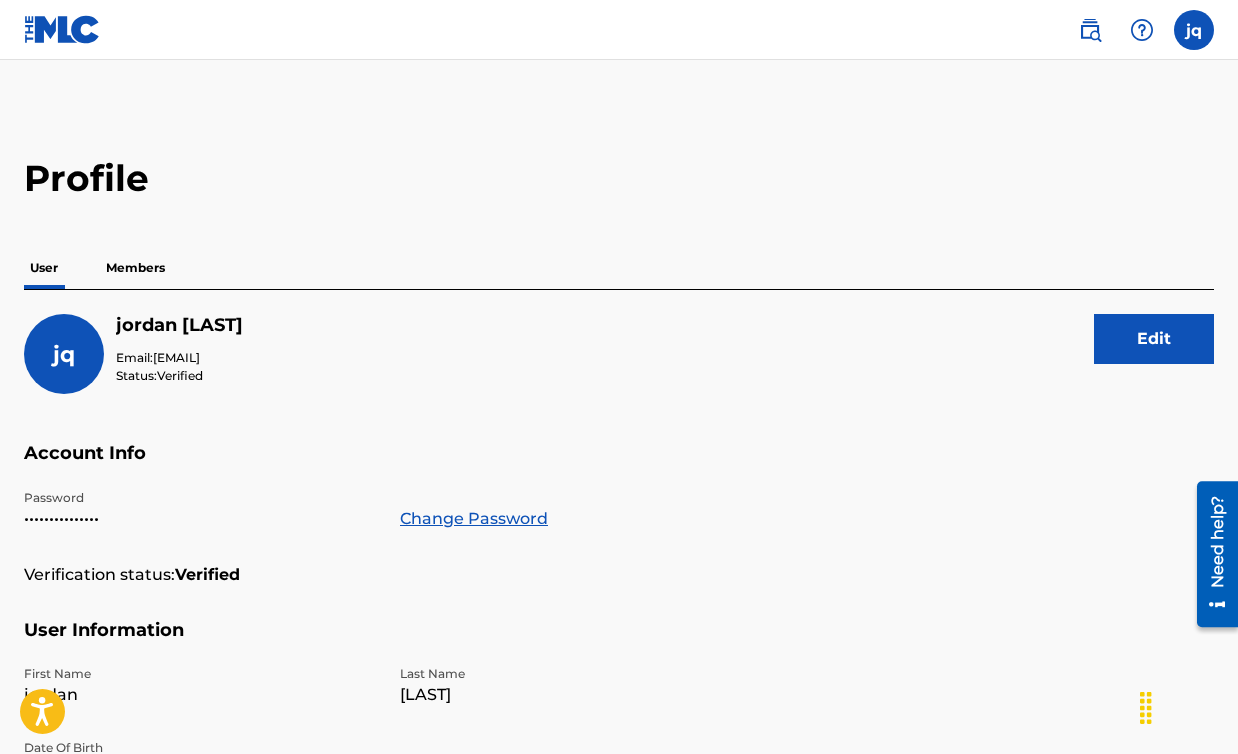 click on "Members" at bounding box center [135, 268] 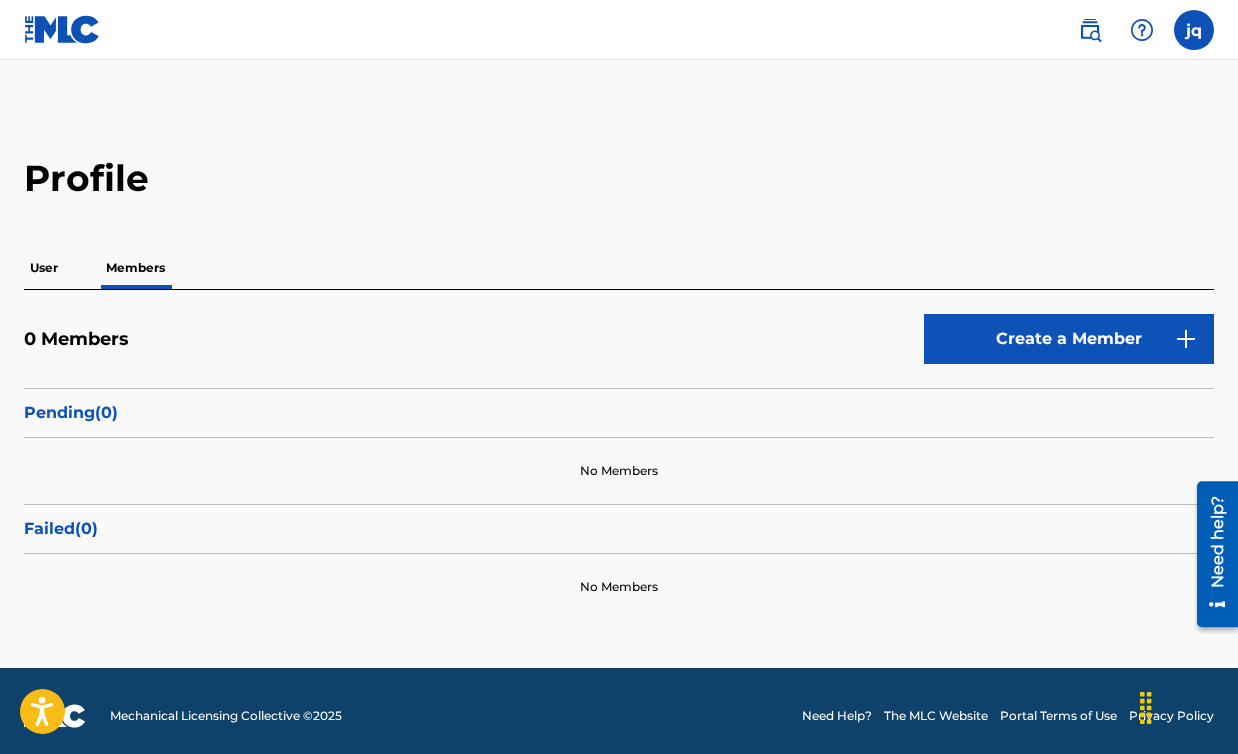 click on "Create a Member" at bounding box center [1069, 339] 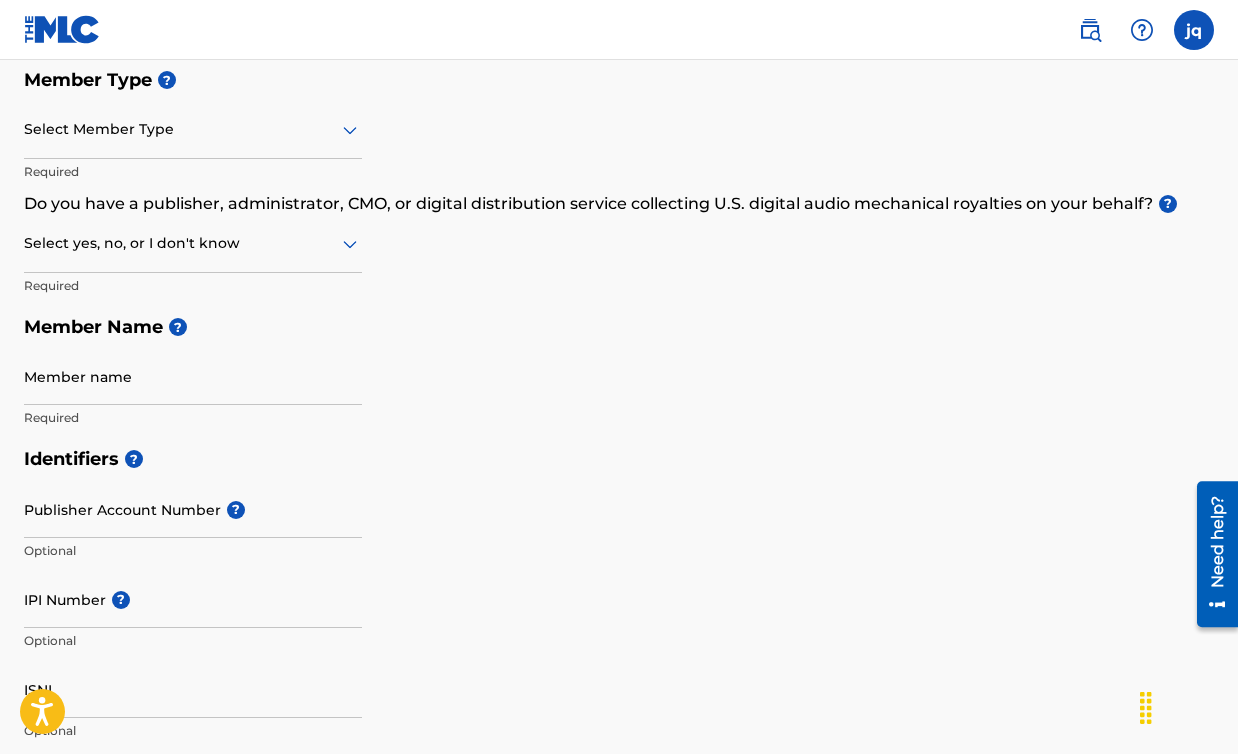 scroll, scrollTop: 0, scrollLeft: 0, axis: both 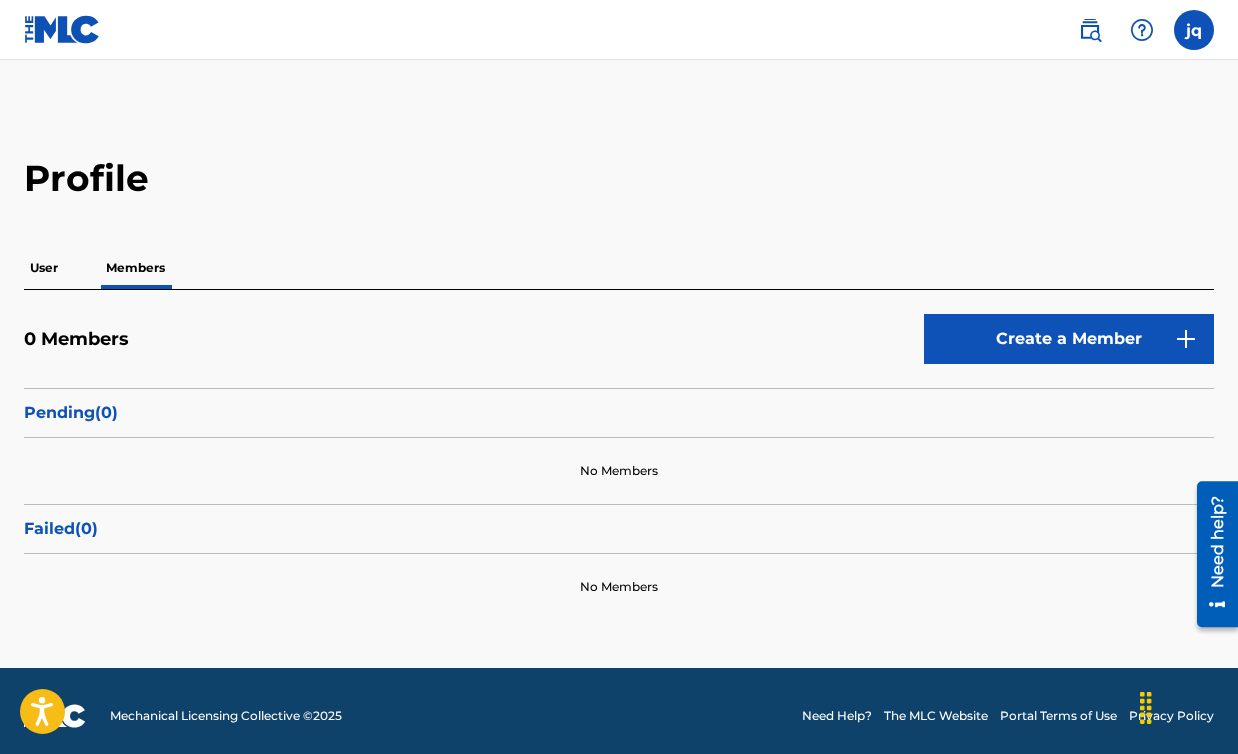 click on "User Members" at bounding box center (619, 268) 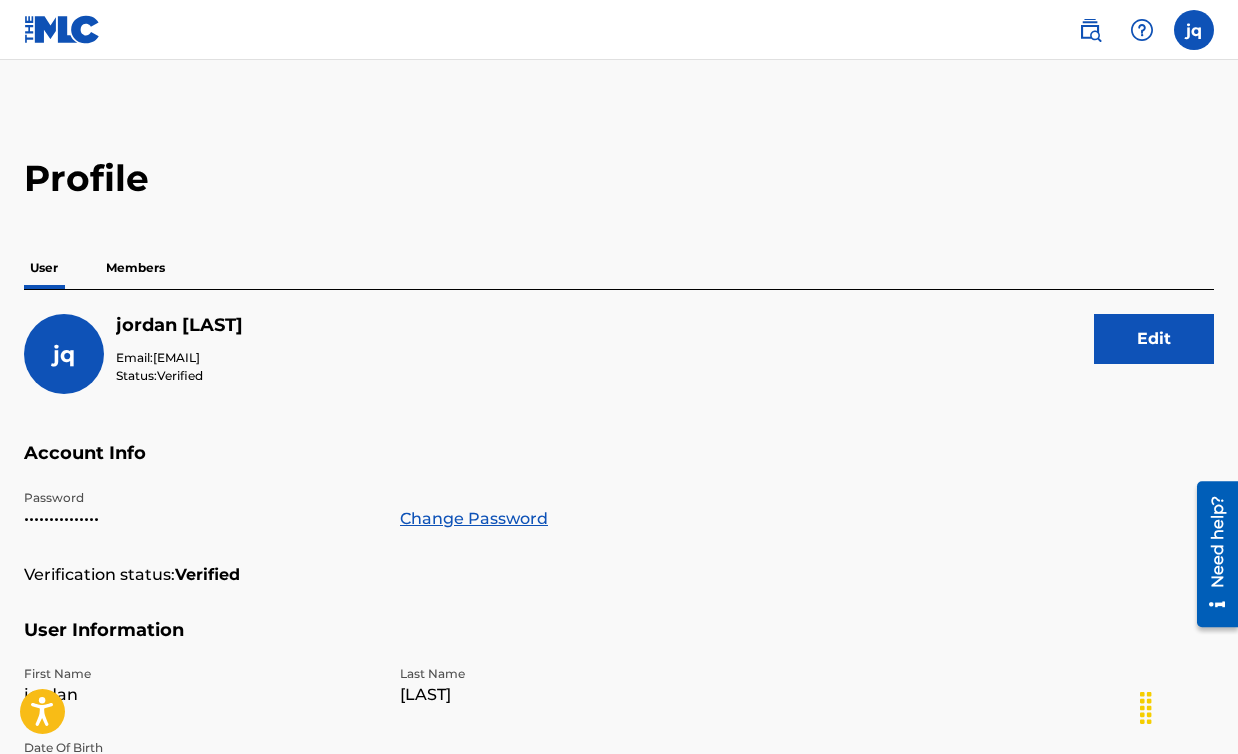 click at bounding box center (62, 29) 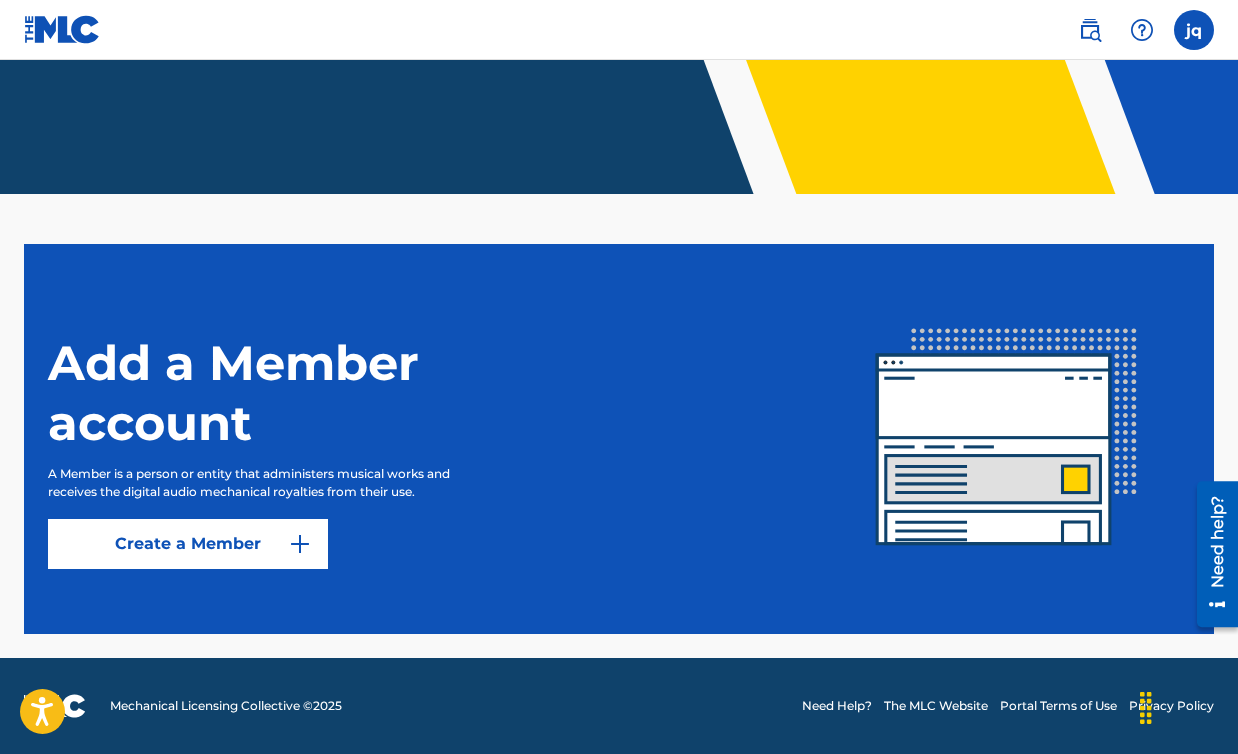scroll, scrollTop: 0, scrollLeft: 0, axis: both 